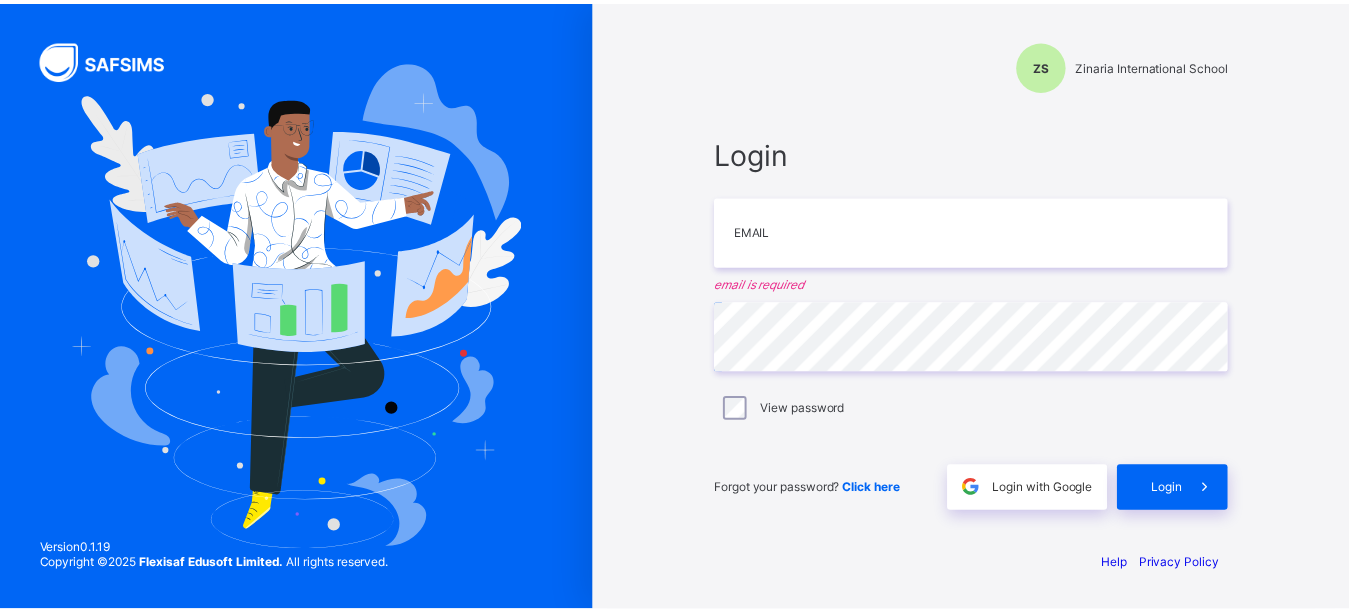 scroll, scrollTop: 0, scrollLeft: 0, axis: both 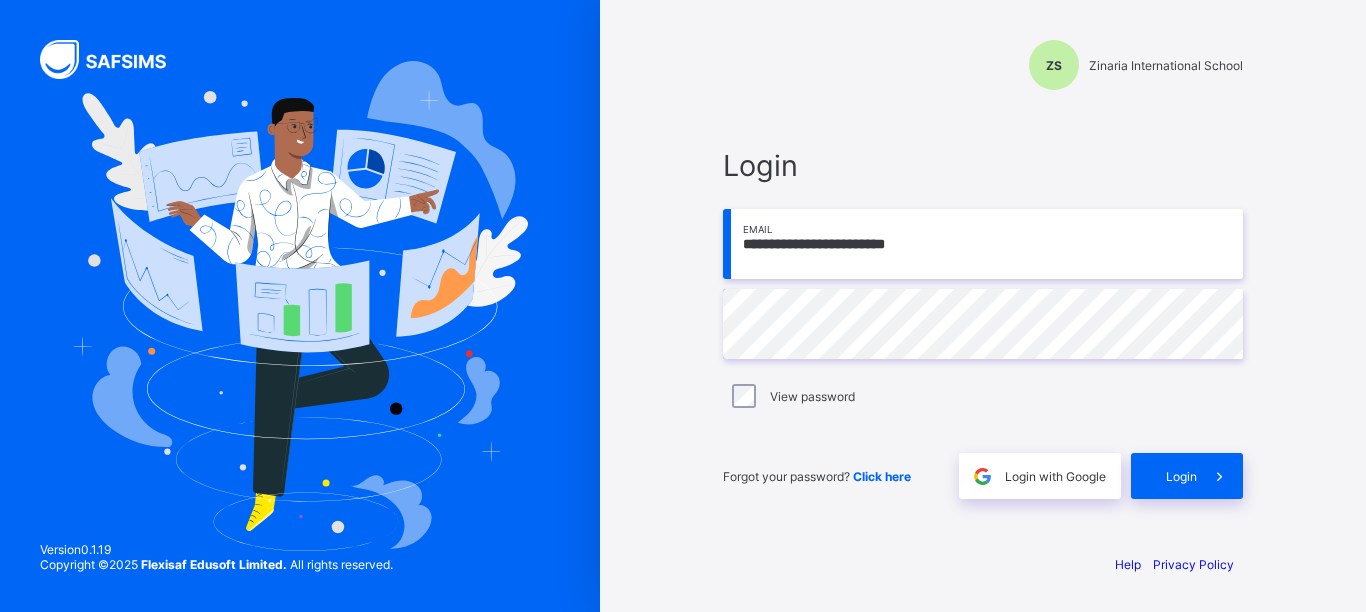 type on "**********" 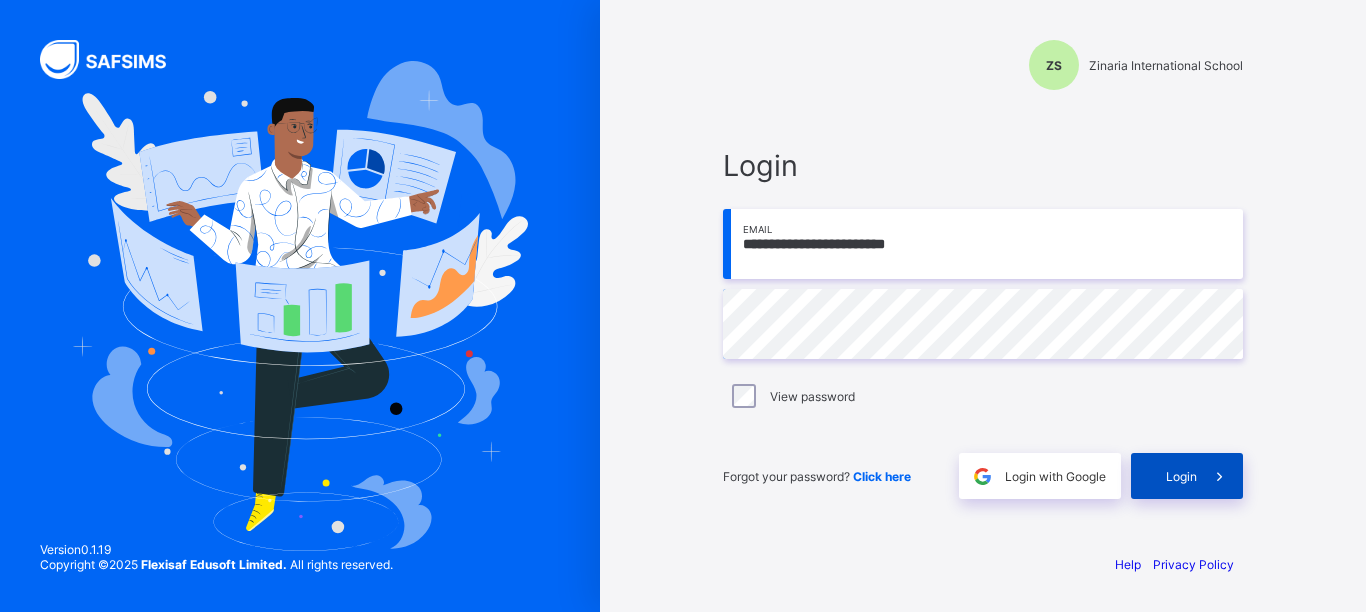 click at bounding box center (1220, 476) 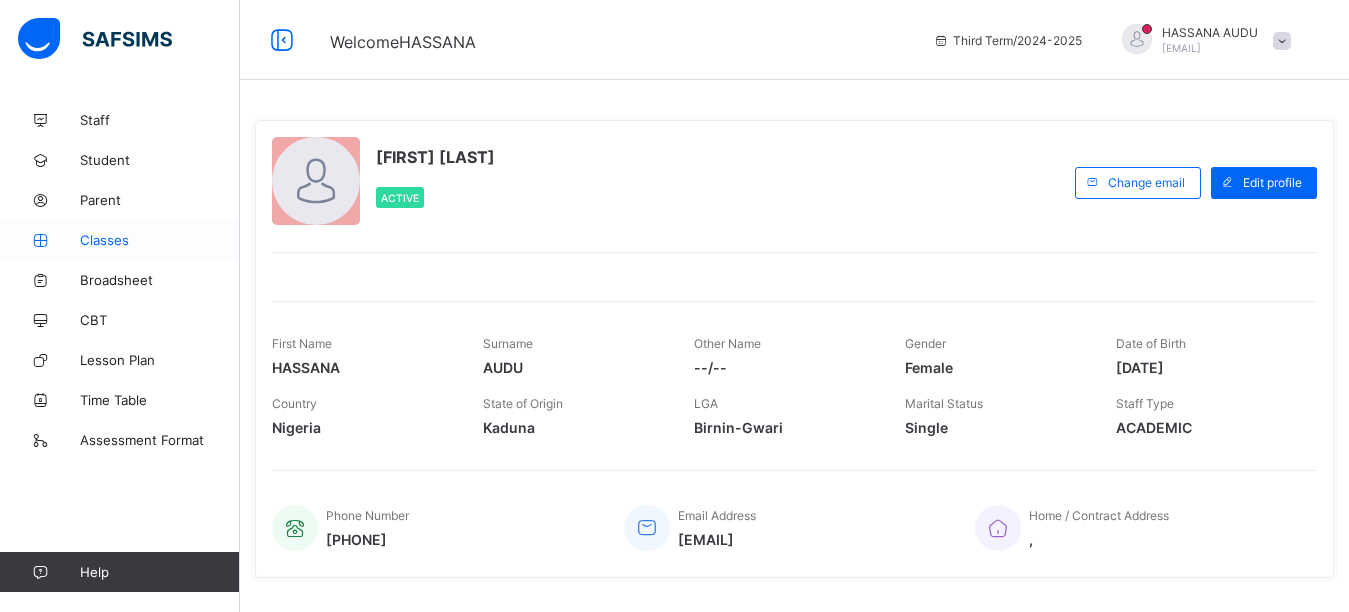 click on "Classes" at bounding box center (160, 240) 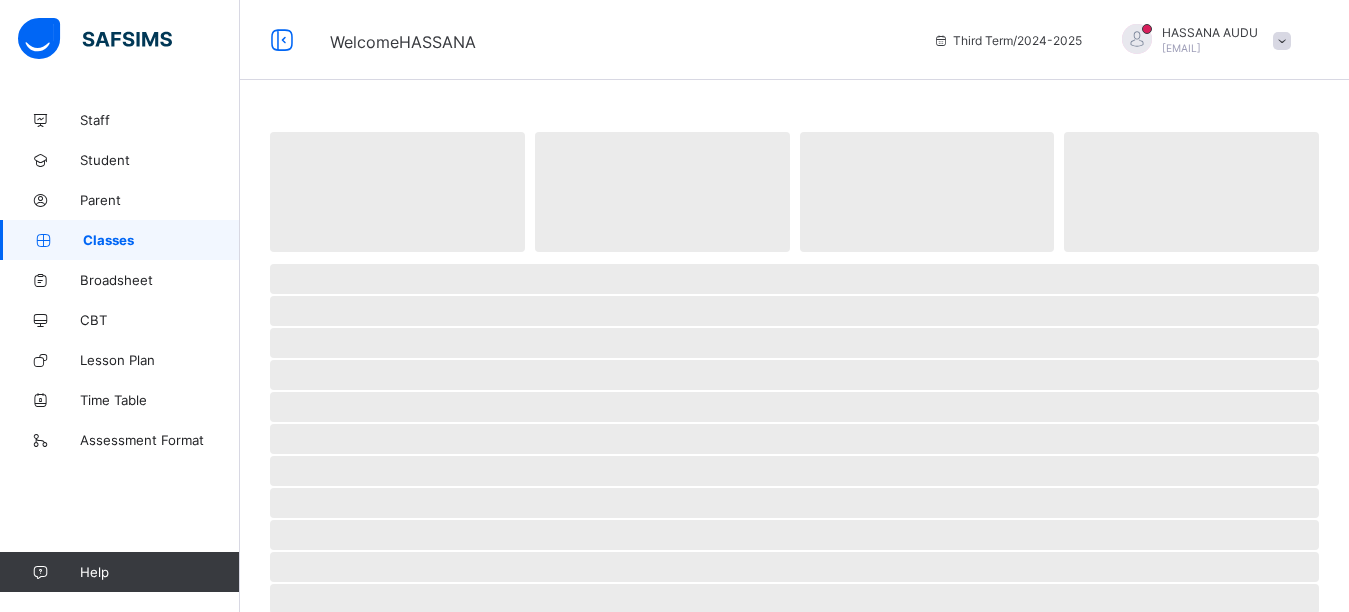click on "Classes" at bounding box center (161, 240) 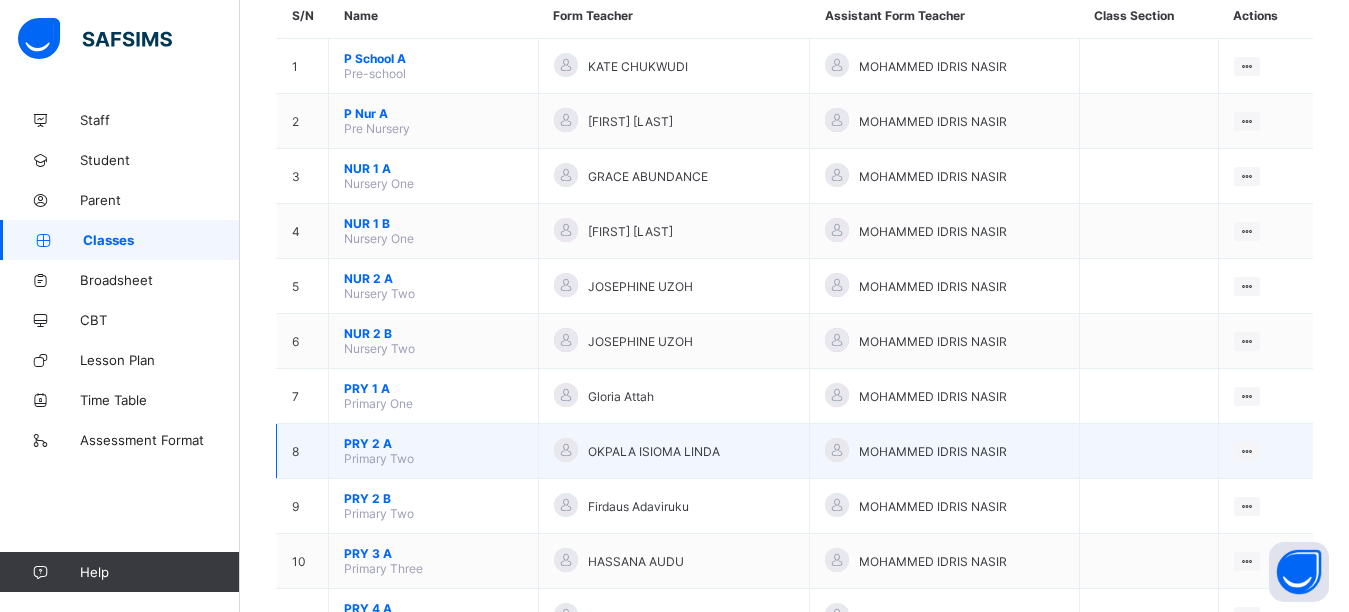 scroll, scrollTop: 200, scrollLeft: 0, axis: vertical 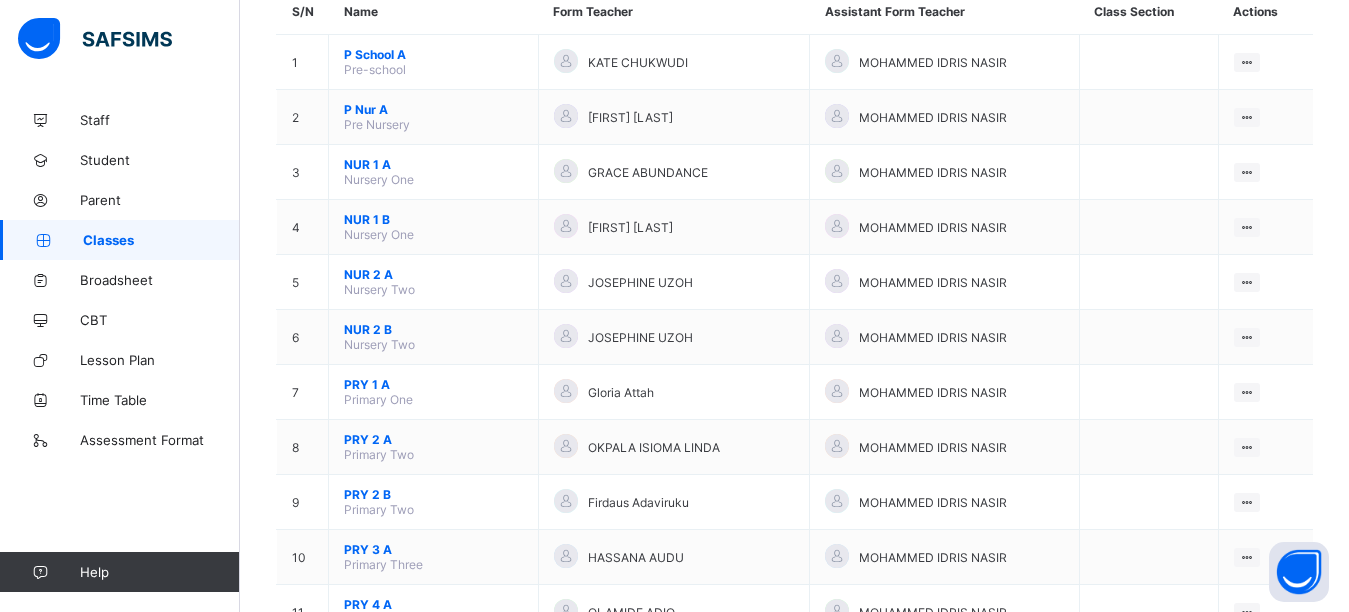 click on "PRY 3   A" at bounding box center [433, 549] 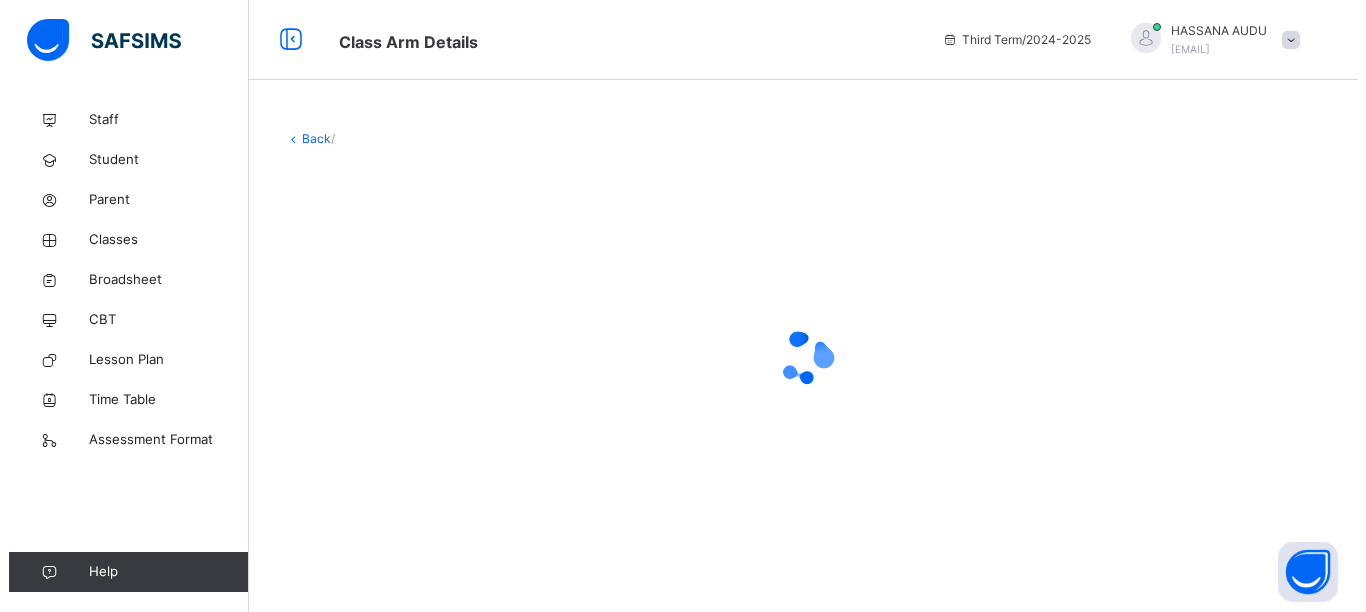 scroll, scrollTop: 0, scrollLeft: 0, axis: both 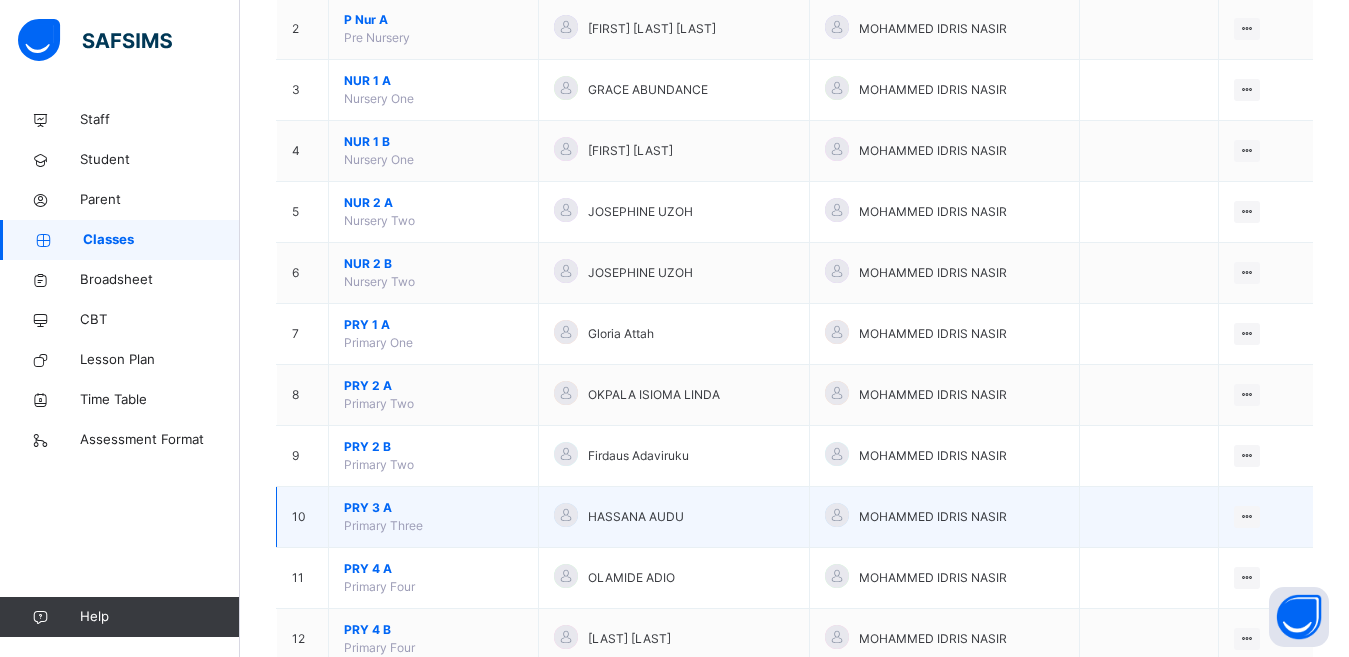 click on "PRY 3   A" at bounding box center (433, 508) 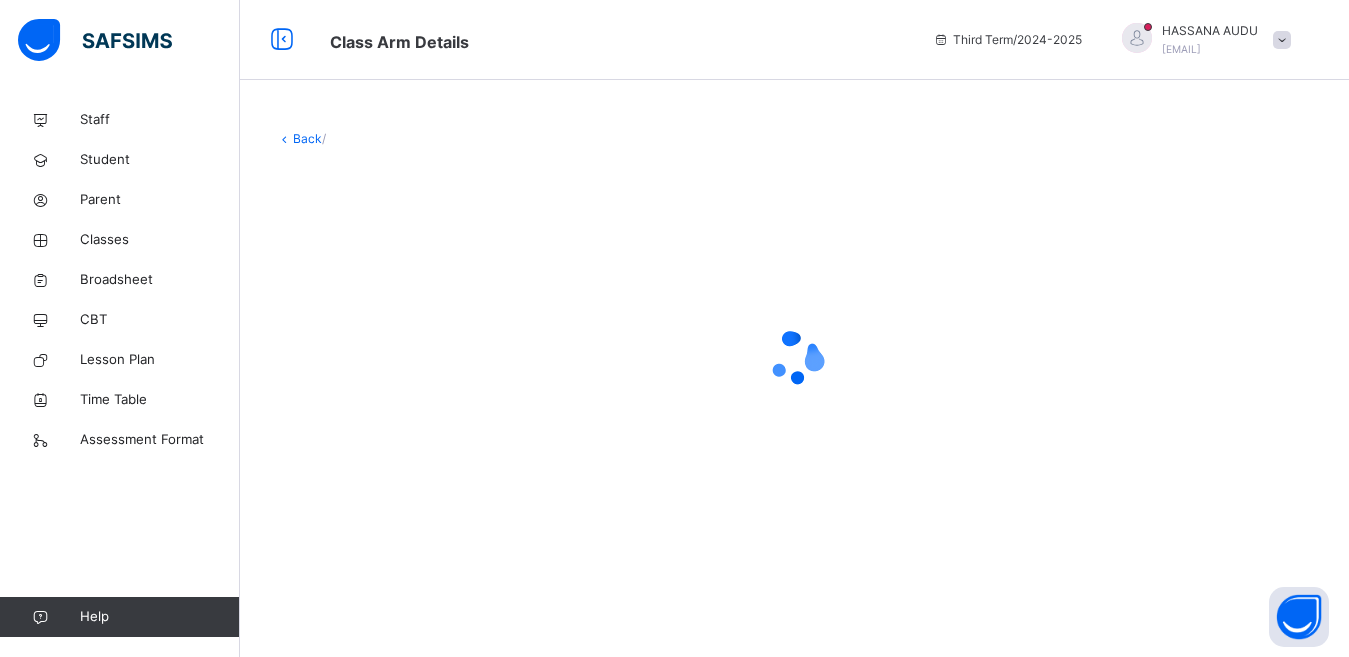 scroll, scrollTop: 0, scrollLeft: 0, axis: both 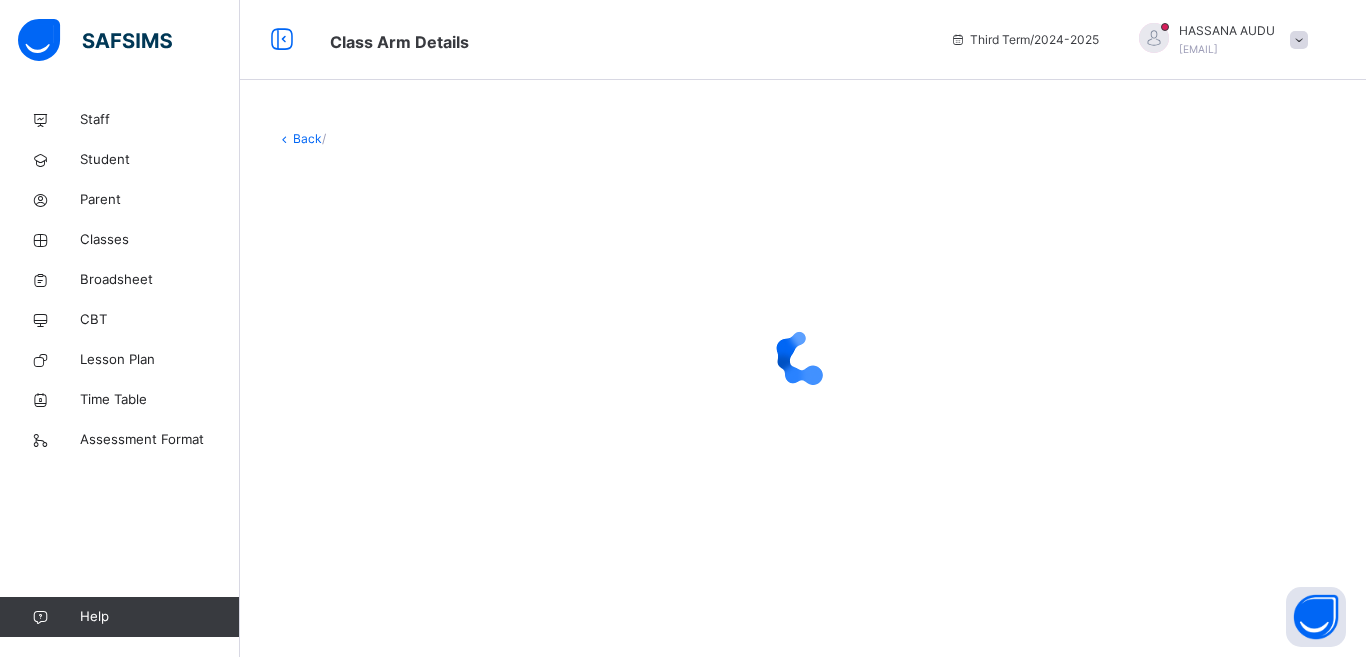 click at bounding box center (803, 358) 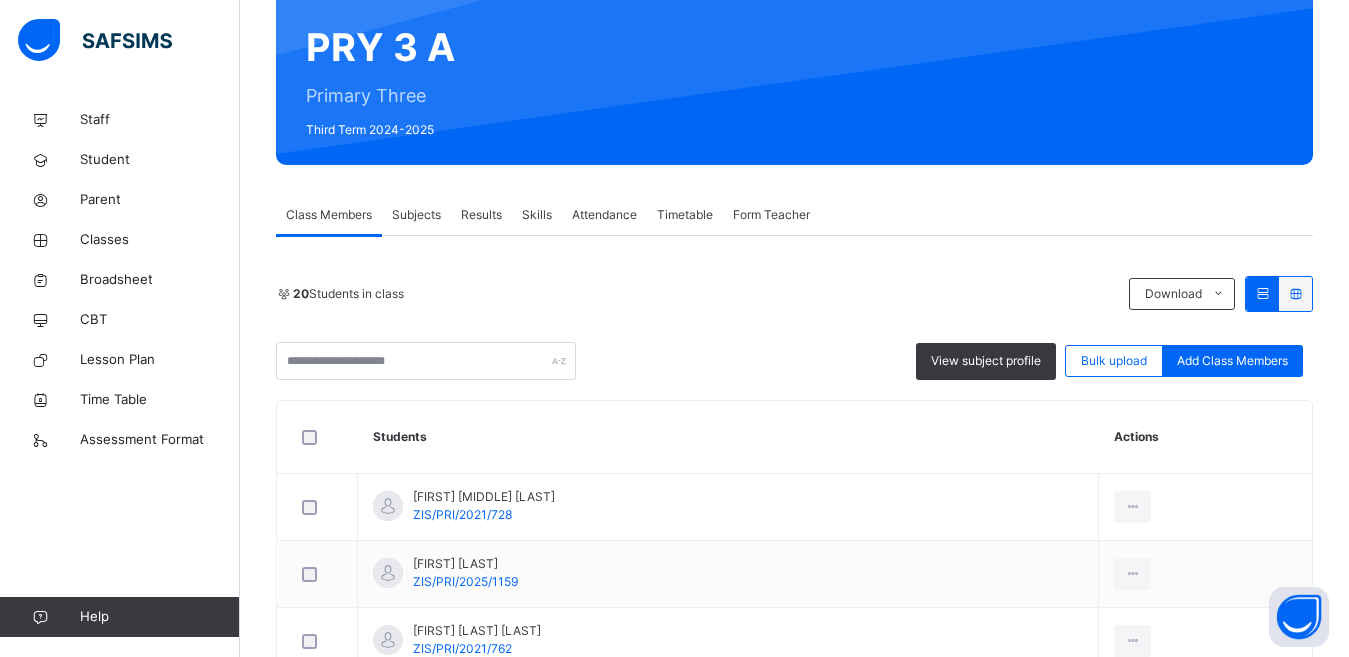scroll, scrollTop: 0, scrollLeft: 0, axis: both 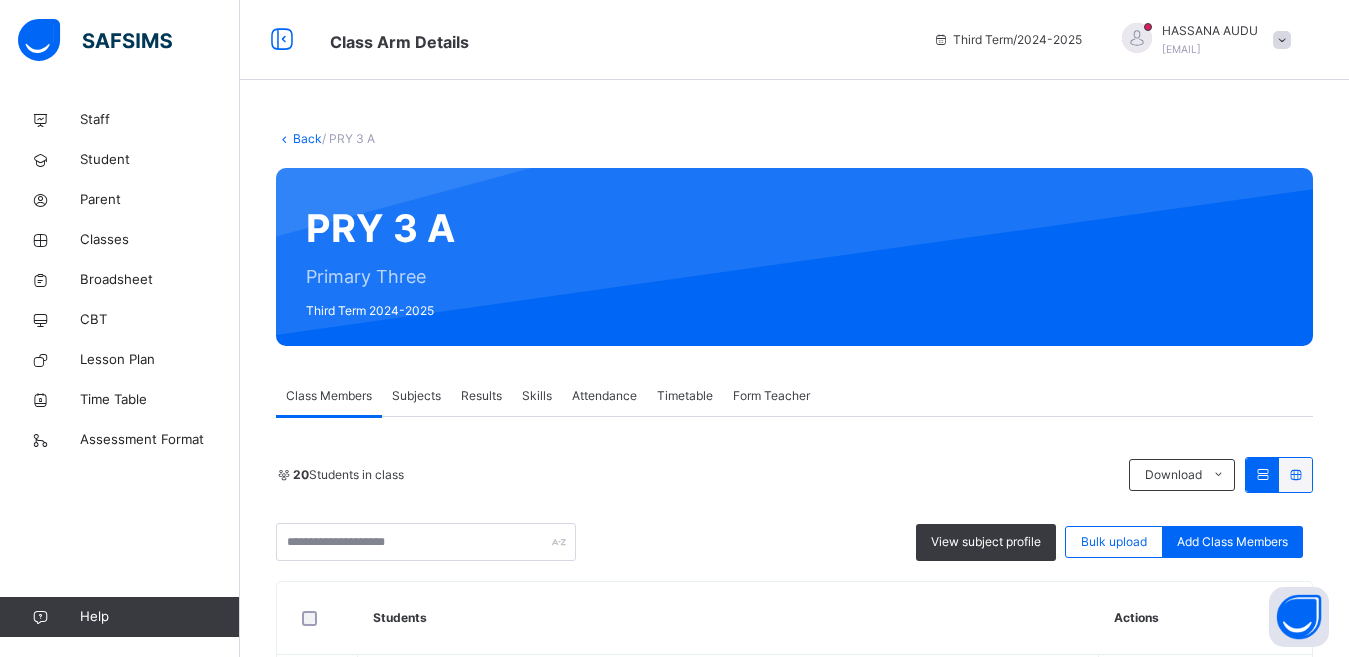 click on "Subjects" at bounding box center [416, 396] 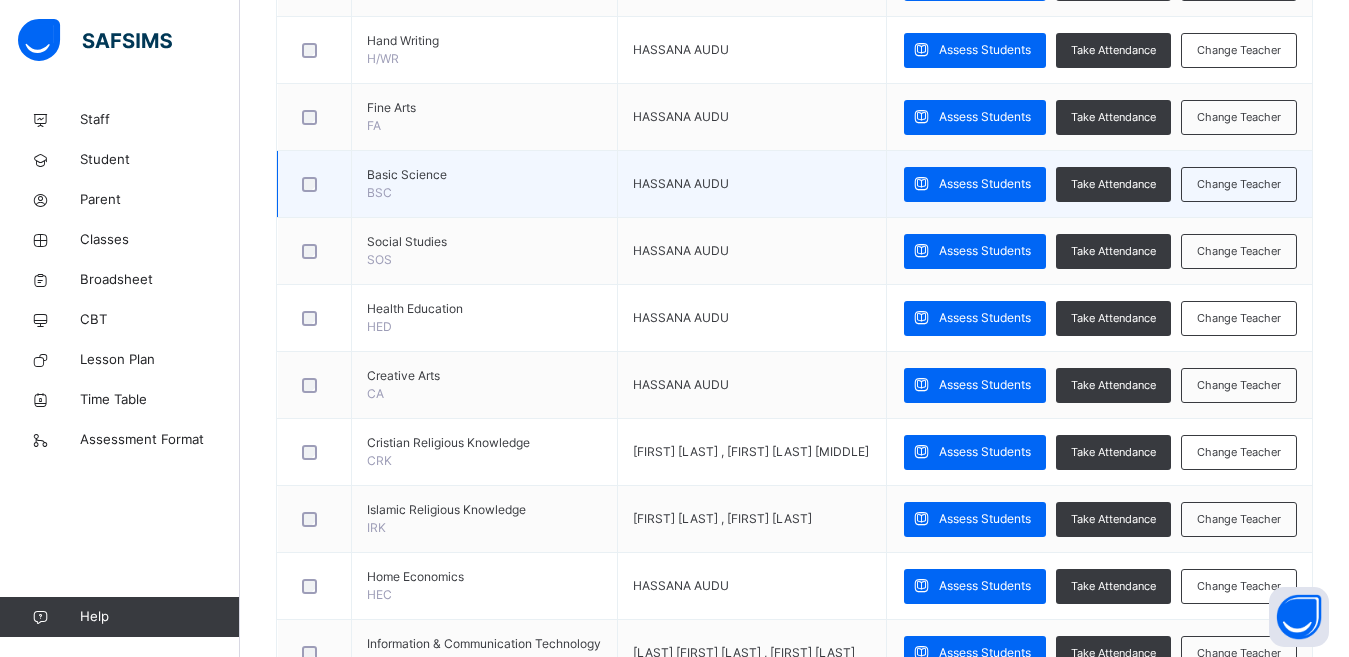 scroll, scrollTop: 700, scrollLeft: 0, axis: vertical 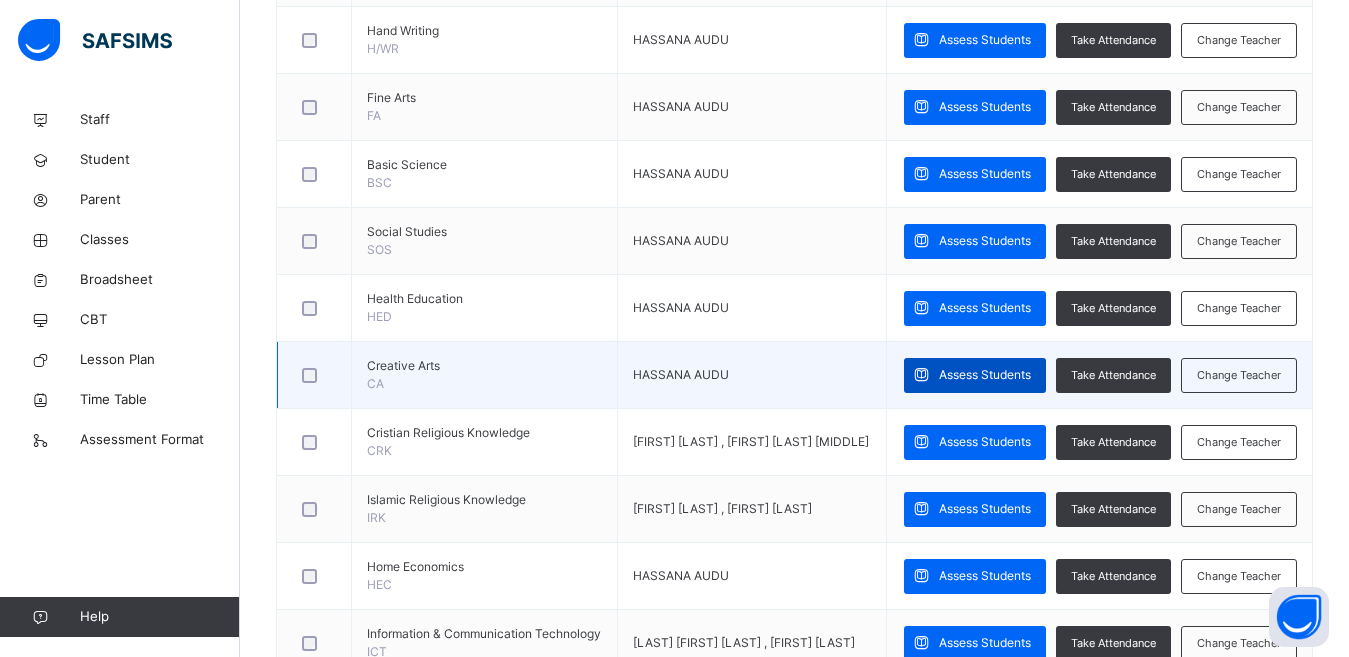click on "Assess Students" at bounding box center [985, 375] 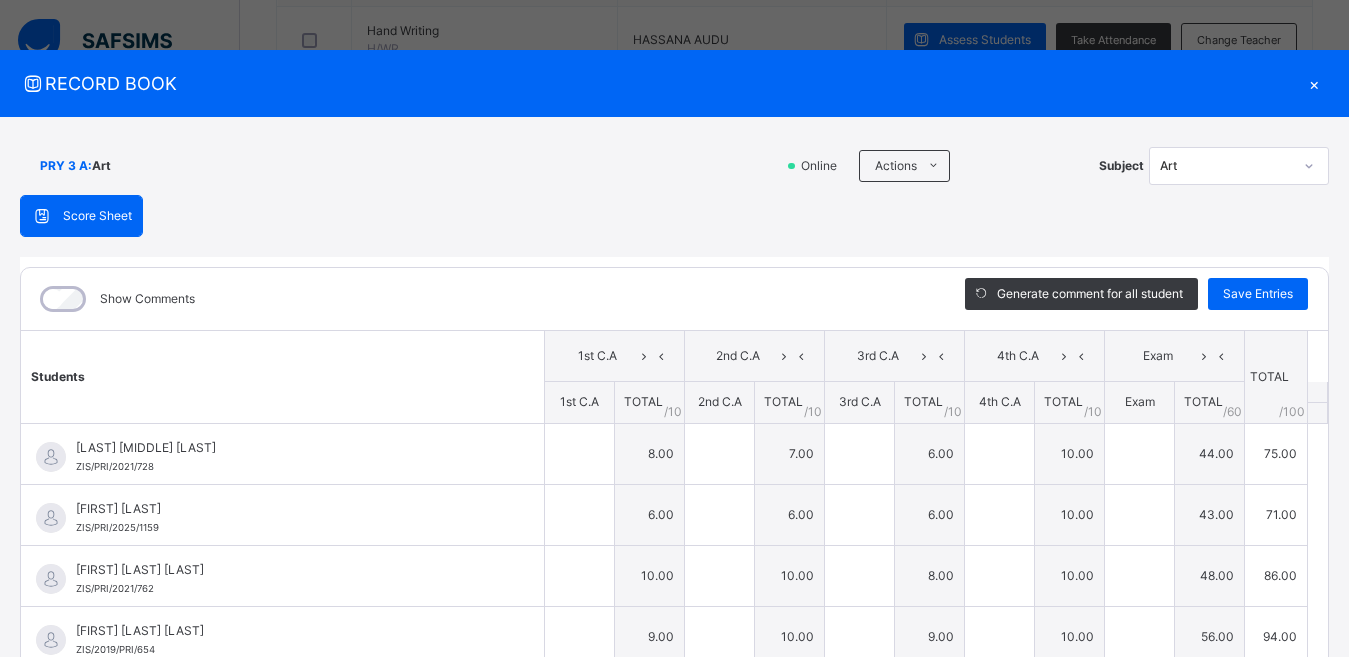 type on "*" 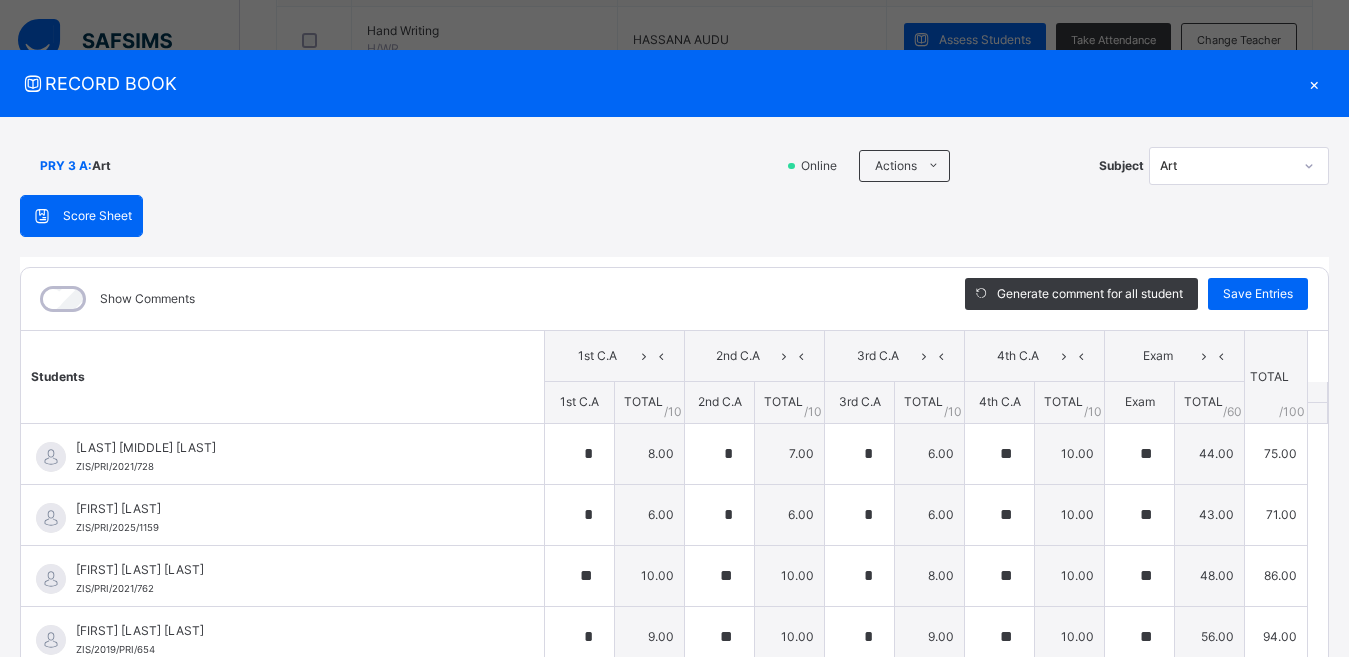 type on "**" 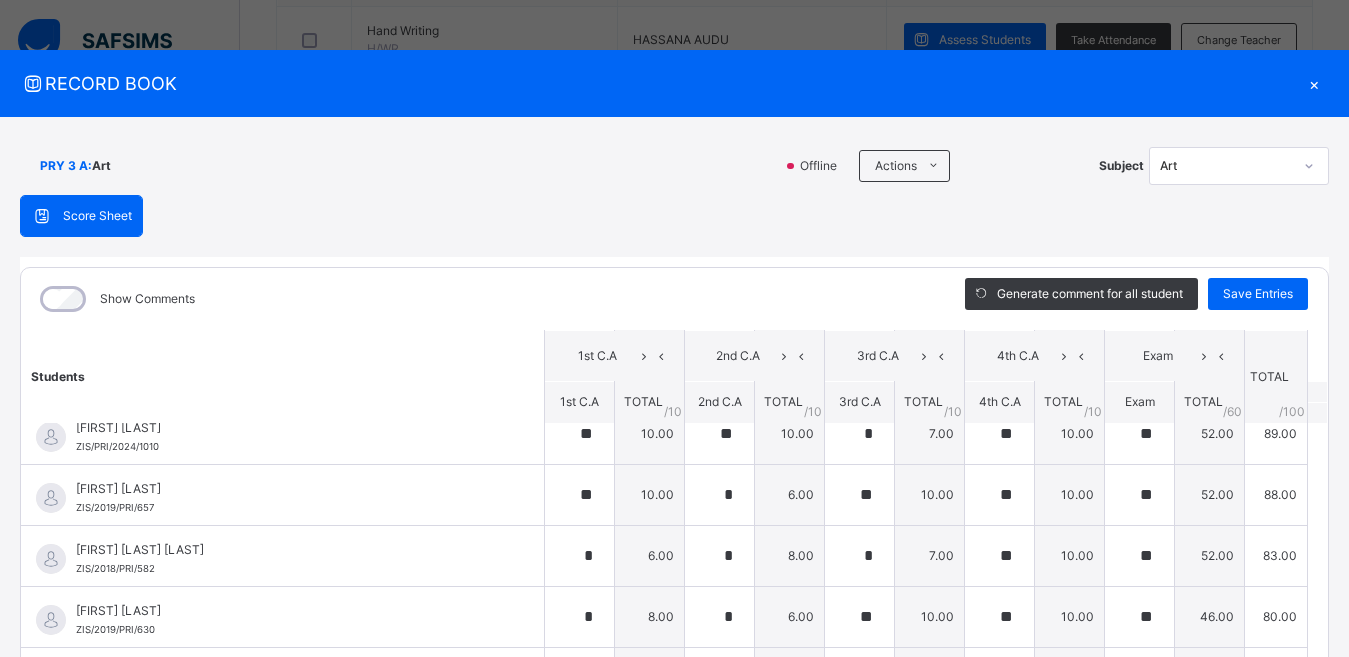 scroll, scrollTop: 814, scrollLeft: 0, axis: vertical 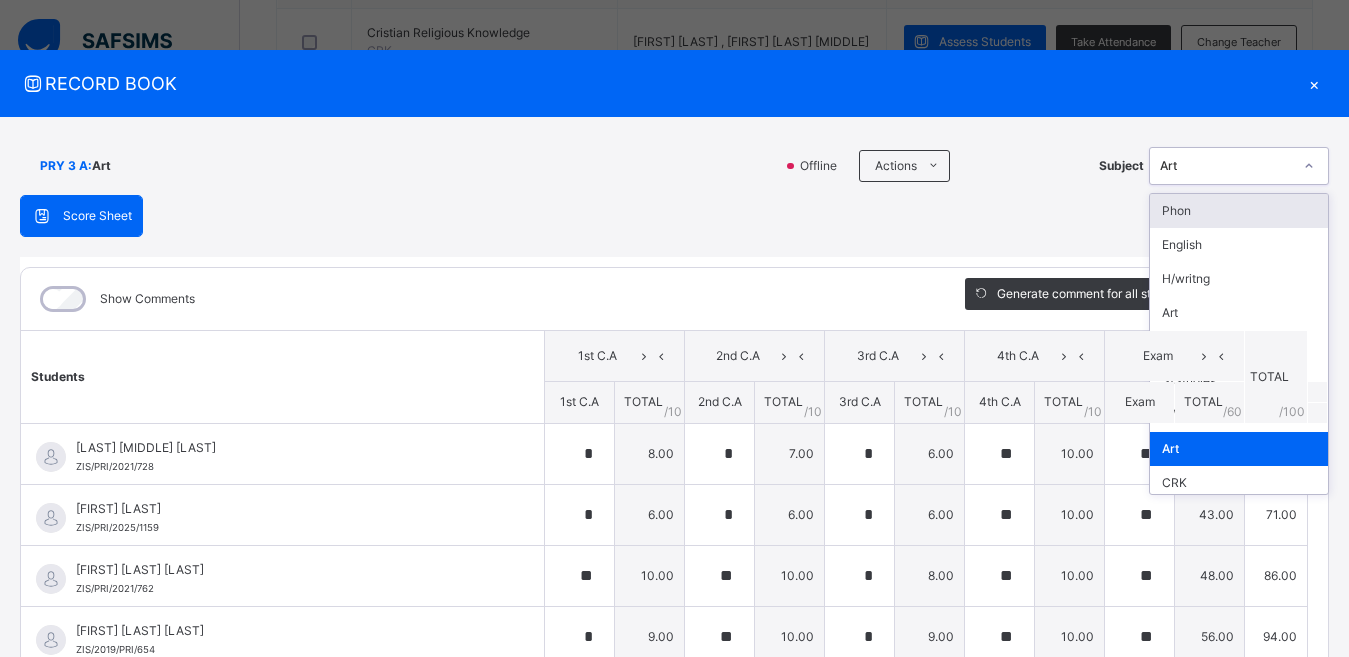 click 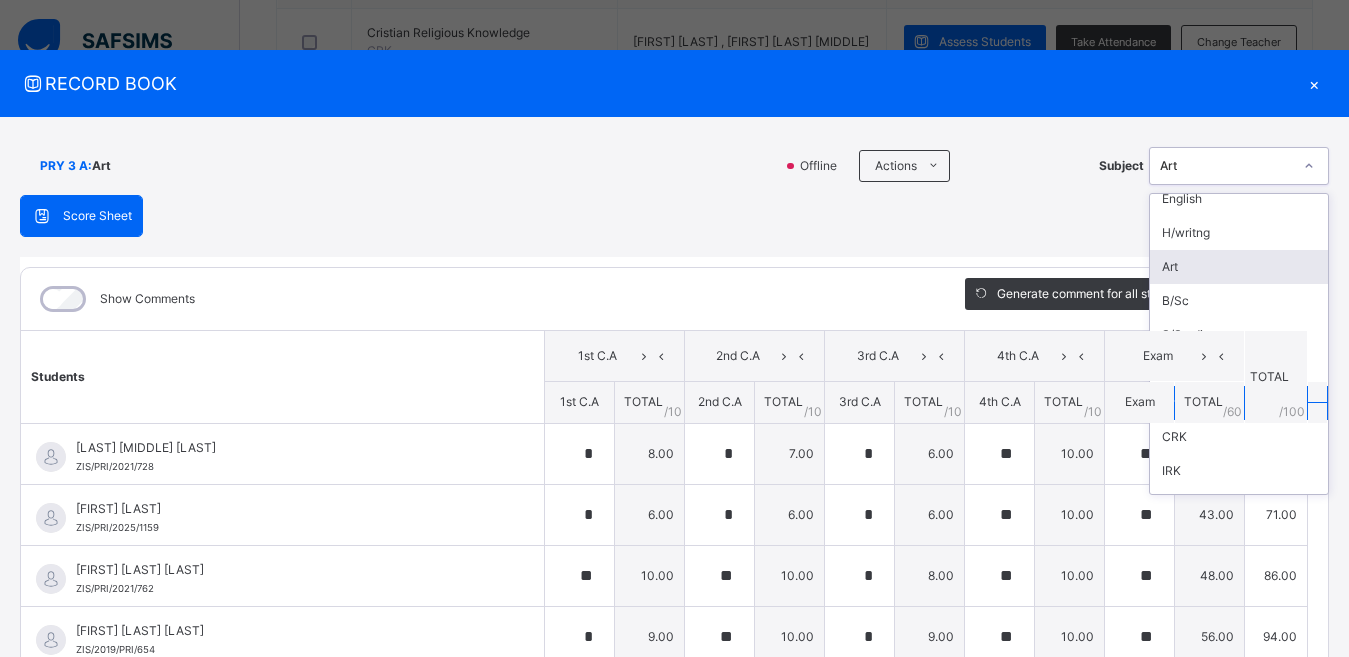 scroll, scrollTop: 0, scrollLeft: 0, axis: both 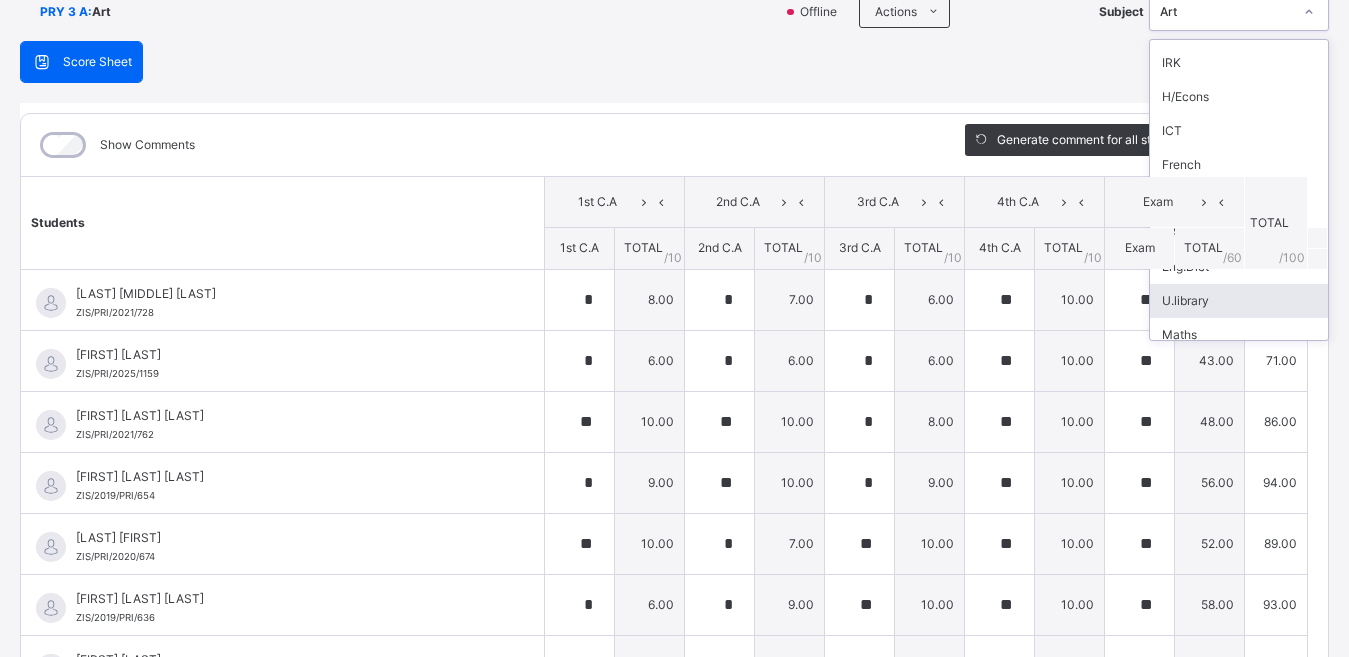 click on "U.library" at bounding box center (1239, 301) 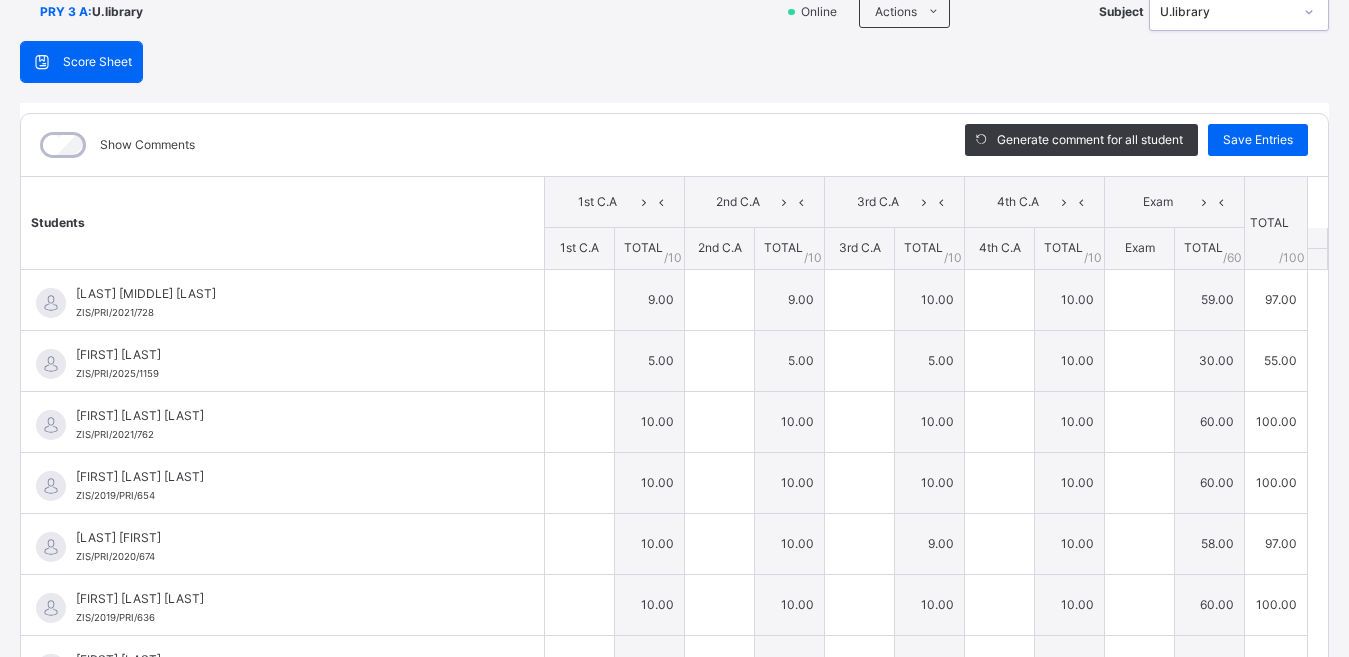 type on "*" 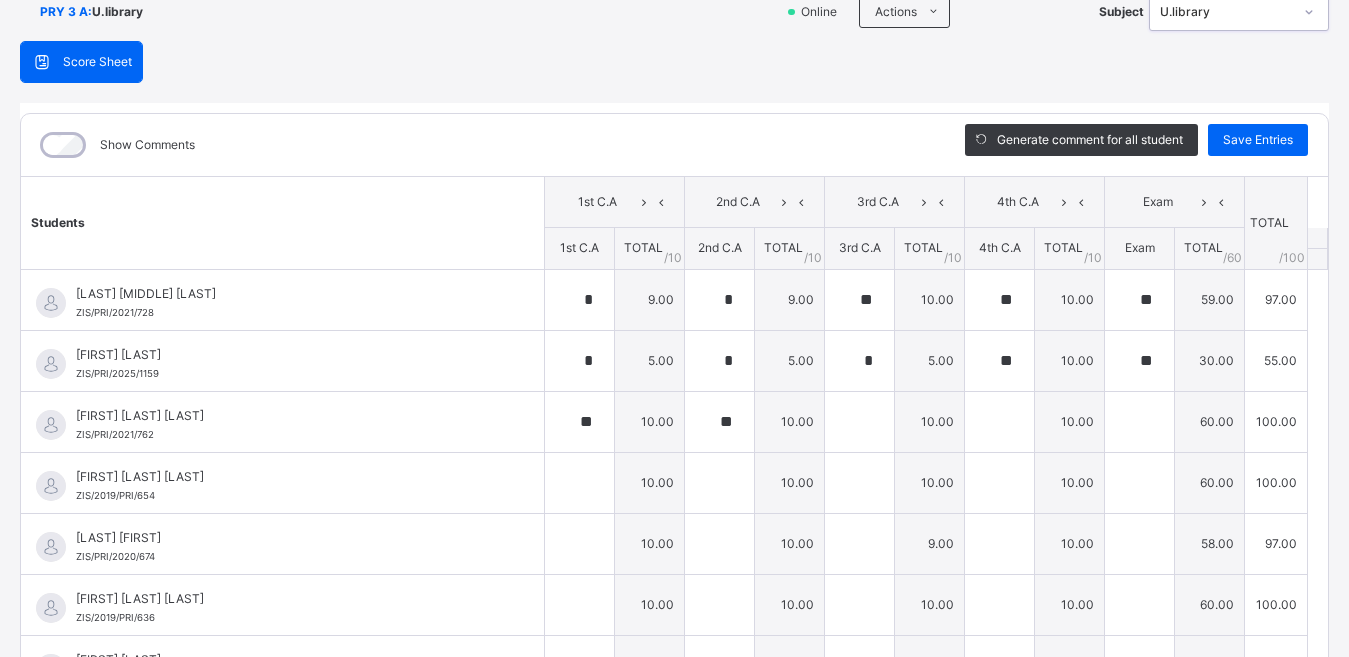 type on "**" 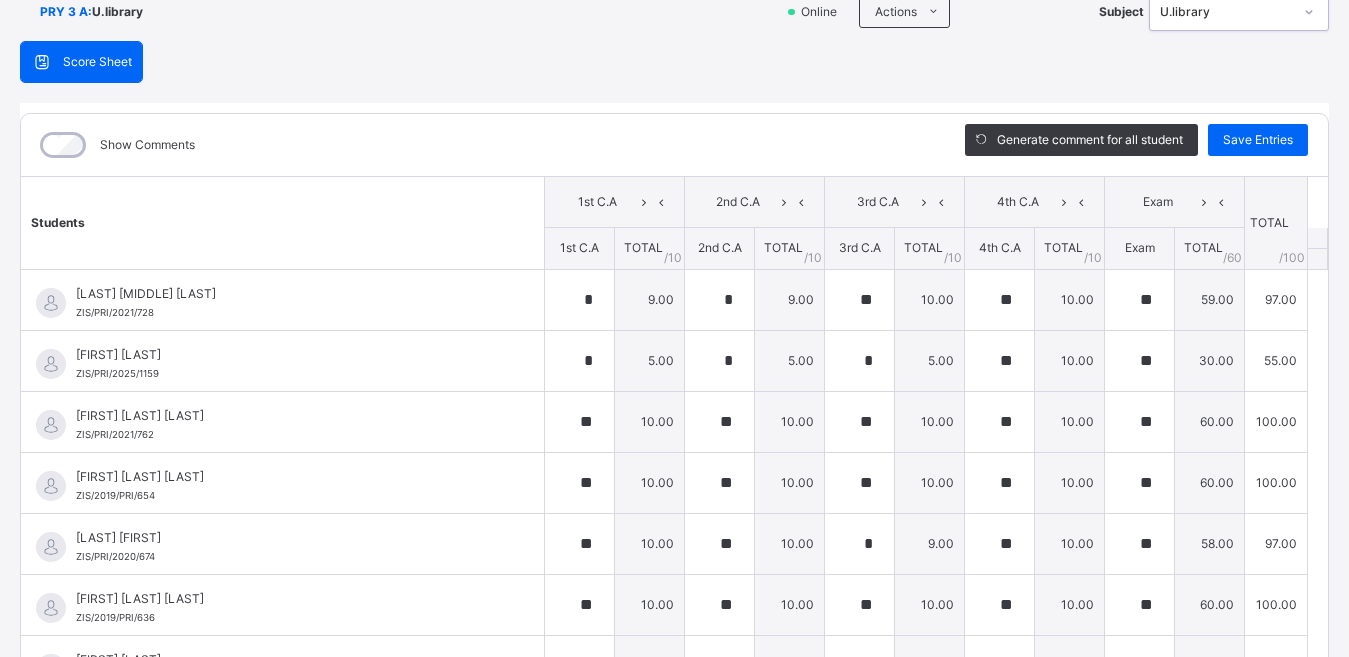type on "*" 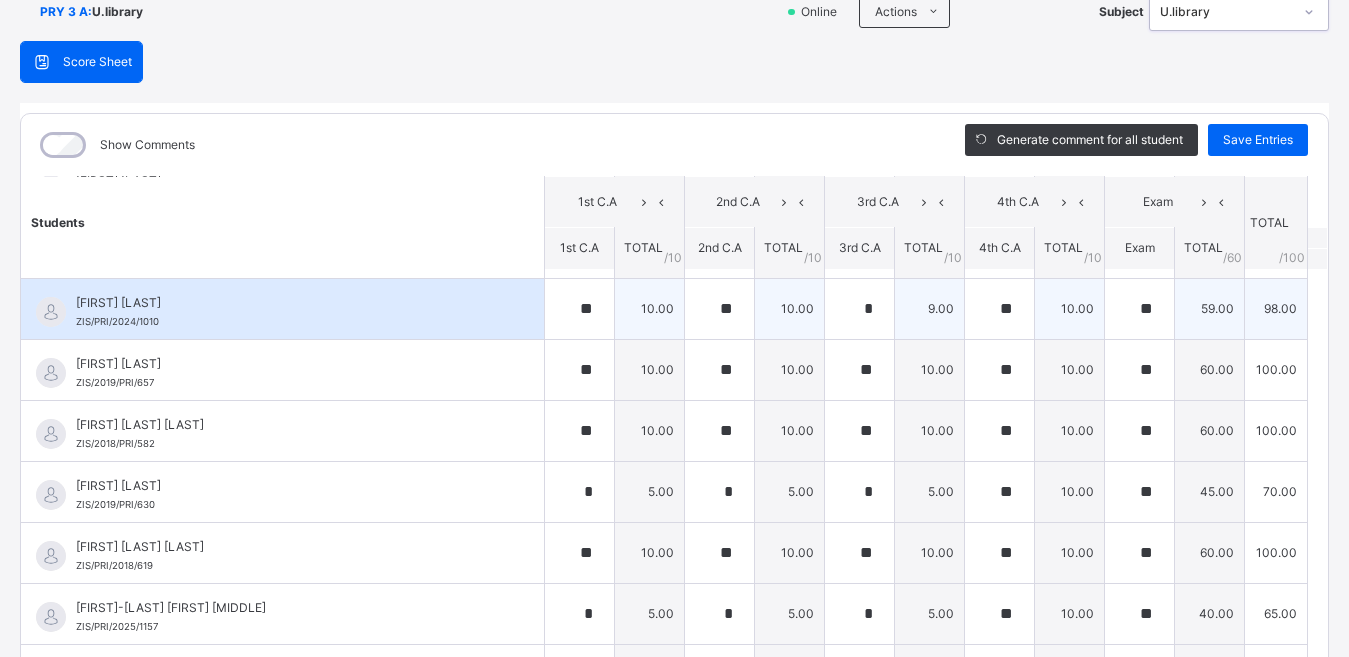 scroll, scrollTop: 814, scrollLeft: 0, axis: vertical 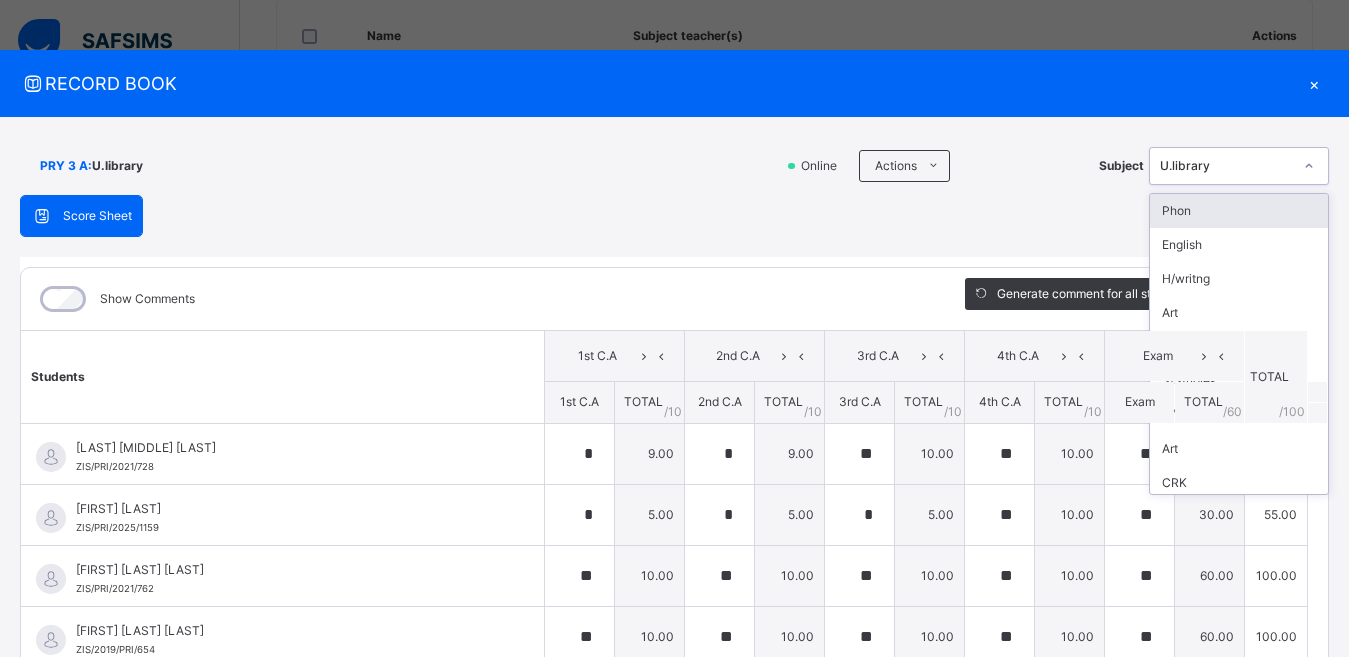 click at bounding box center [1309, 166] 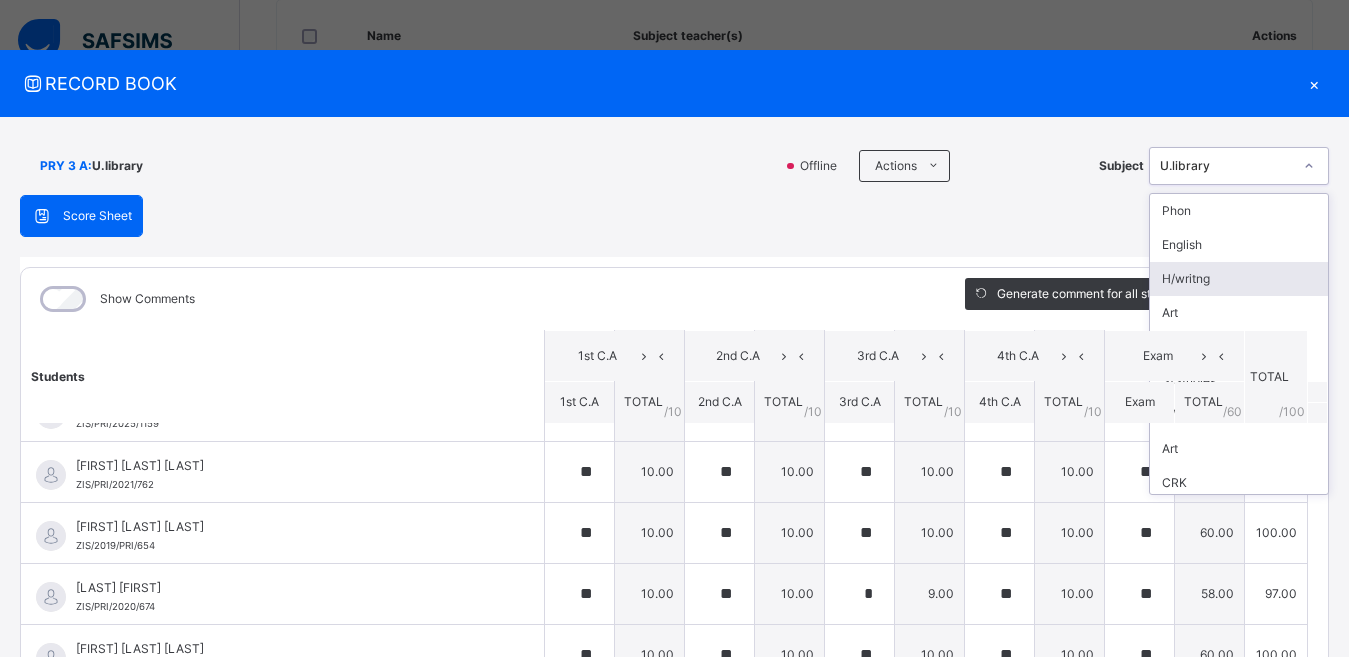 scroll, scrollTop: 100, scrollLeft: 0, axis: vertical 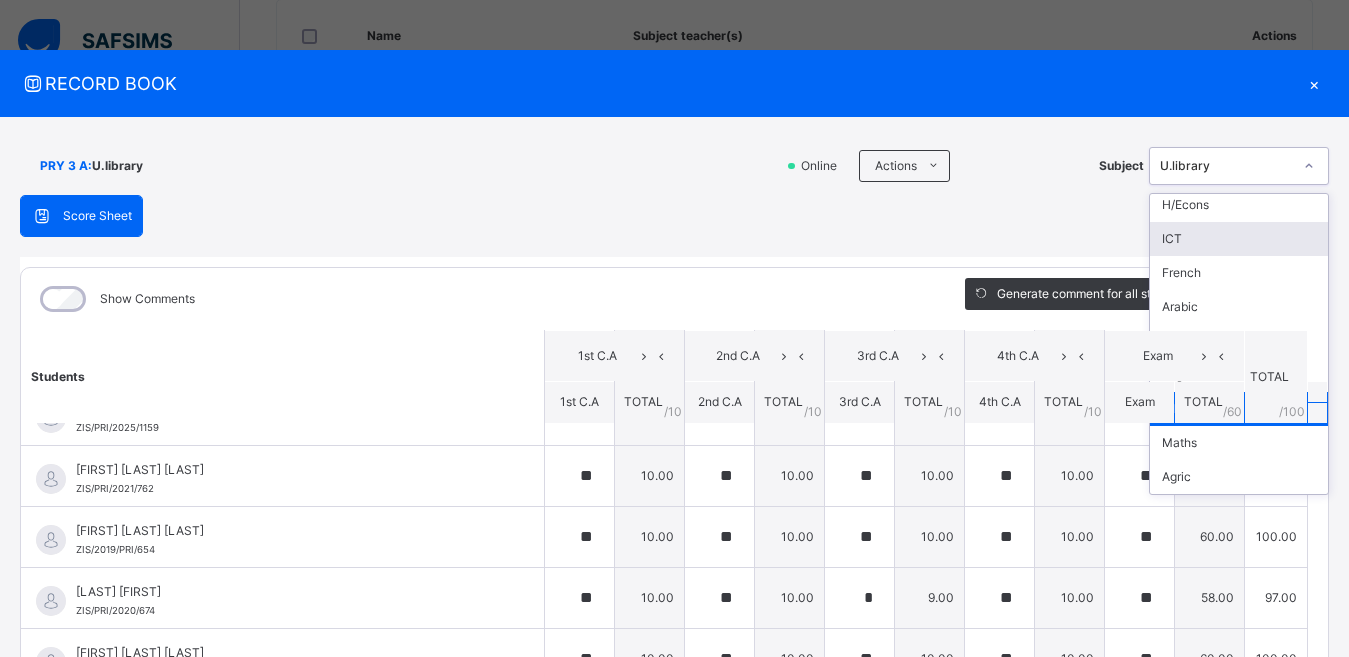 click on "ICT" at bounding box center (1239, 239) 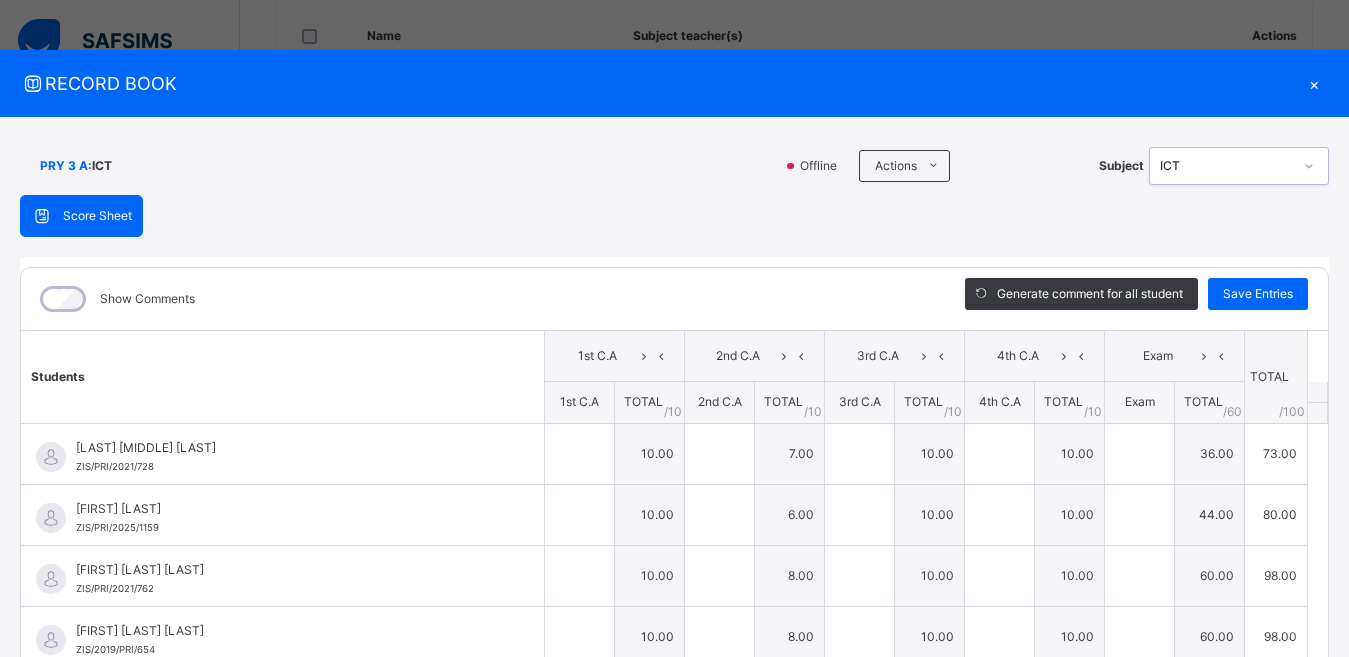 type 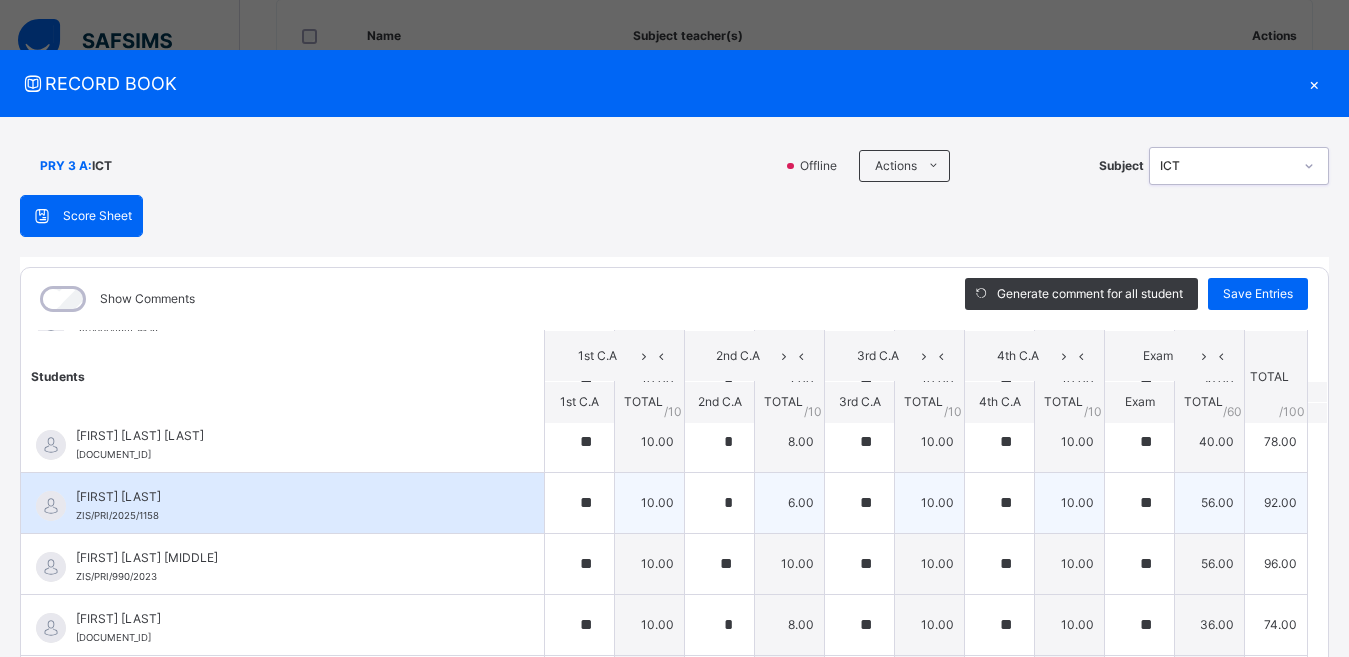 scroll, scrollTop: 814, scrollLeft: 0, axis: vertical 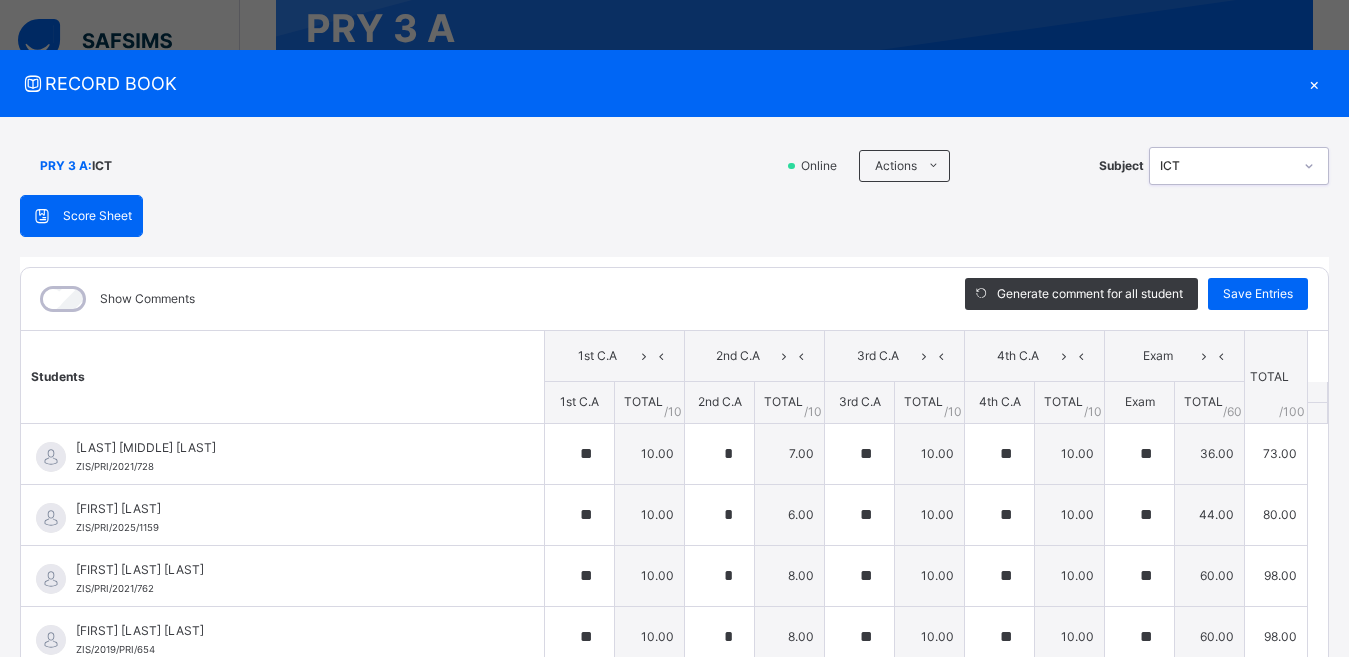 click on "×" at bounding box center [1314, 83] 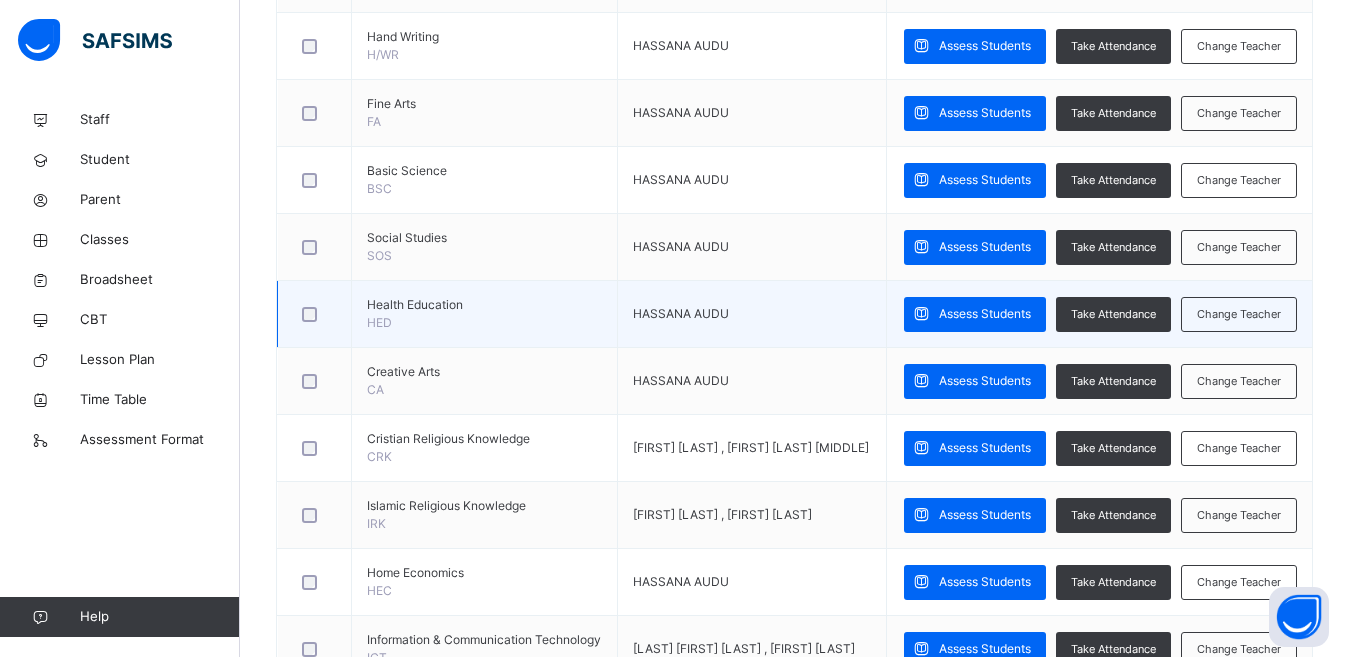 scroll, scrollTop: 700, scrollLeft: 0, axis: vertical 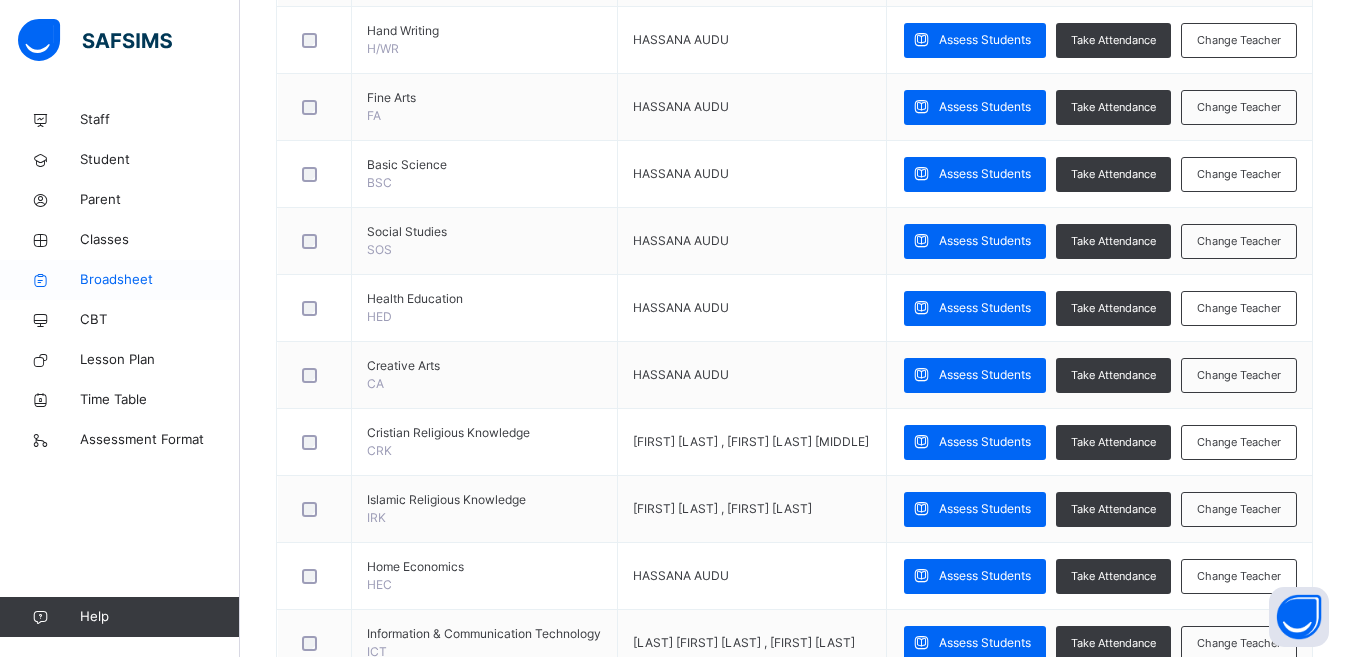 click on "Broadsheet" at bounding box center (160, 280) 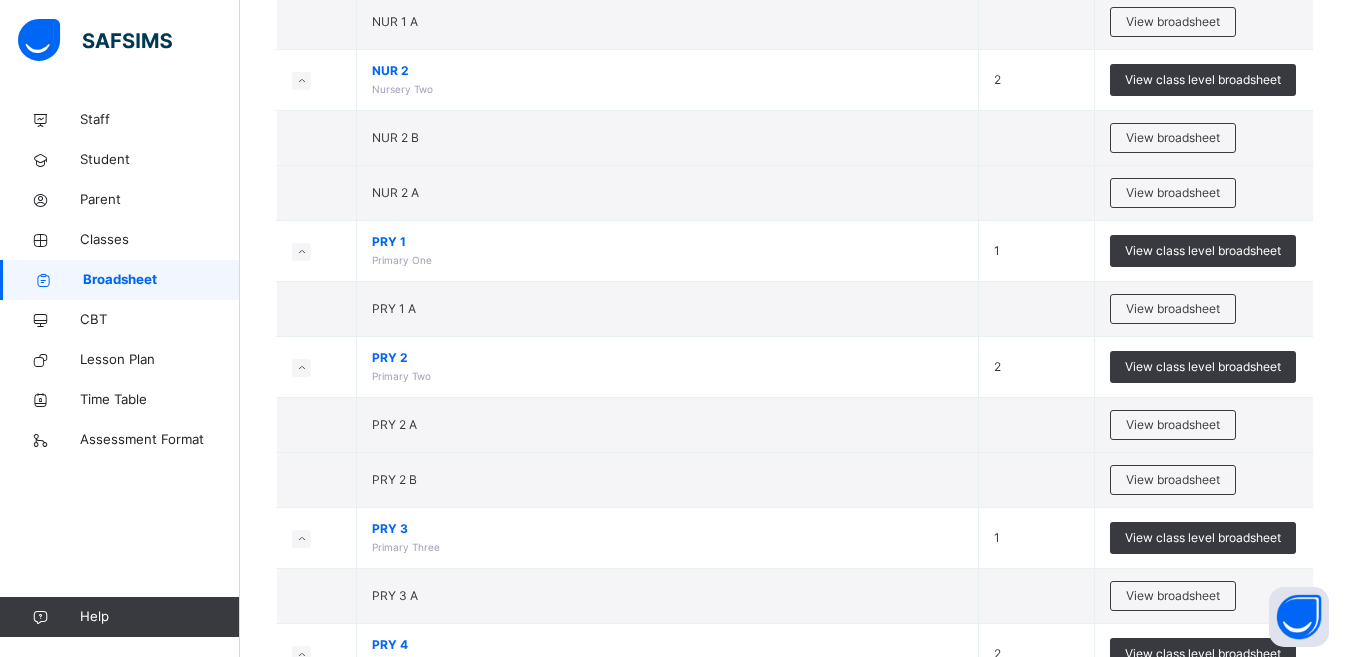 scroll, scrollTop: 600, scrollLeft: 0, axis: vertical 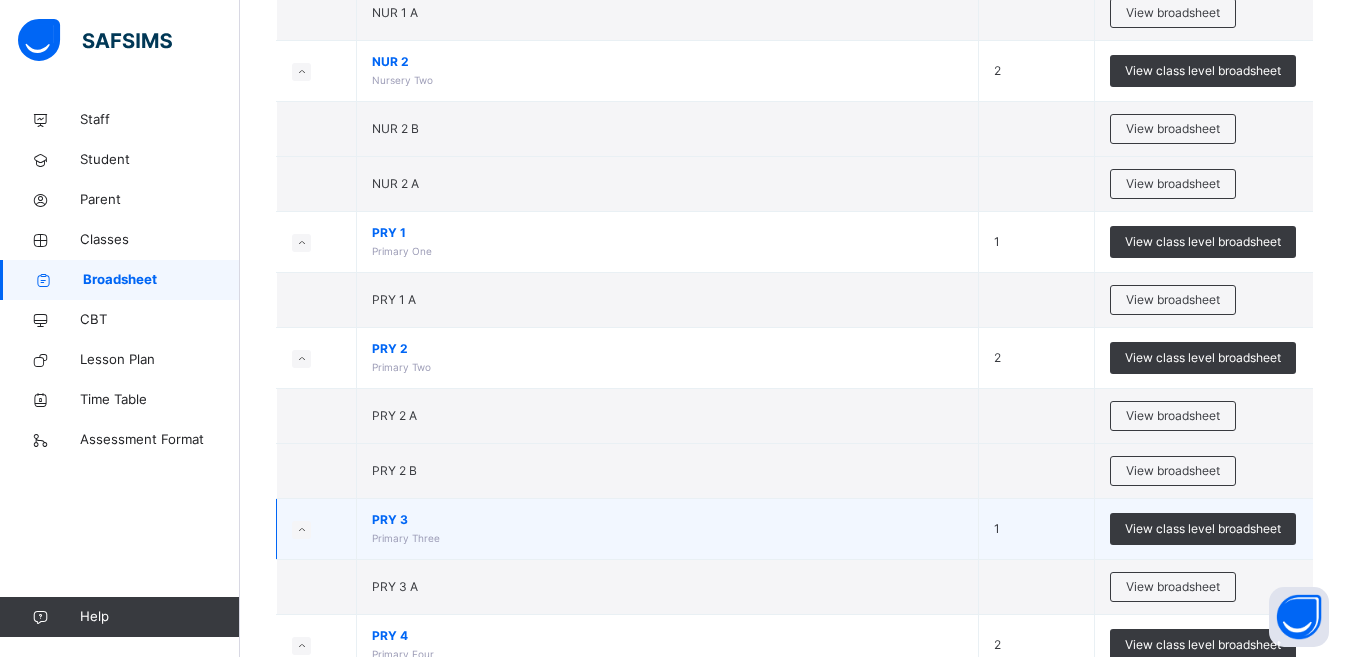 click on "PRY 3" at bounding box center [667, 520] 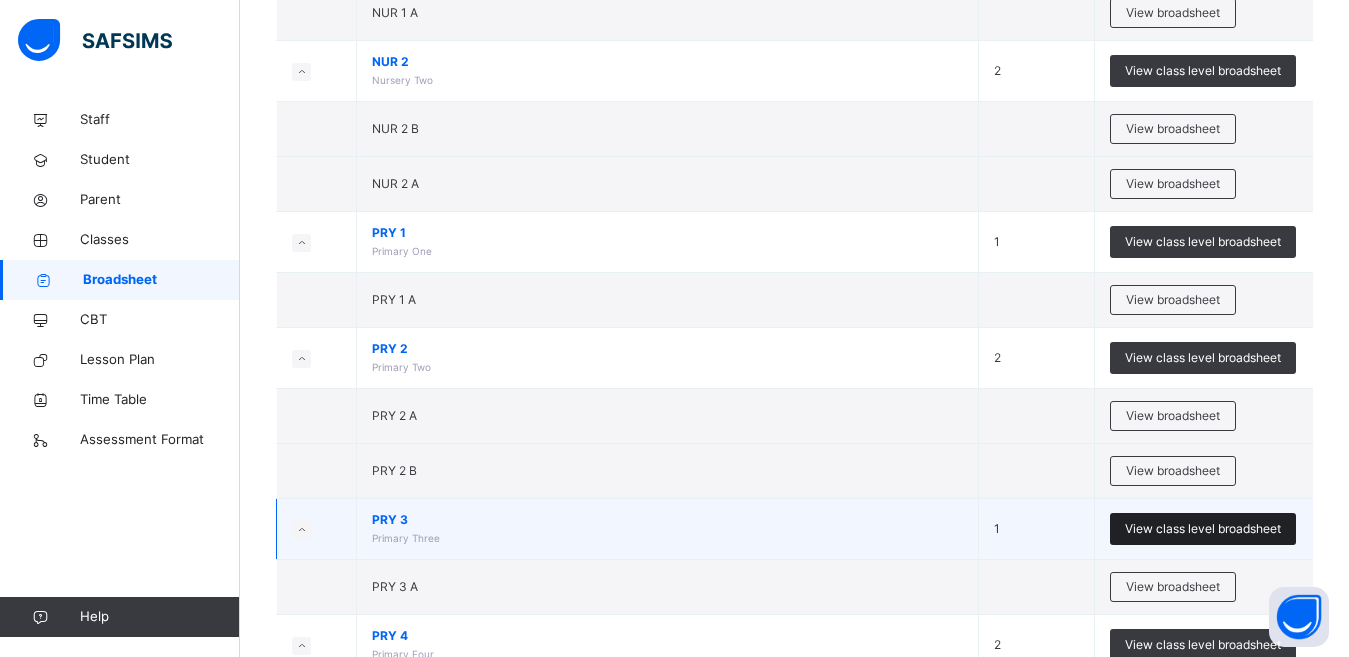 click on "View class level broadsheet" at bounding box center (1203, 529) 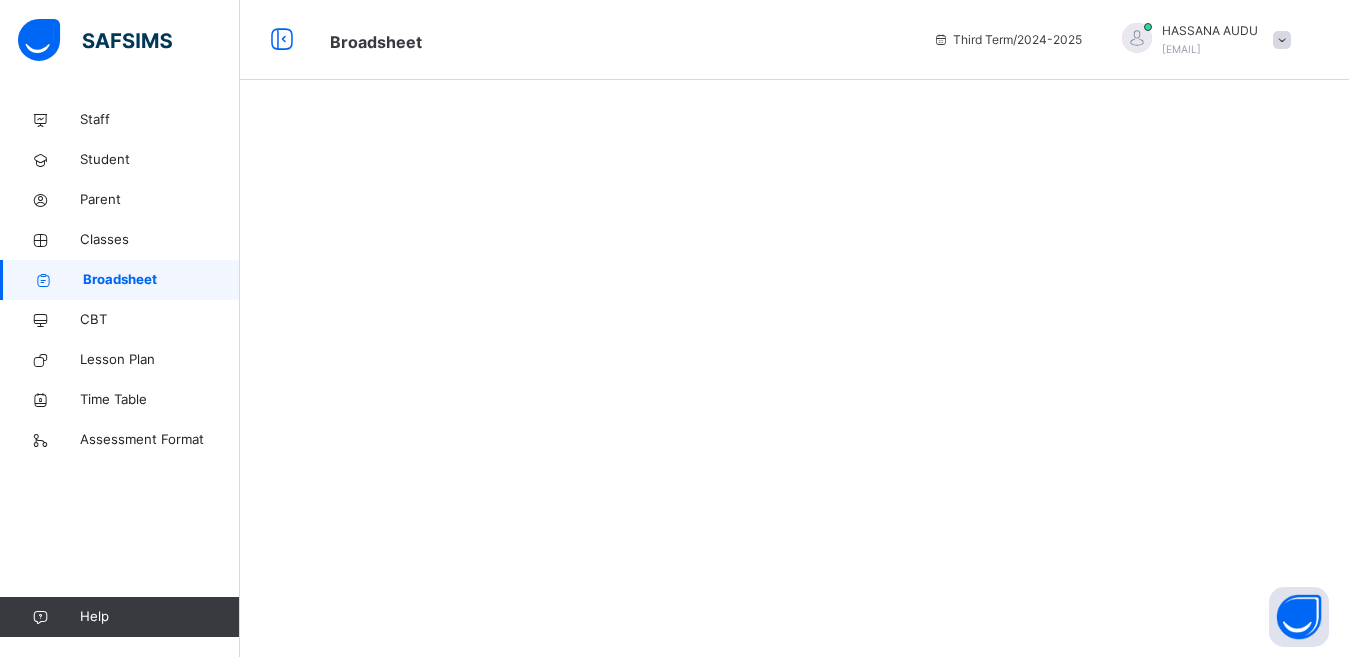 scroll, scrollTop: 0, scrollLeft: 0, axis: both 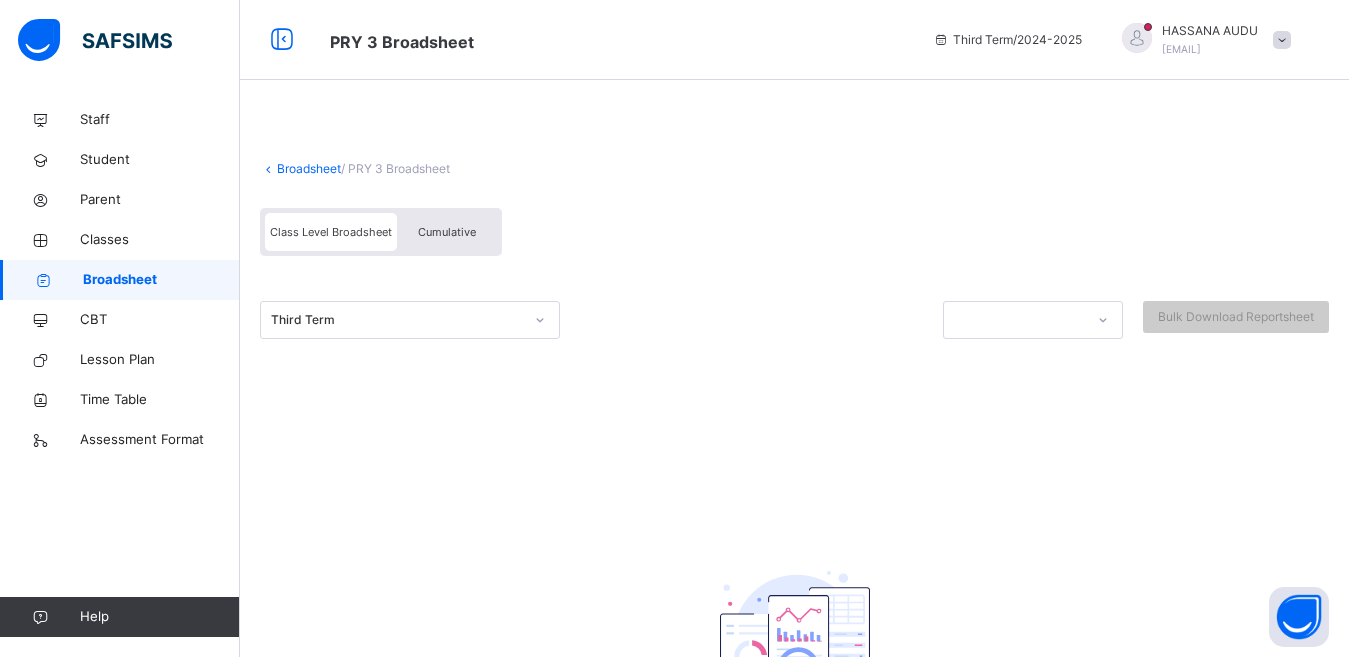 click on "Cumulative" at bounding box center [447, 232] 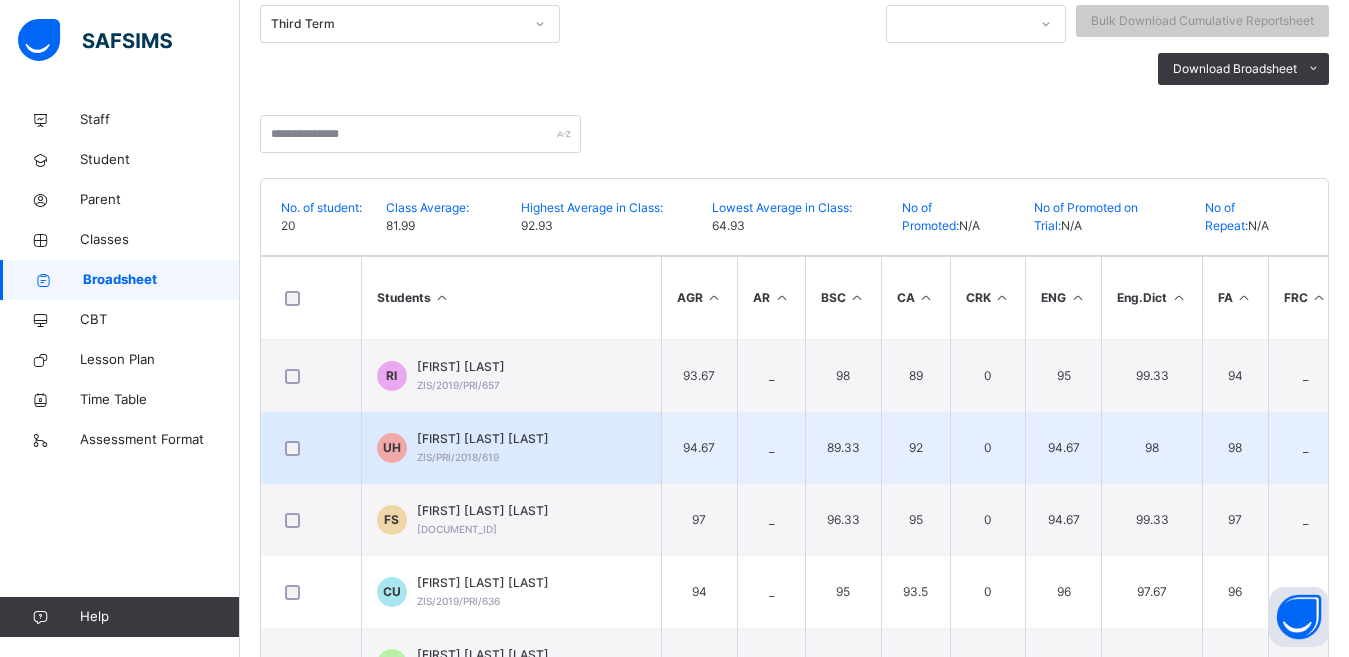 scroll, scrollTop: 300, scrollLeft: 0, axis: vertical 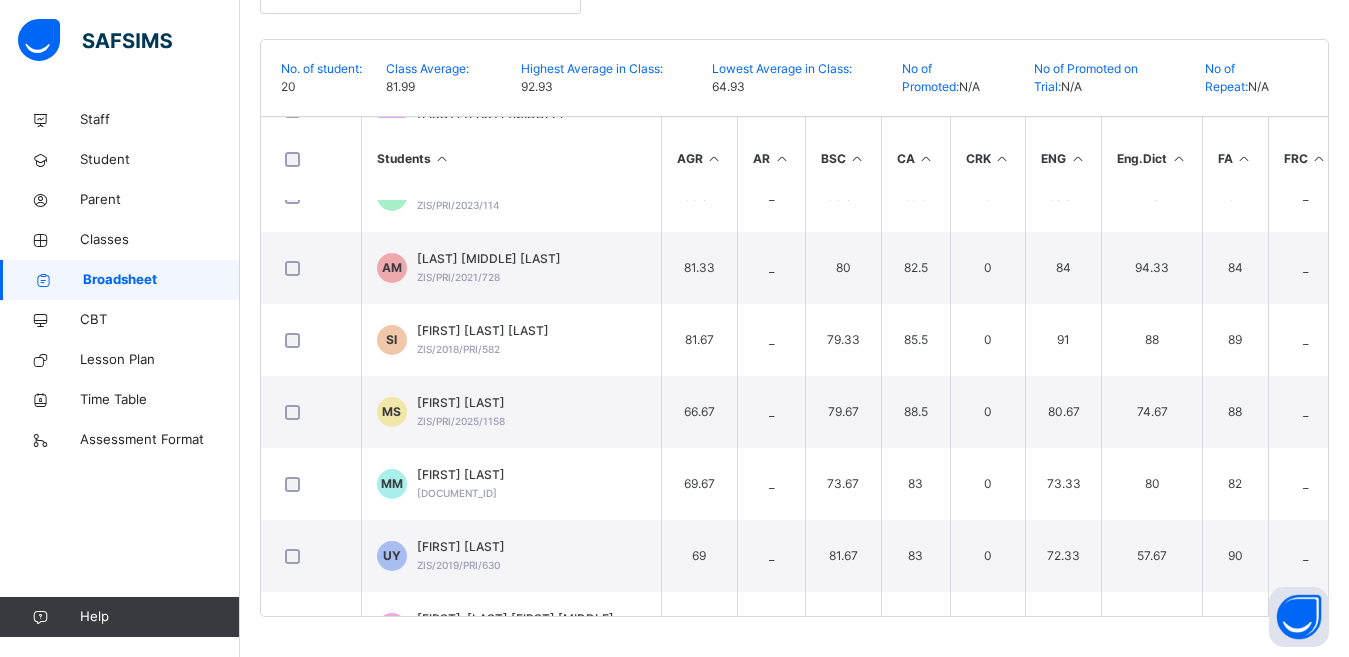 click on "Broadsheet  / PRY 3 Broadsheet Class Level Broadsheet Cumulative Third Term Bulk Download Cumulative Reportsheet Download Broadsheet PDF Excel sheet Zinaria International School Date: 5th Aug 2025, 5:11:25 am  No. of student:    20    Class Average:    81.99    Highest Average in Class:    92.93    Lowest Average in Class:    64.93    No of Promoted:   N/A   No of Promoted on Trial:   N/A   No of Repeat:   N/A  S/NO Admission No. Full Name AGR AR BSC CA CRK ENG Eng.Dict FA FRC H/WR HAU HEC HED ICT IRK MTH Phon SOS U.Lib No. of Subjects TOTAL Average Position Status Grade 1 ZIS/2019/PRI/657 RUQAYYA  IDRIS 93.67 _ 98 89 0 95 99.33 94 _ 96 _ _ 93.67 98.67 94 89 92.67 98.33 100 15 3717 92.93 1st N/A A 2 ZIS/PRI/2018/619 UMAR IREMIDE HABEEB 94.67 _ 89.33 92 0 94.67 98 98 _ 94.33 _ _ 93.67 85.33 97.33 95.33 92.67 99.33 99.33 15 3684 92.1 2nd N/A A 3 ZIS/PRI/2021/689 FATIMA HARUNA SULIEMAN 97 _ 96.33 95 0 94.67 99.33 97 _ 92 _ _ 83.67 94 93.33 89.67 94.67 96.67 100 15 3681 92.03 3rd N/A A 4 ZIS/2019/PRI/636 94 _ 95" at bounding box center (794, 161) 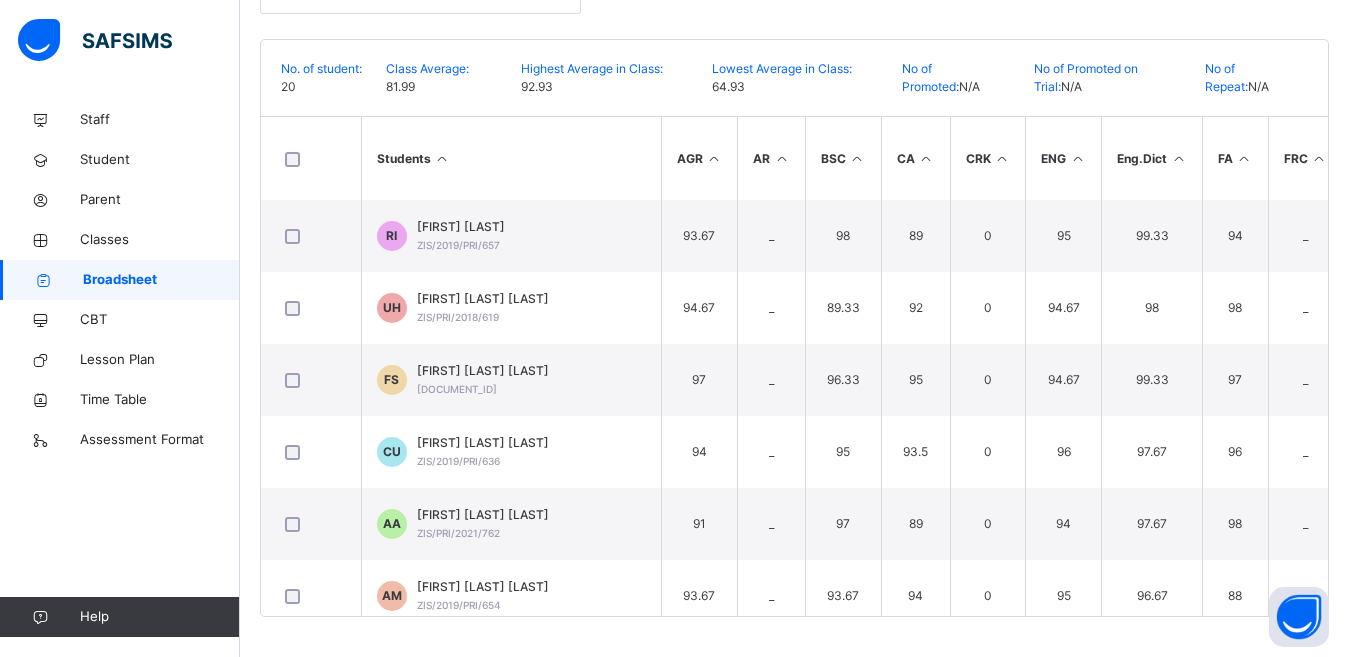 scroll, scrollTop: 0, scrollLeft: 0, axis: both 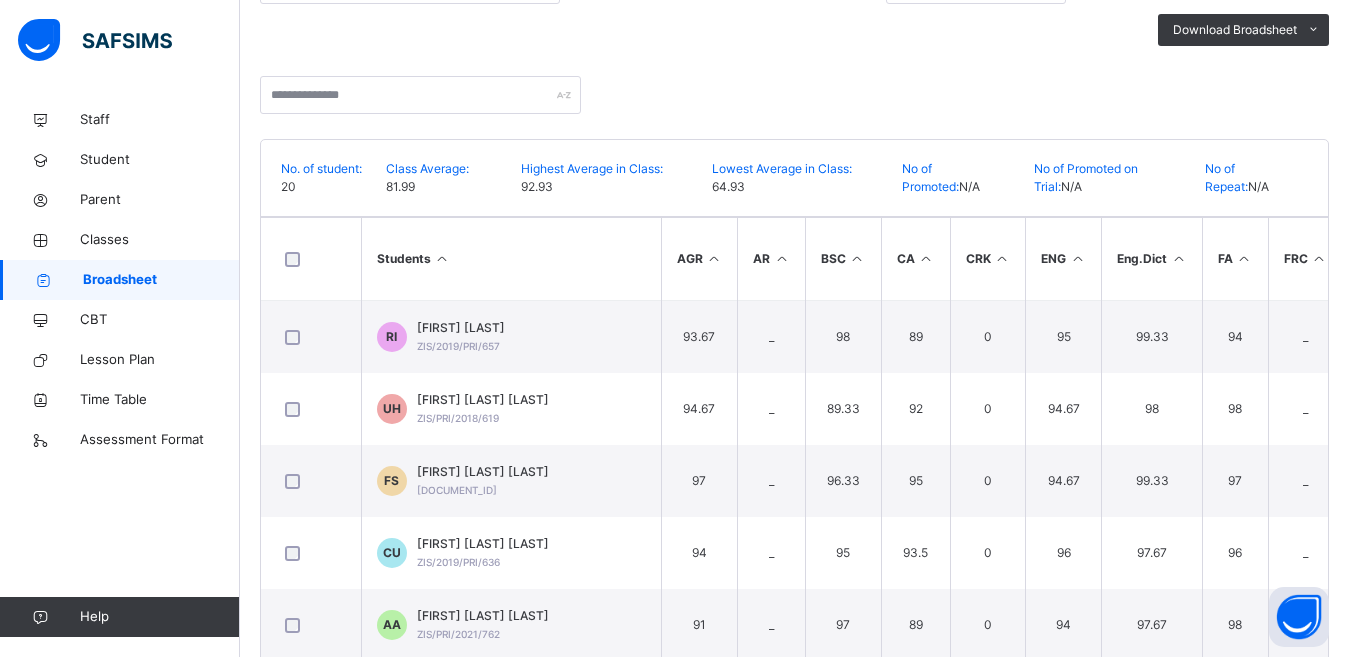 drag, startPoint x: 805, startPoint y: 471, endPoint x: 795, endPoint y: 288, distance: 183.27303 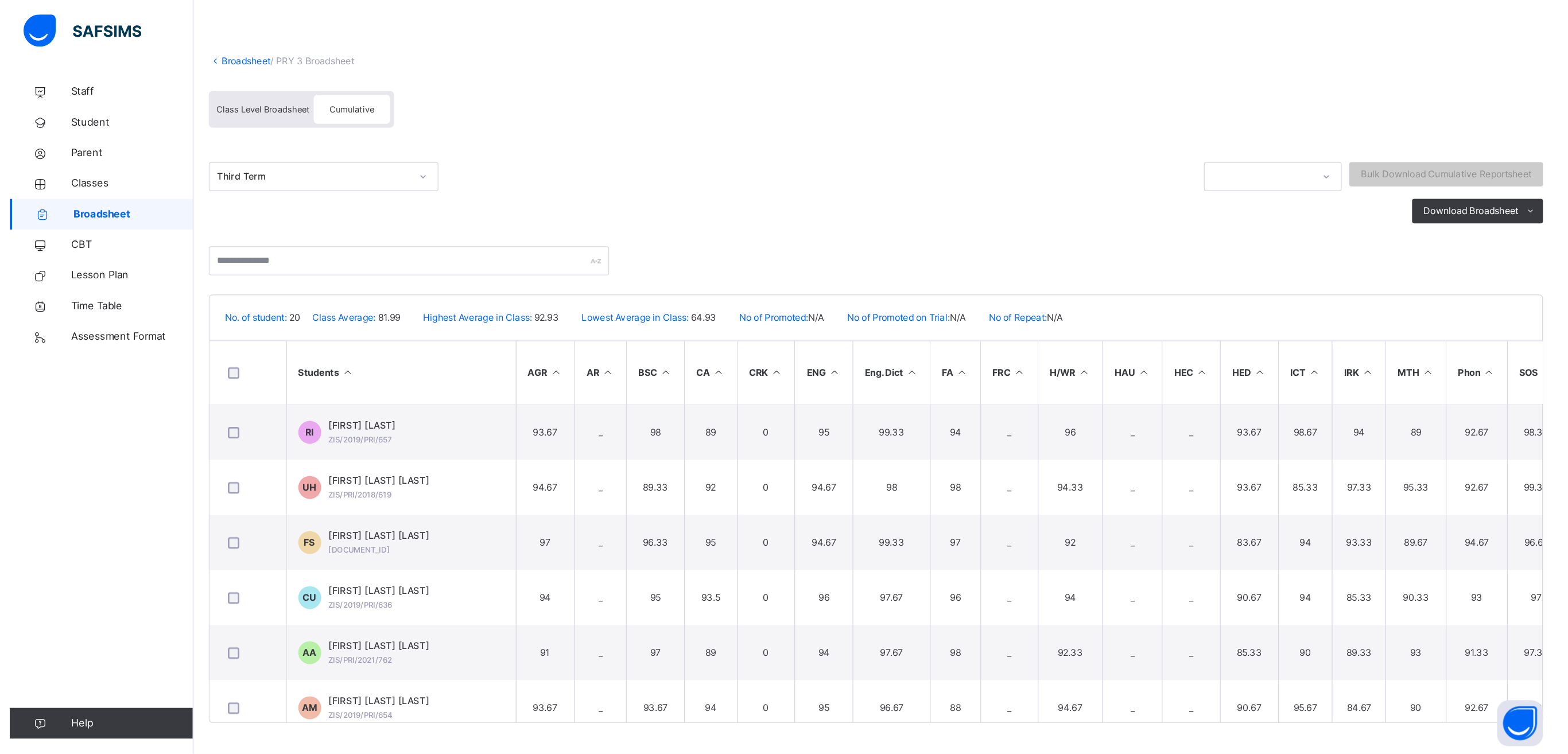 scroll, scrollTop: 0, scrollLeft: 0, axis: both 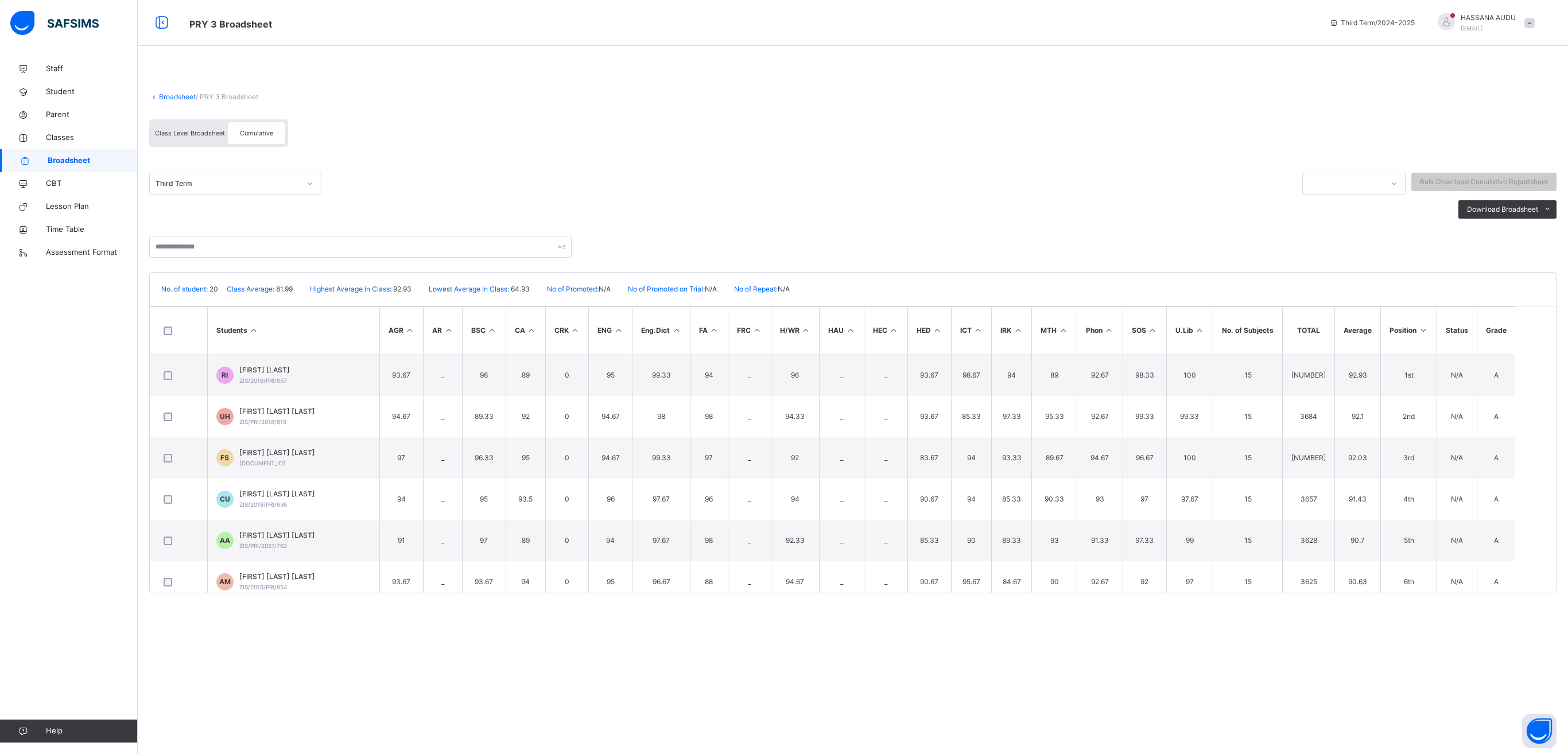 drag, startPoint x: 770, startPoint y: 197, endPoint x: 999, endPoint y: 205, distance: 229.1397 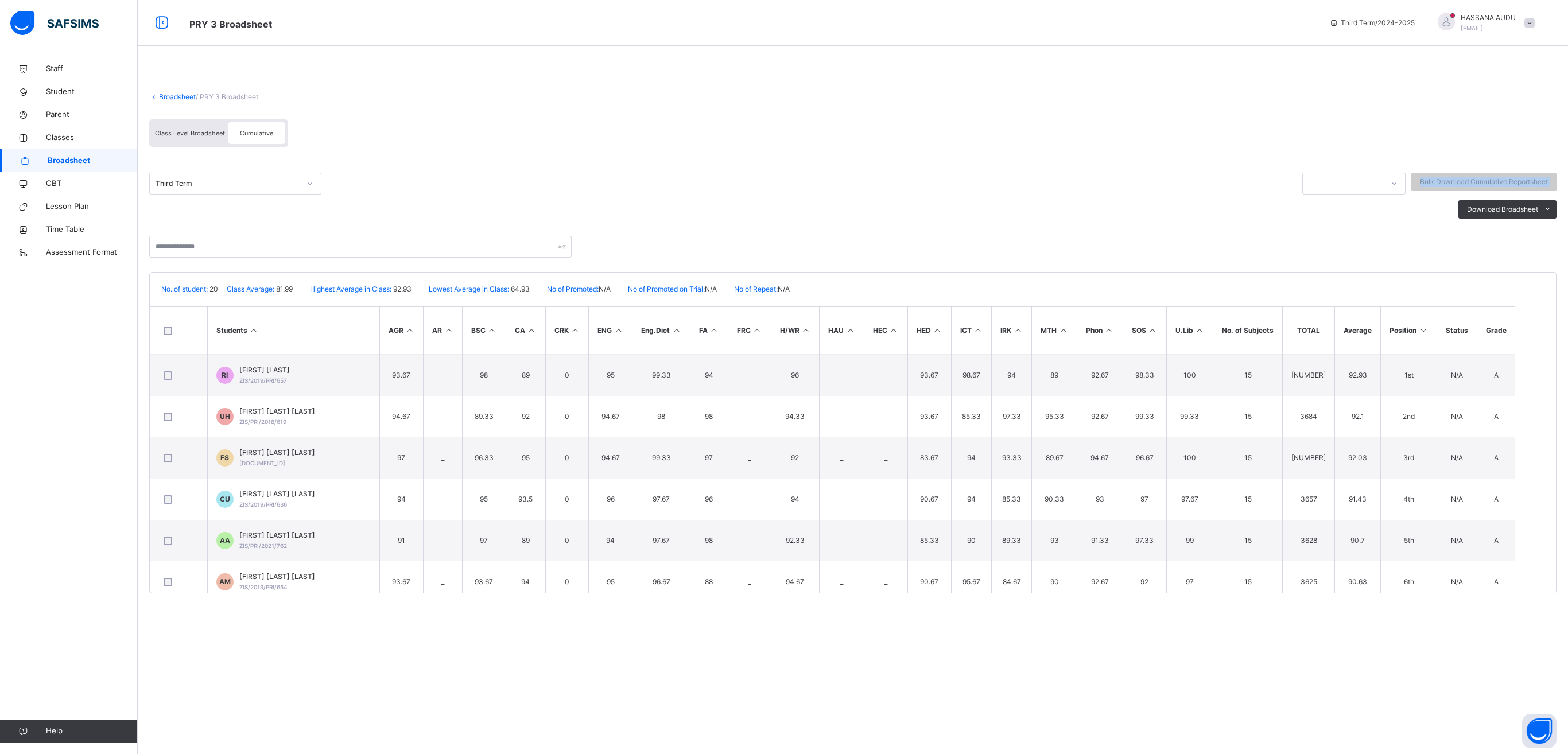 drag, startPoint x: 767, startPoint y: 201, endPoint x: 808, endPoint y: 182, distance: 45.18849 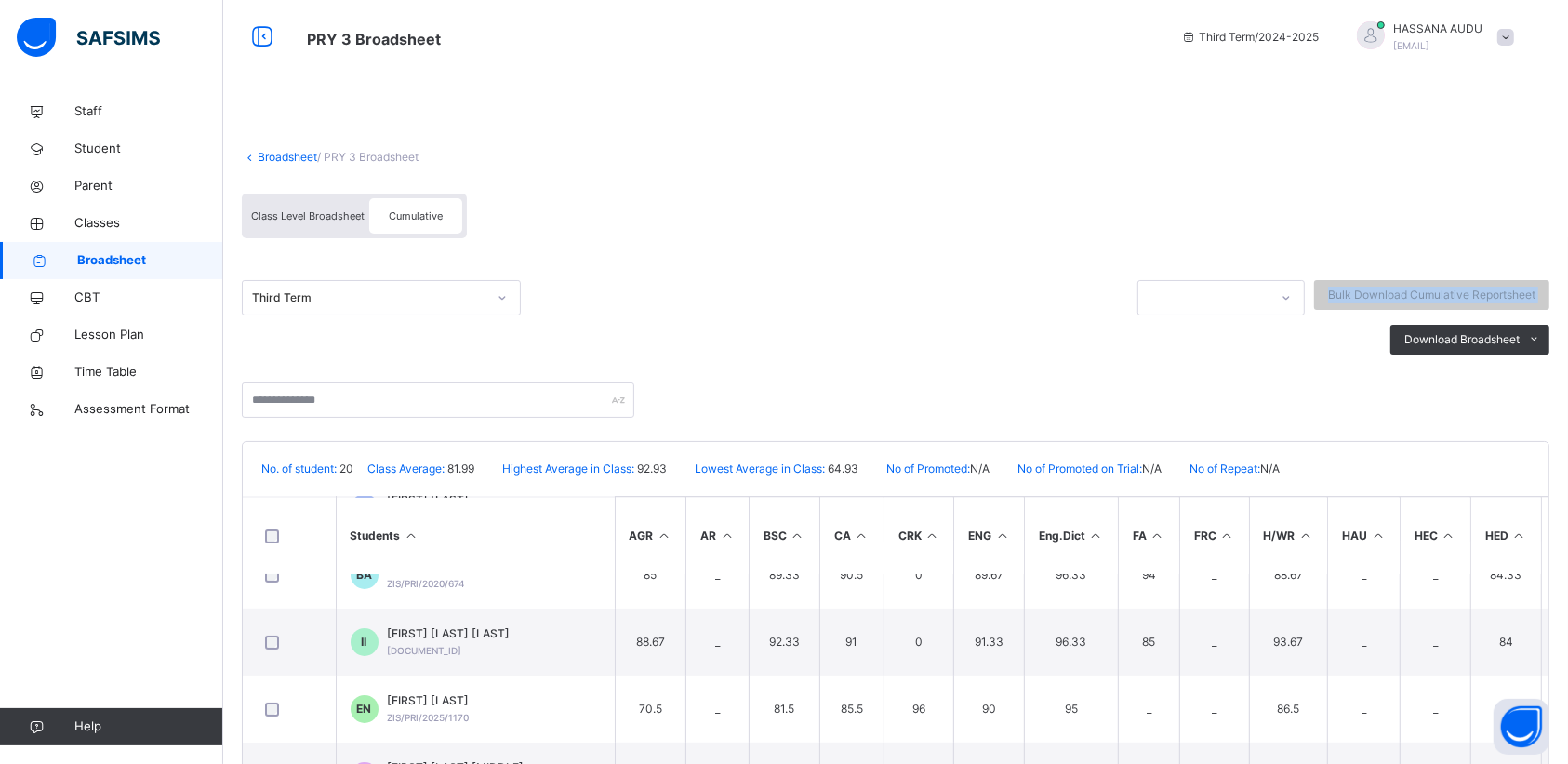 scroll, scrollTop: 262, scrollLeft: 0, axis: vertical 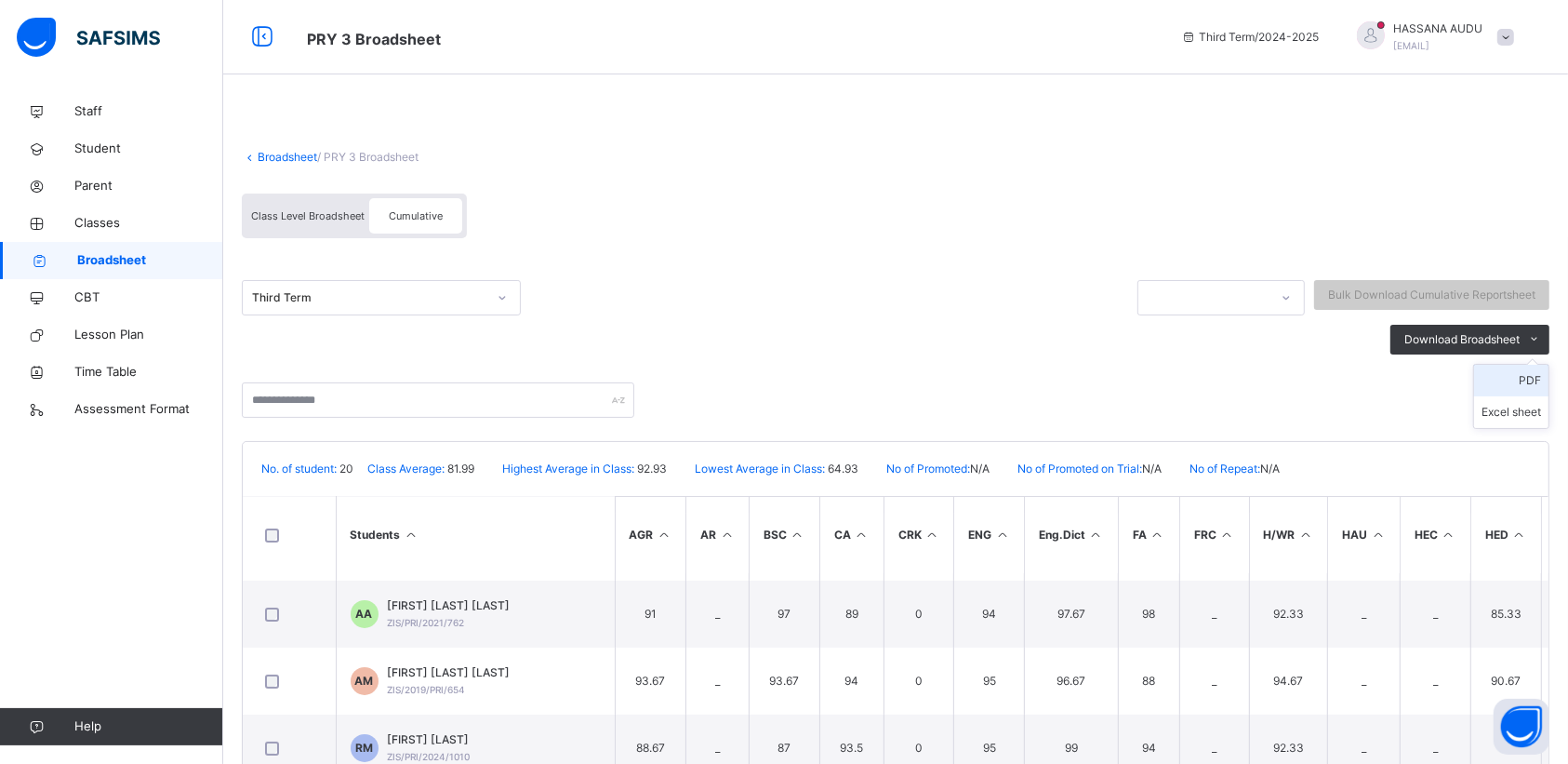 click on "PDF" at bounding box center [1511, 381] 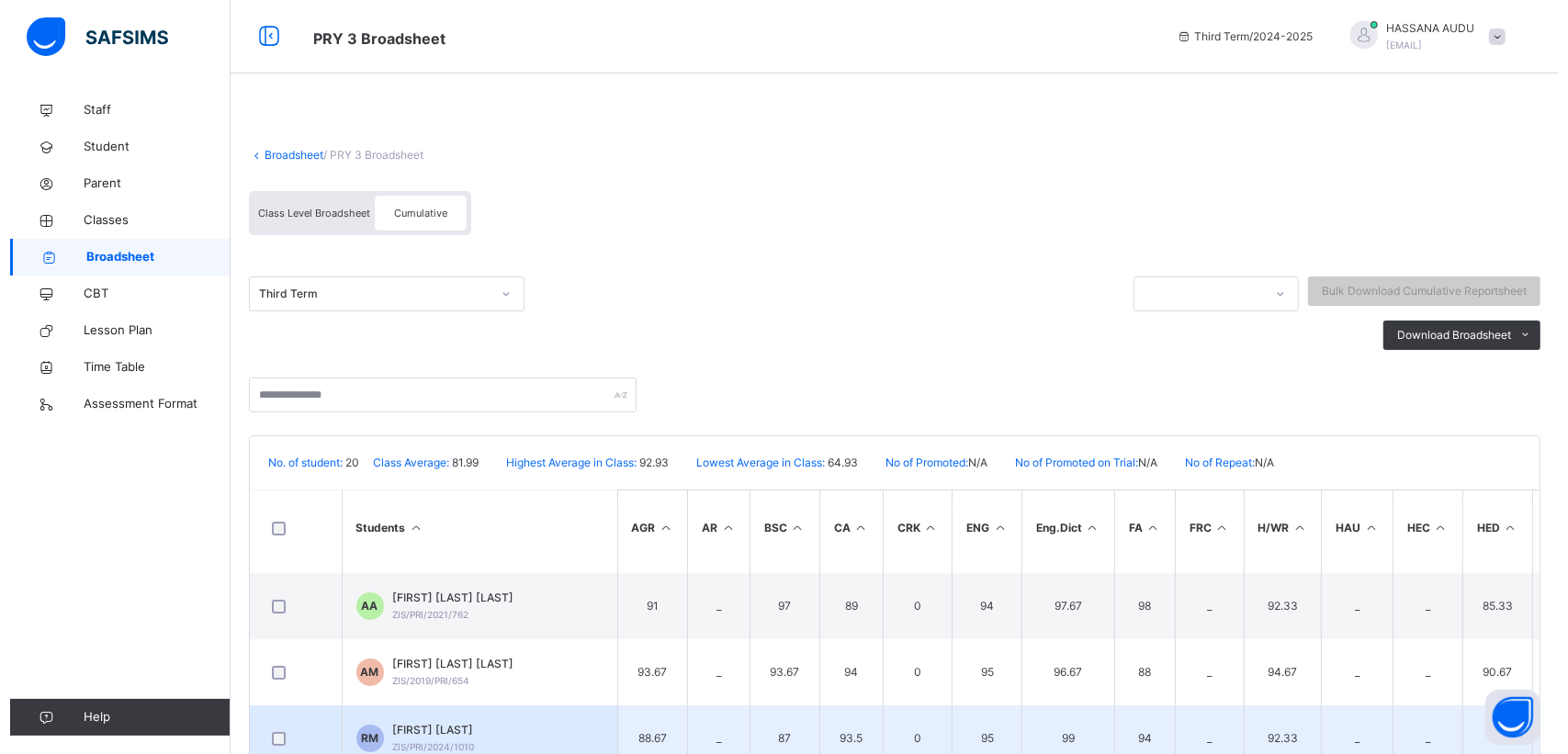 scroll, scrollTop: 0, scrollLeft: 0, axis: both 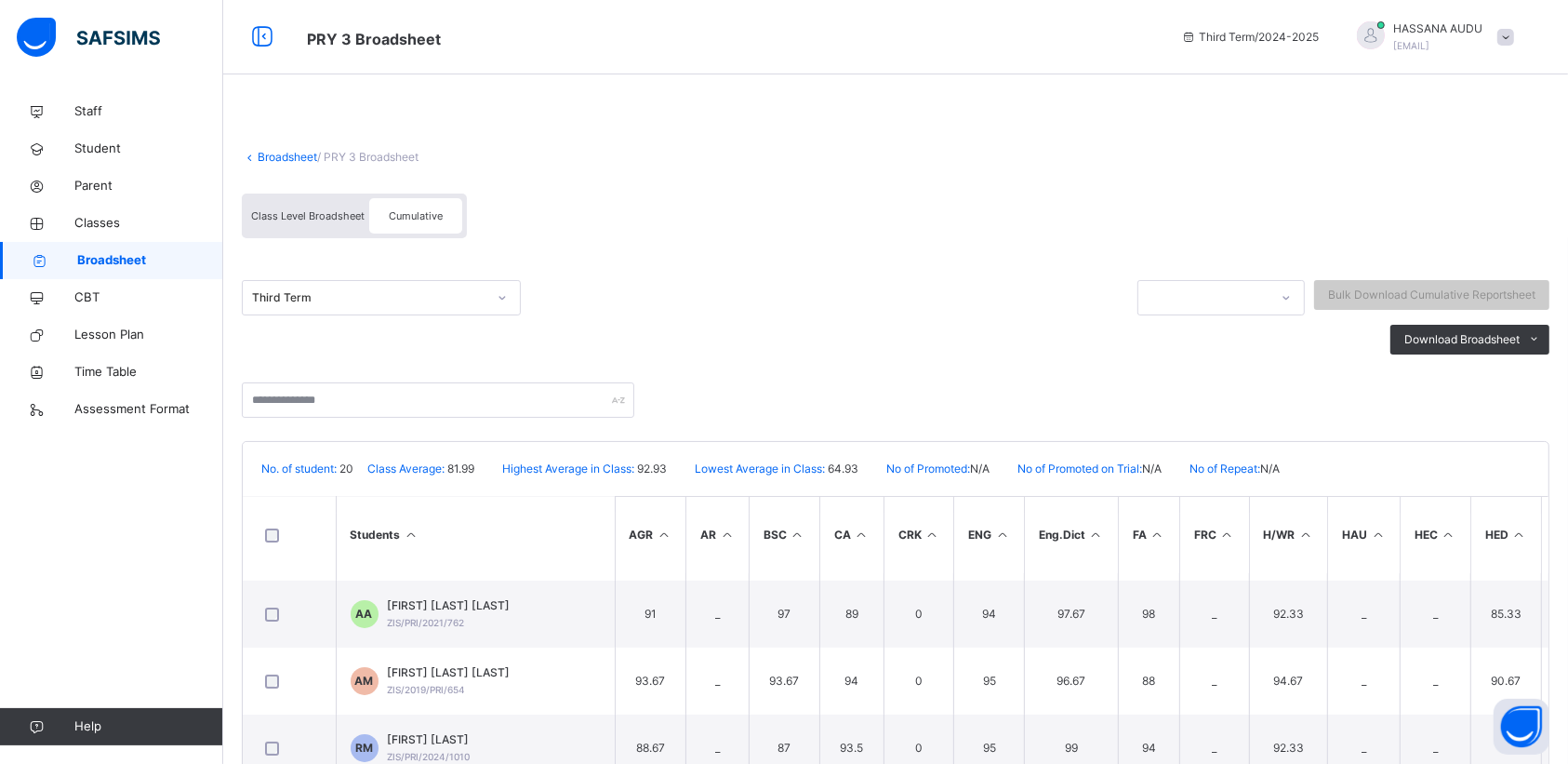 click on "HASSANA   AUDU auduhassana482@gmail.com" at bounding box center [1430, 37] 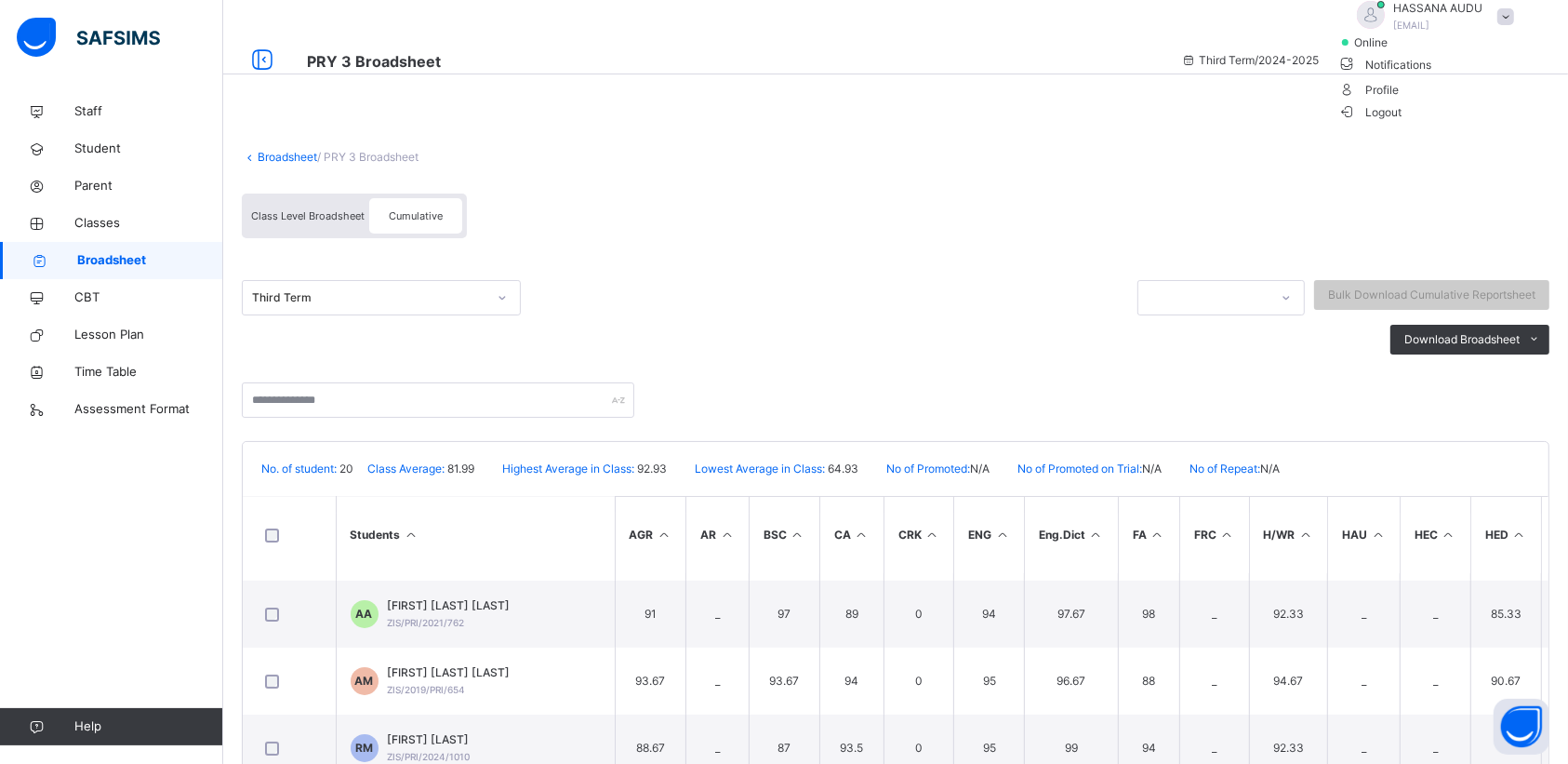 click on "Logout" at bounding box center (1370, 112) 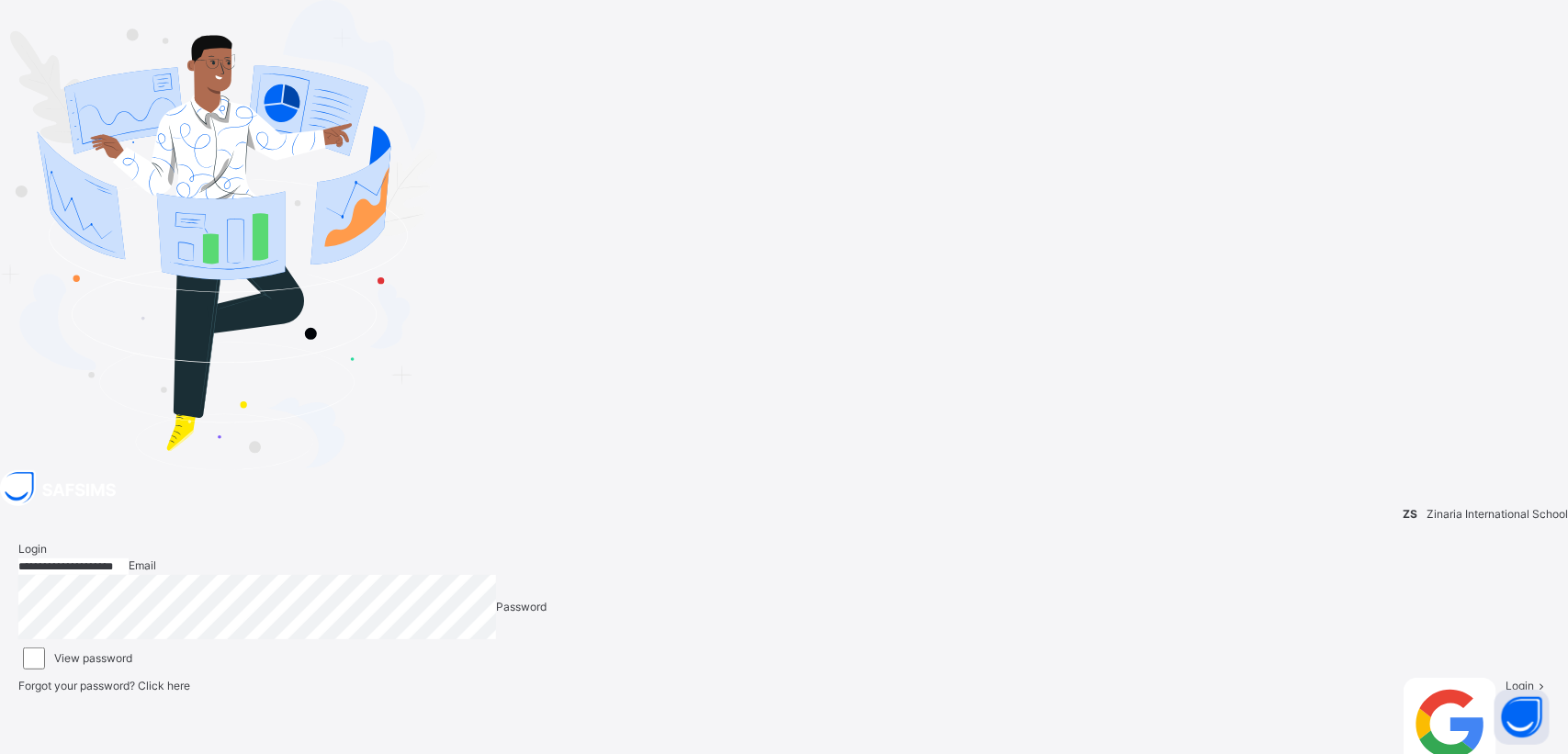 click on "**********" at bounding box center [73, 567] 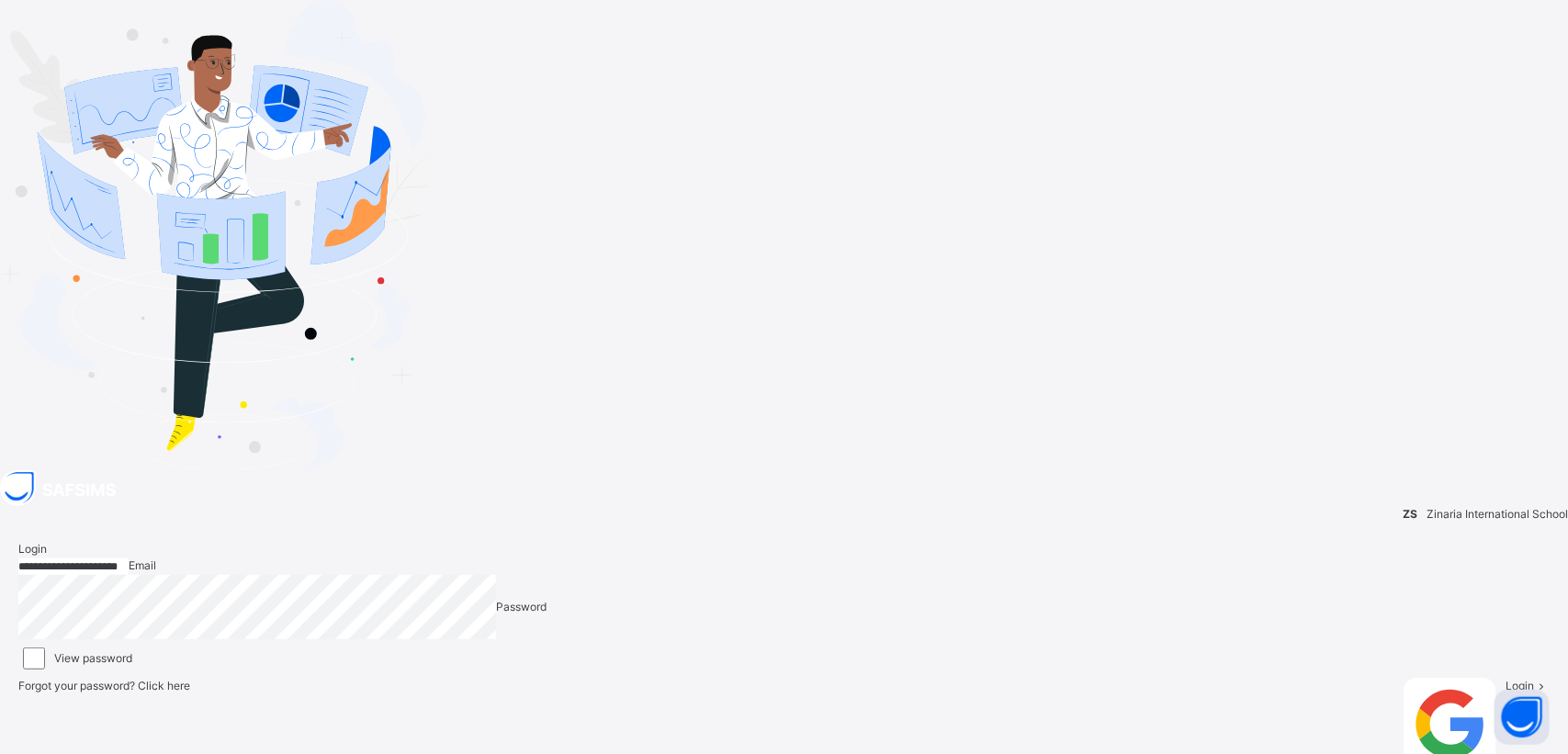 click on "Login" at bounding box center (1519, 685) 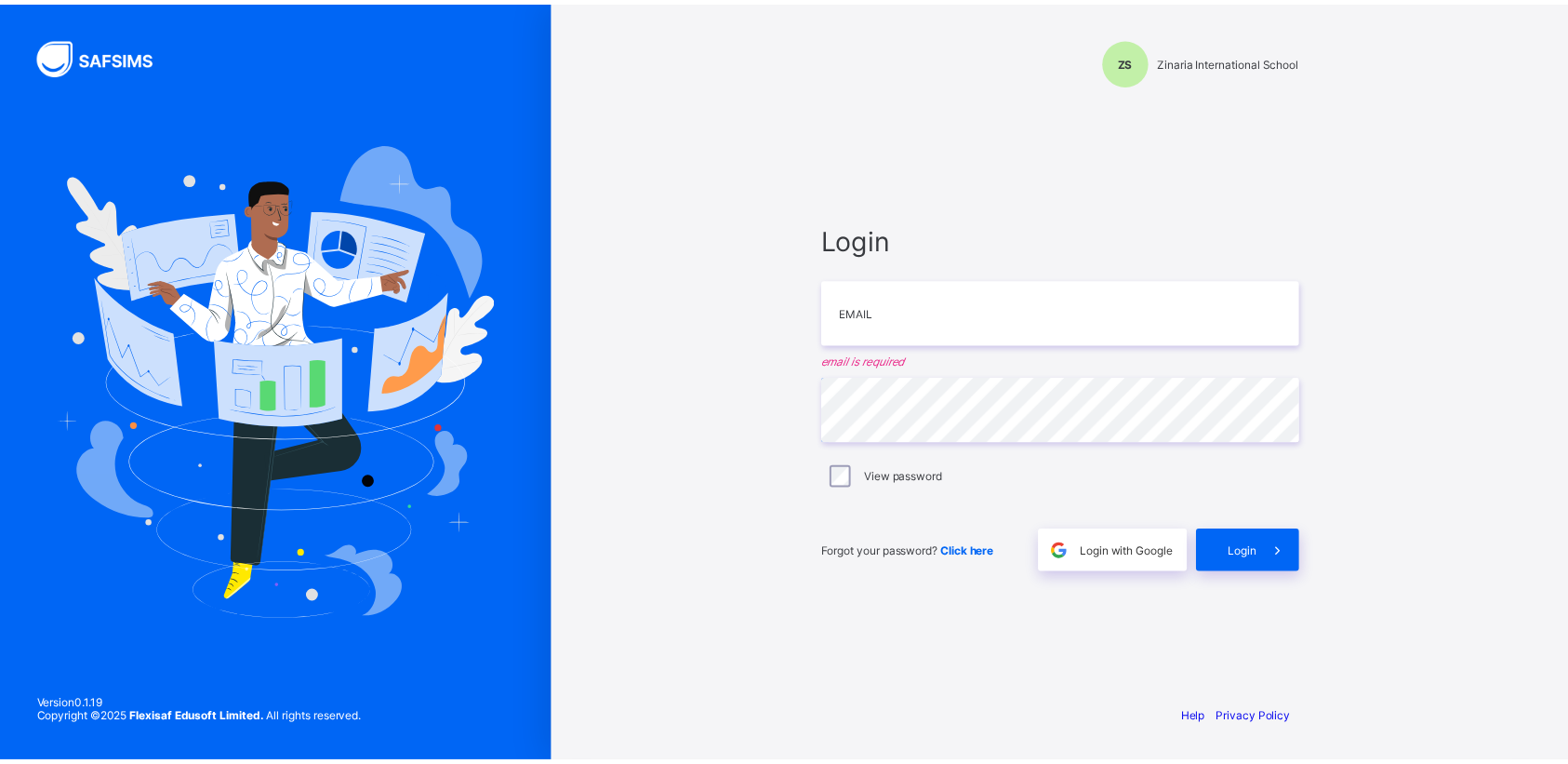 scroll, scrollTop: 0, scrollLeft: 0, axis: both 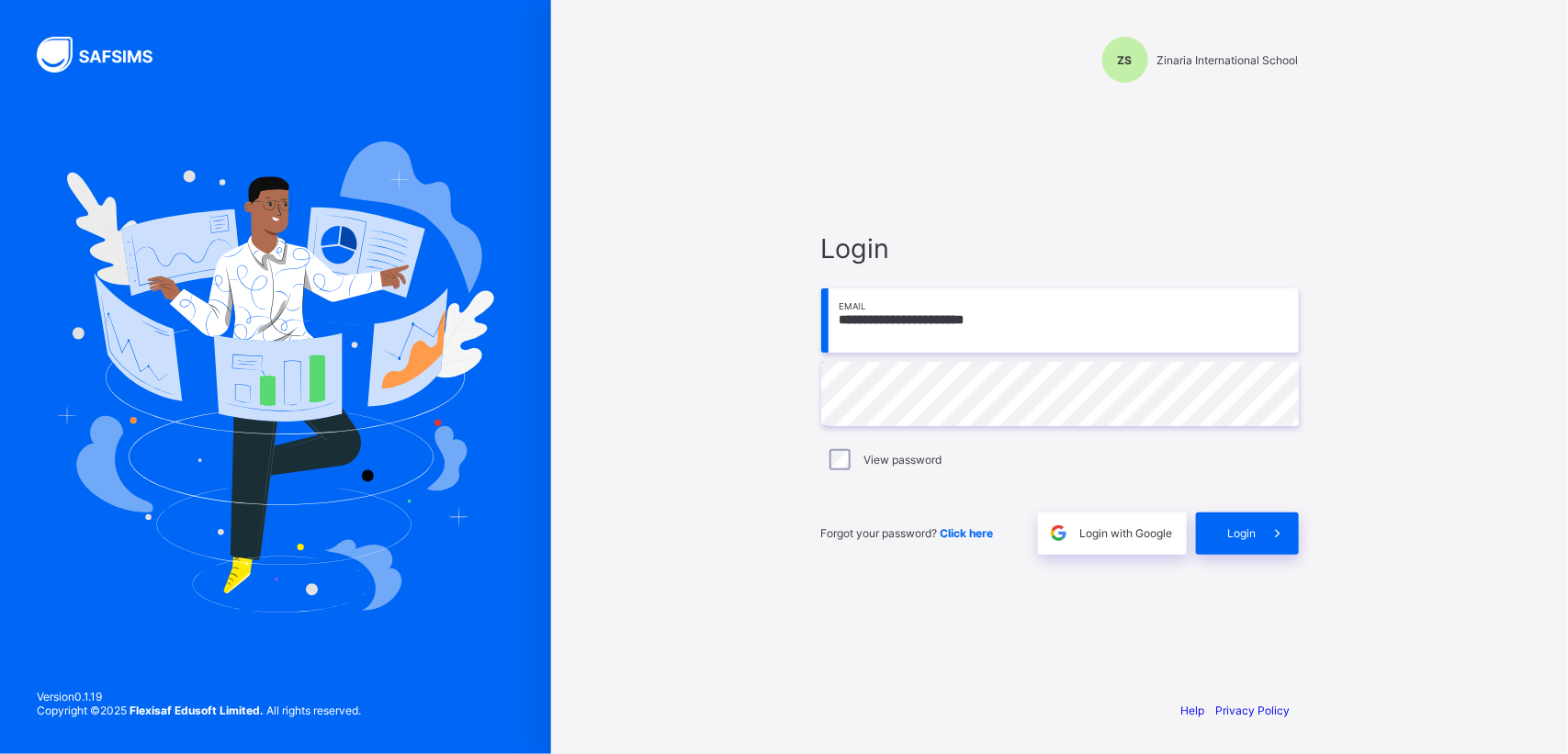 type on "**********" 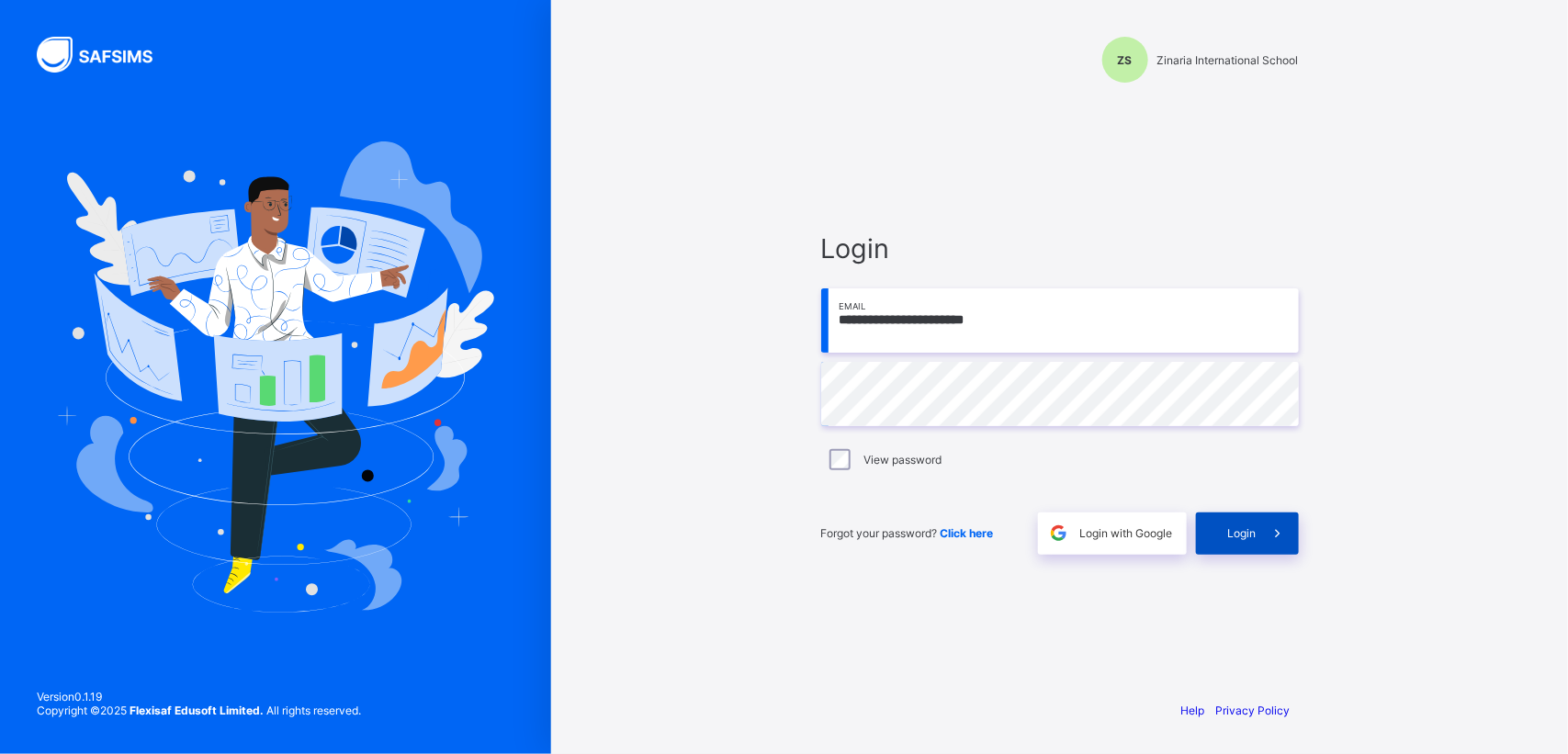 click at bounding box center [1277, 533] 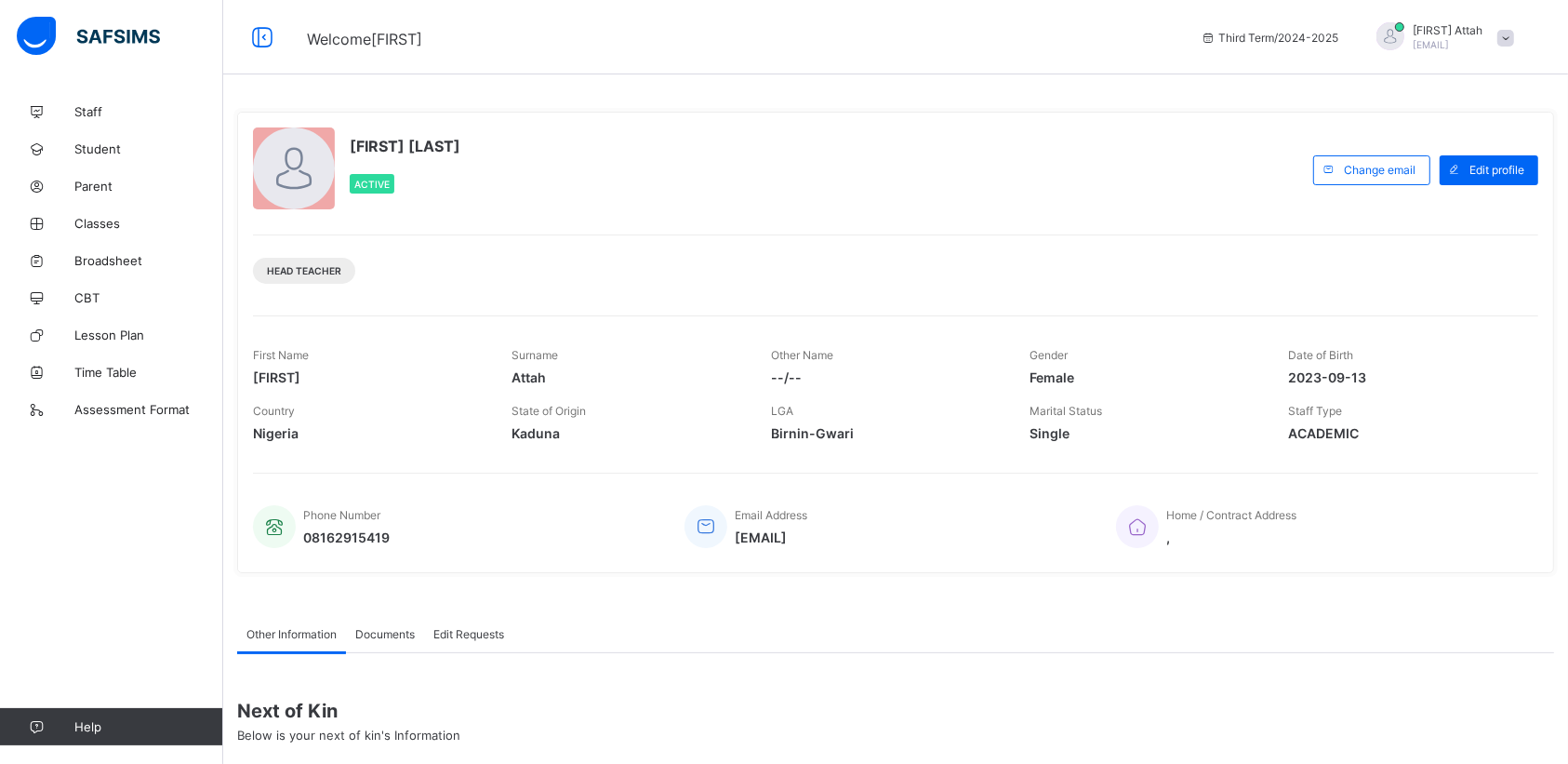 click at bounding box center [1506, 38] 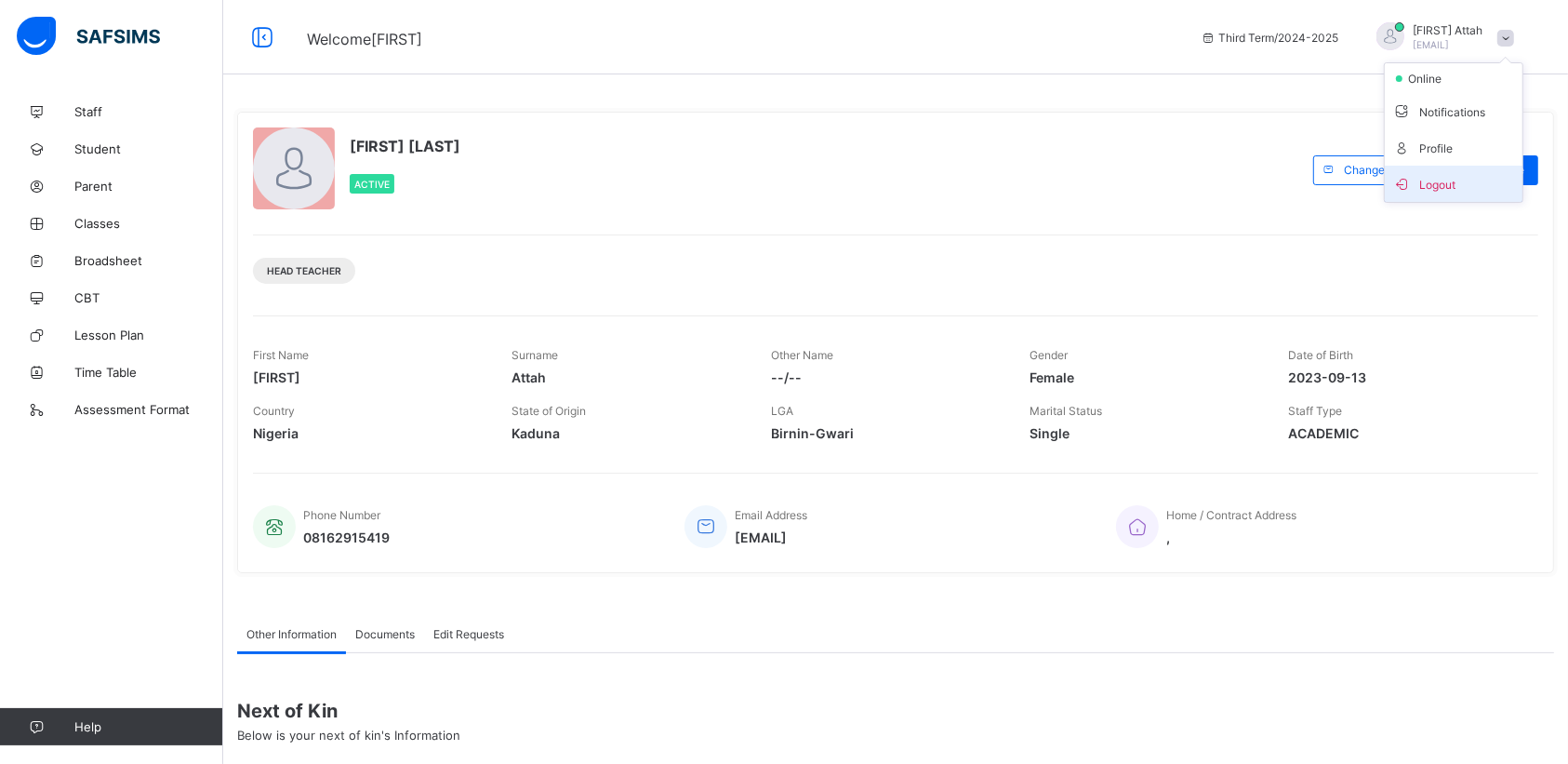 click on "Logout" at bounding box center (1454, 183) 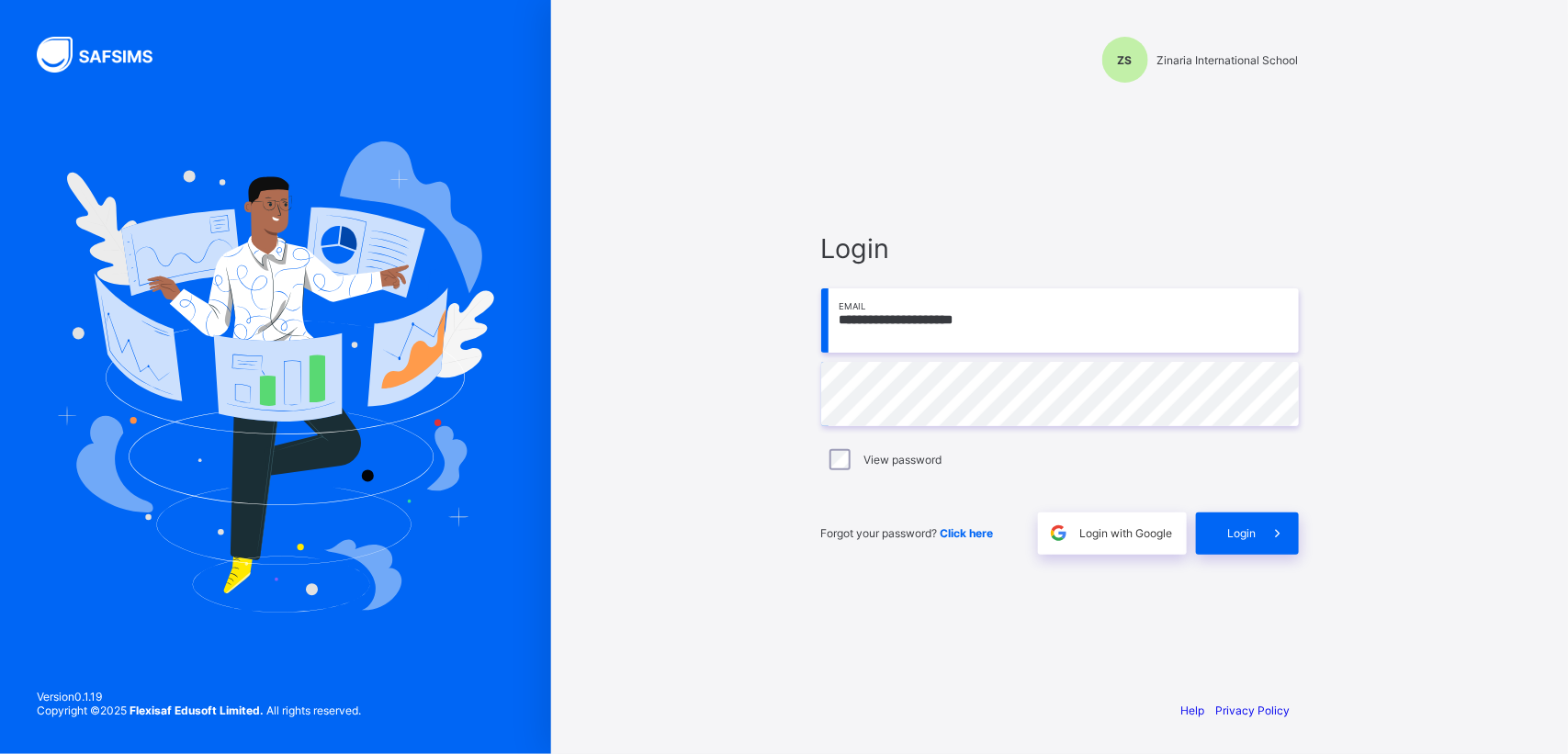 click on "**********" at bounding box center (1060, 321) 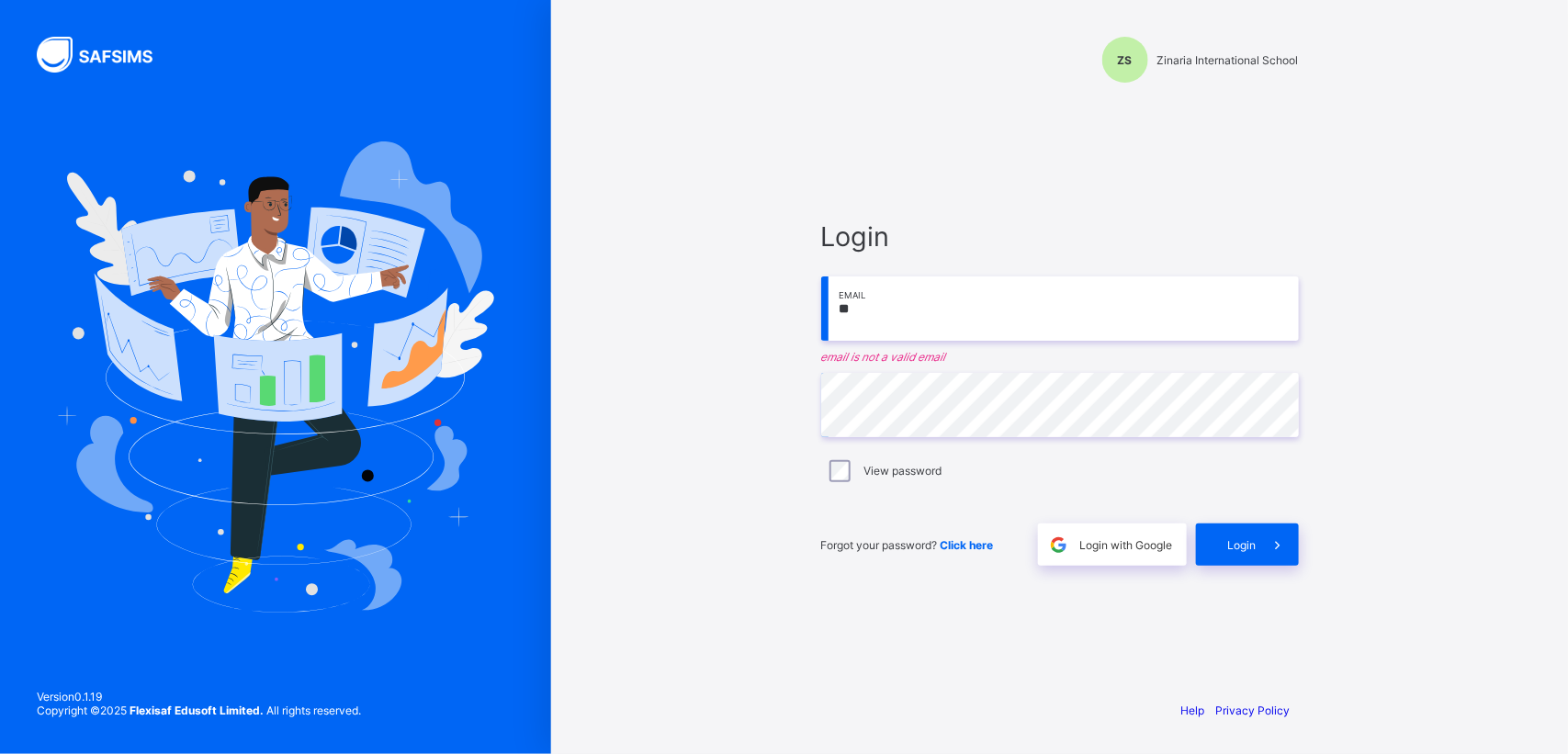 type on "*" 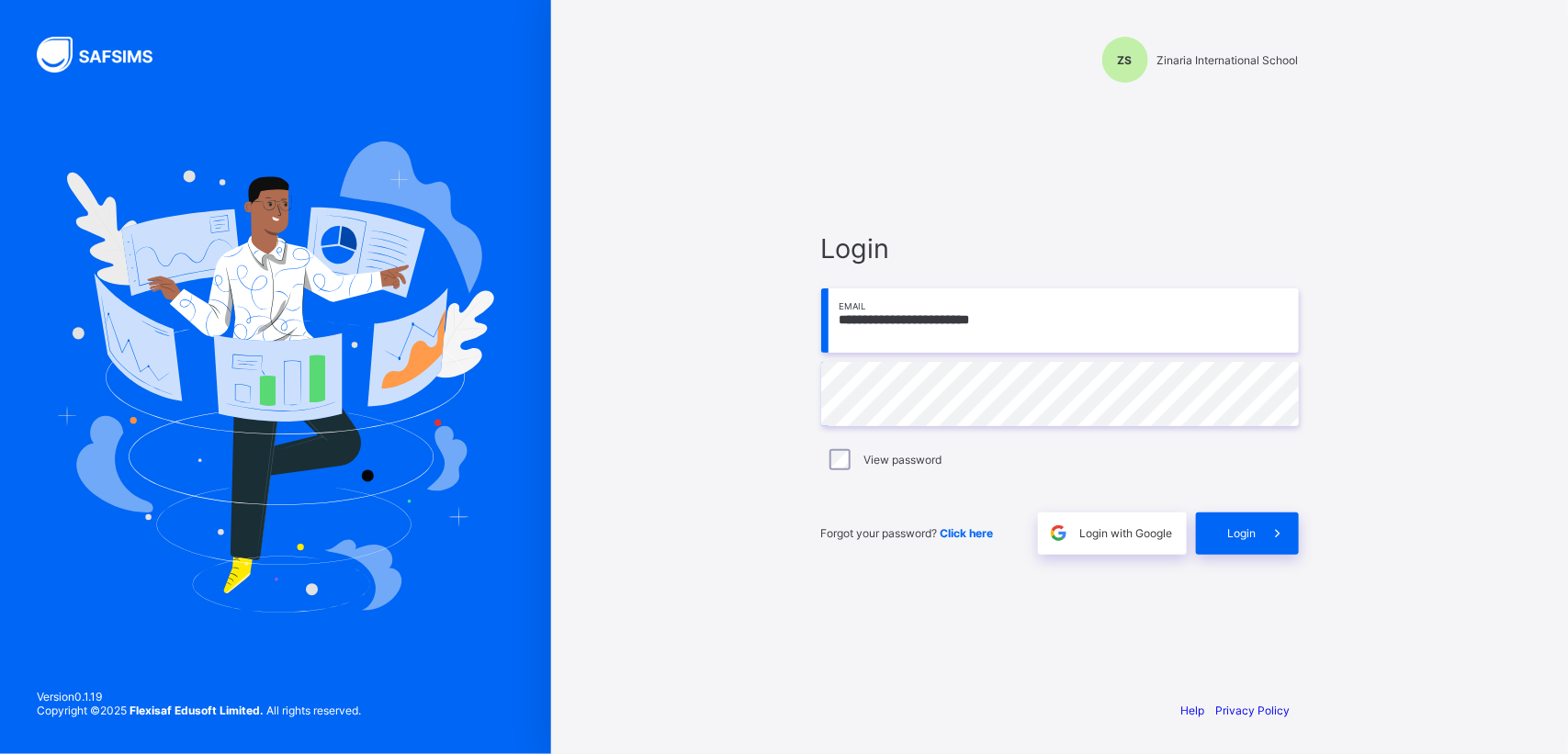 type on "**********" 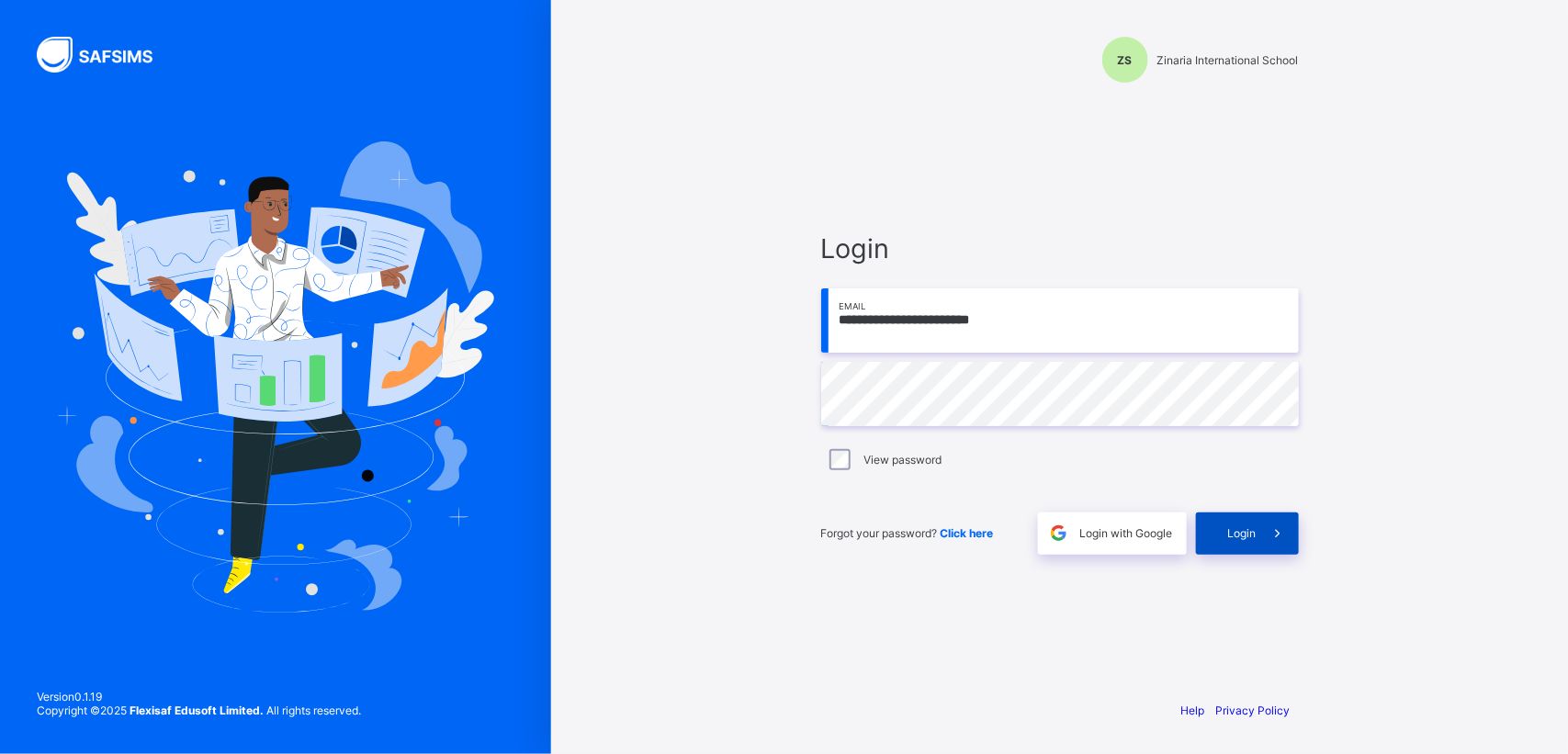 click at bounding box center [1278, 534] 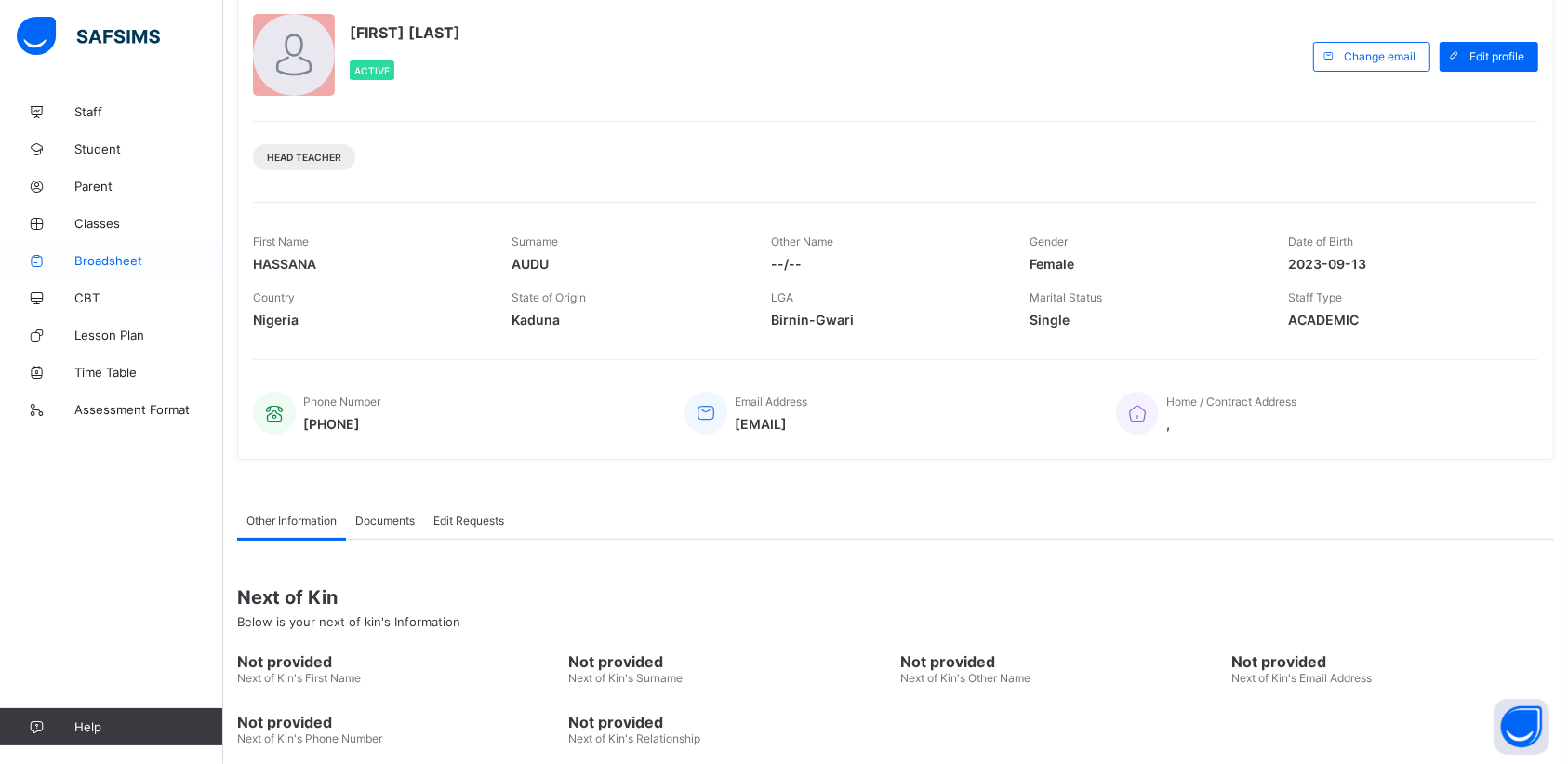 scroll, scrollTop: 116, scrollLeft: 0, axis: vertical 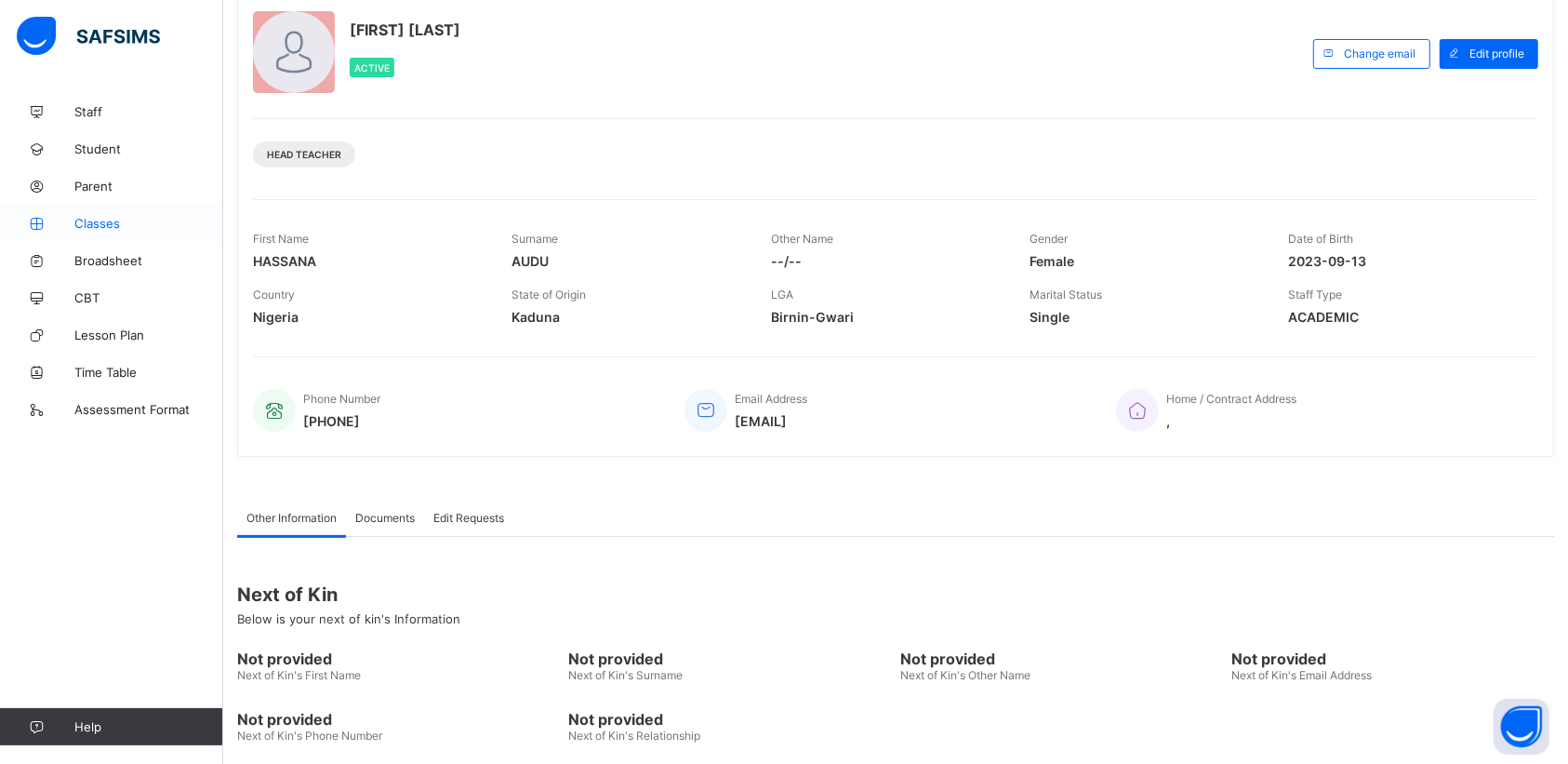 click on "Classes" at bounding box center [149, 223] 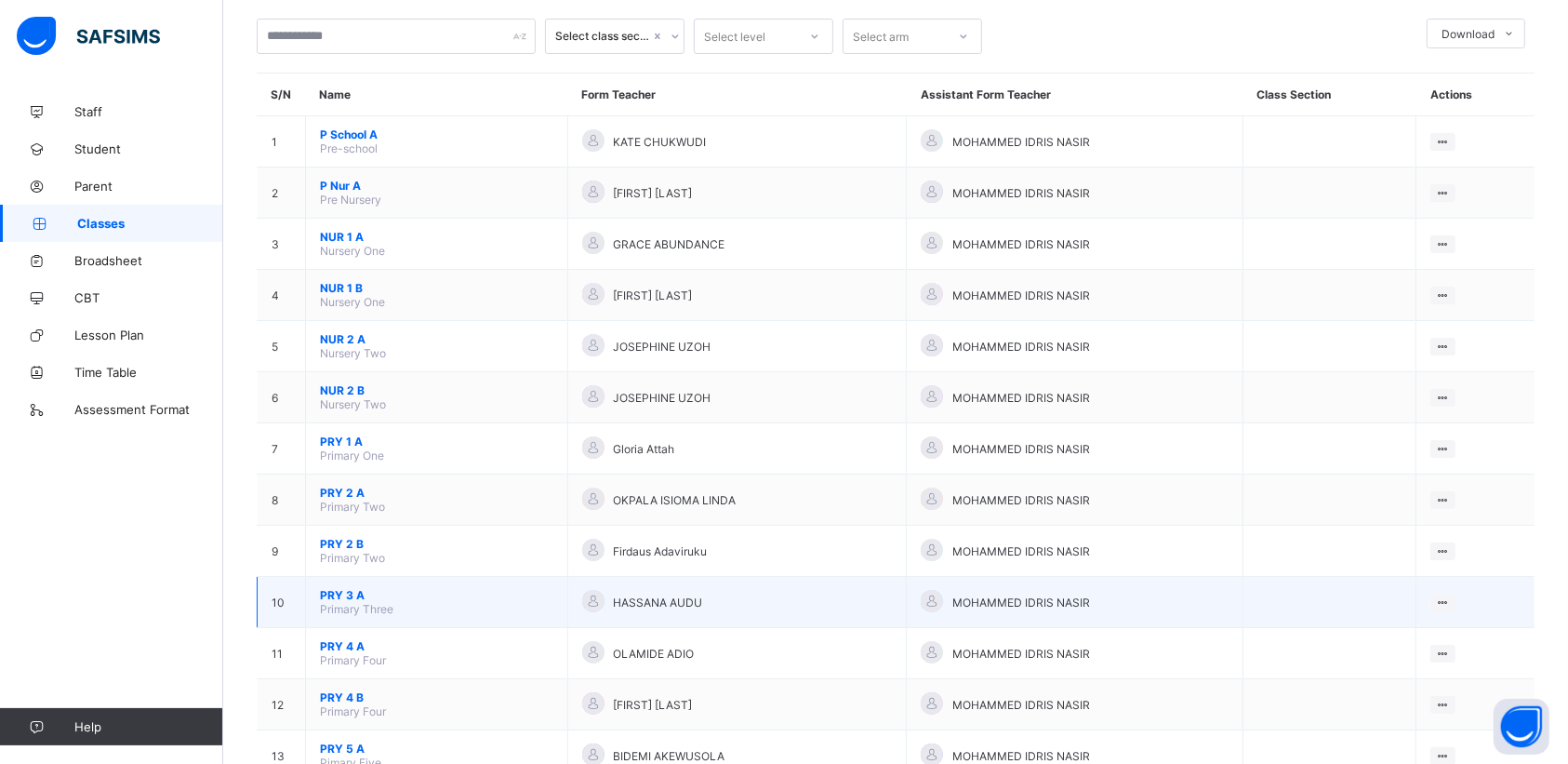 scroll, scrollTop: 116, scrollLeft: 0, axis: vertical 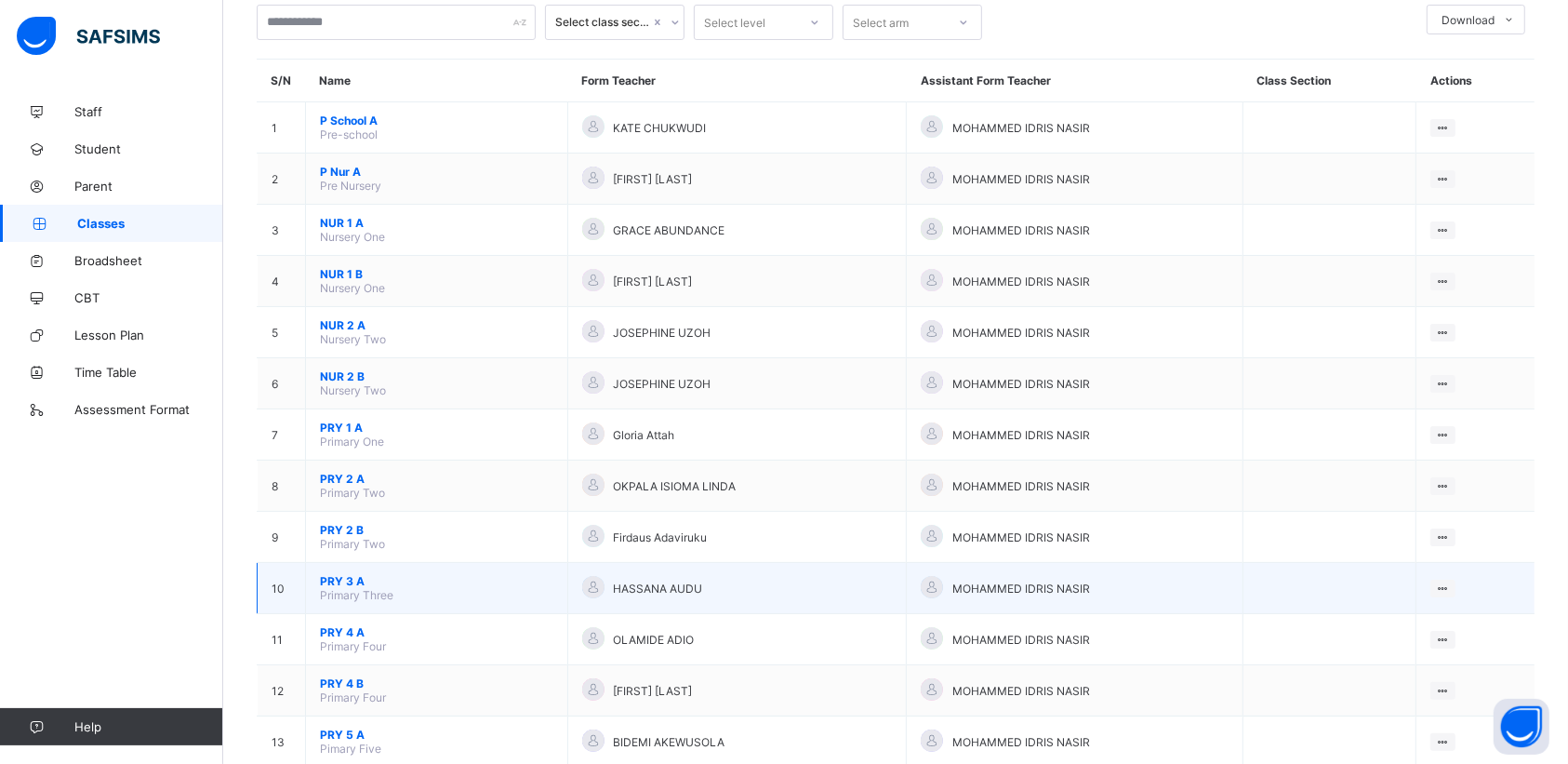 click on "PRY 3   A" at bounding box center [436, 581] 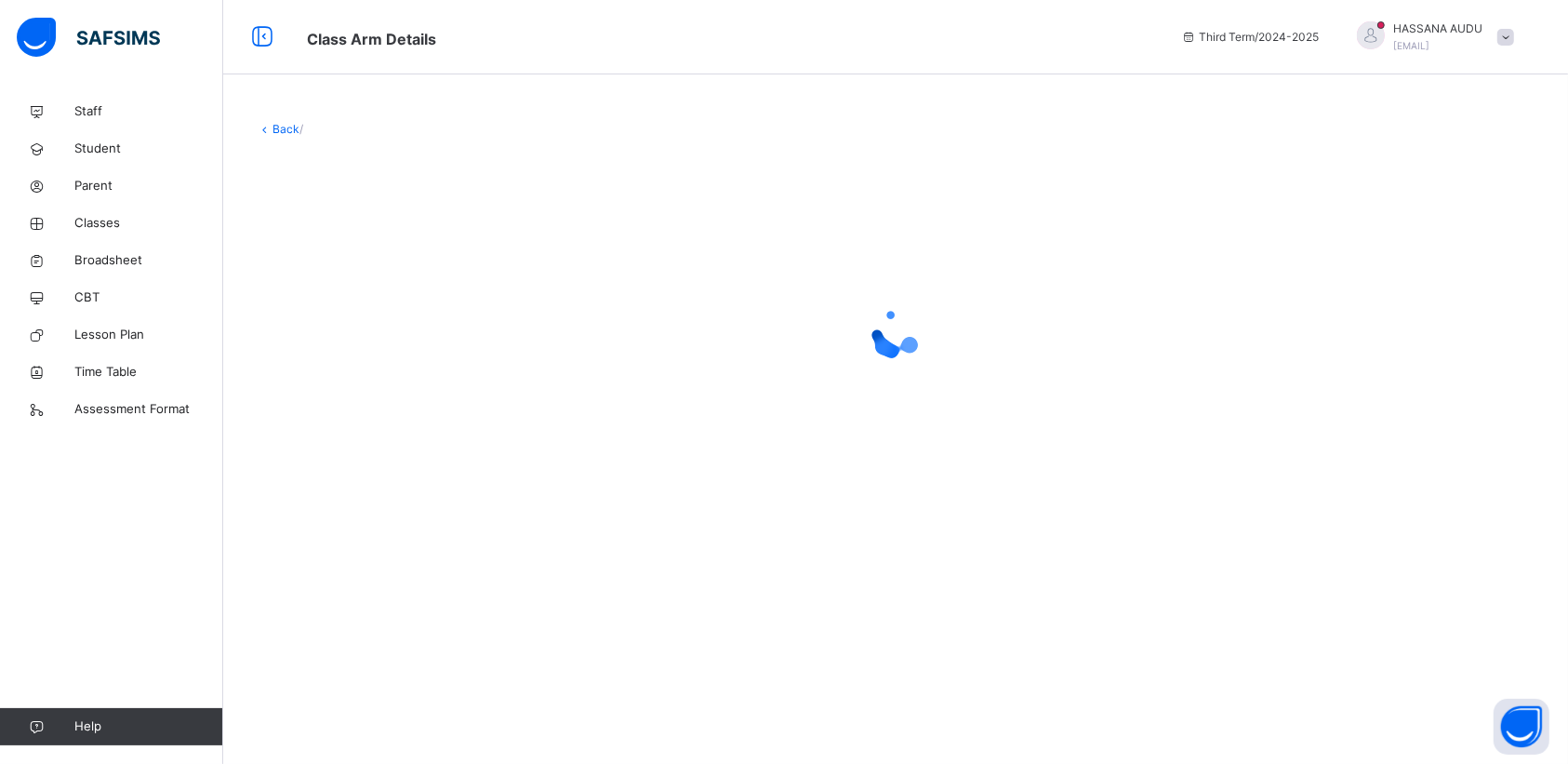 scroll, scrollTop: 0, scrollLeft: 0, axis: both 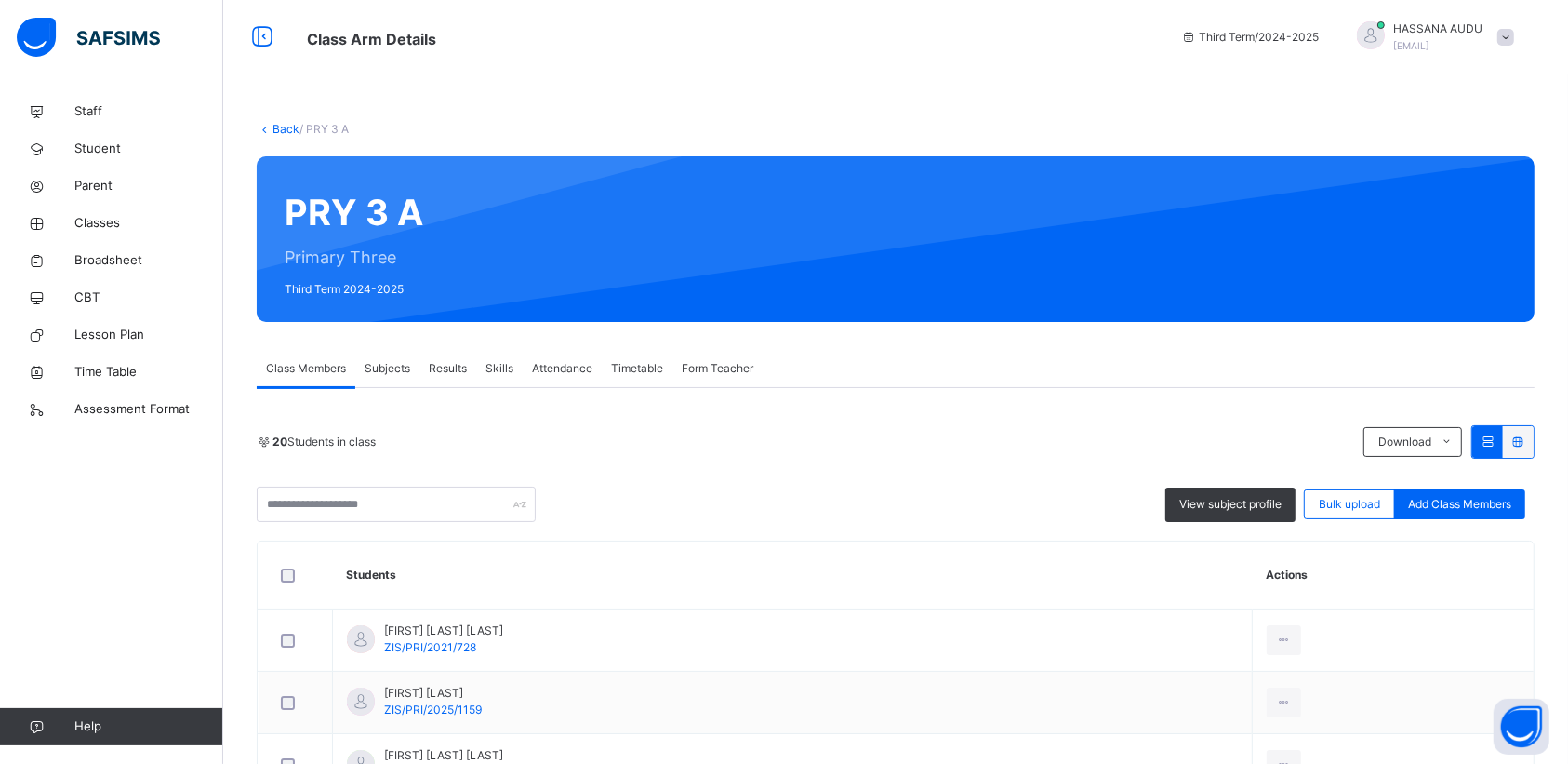 click on "Subjects" at bounding box center [387, 369] 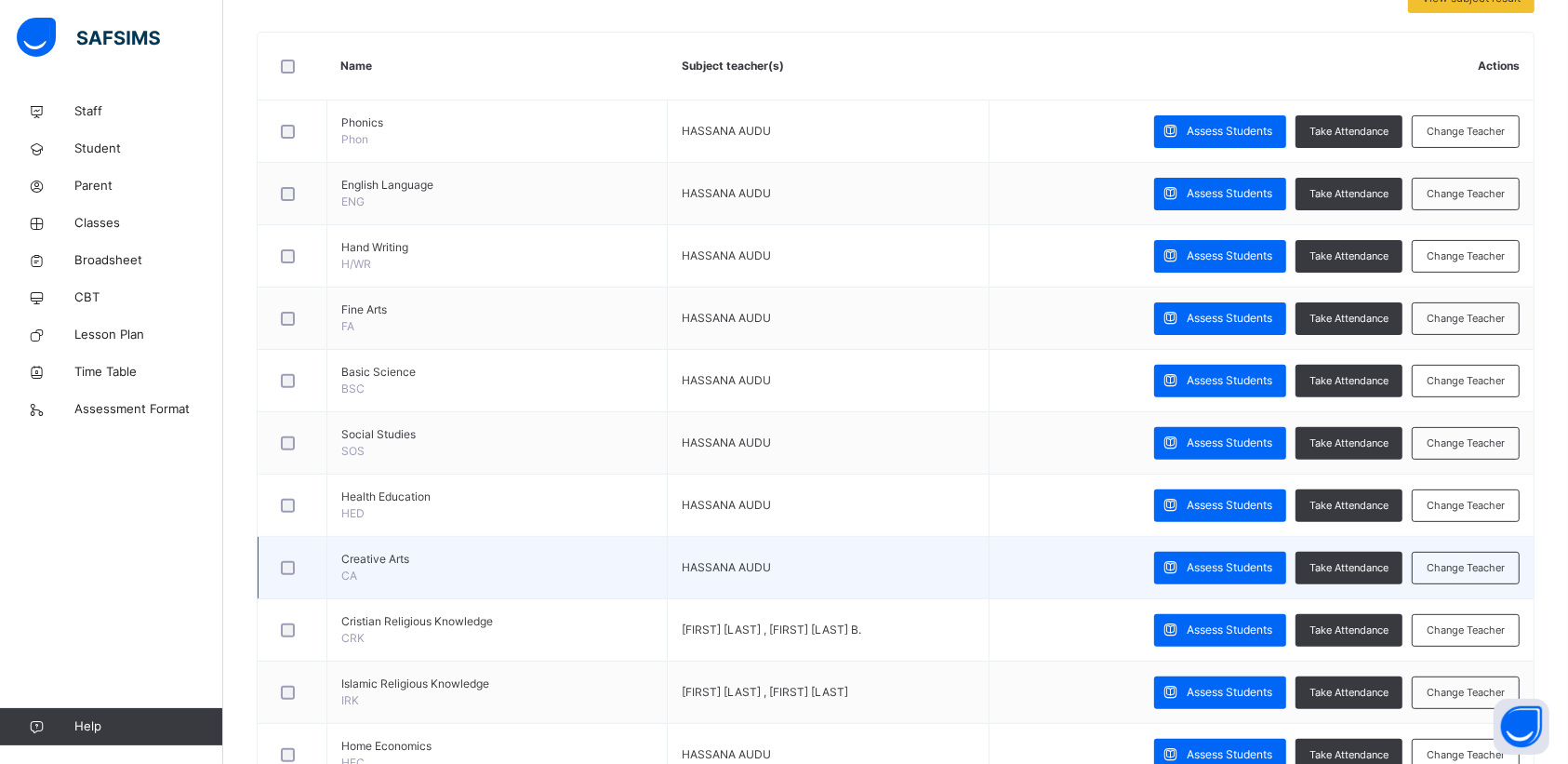 scroll, scrollTop: 465, scrollLeft: 0, axis: vertical 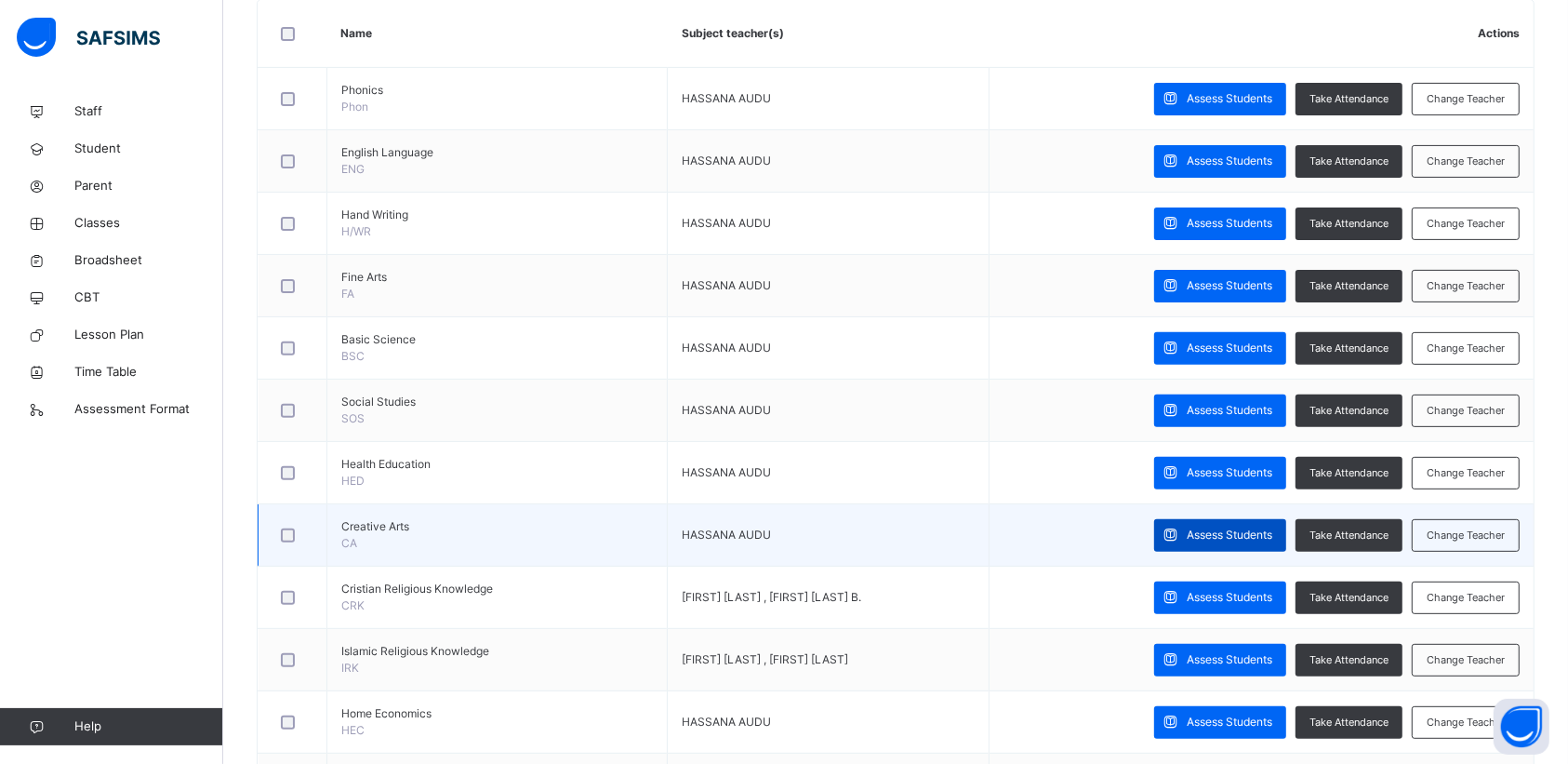 click on "Assess Students" at bounding box center [1229, 535] 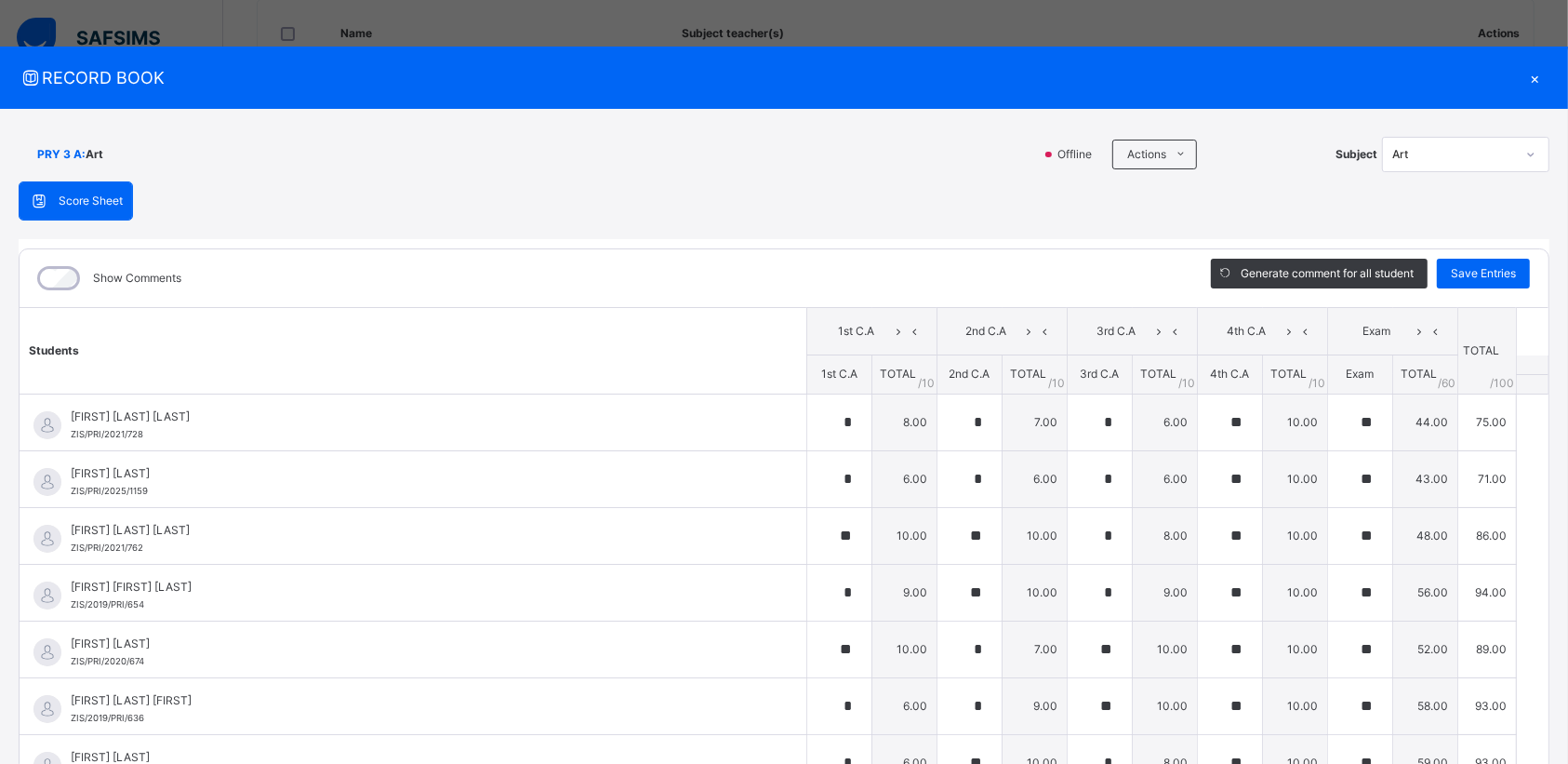 type on "*" 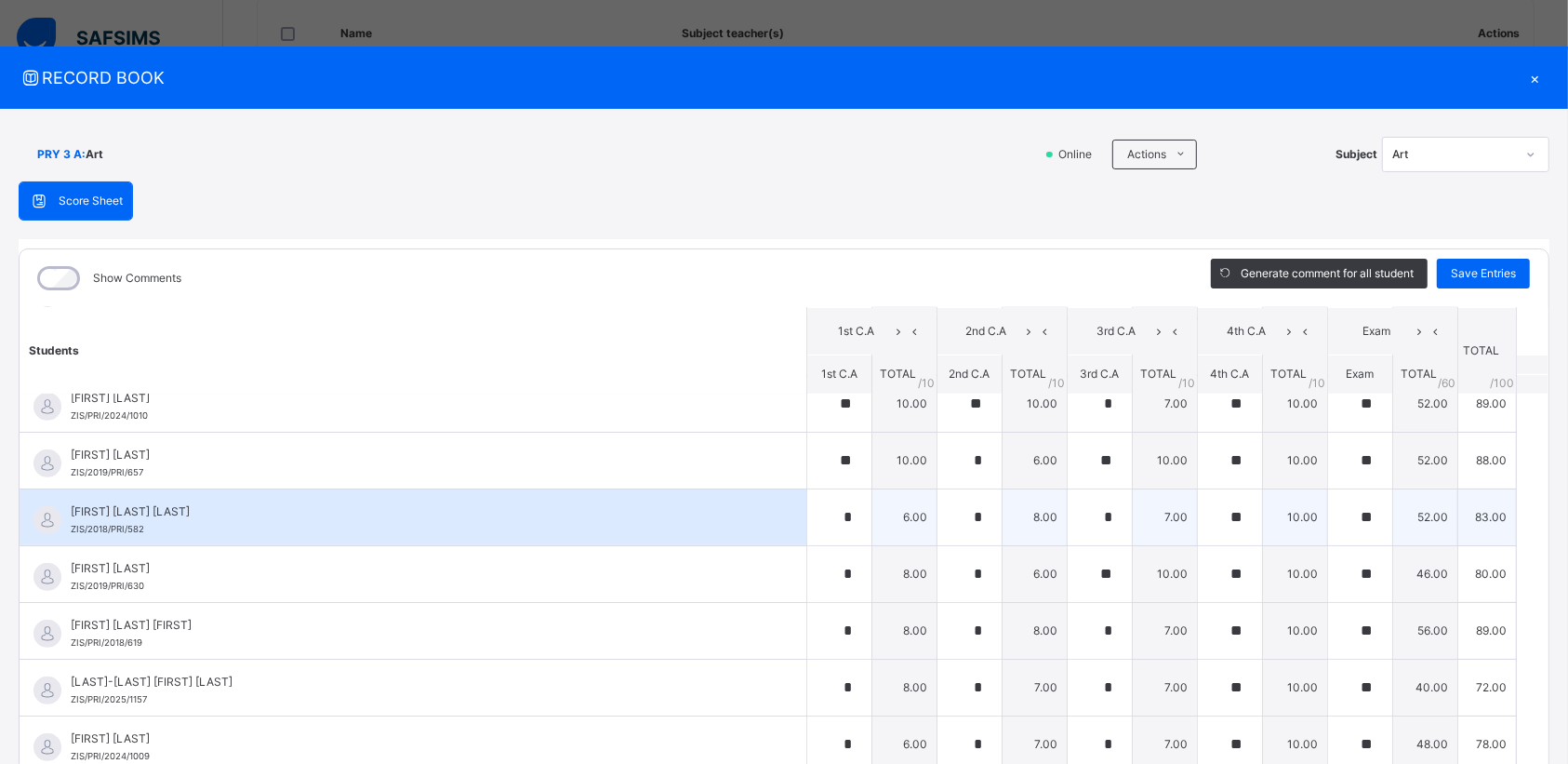 scroll, scrollTop: 761, scrollLeft: 0, axis: vertical 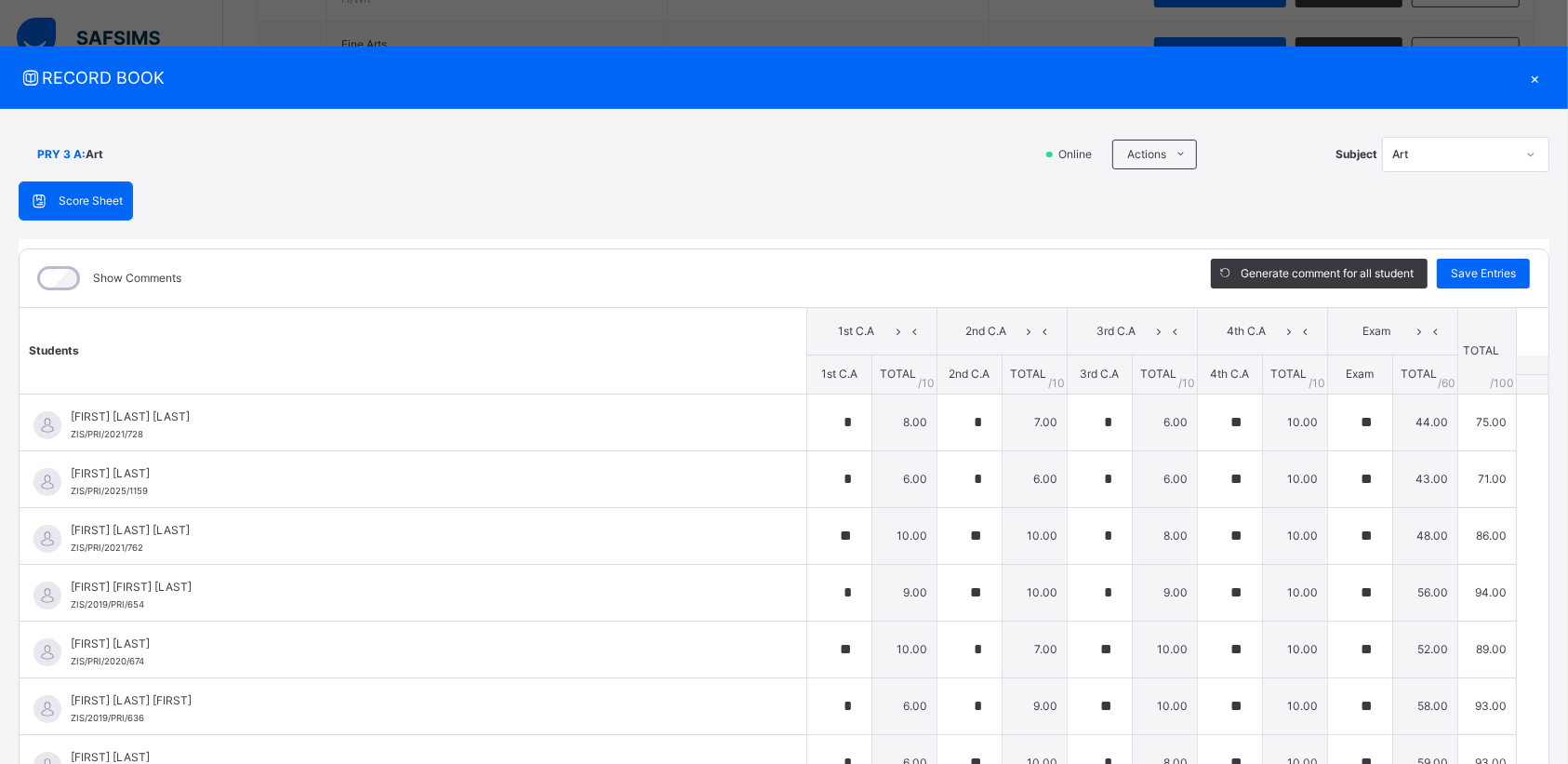 click 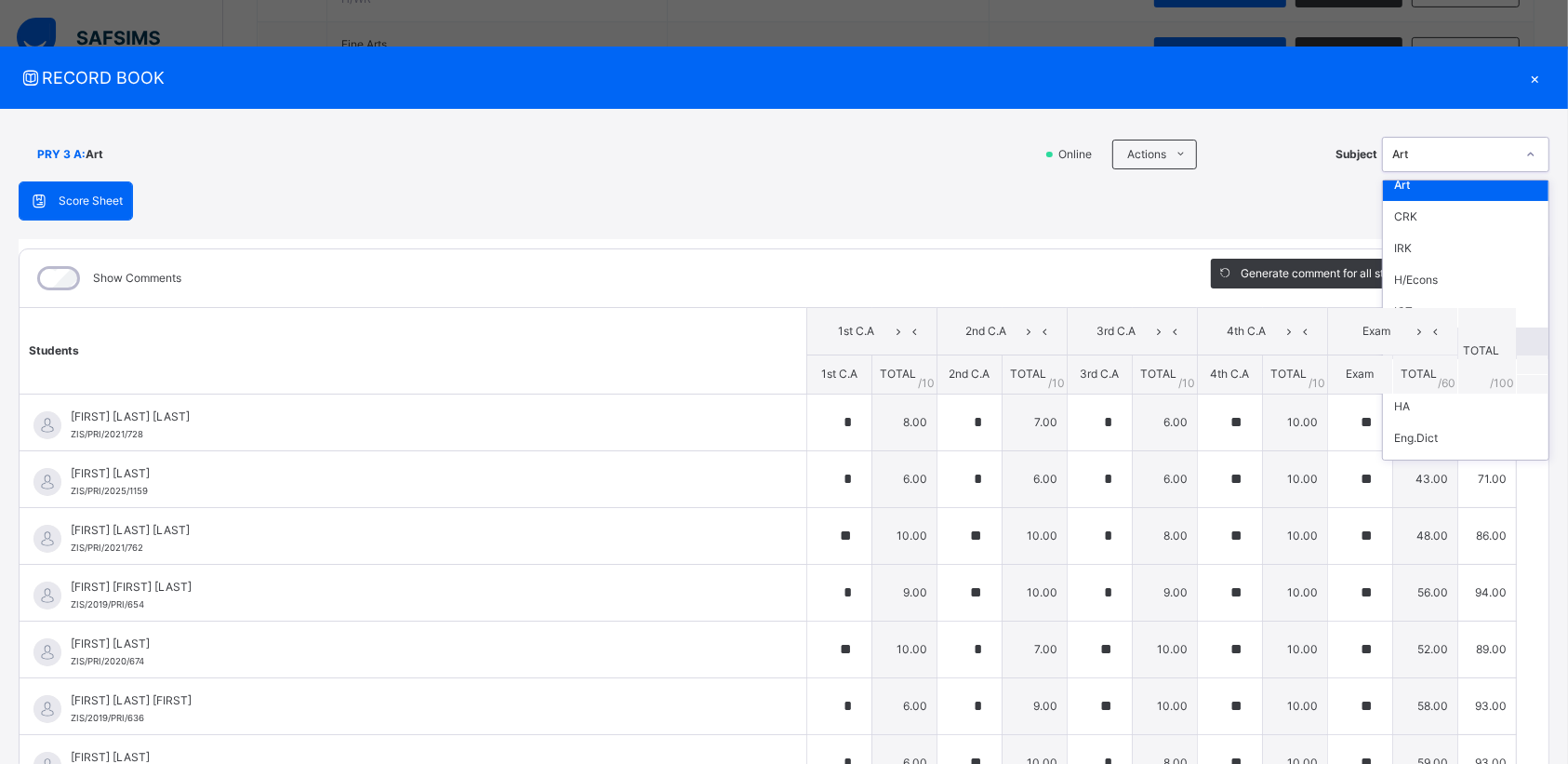 scroll, scrollTop: 321, scrollLeft: 0, axis: vertical 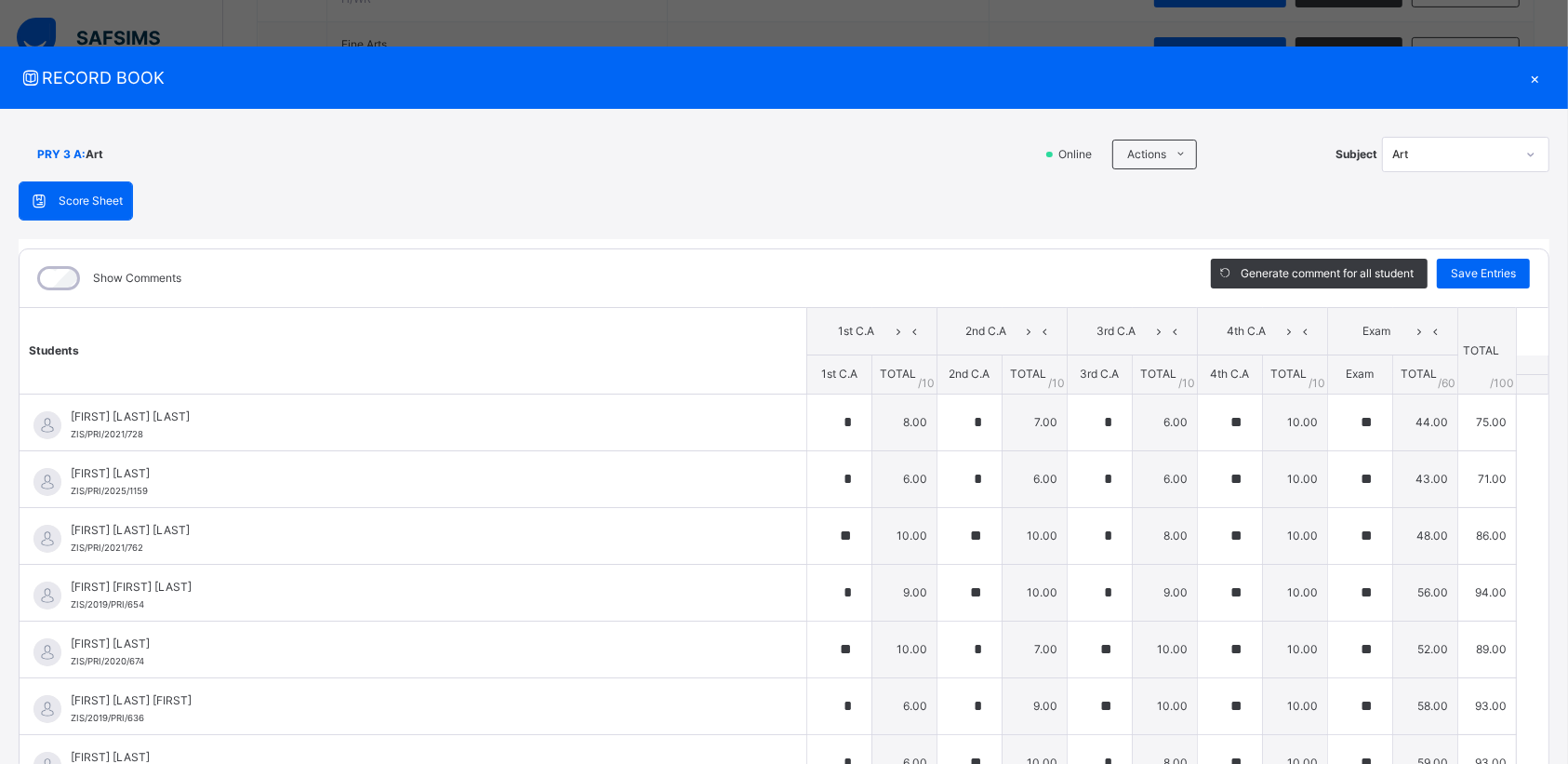 click on "×" at bounding box center [1535, 77] 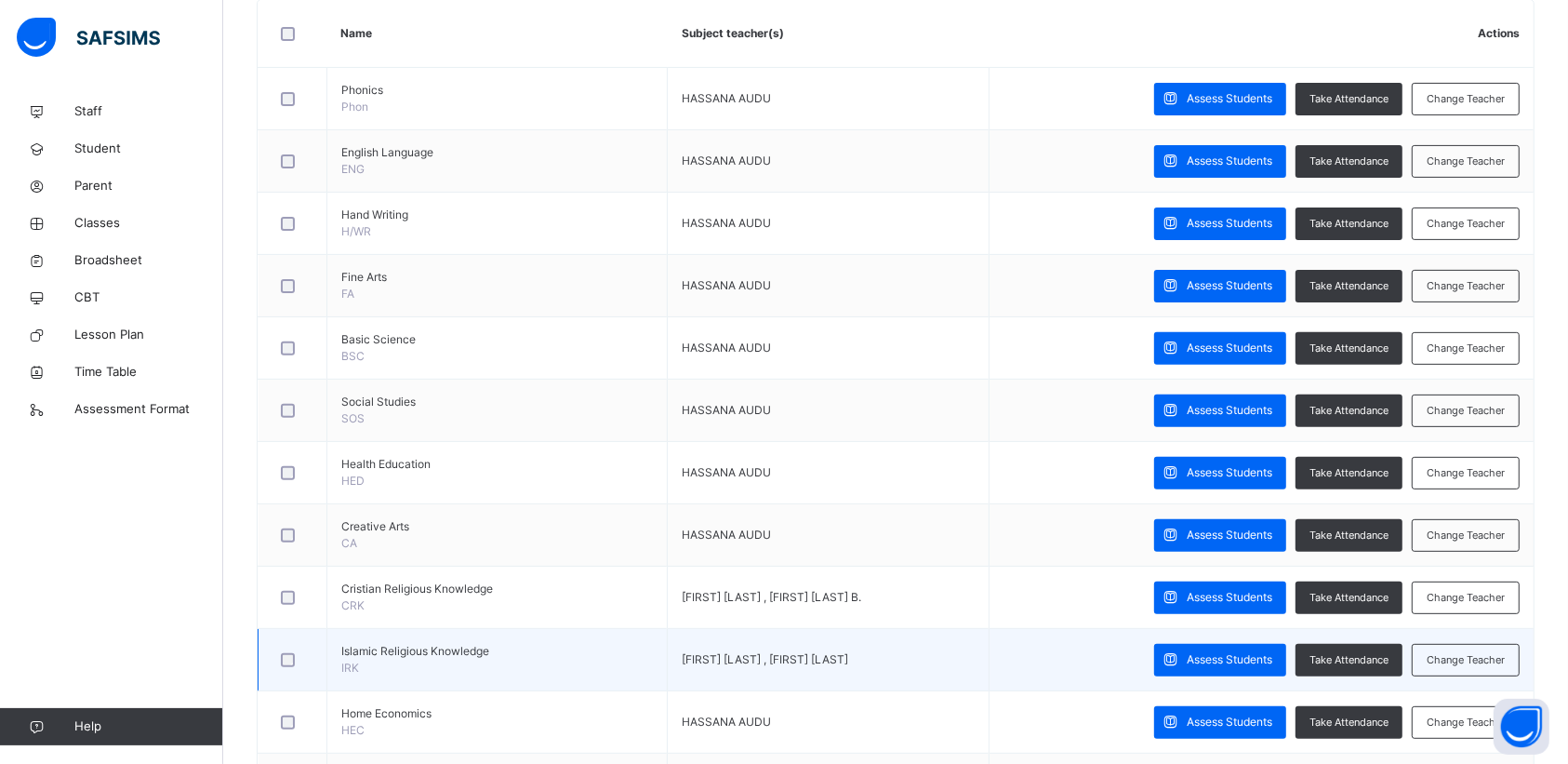 scroll, scrollTop: 0, scrollLeft: 0, axis: both 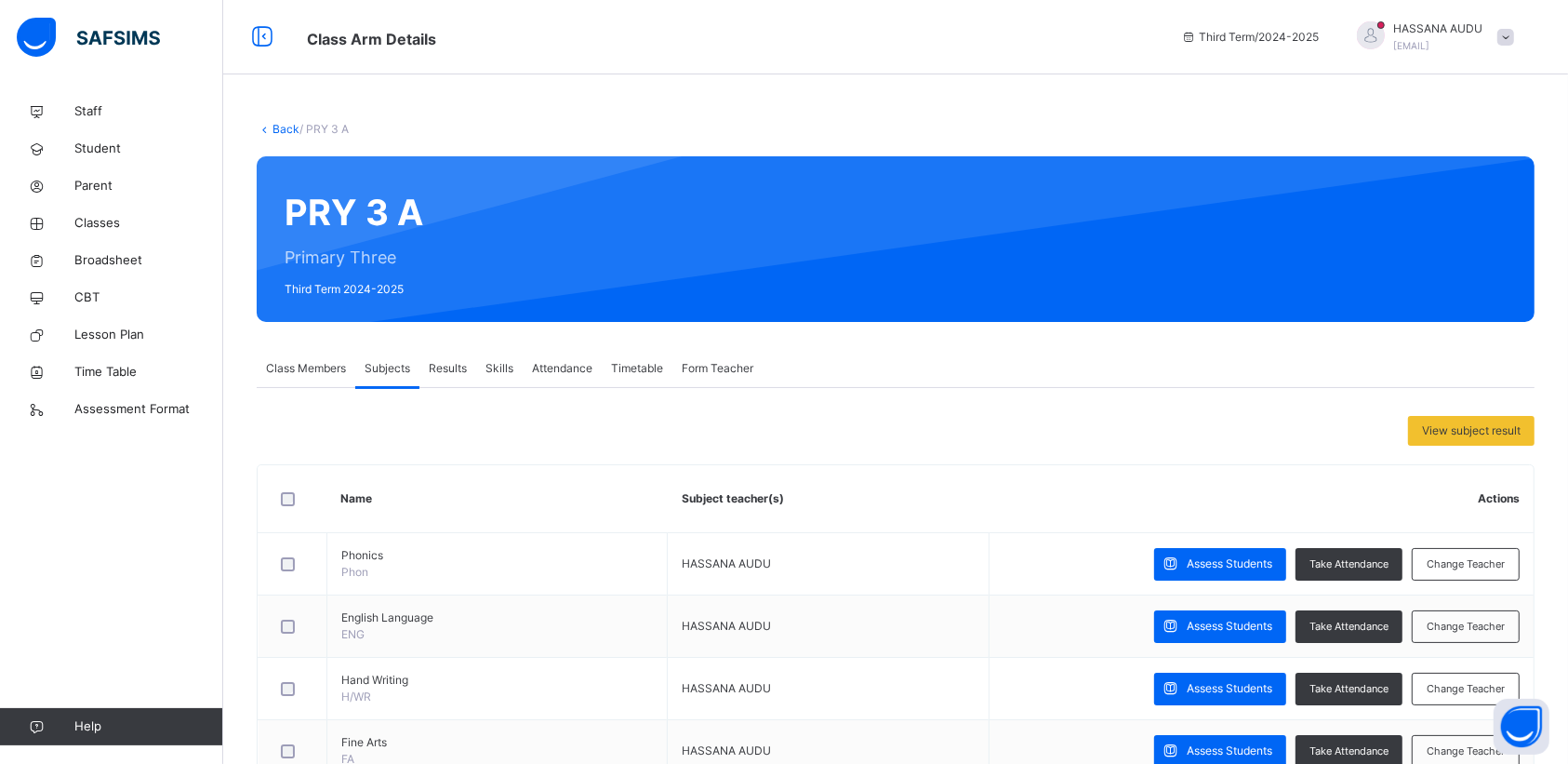 click on "Form Teacher" at bounding box center [717, 369] 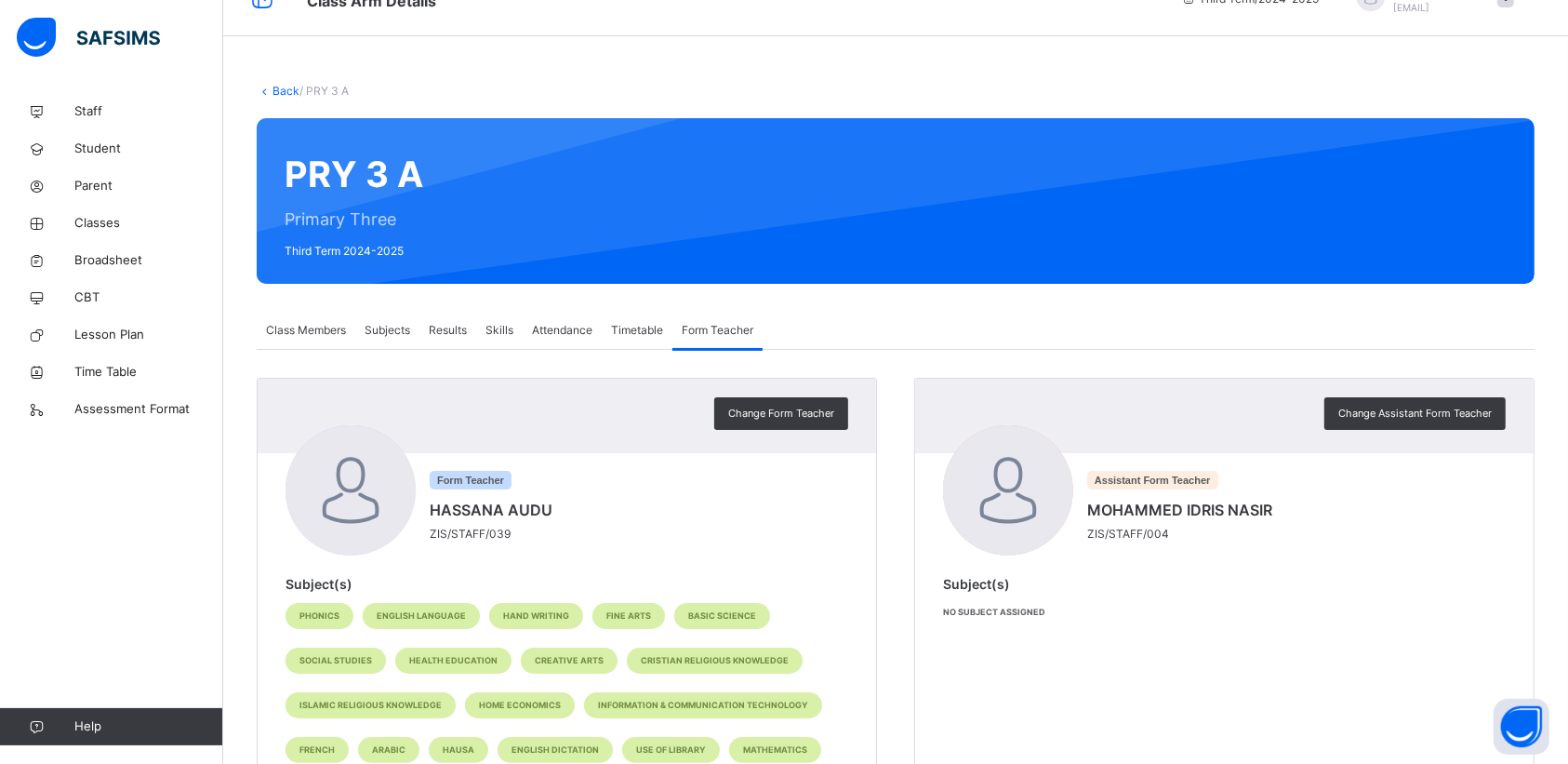 scroll, scrollTop: 23, scrollLeft: 0, axis: vertical 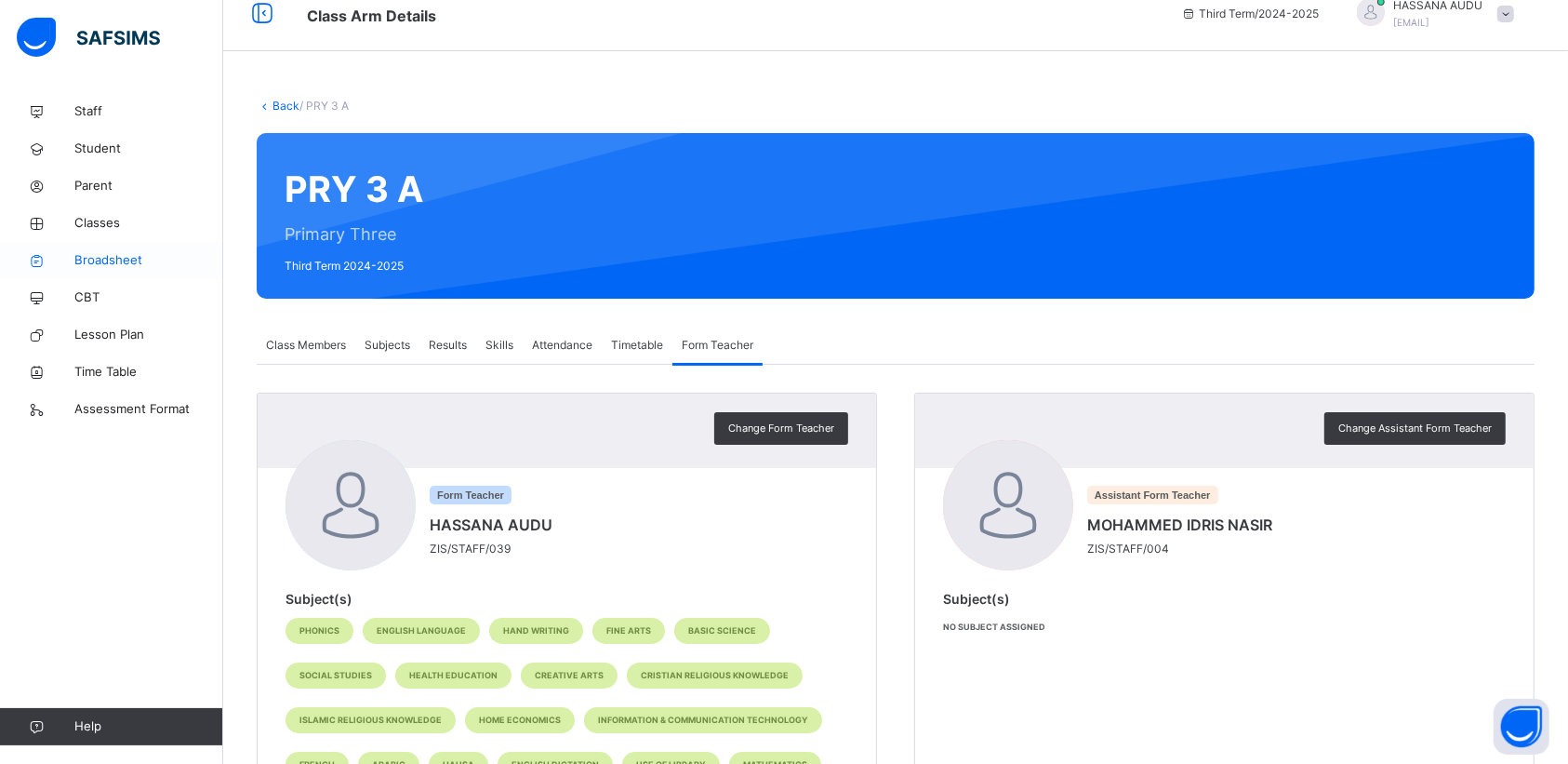 click on "Broadsheet" at bounding box center (112, 261) 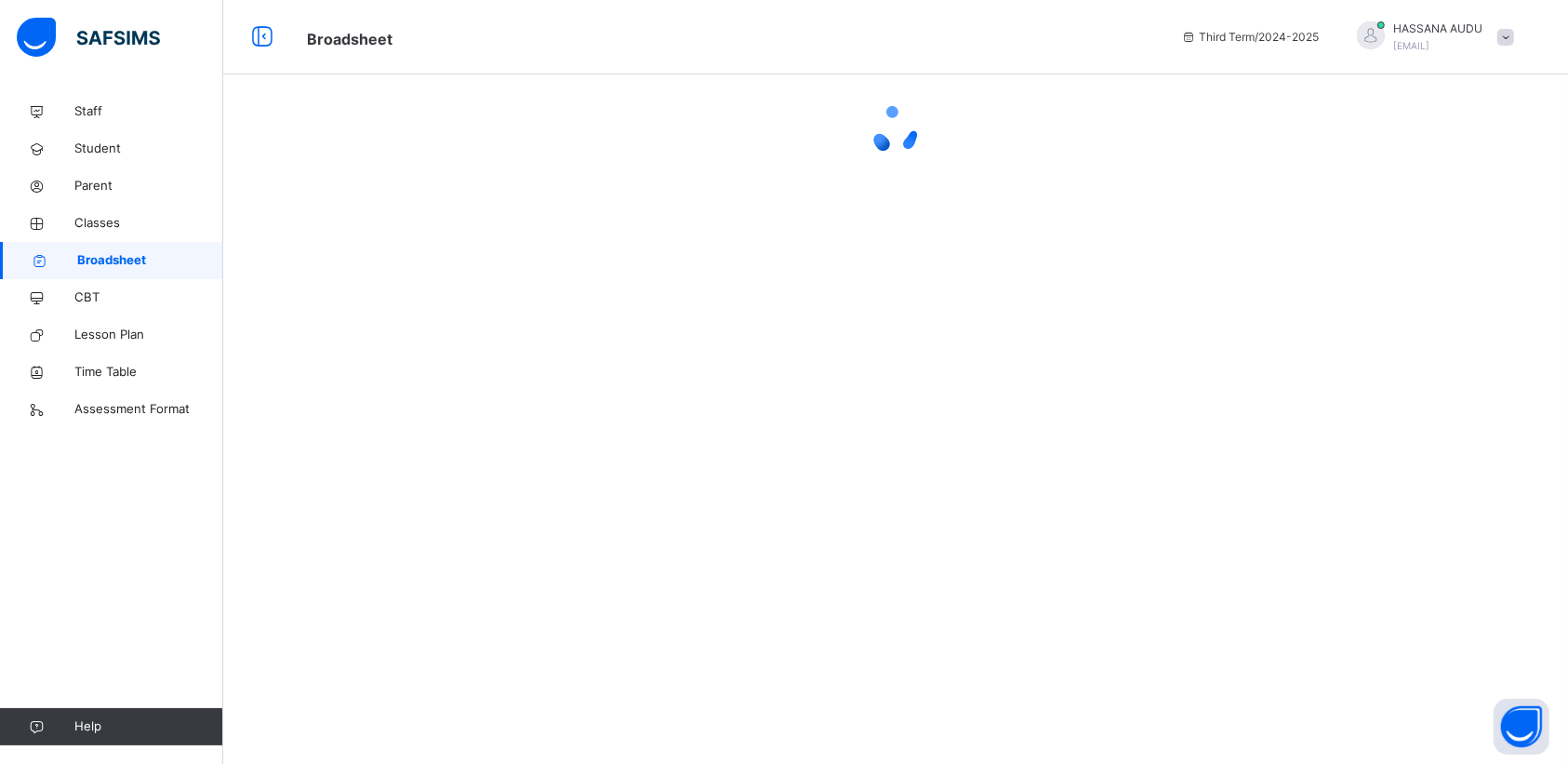 scroll, scrollTop: 0, scrollLeft: 0, axis: both 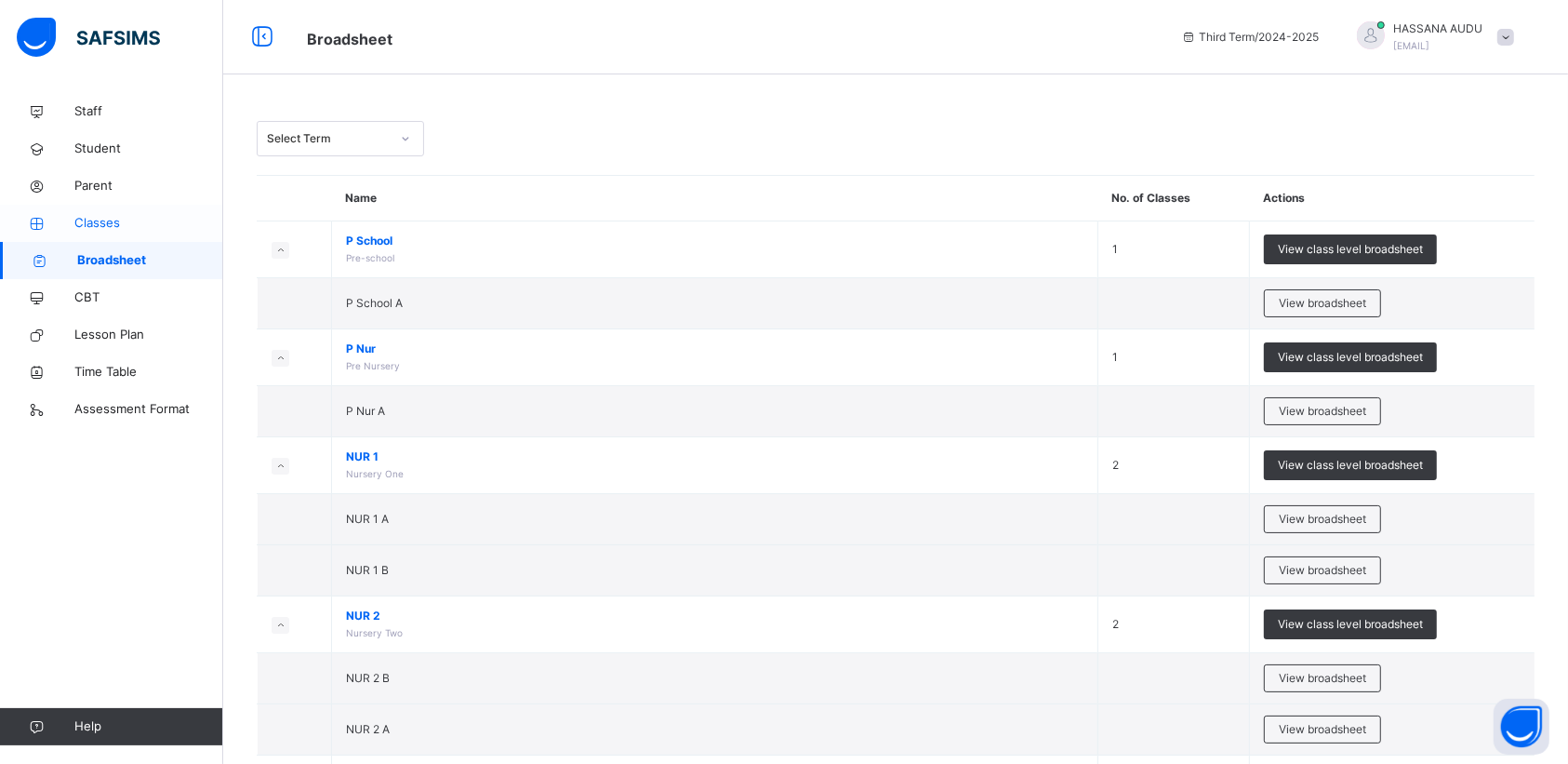 click on "Classes" at bounding box center [149, 223] 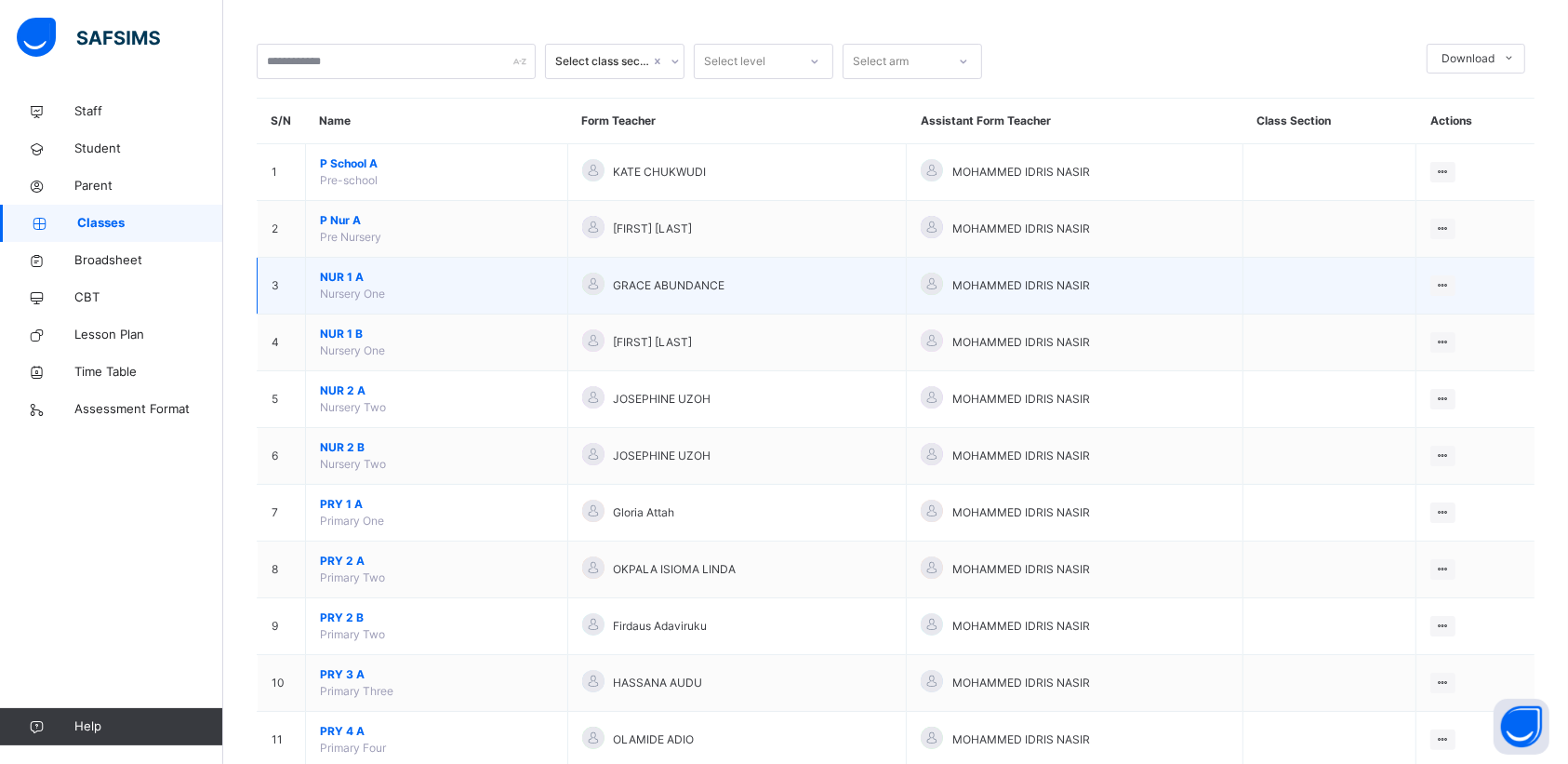 scroll, scrollTop: 0, scrollLeft: 0, axis: both 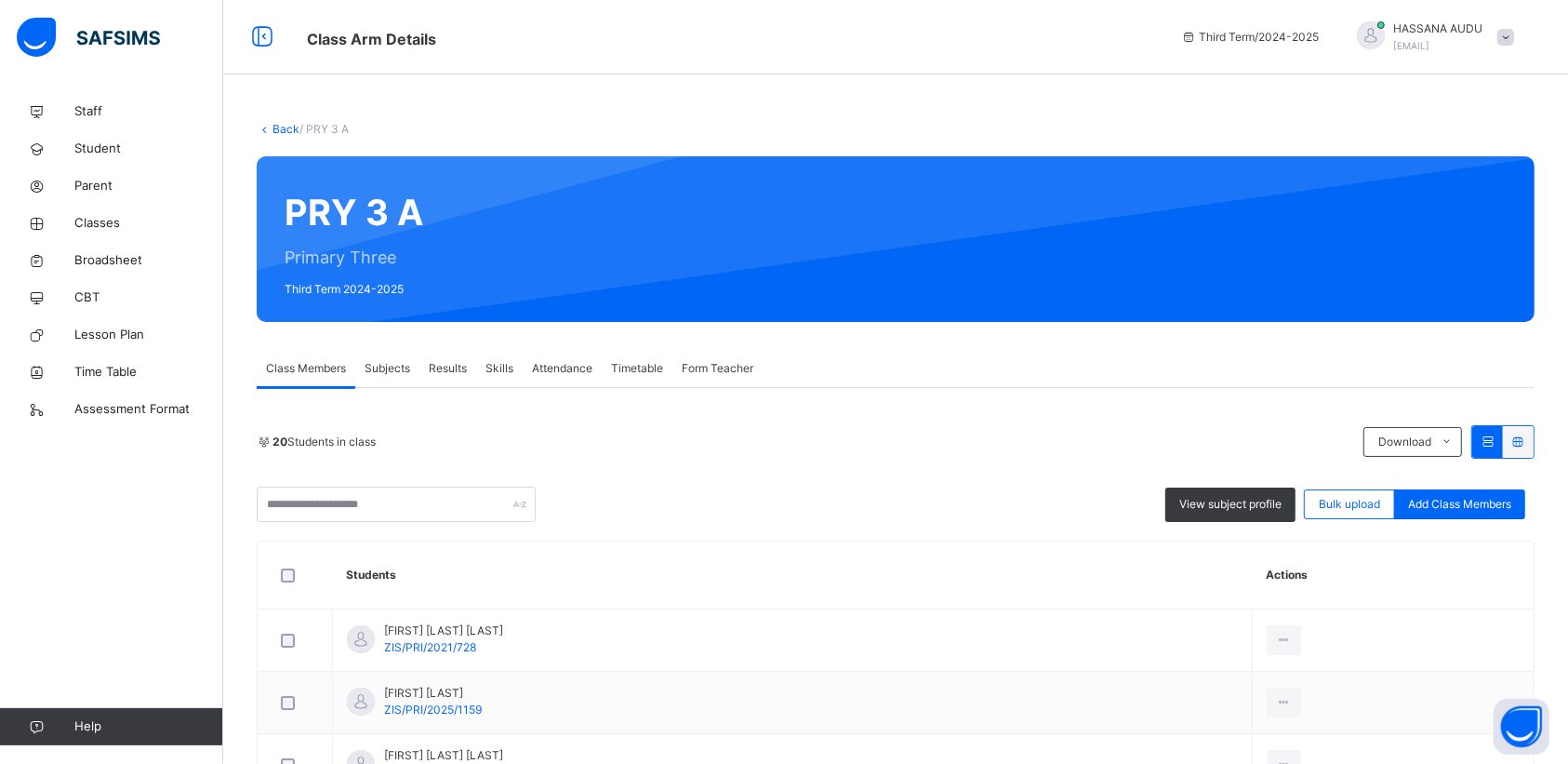 click on "Results" at bounding box center (447, 369) 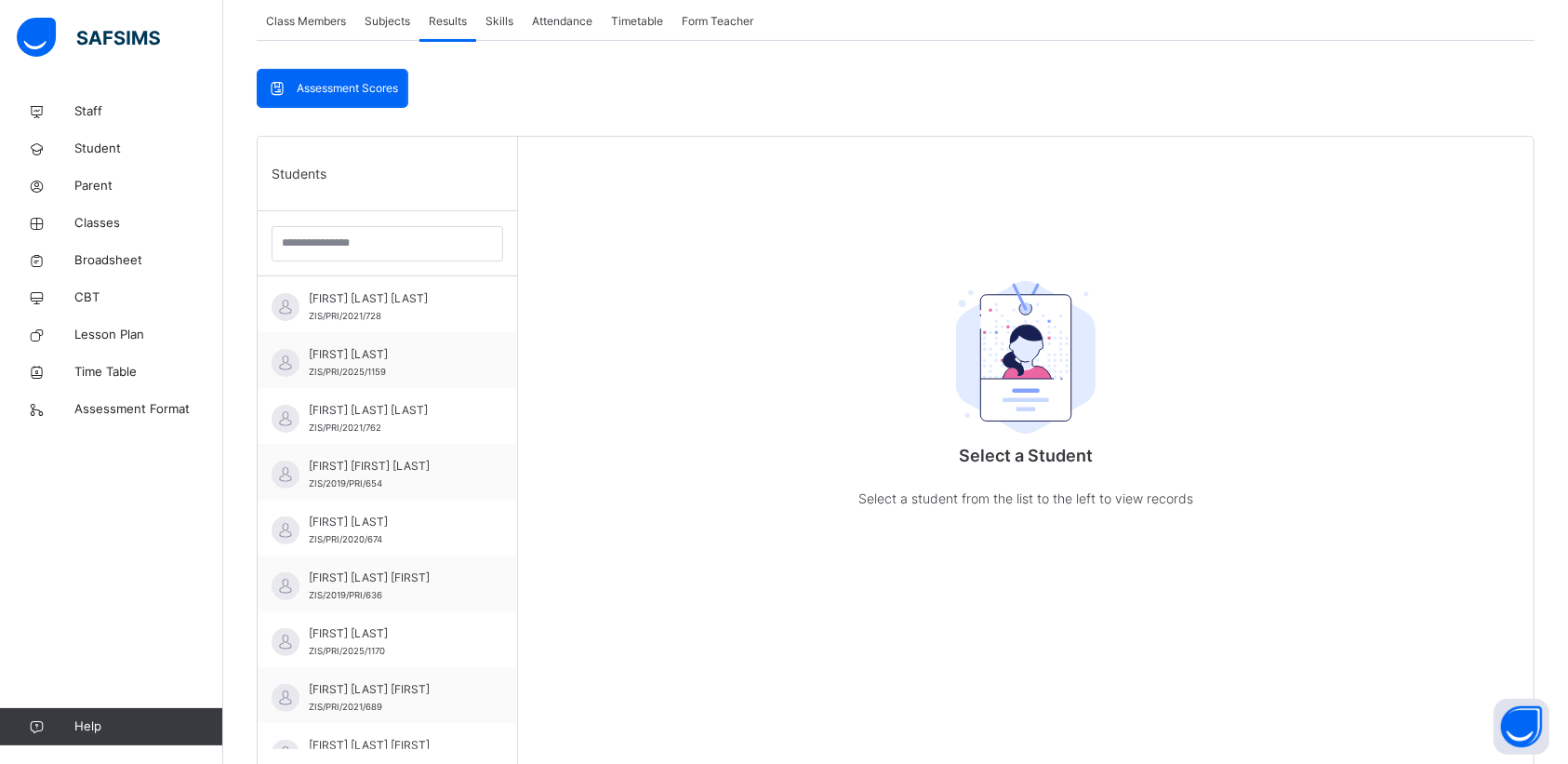 scroll, scrollTop: 349, scrollLeft: 0, axis: vertical 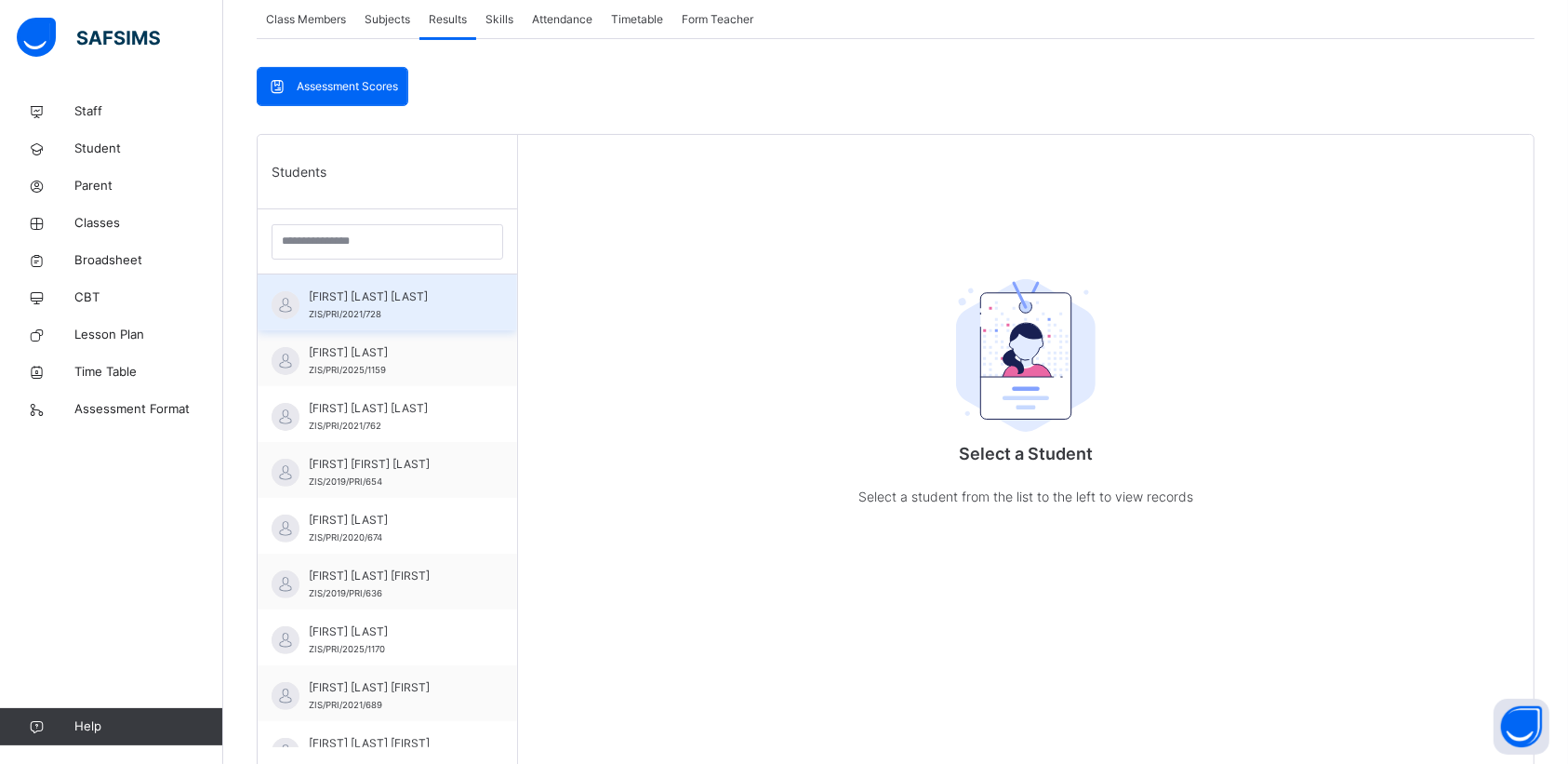 click on "ABDULLAHI A. MAKINTA ZIS/PRI/2021/728" at bounding box center (392, 305) 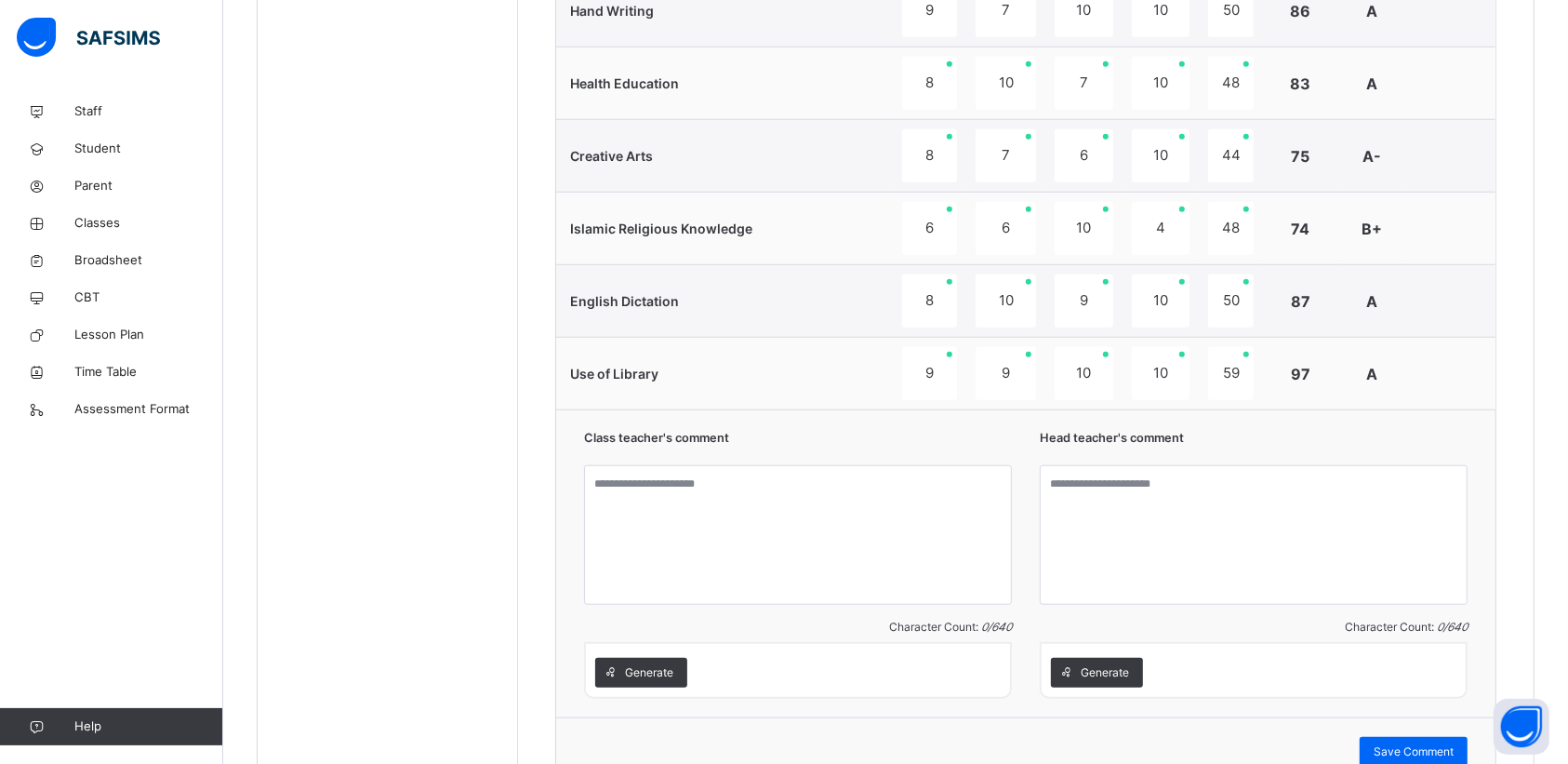 scroll, scrollTop: 1300, scrollLeft: 0, axis: vertical 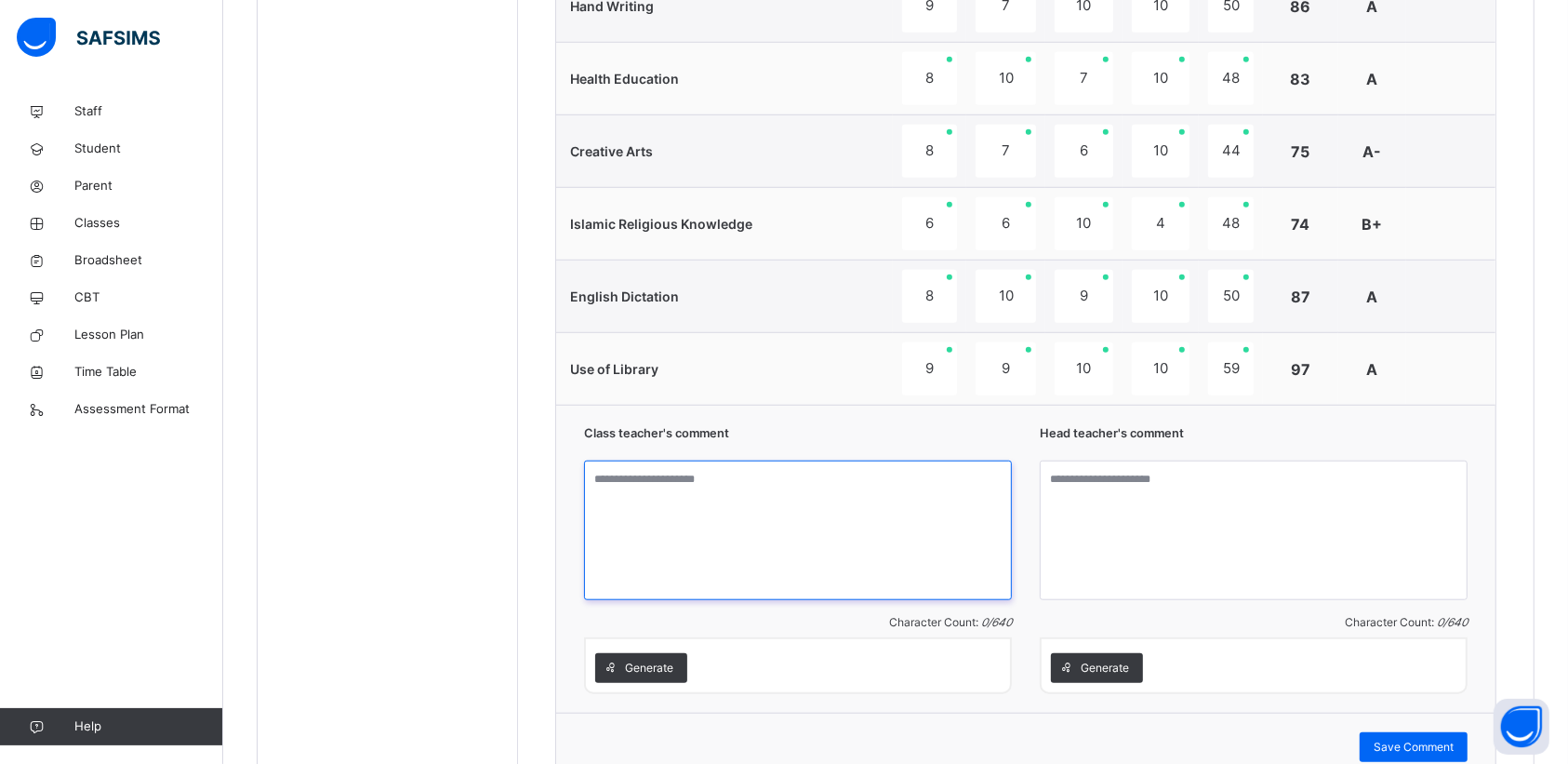 click at bounding box center (798, 530) 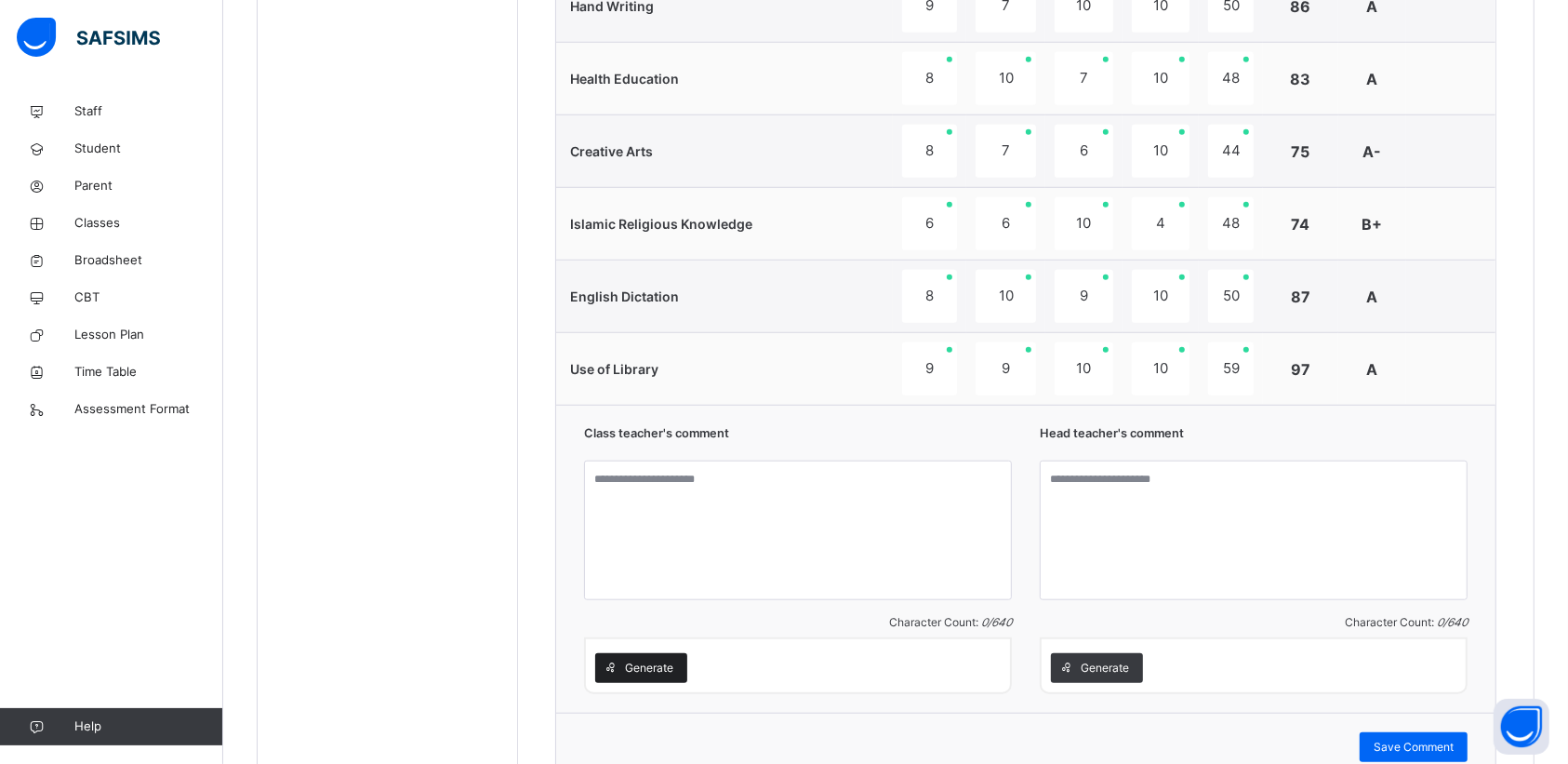 click on "Generate" at bounding box center (649, 668) 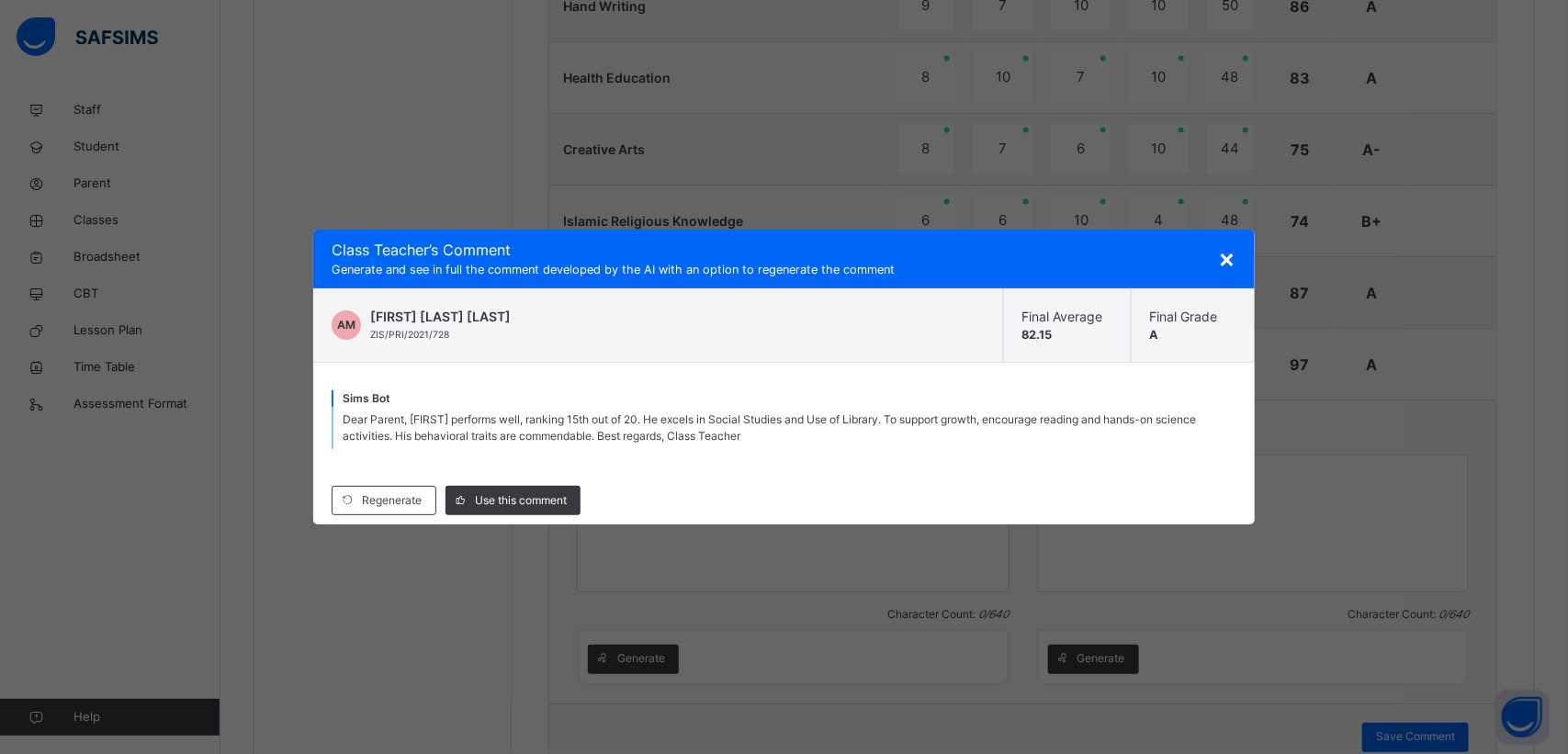 click on "×" at bounding box center [1227, 258] 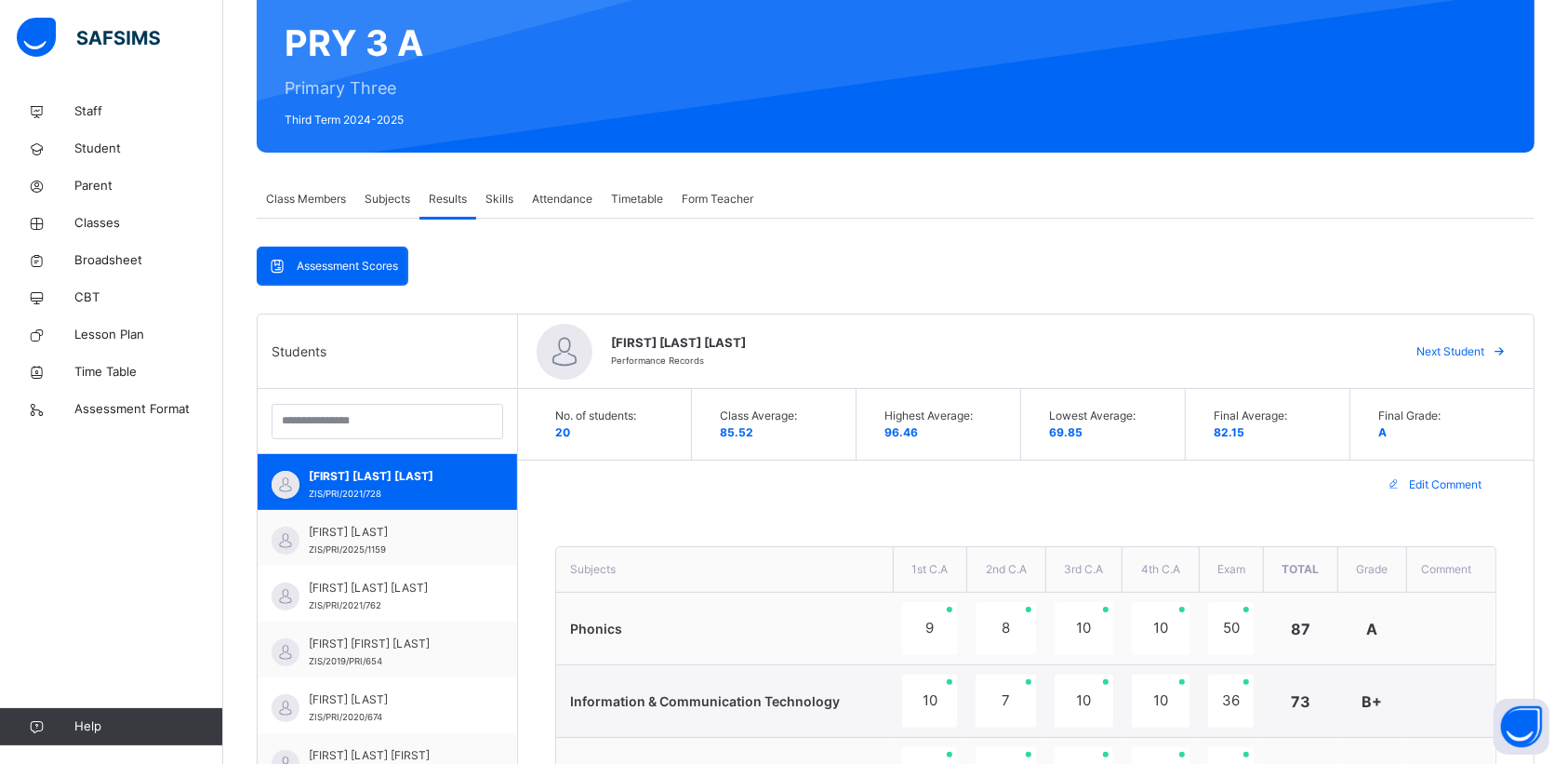 scroll, scrollTop: 137, scrollLeft: 0, axis: vertical 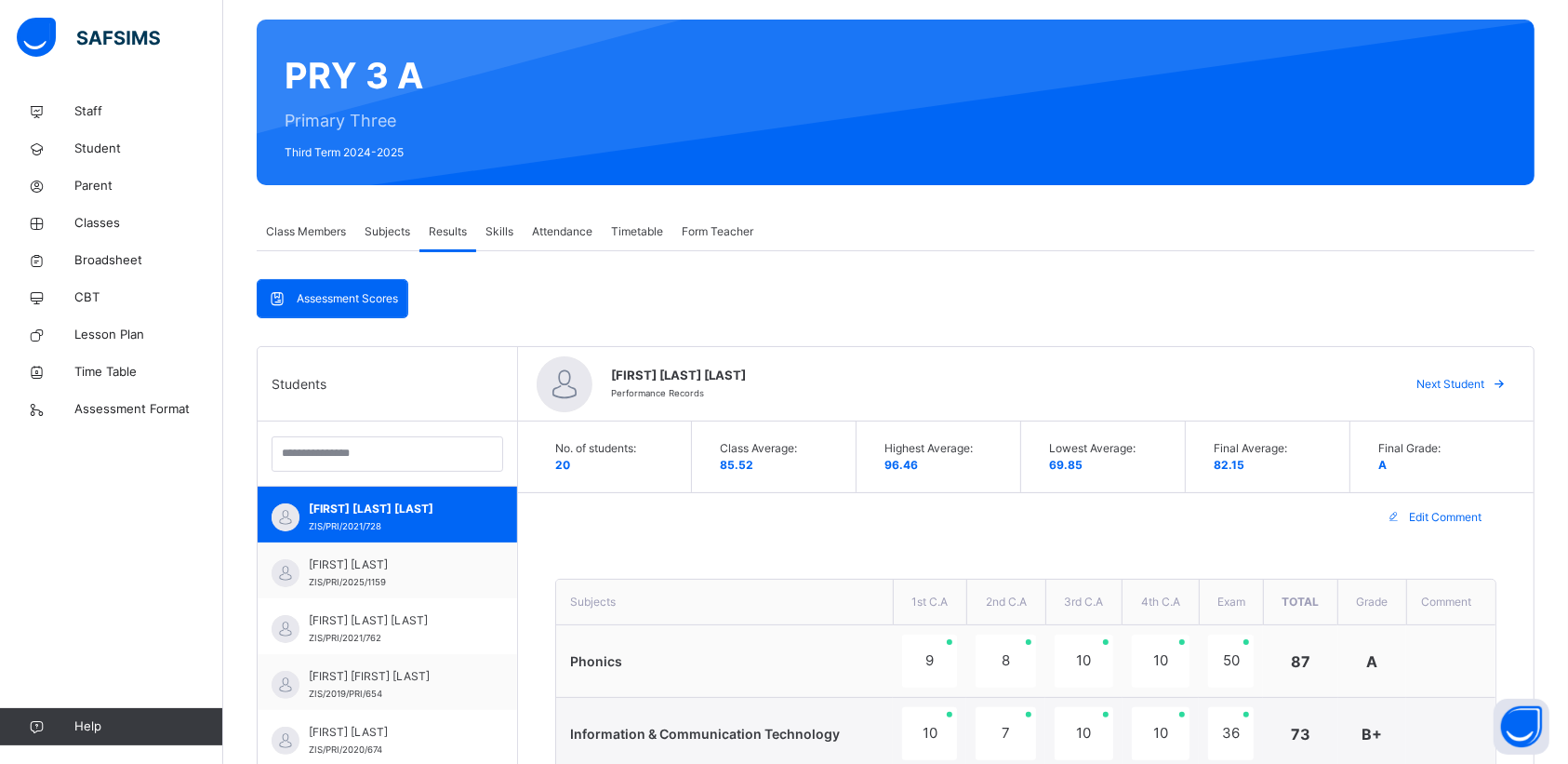 click on "Skills" at bounding box center [499, 232] 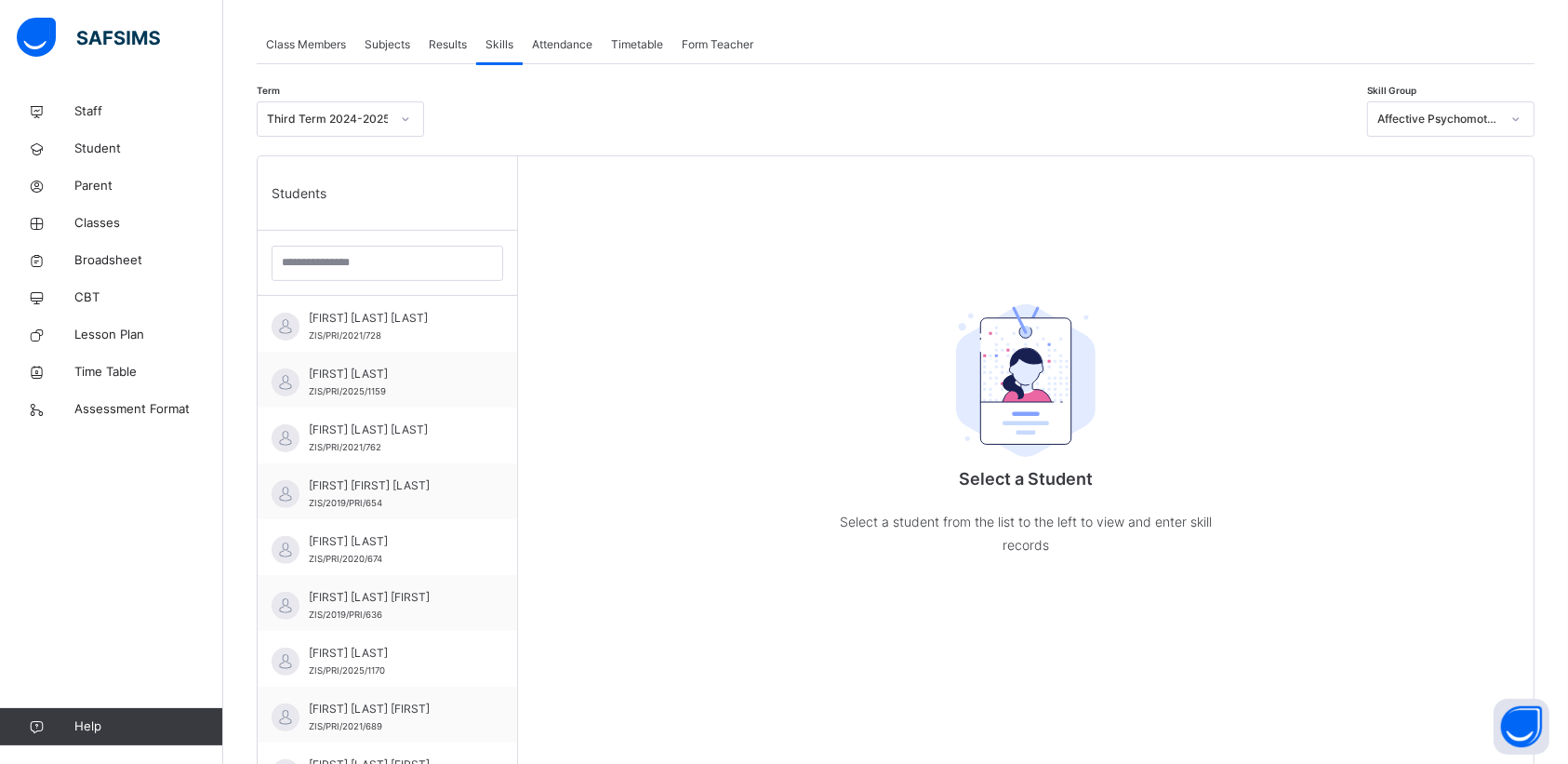 scroll, scrollTop: 179, scrollLeft: 0, axis: vertical 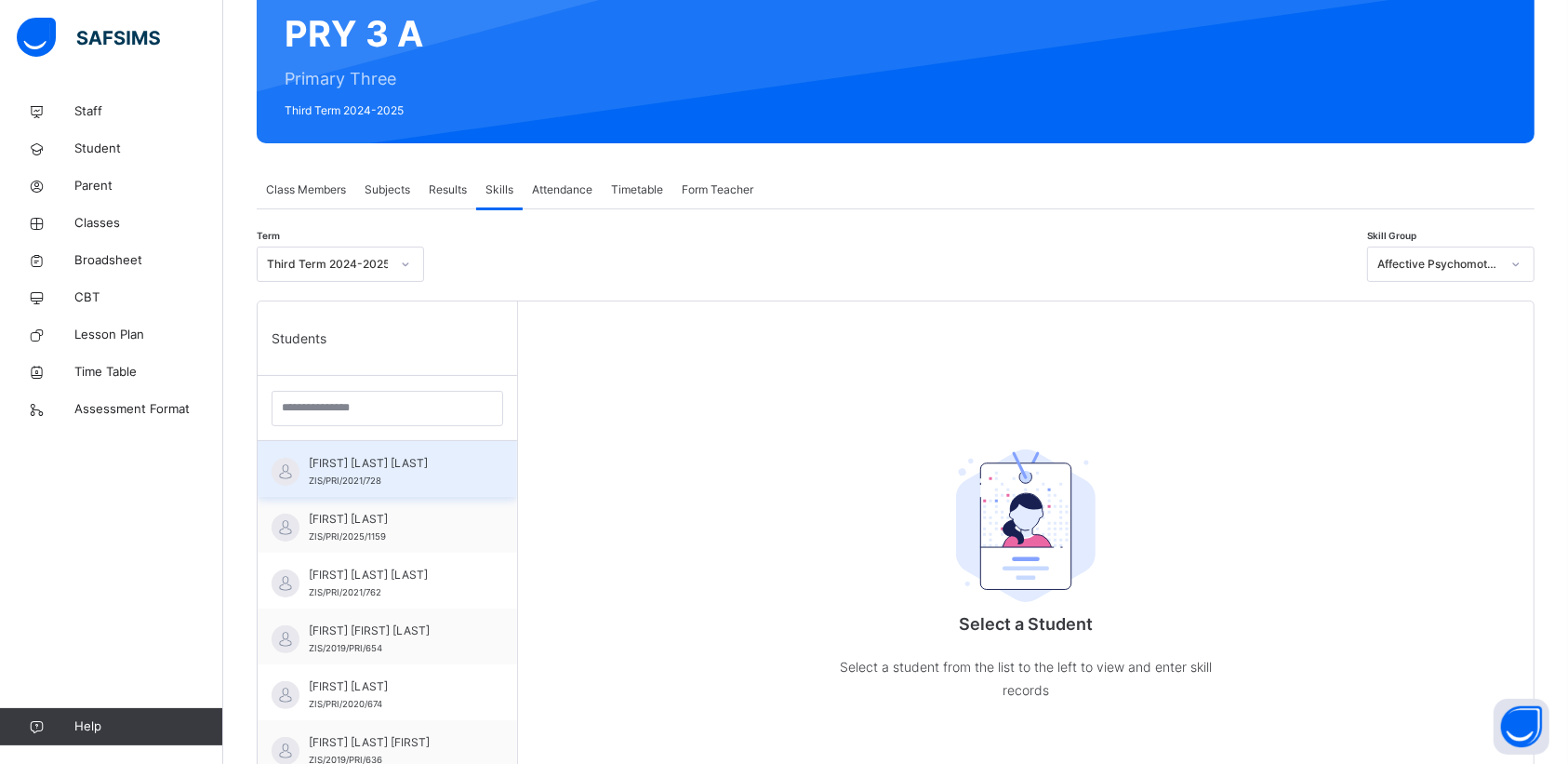 click on "ABDULLAHI A. MAKINTA ZIS/PRI/2021/728" at bounding box center [392, 472] 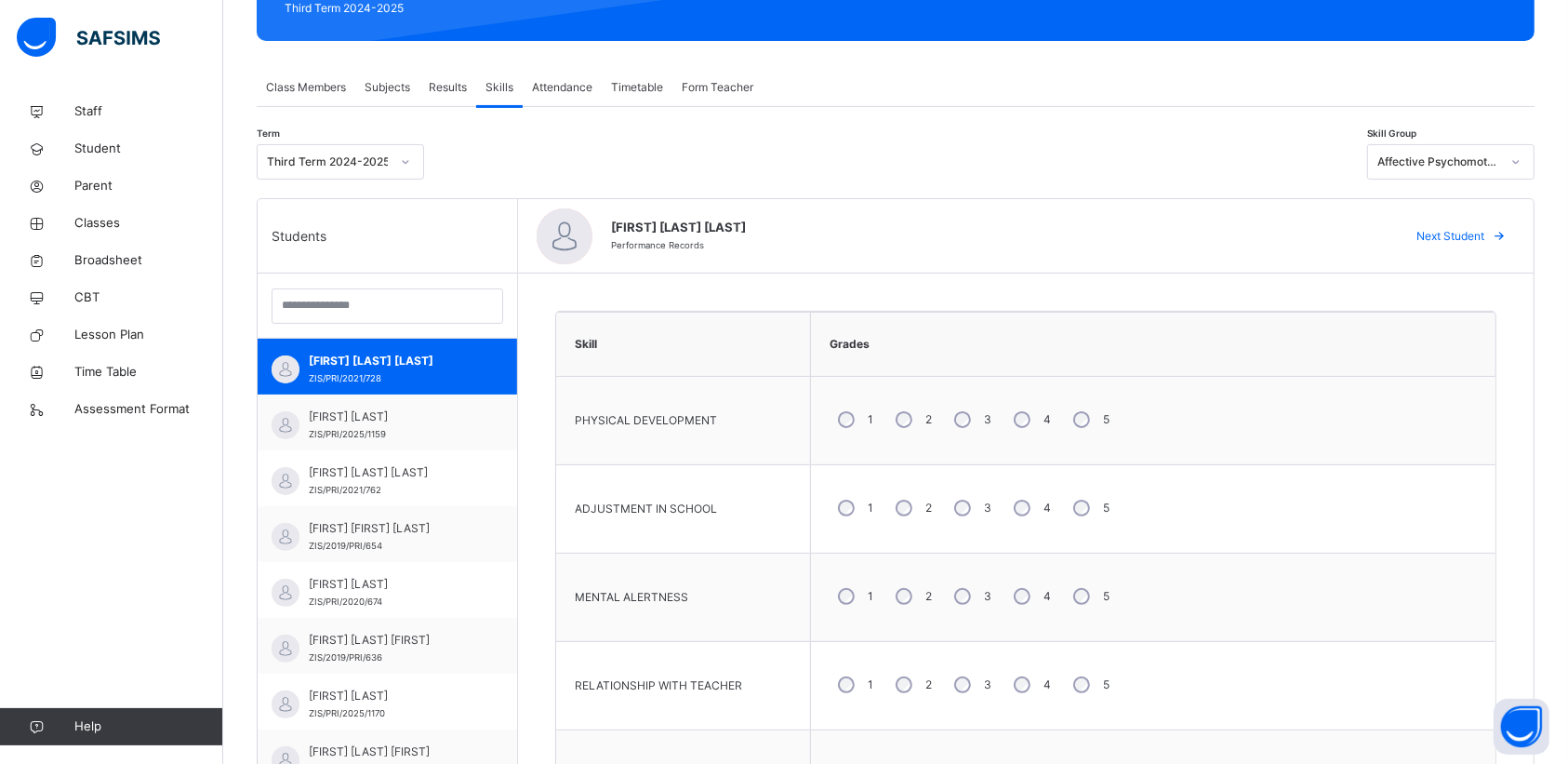 scroll, scrollTop: 295, scrollLeft: 0, axis: vertical 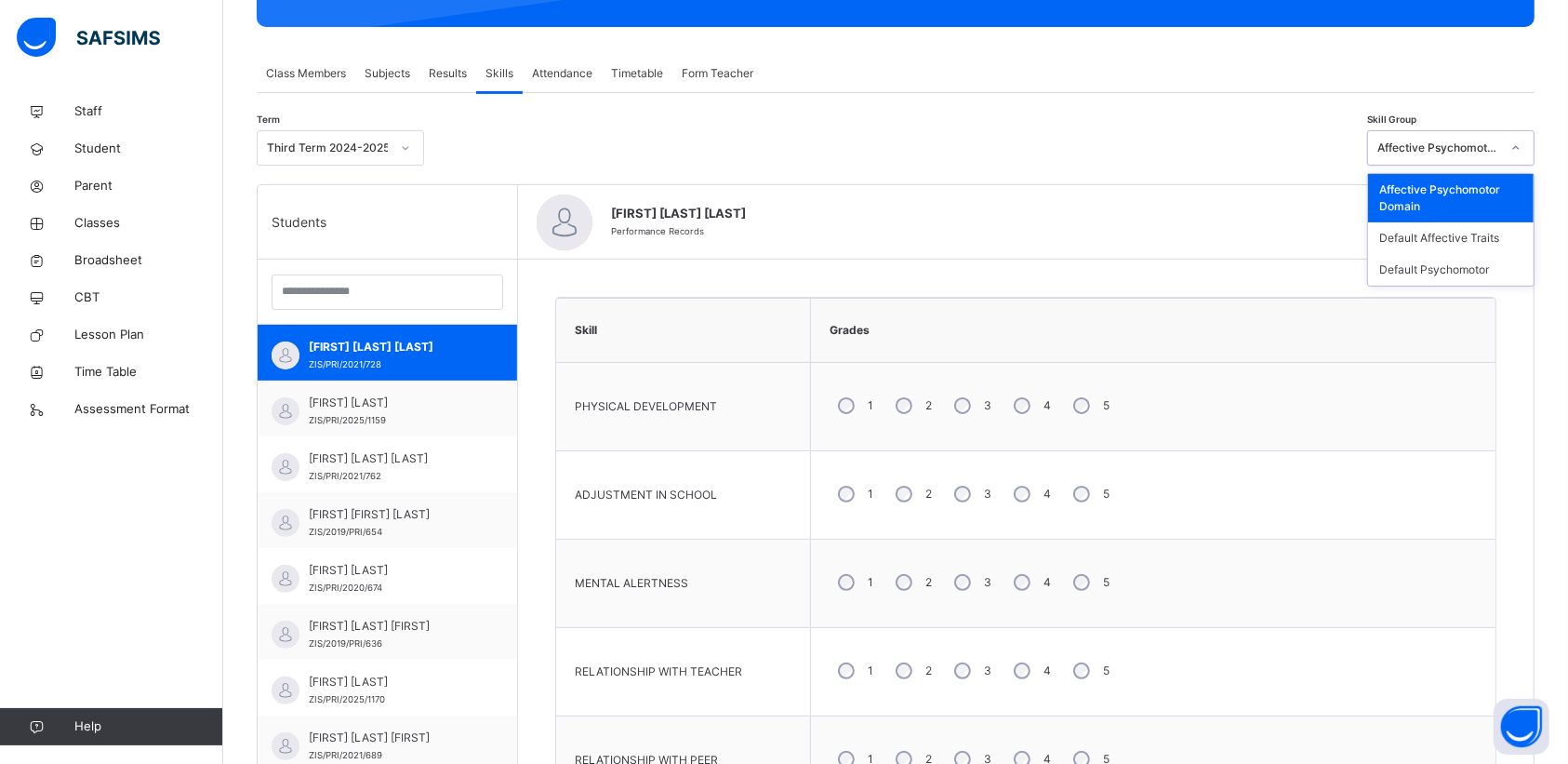 click 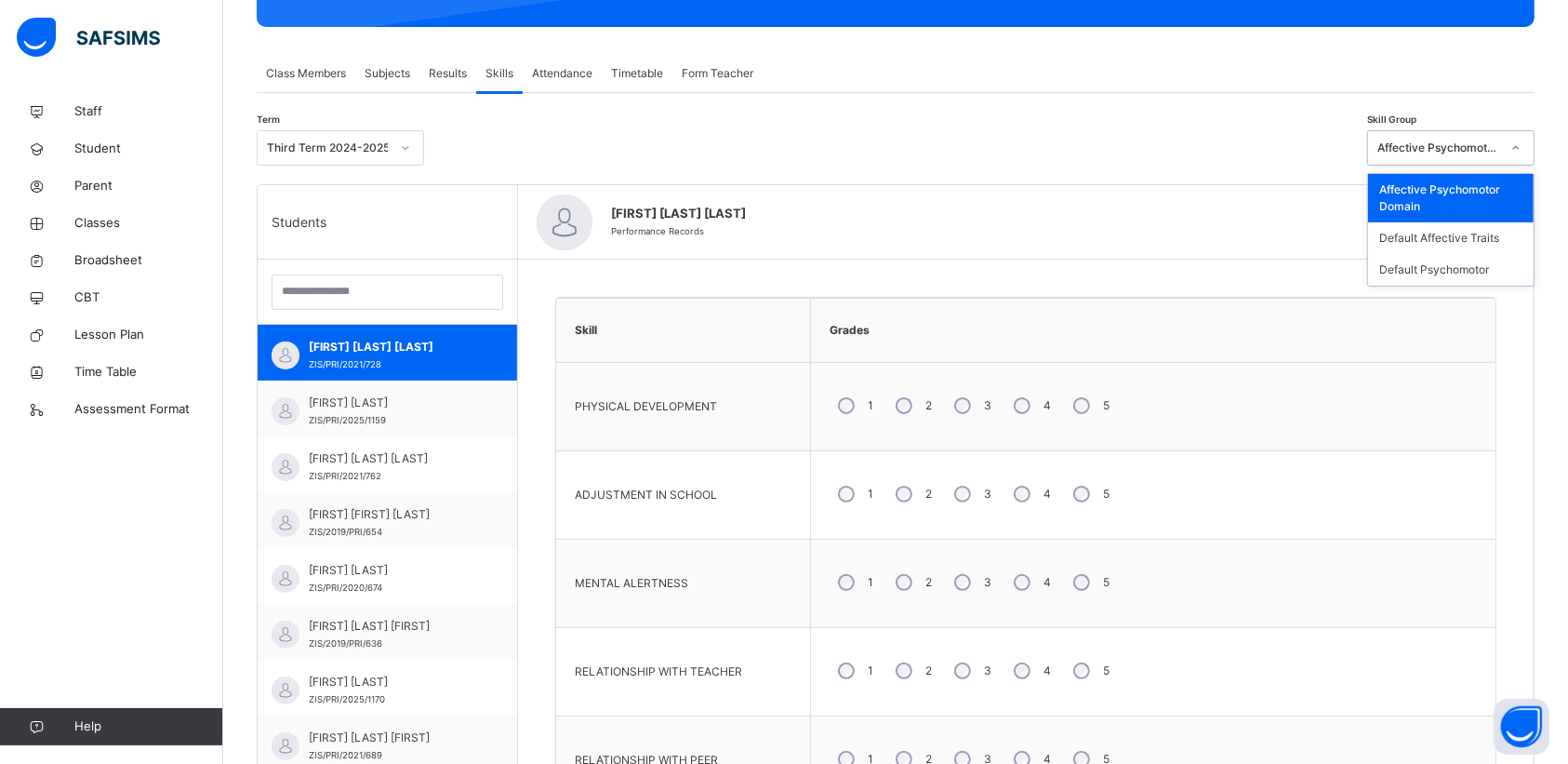 click 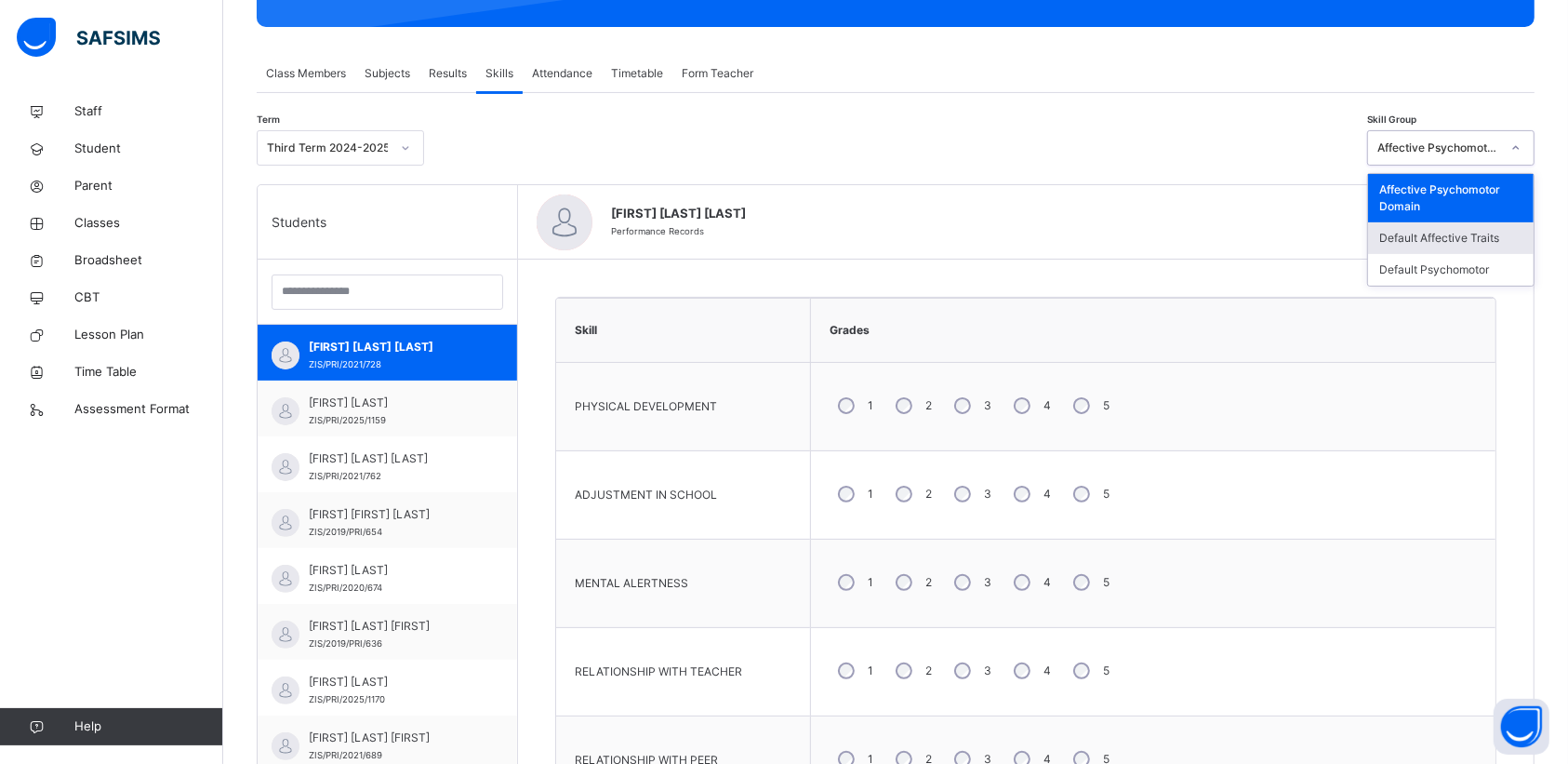 click on "Default Affective Traits" at bounding box center (1451, 238) 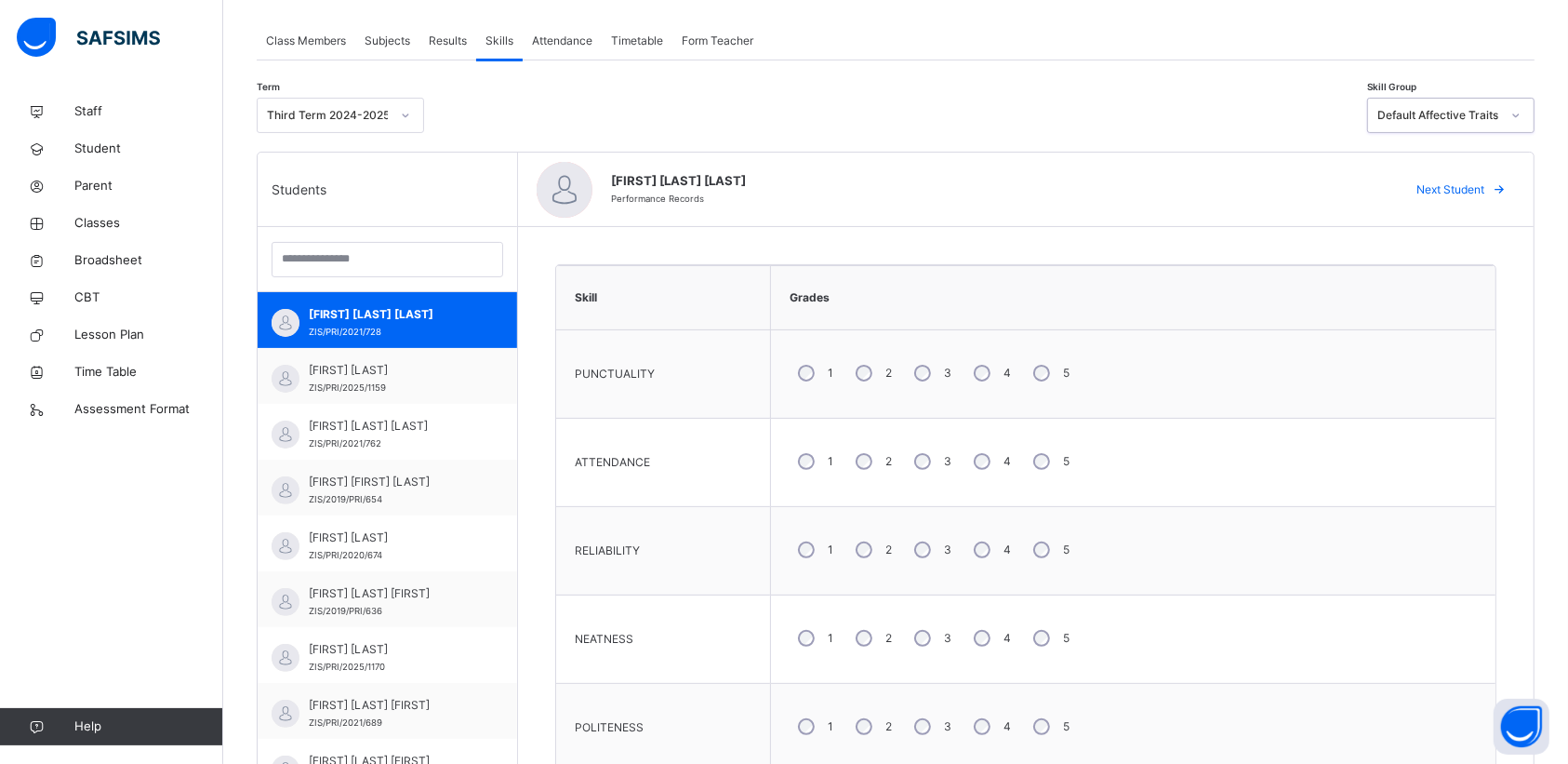 scroll, scrollTop: 295, scrollLeft: 0, axis: vertical 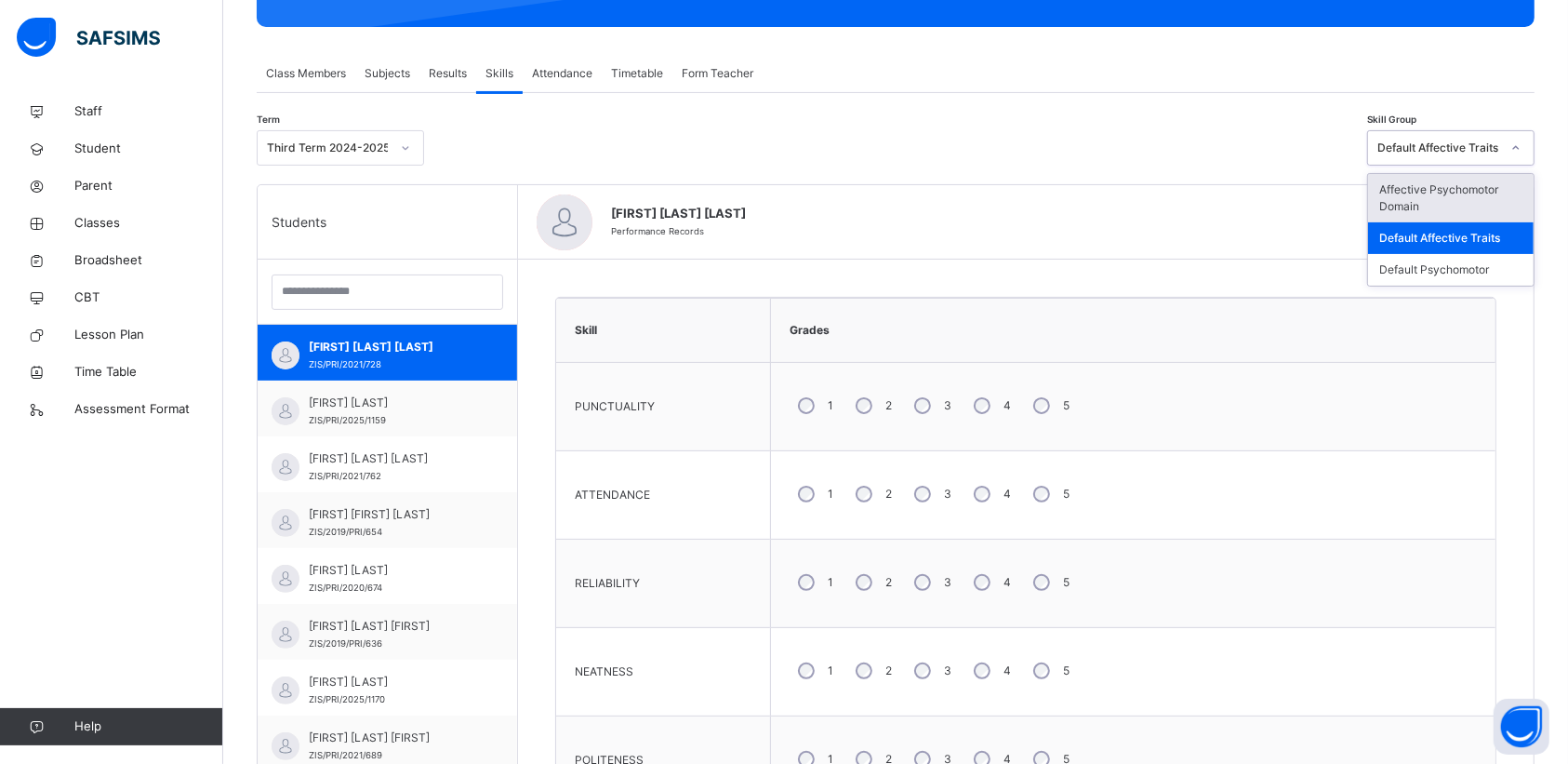 click 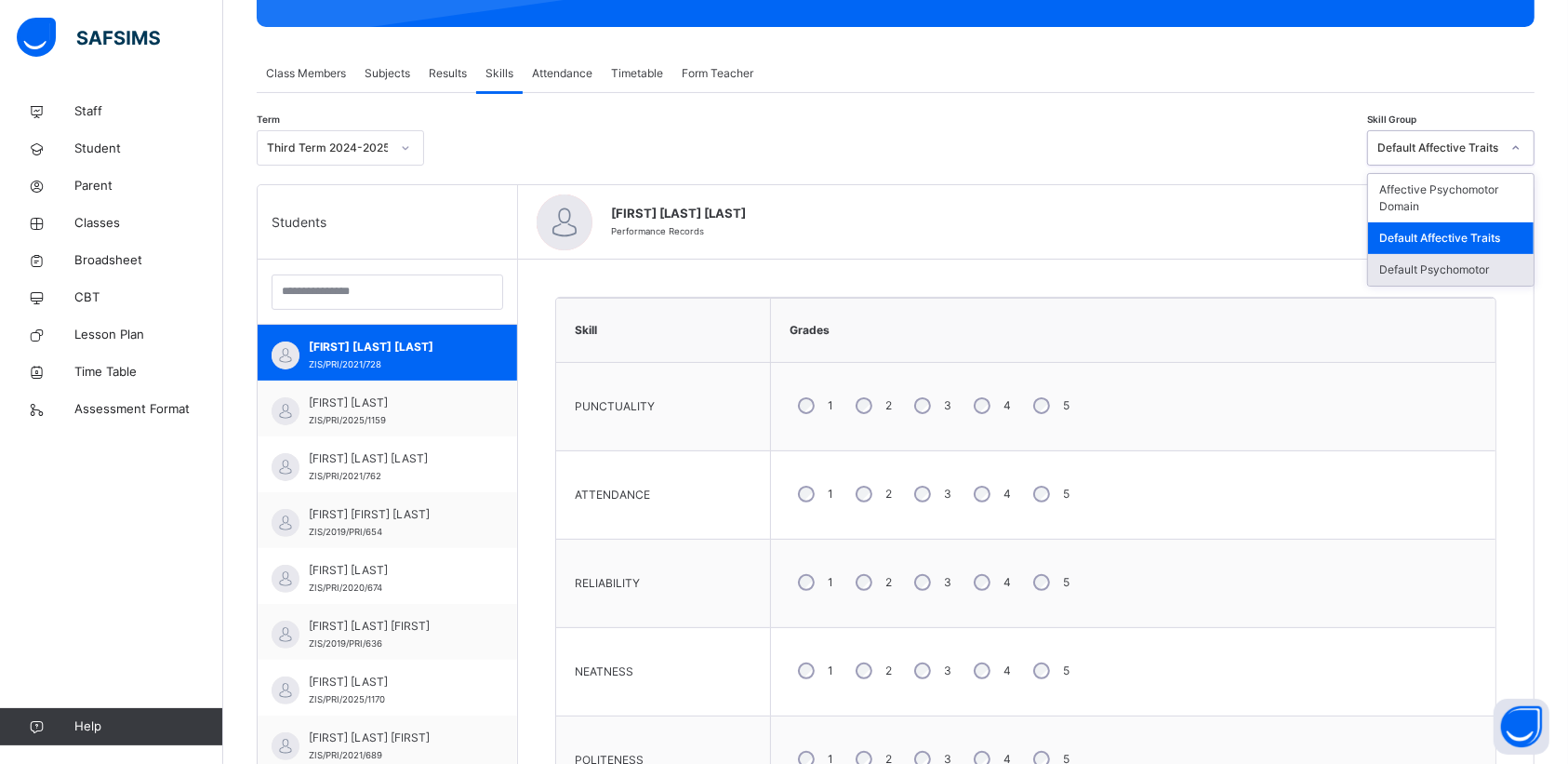 click on "Default Psychomotor" at bounding box center (1451, 270) 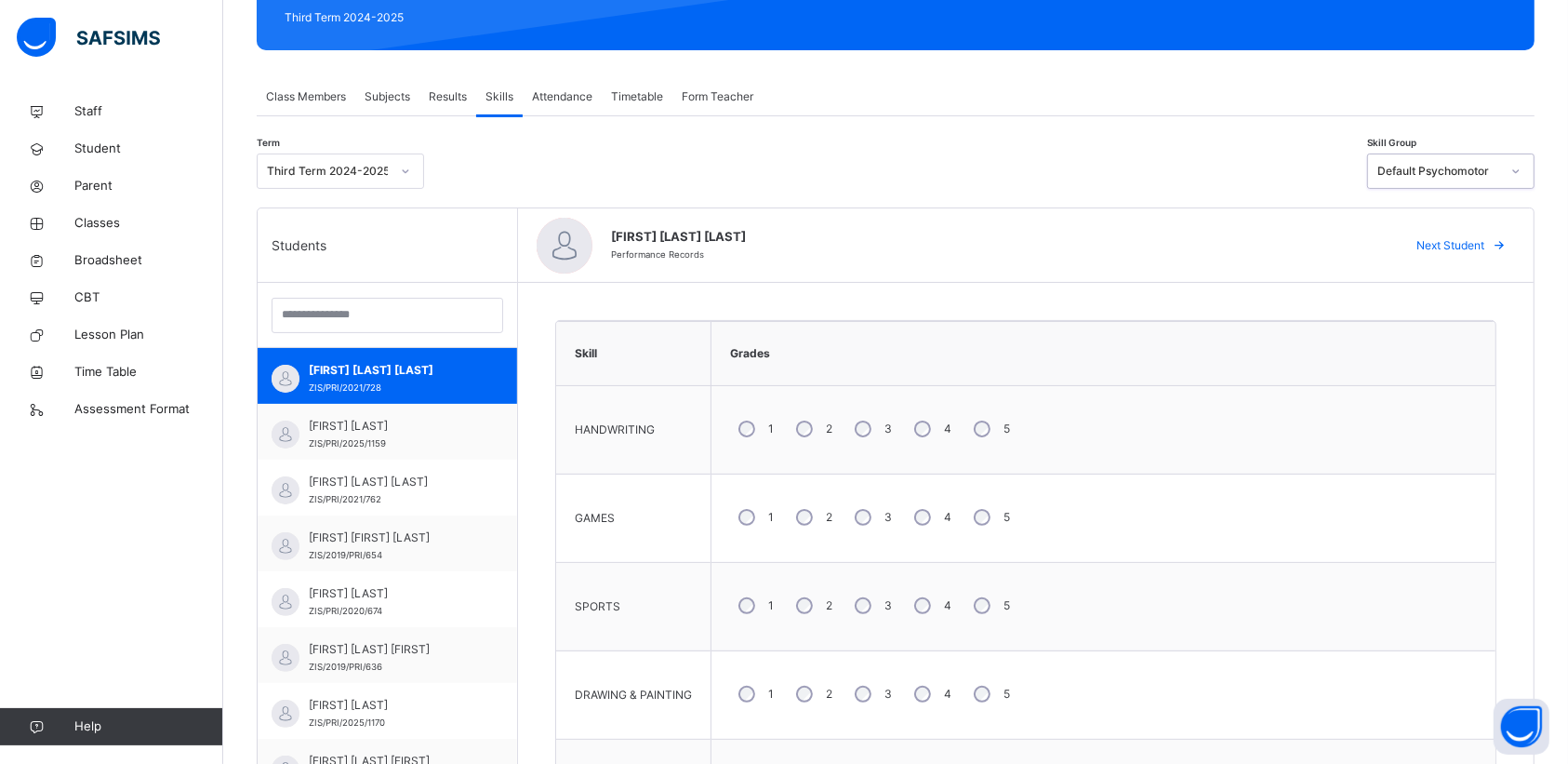 scroll, scrollTop: 202, scrollLeft: 0, axis: vertical 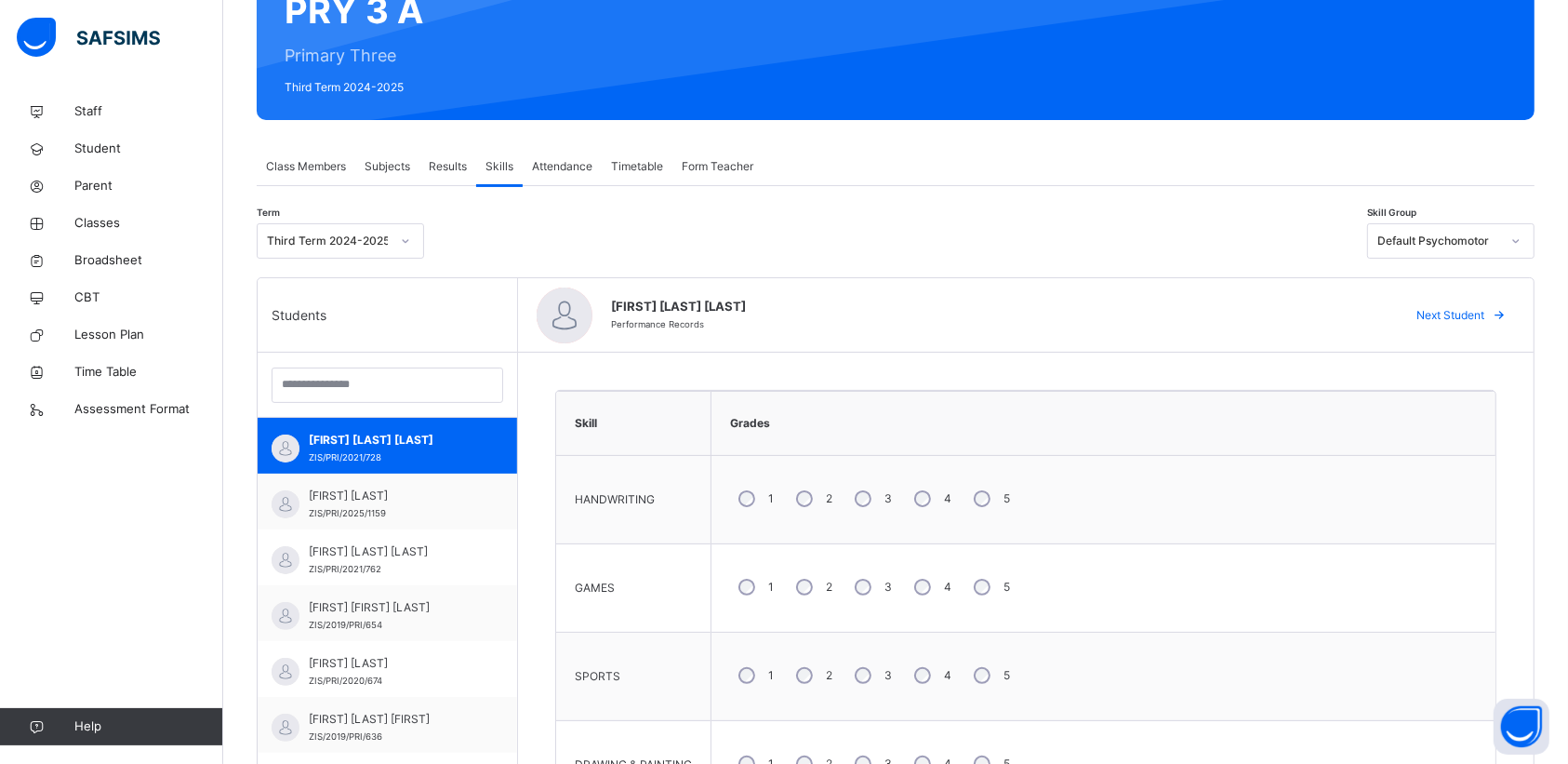 click on "Attendance" at bounding box center [562, 167] 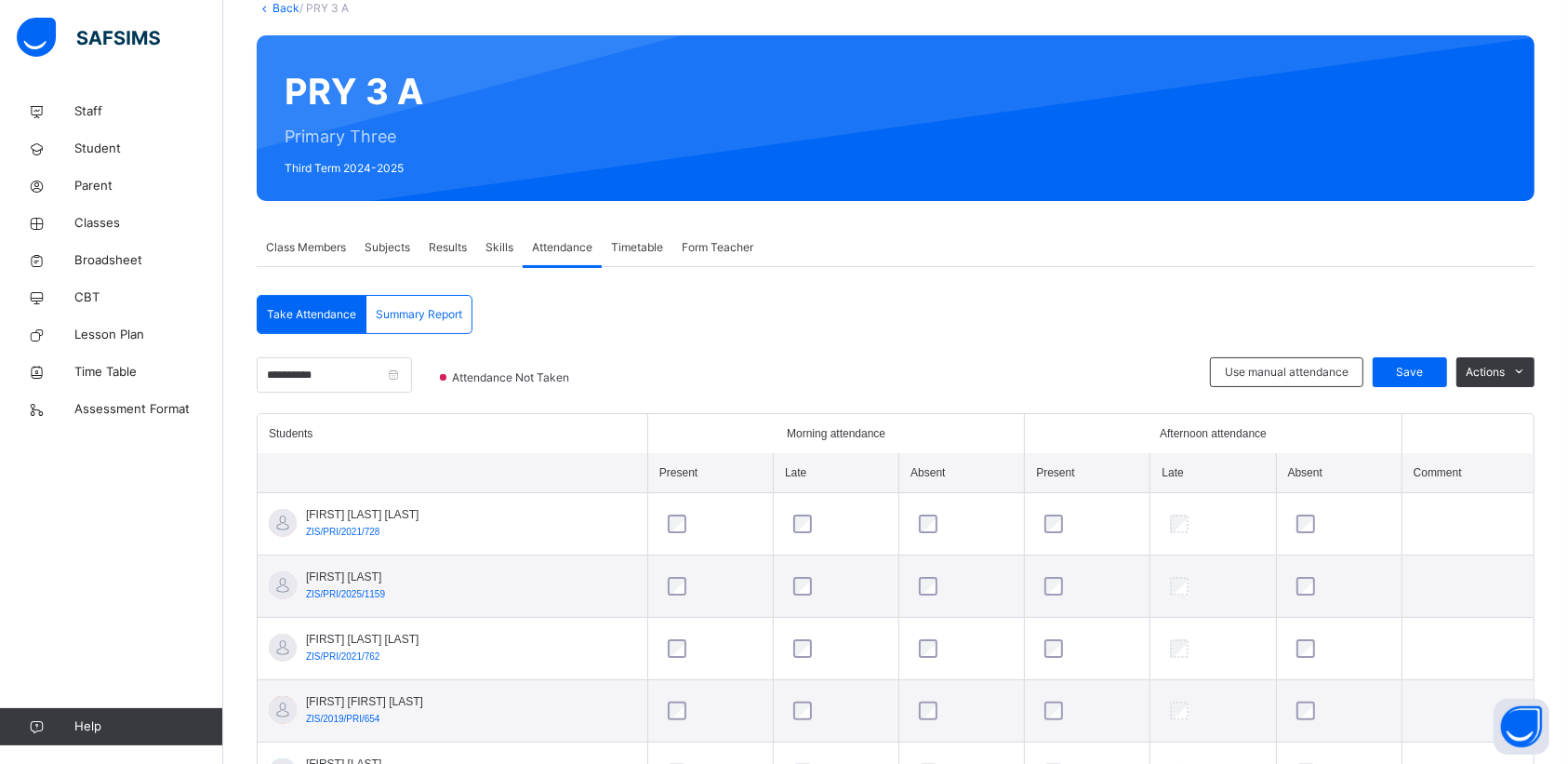 scroll, scrollTop: 107, scrollLeft: 0, axis: vertical 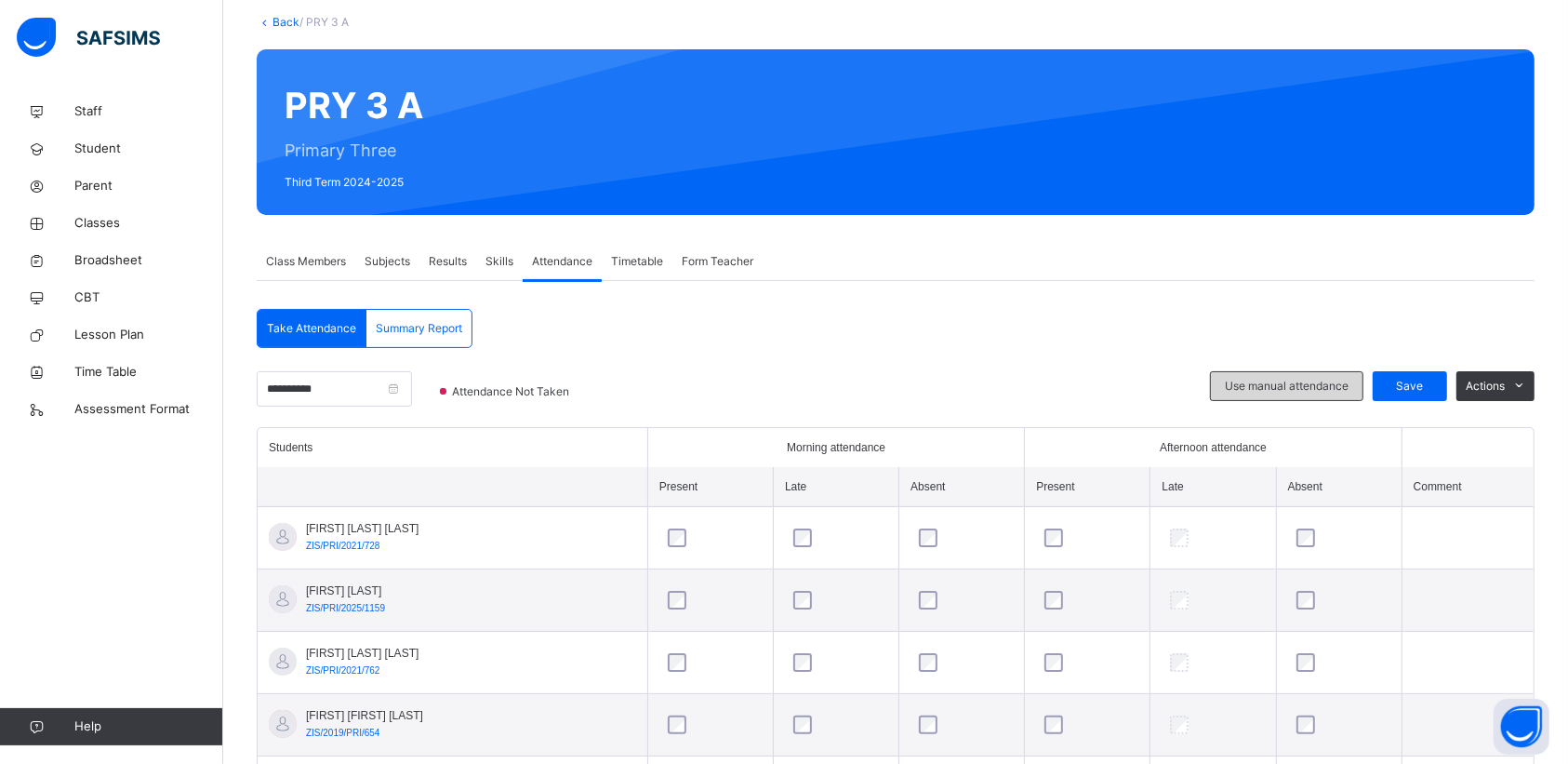 click on "Use manual attendance" at bounding box center [1286, 386] 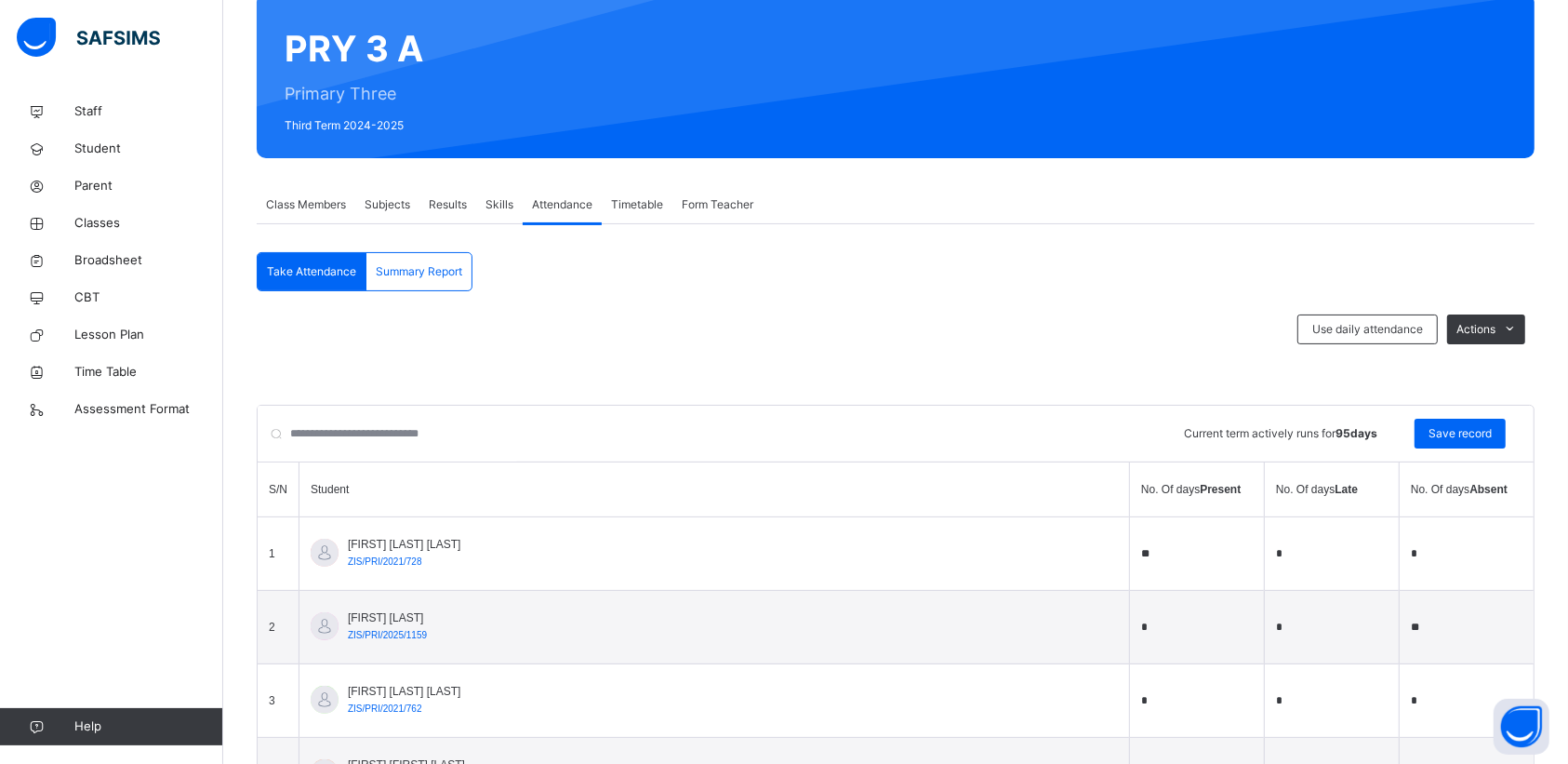 scroll, scrollTop: 465, scrollLeft: 0, axis: vertical 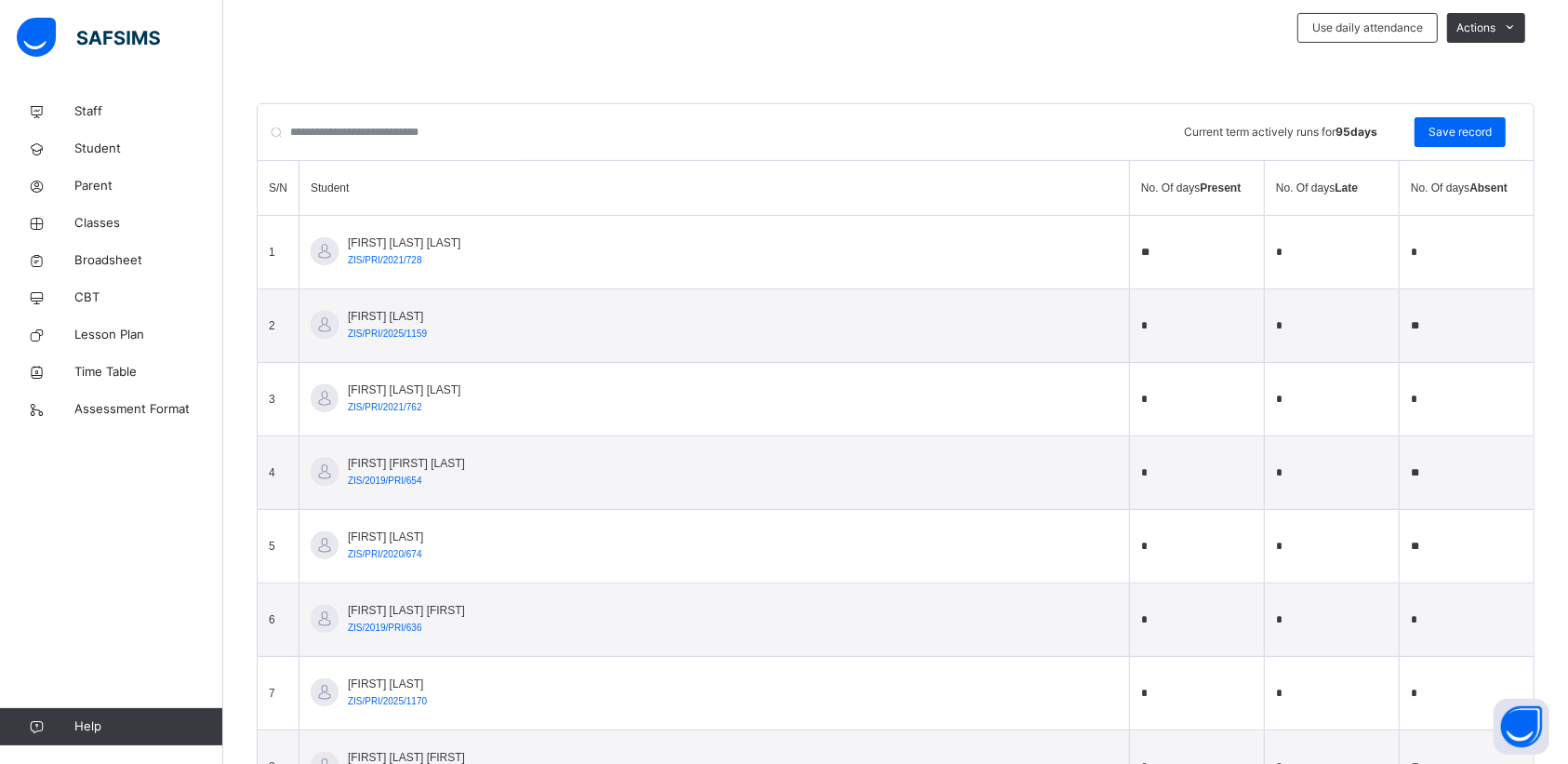 click on "AHMED  LAWAL ZIS/PRI/2025/1159" at bounding box center (714, 326) 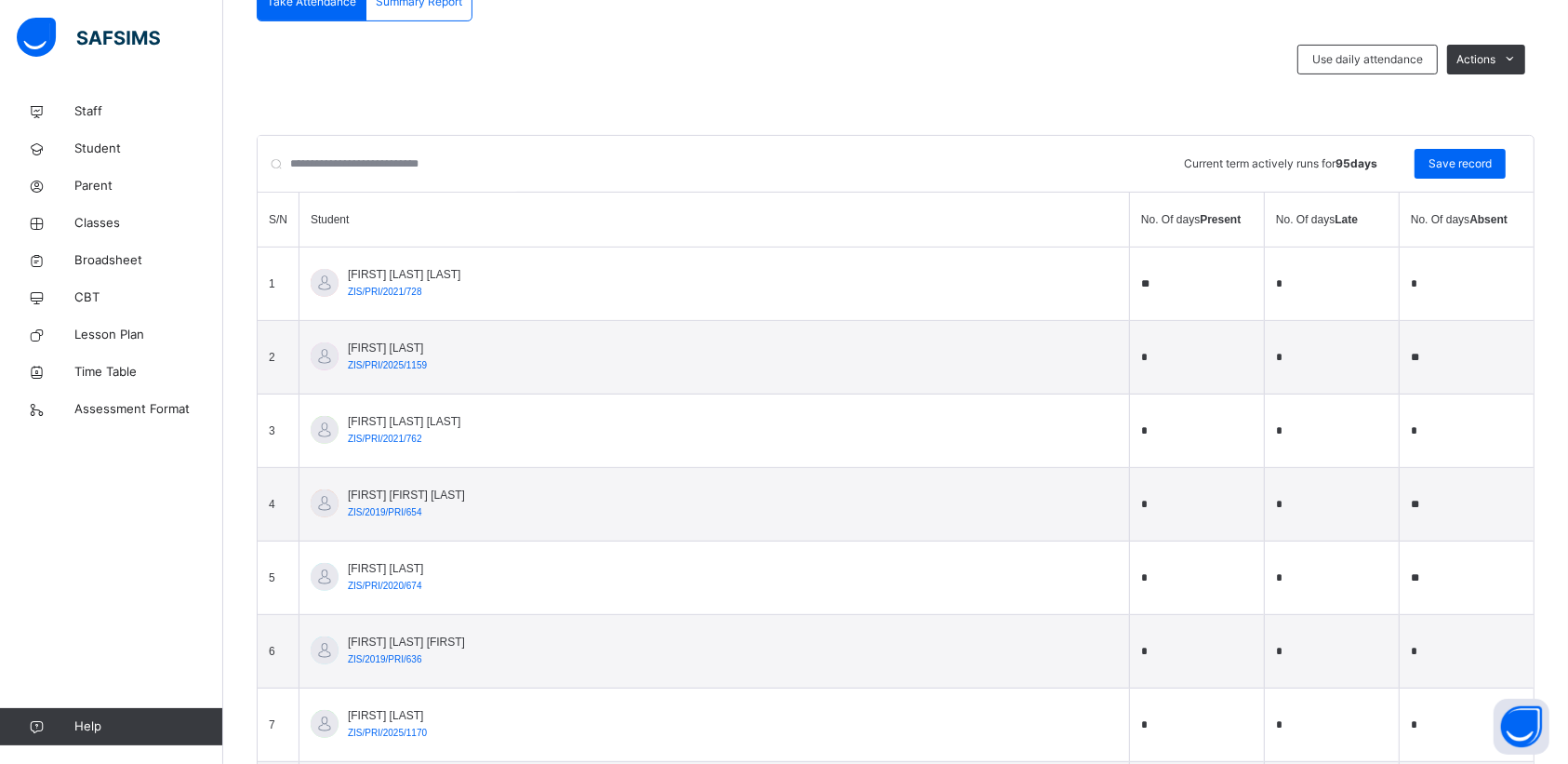 scroll, scrollTop: 173, scrollLeft: 0, axis: vertical 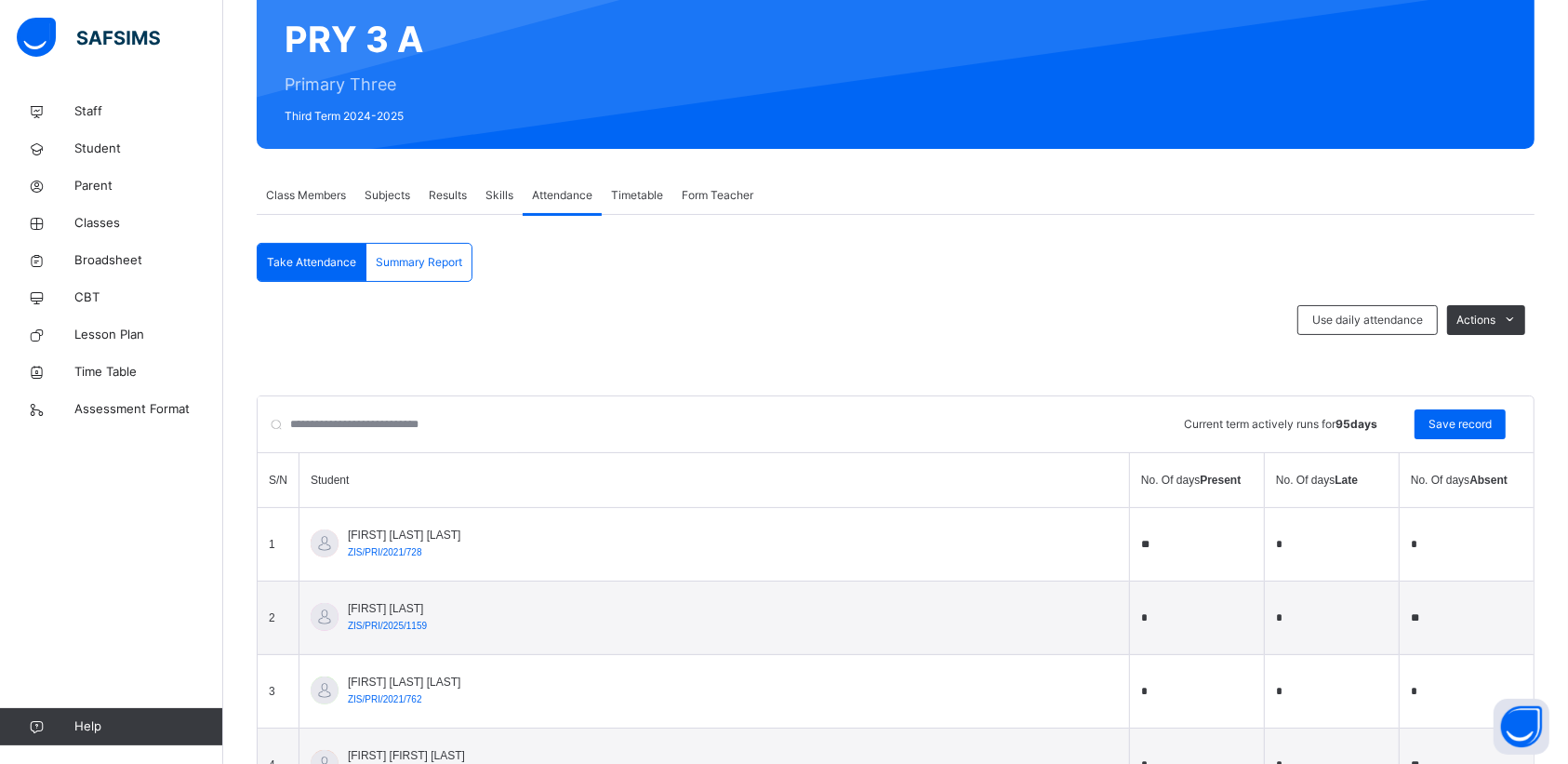 click on "Skills" at bounding box center (499, 195) 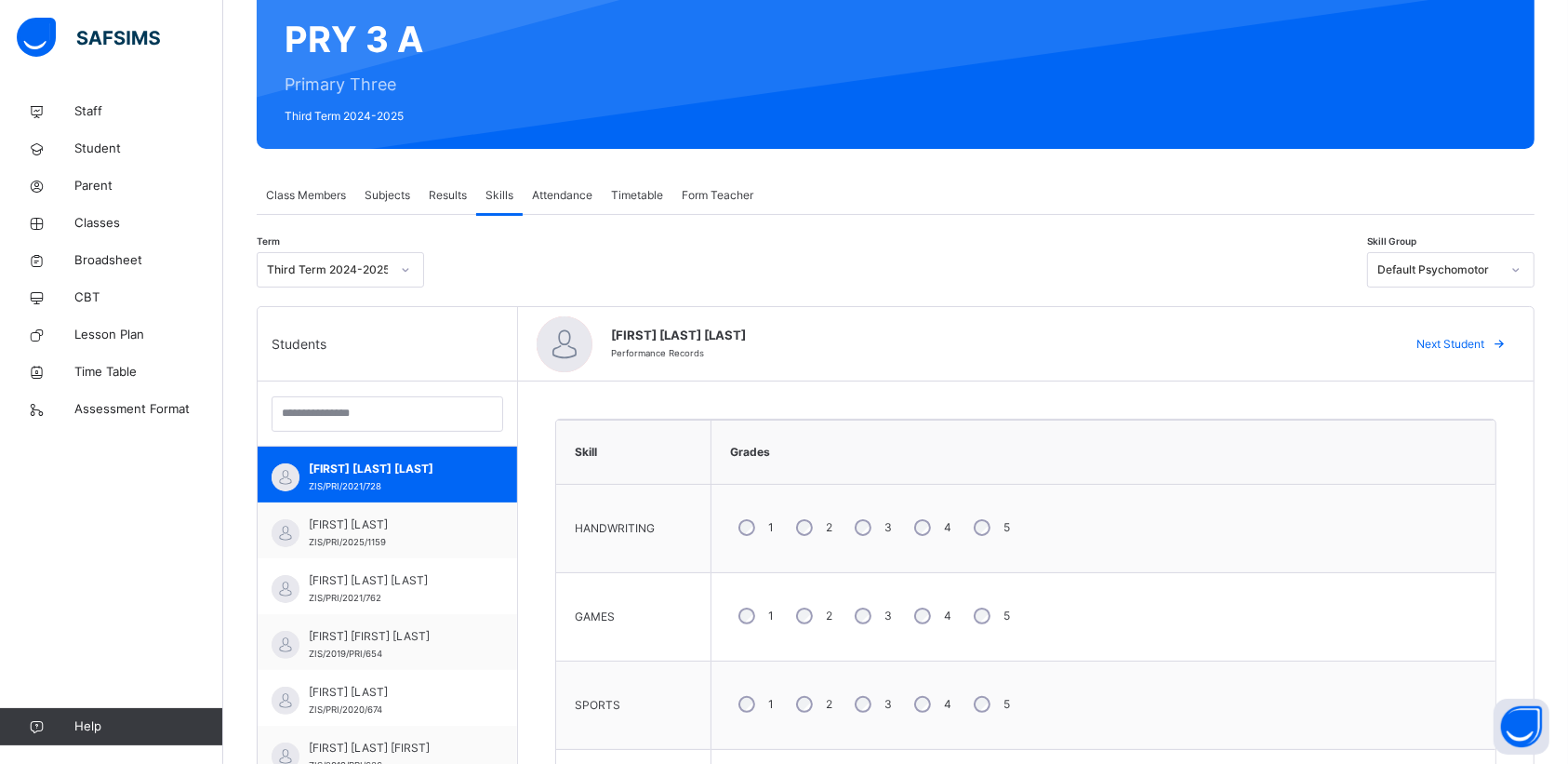 click on "Attendance" at bounding box center (562, 195) 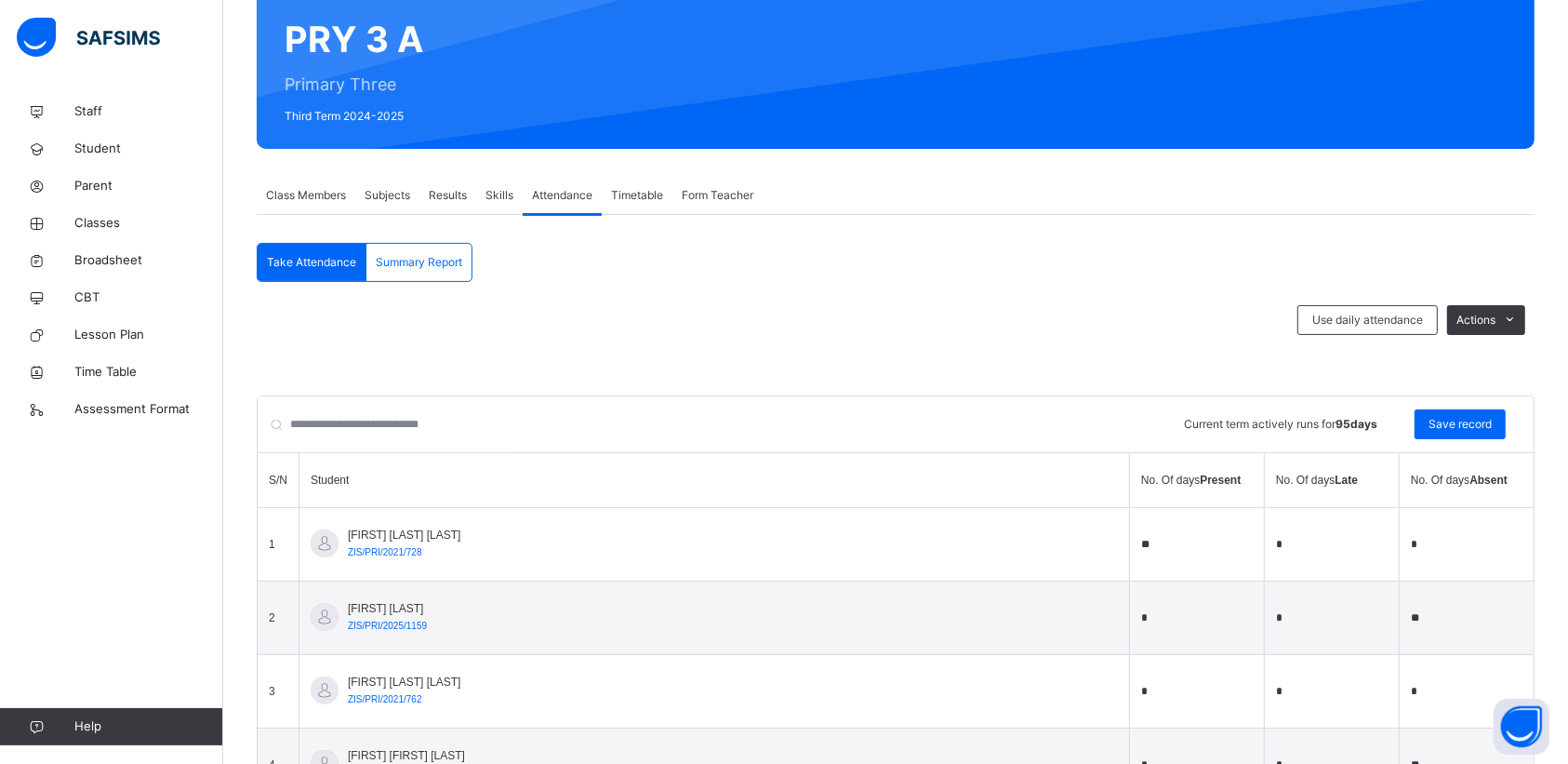 click on "**" at bounding box center (1197, 544) 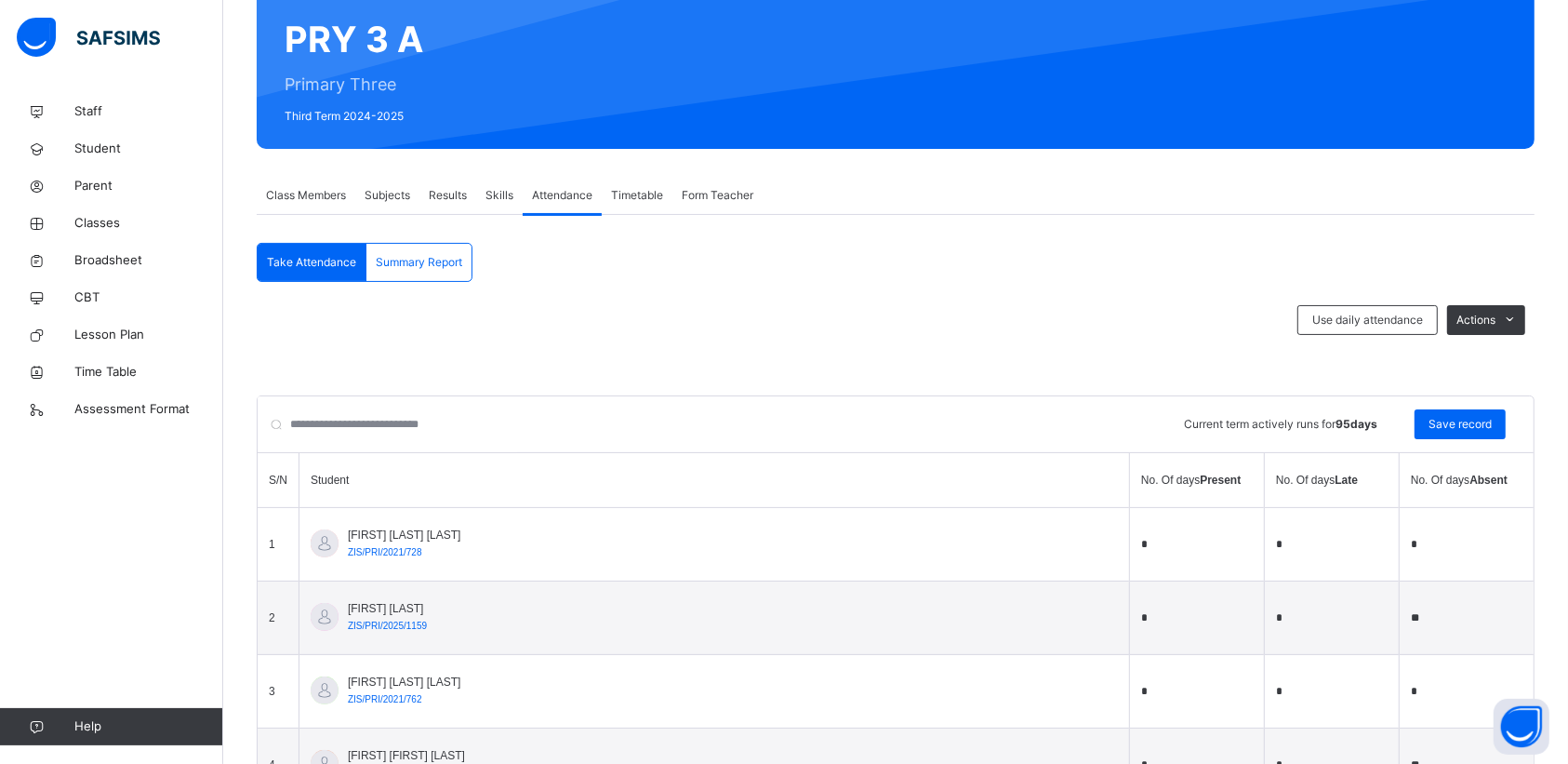 type on "*" 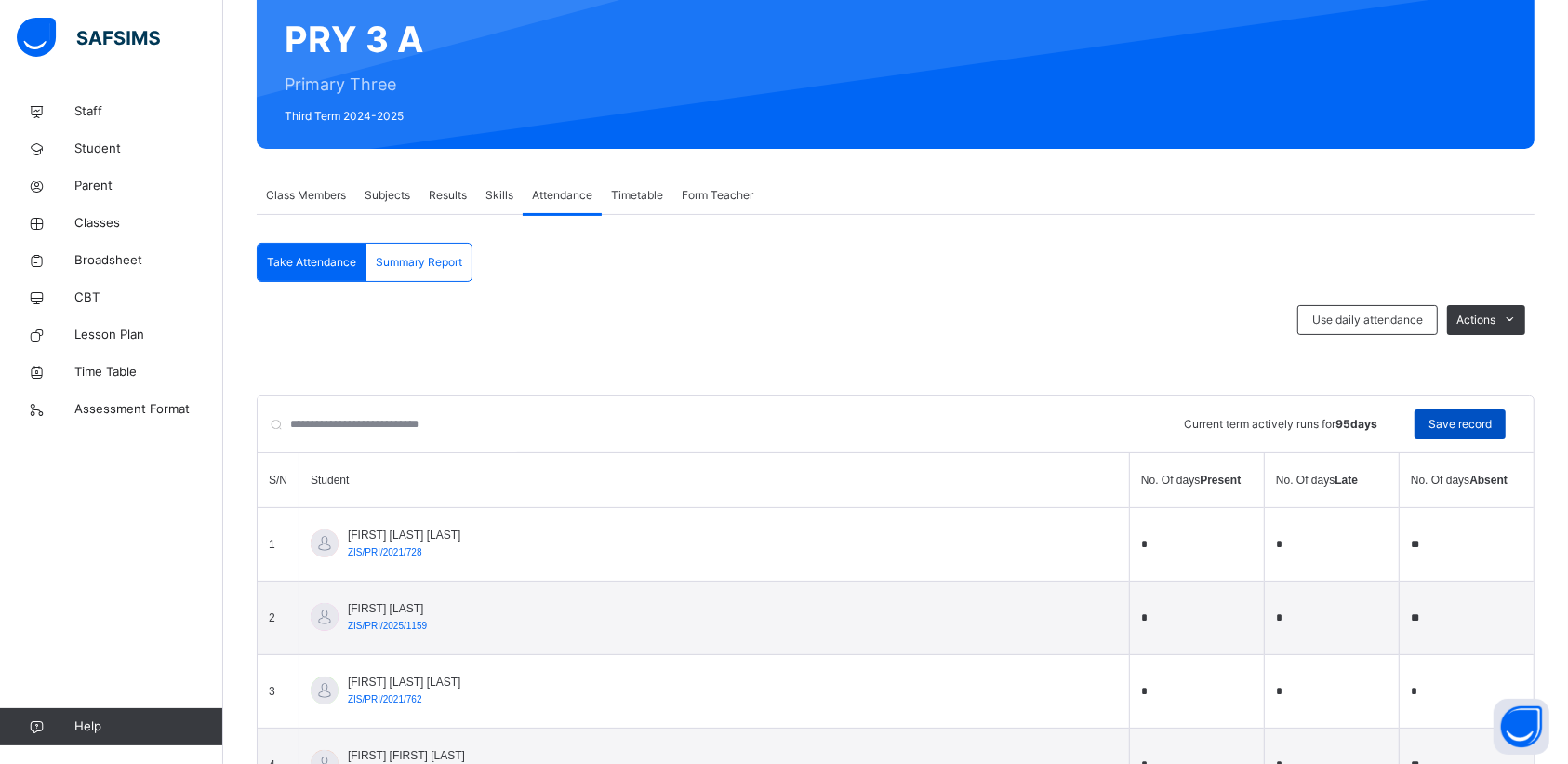 type on "**" 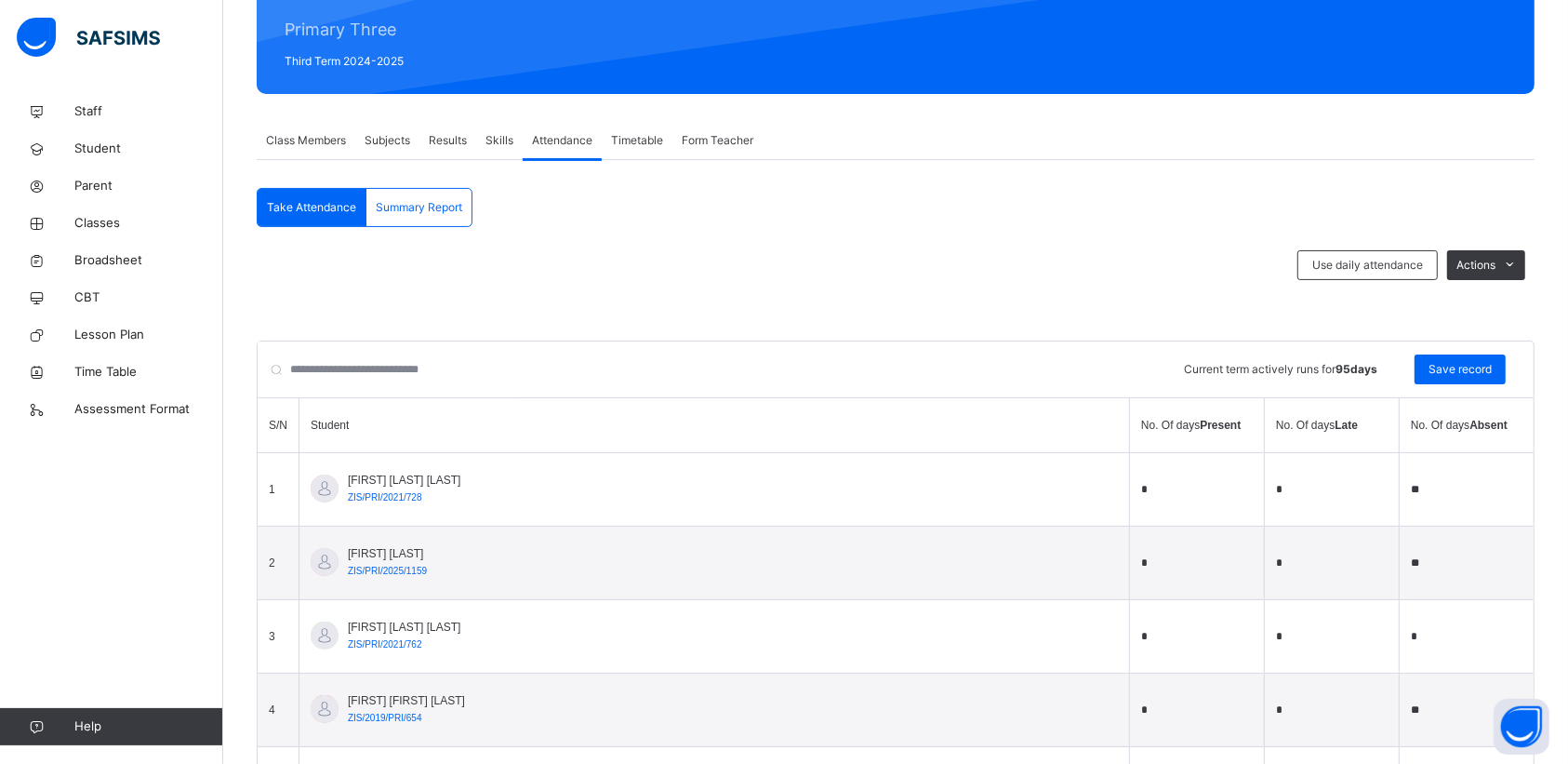 scroll, scrollTop: 173, scrollLeft: 0, axis: vertical 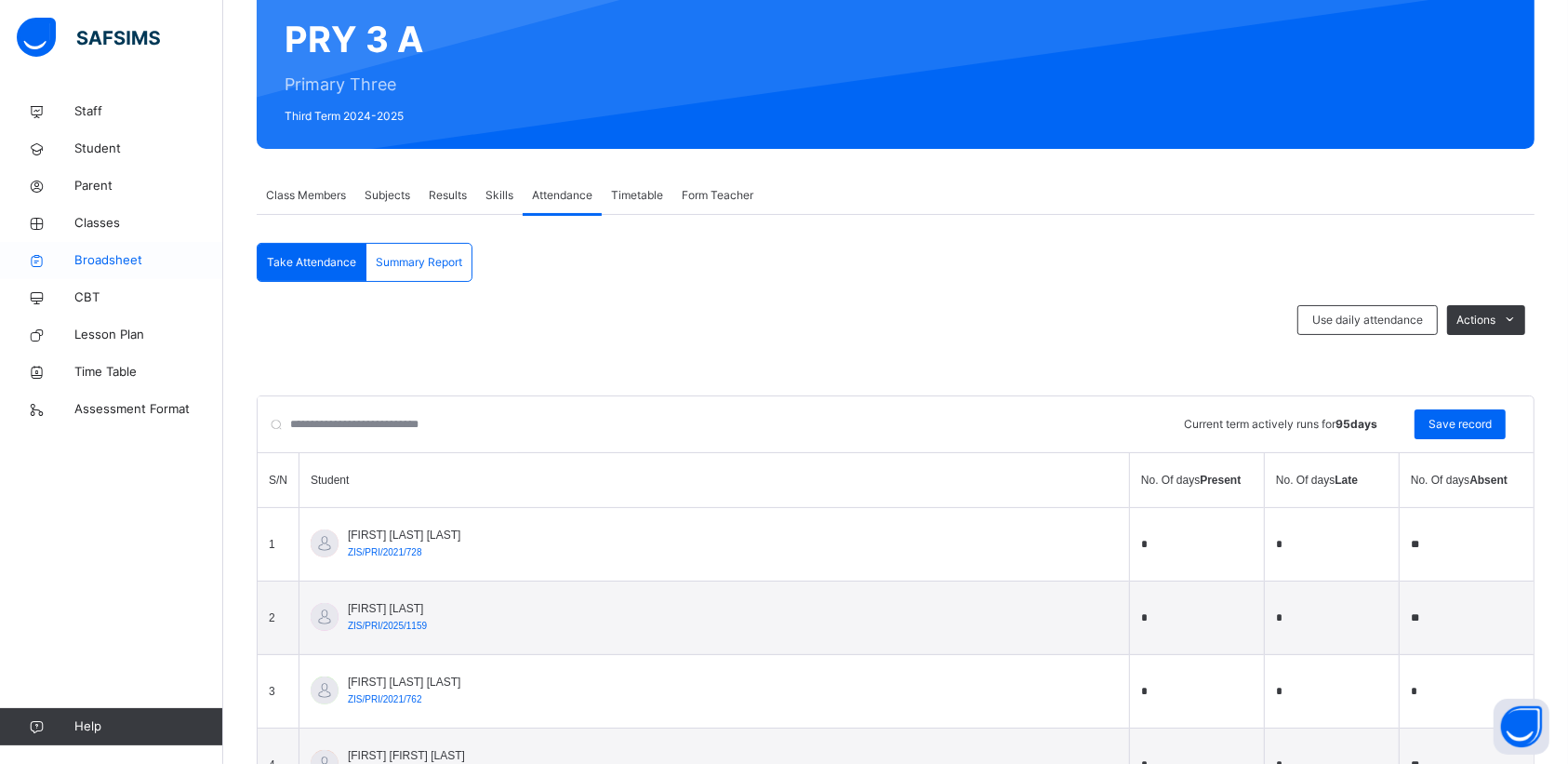 click on "Broadsheet" at bounding box center (149, 261) 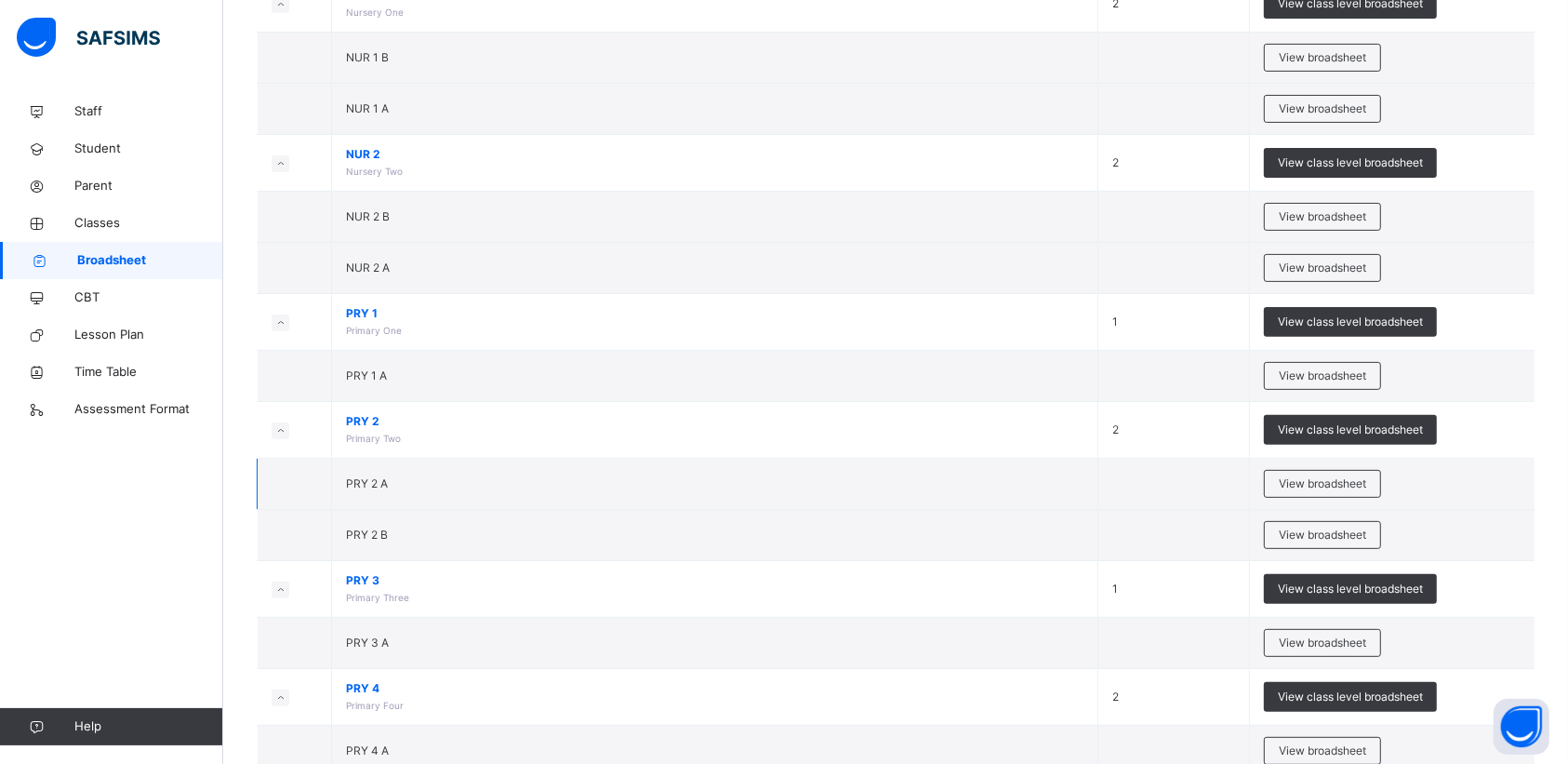 scroll, scrollTop: 582, scrollLeft: 0, axis: vertical 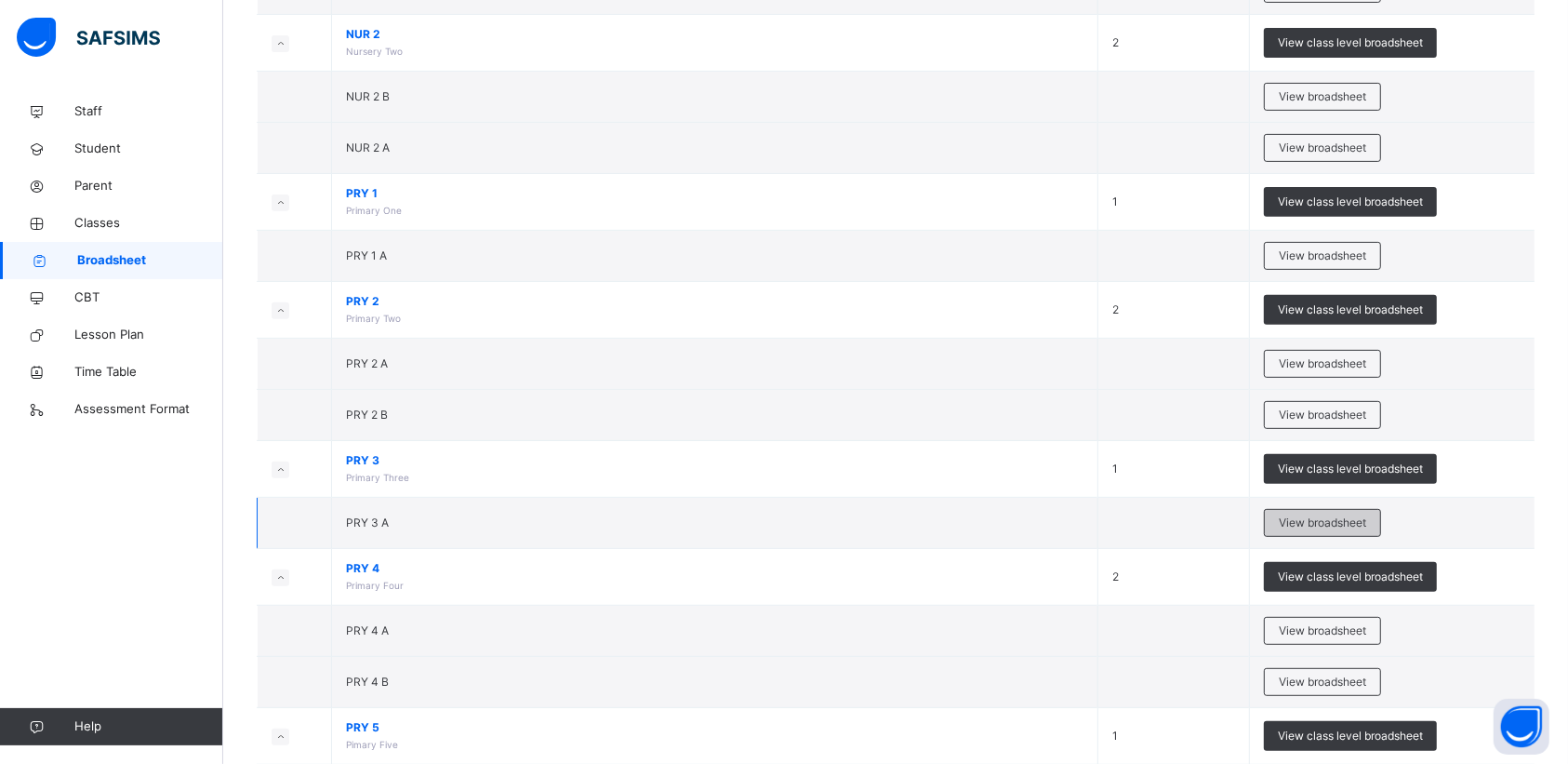 click on "View broadsheet" at bounding box center [1322, 523] 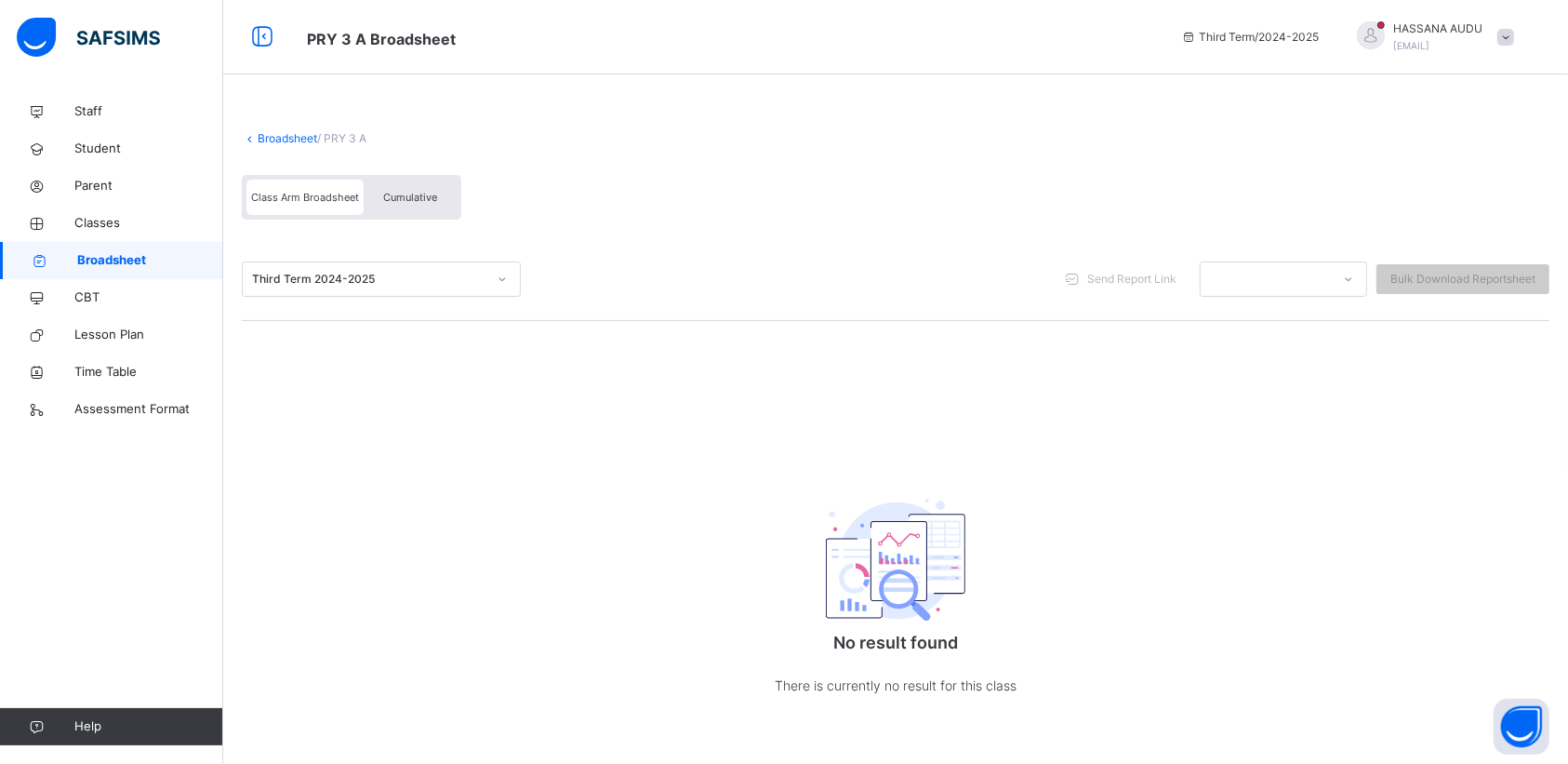 scroll, scrollTop: 9, scrollLeft: 0, axis: vertical 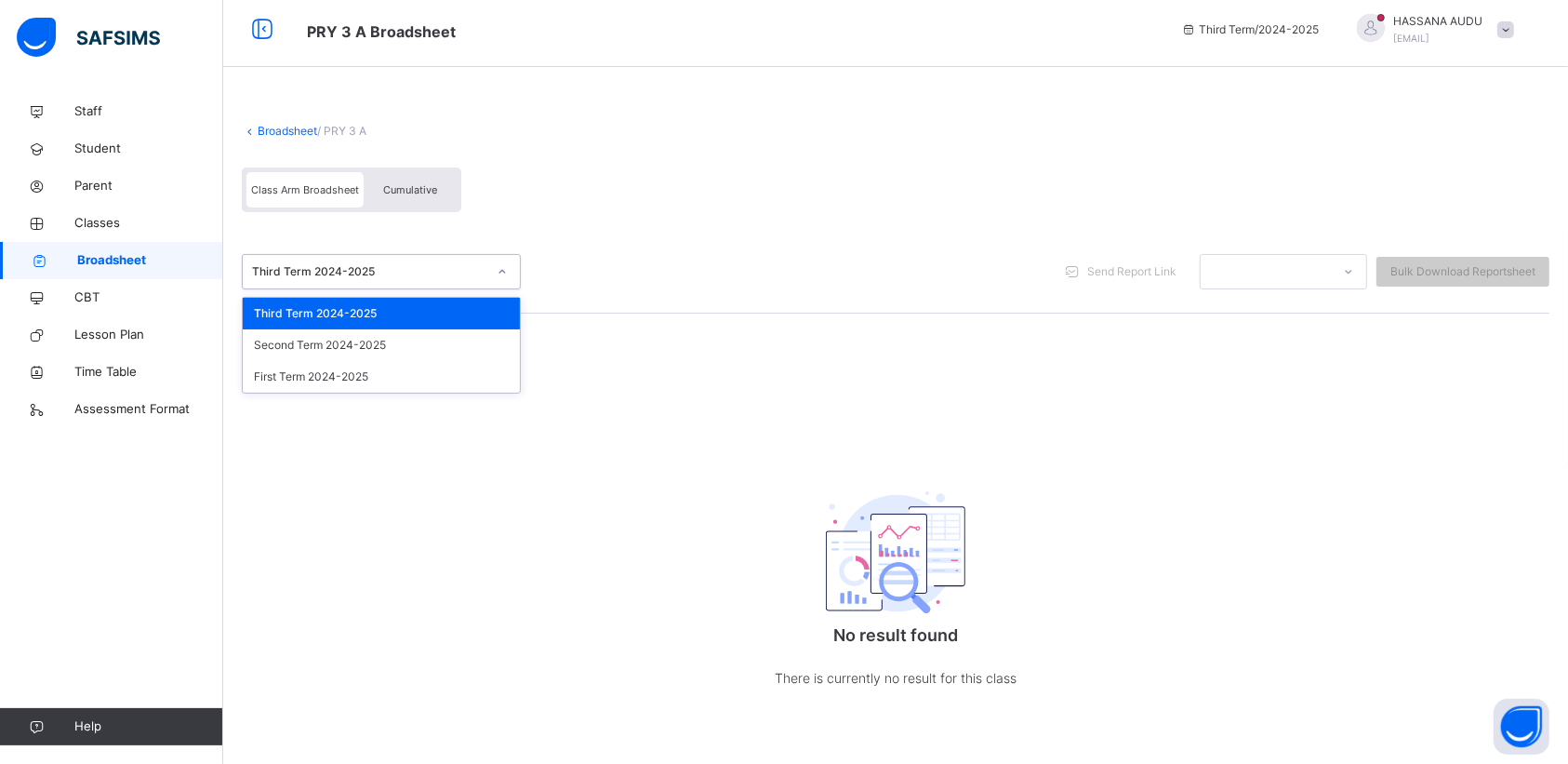click 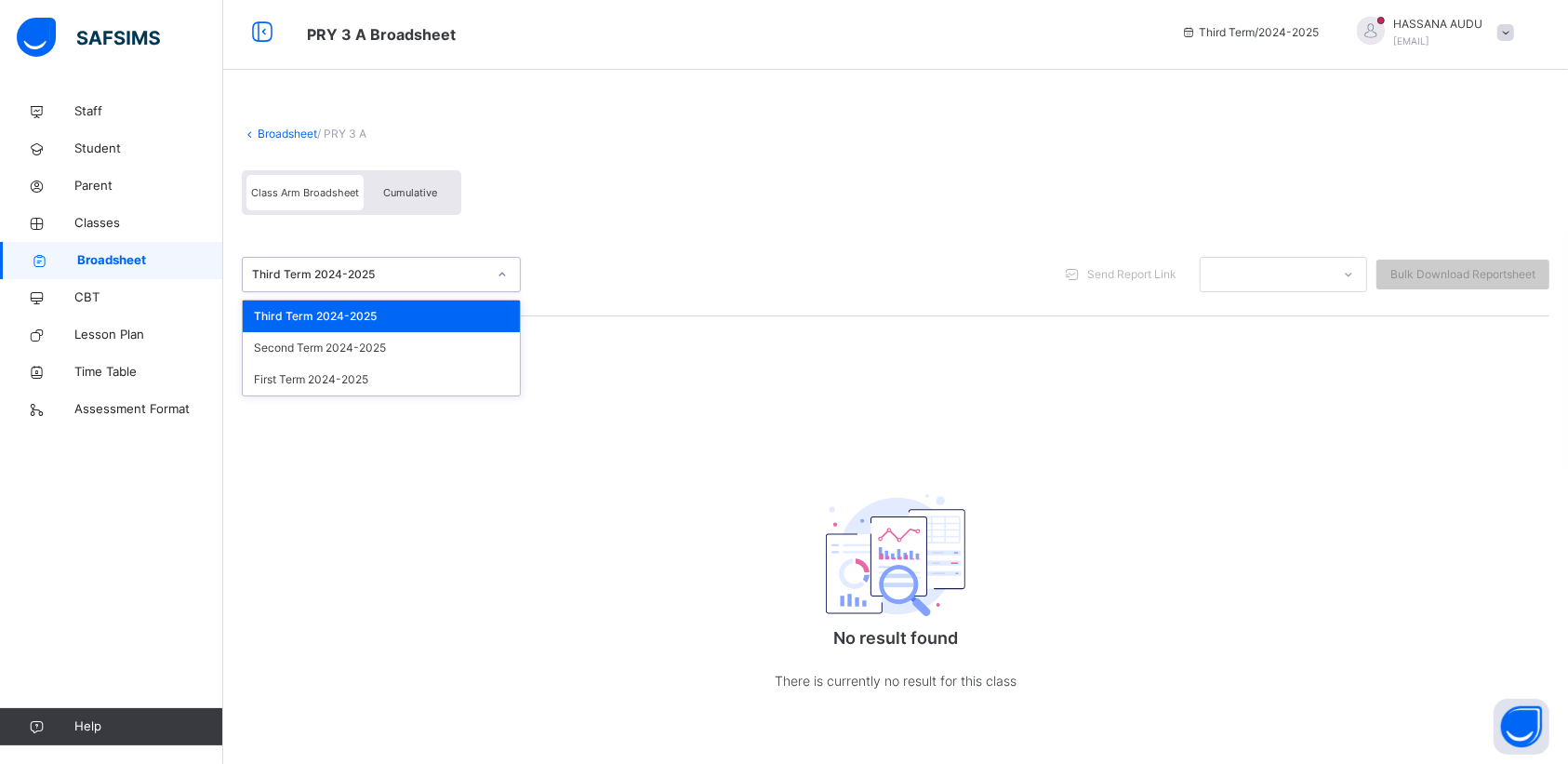 scroll, scrollTop: 0, scrollLeft: 0, axis: both 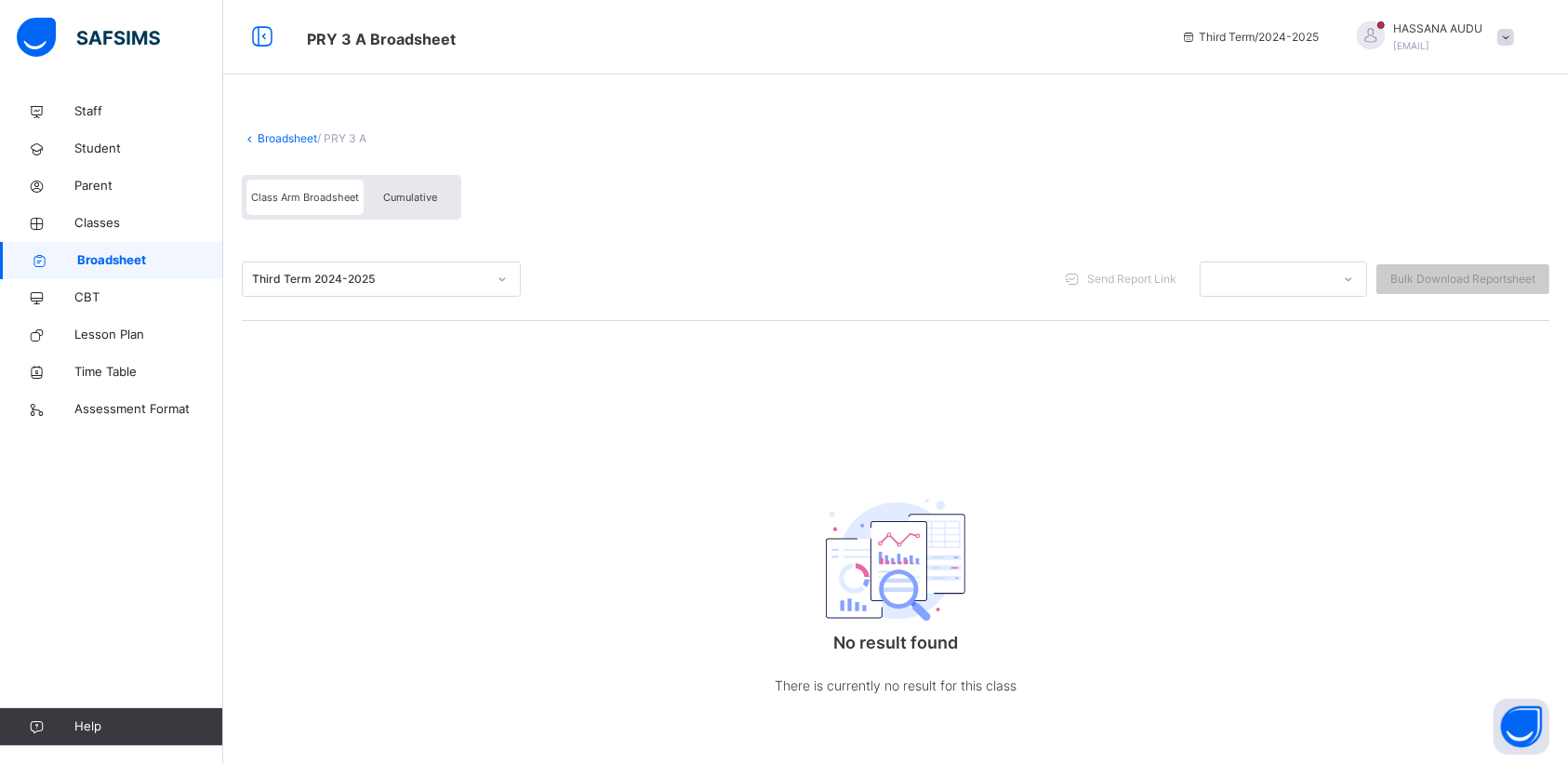 click on "Cumulative" at bounding box center (410, 197) 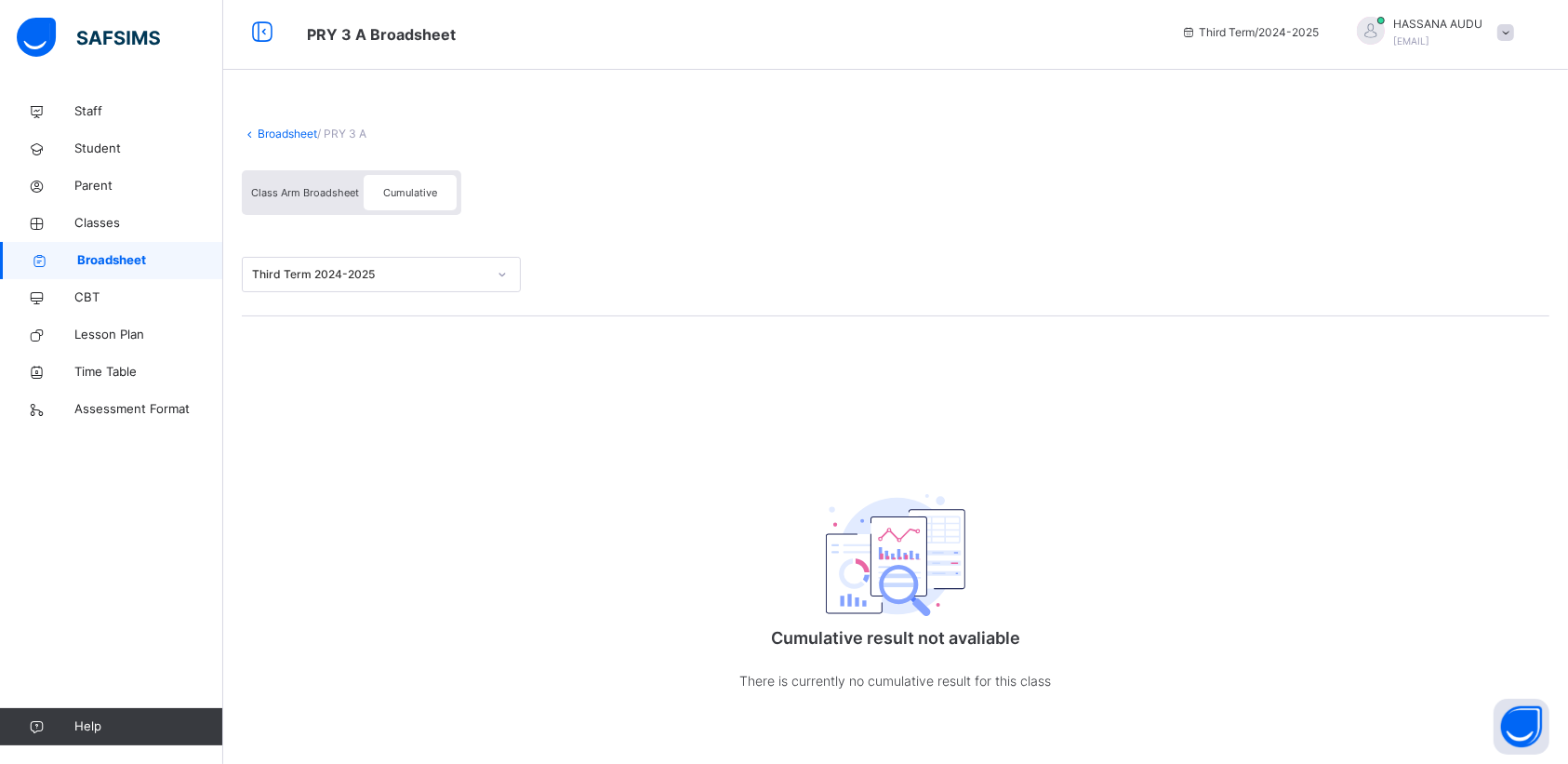 scroll, scrollTop: 0, scrollLeft: 0, axis: both 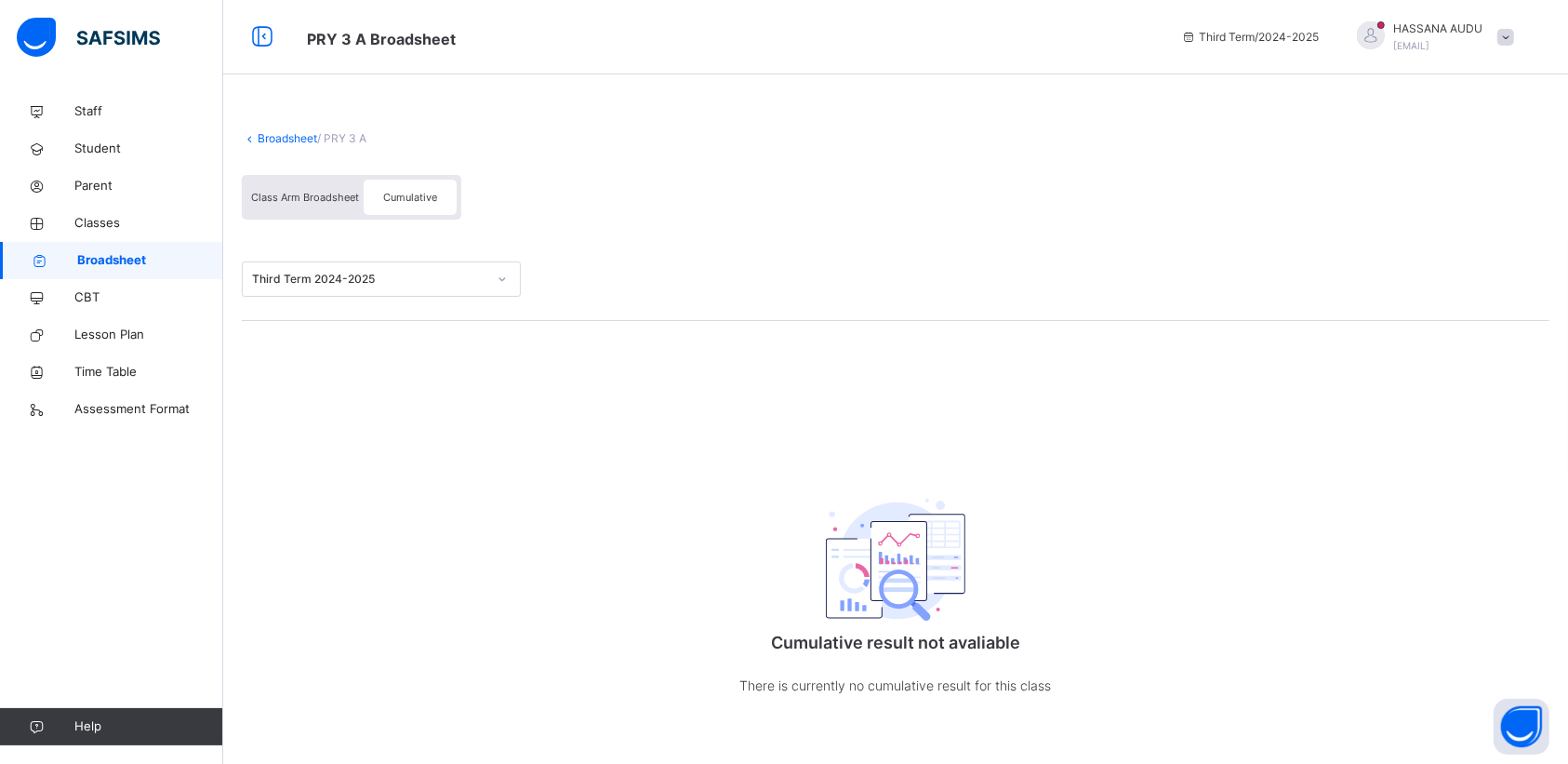 click on "Class Arm Broadsheet" at bounding box center [305, 197] 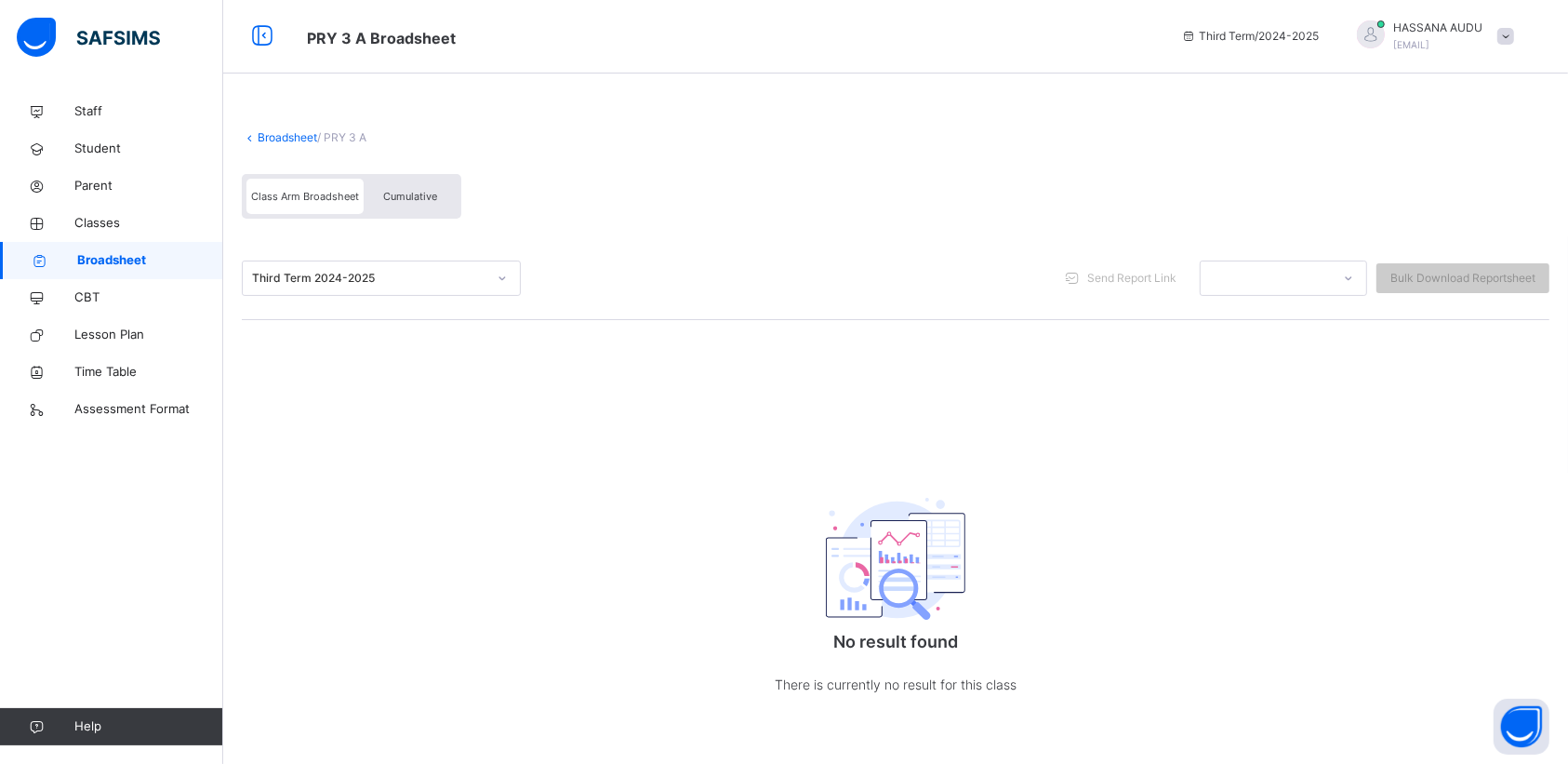 scroll, scrollTop: 0, scrollLeft: 0, axis: both 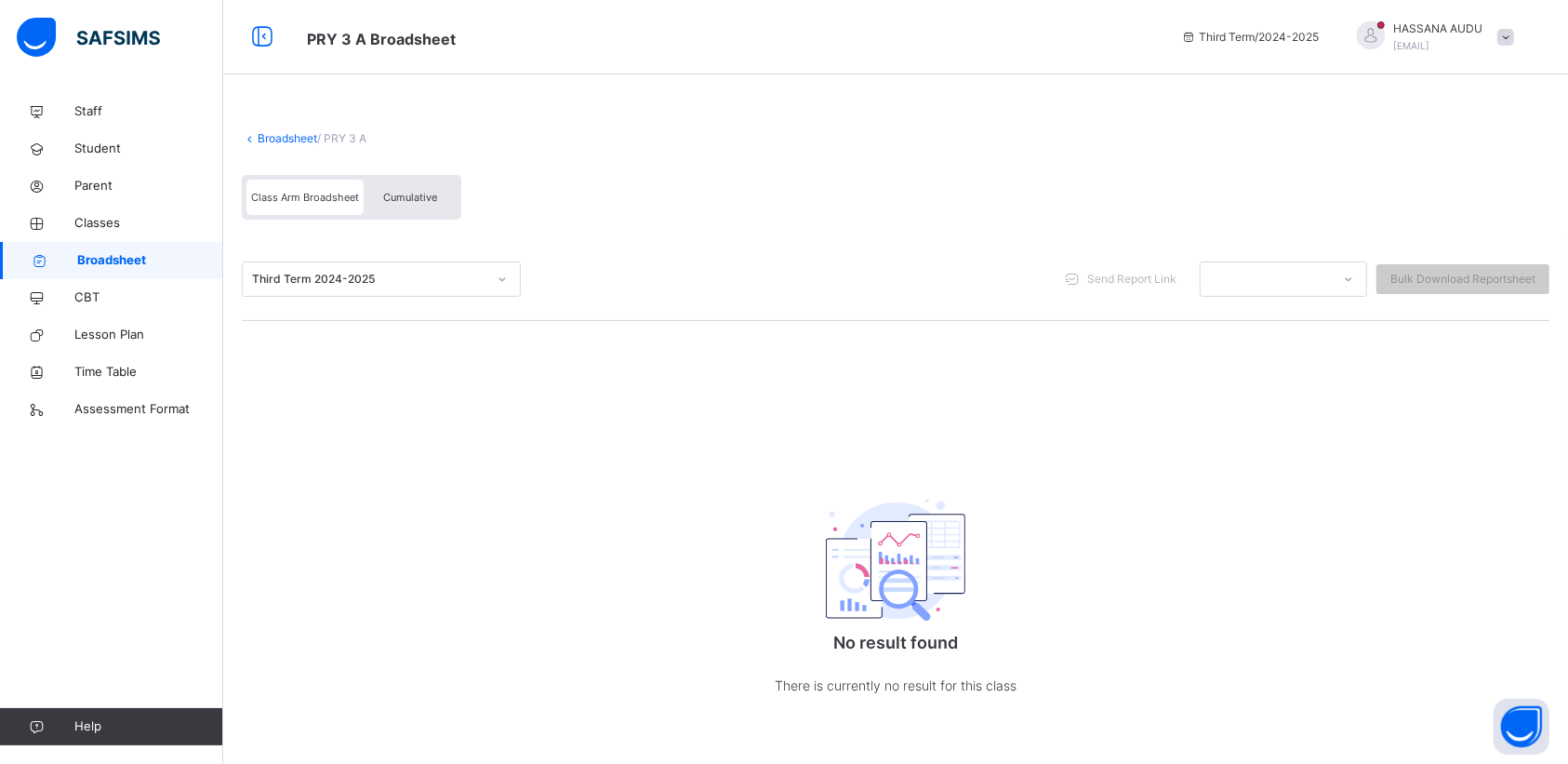 click on "Cumulative" at bounding box center (410, 197) 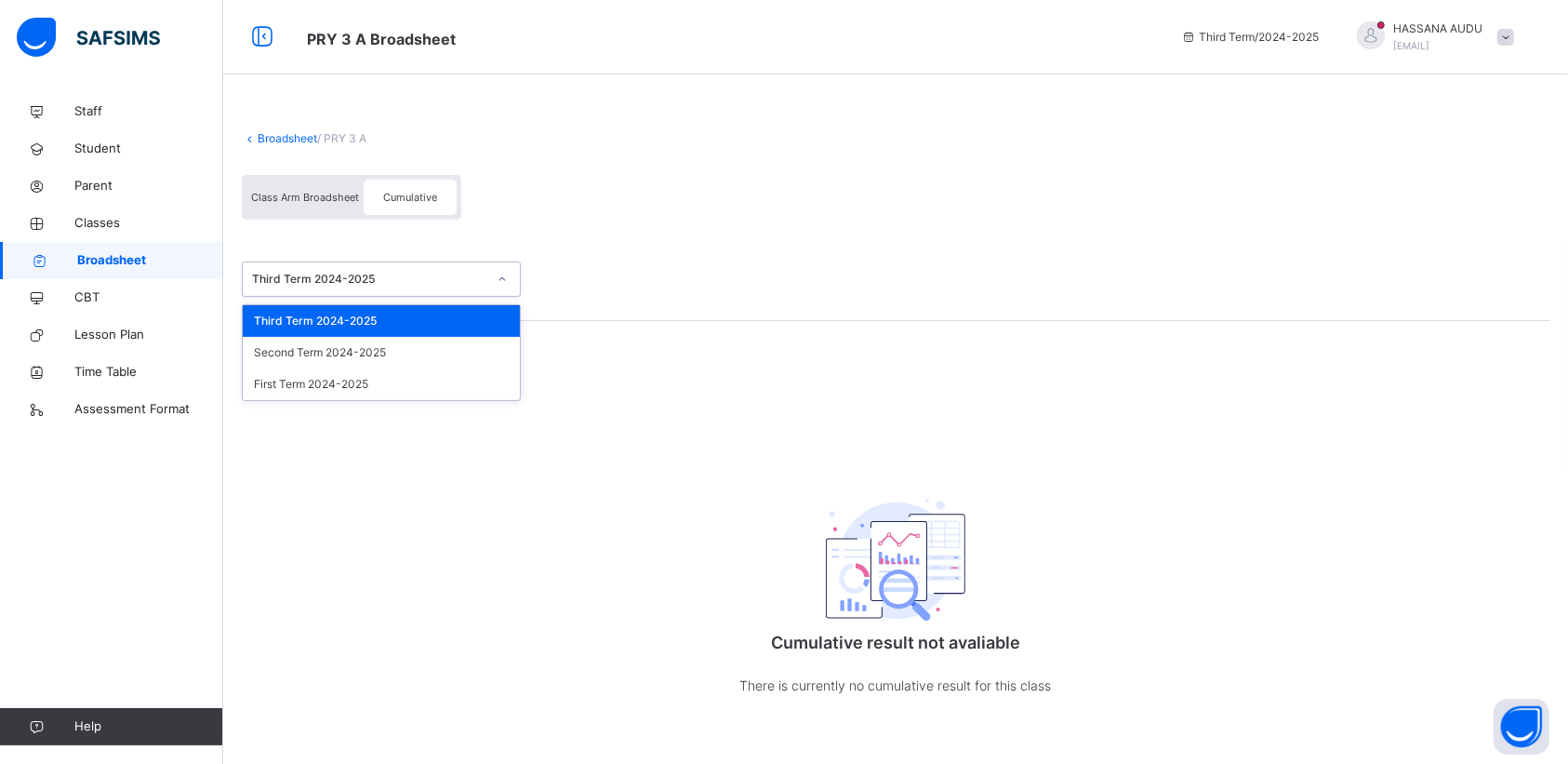 click on "Third Term 2024-2025" at bounding box center [369, 279] 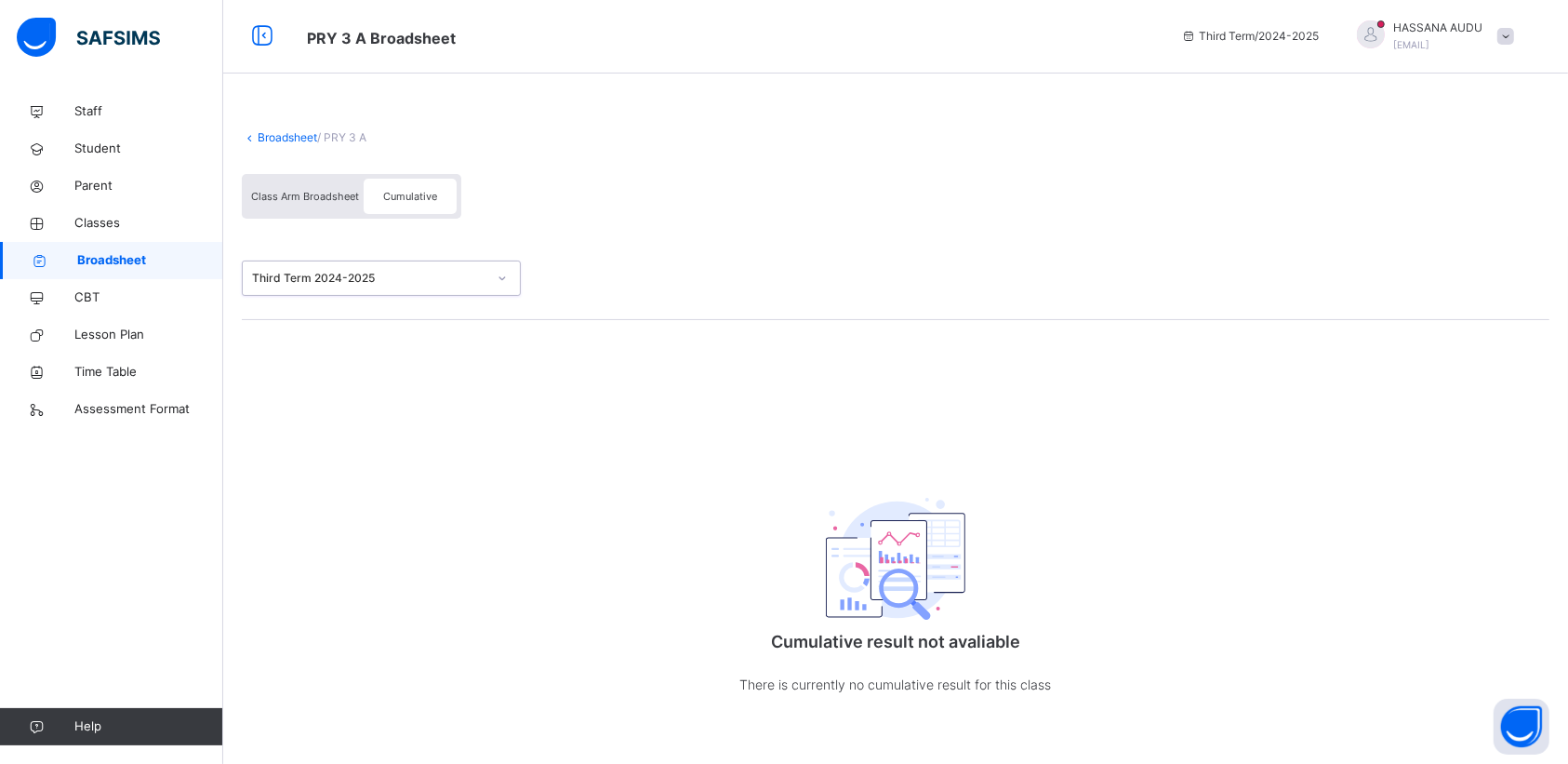 scroll, scrollTop: 0, scrollLeft: 0, axis: both 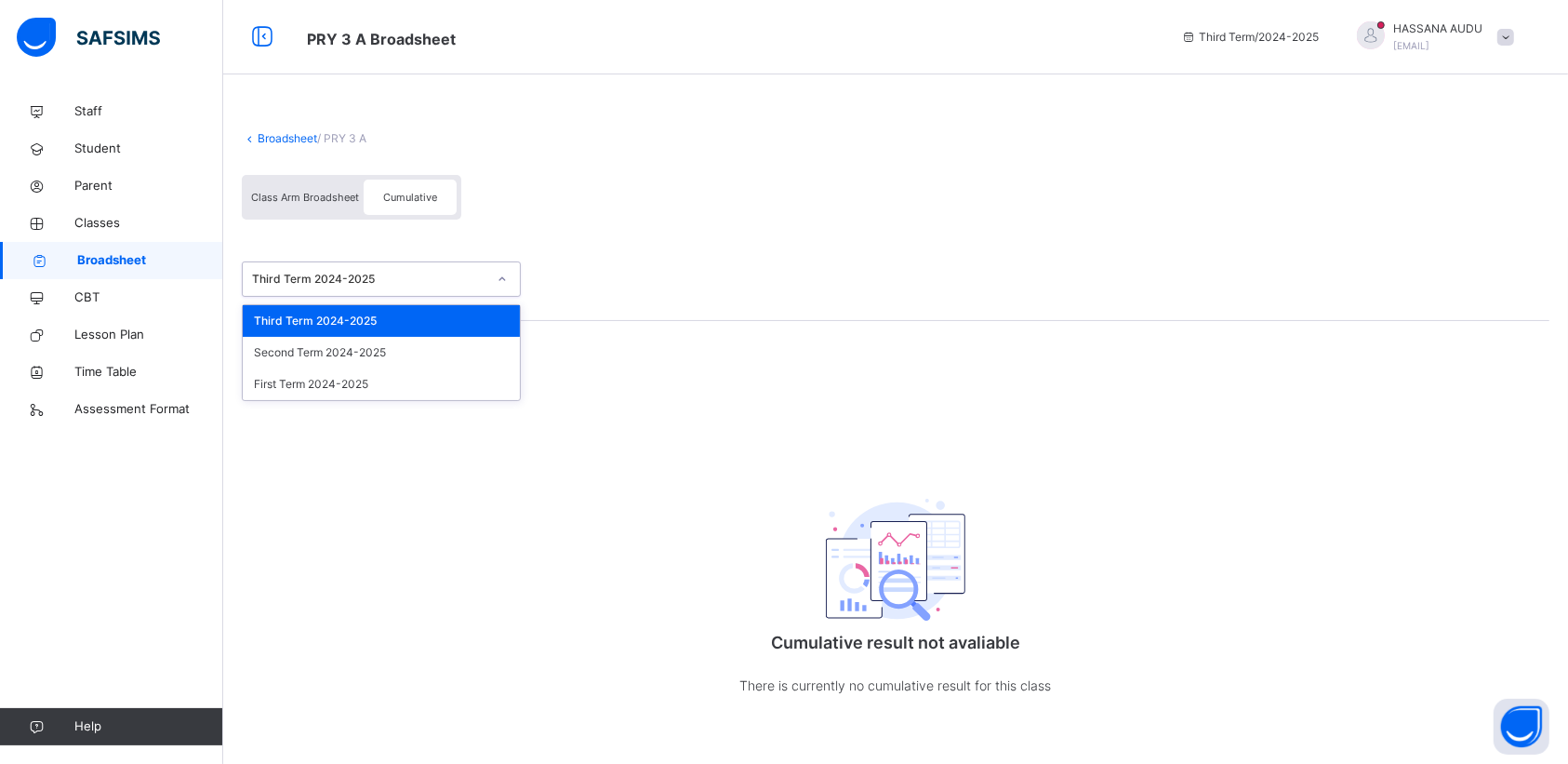 click 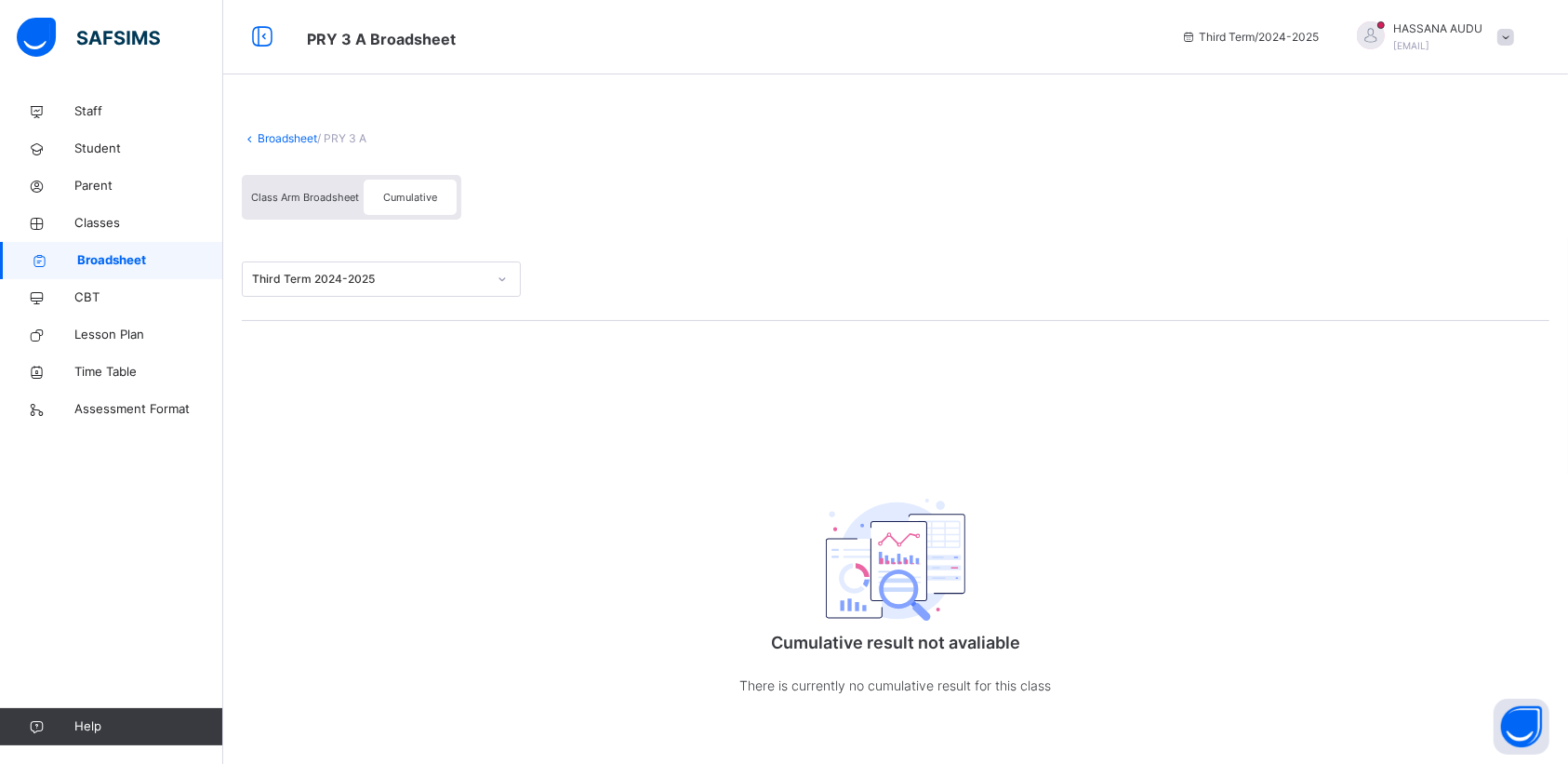 click on "Cumulative" at bounding box center [410, 197] 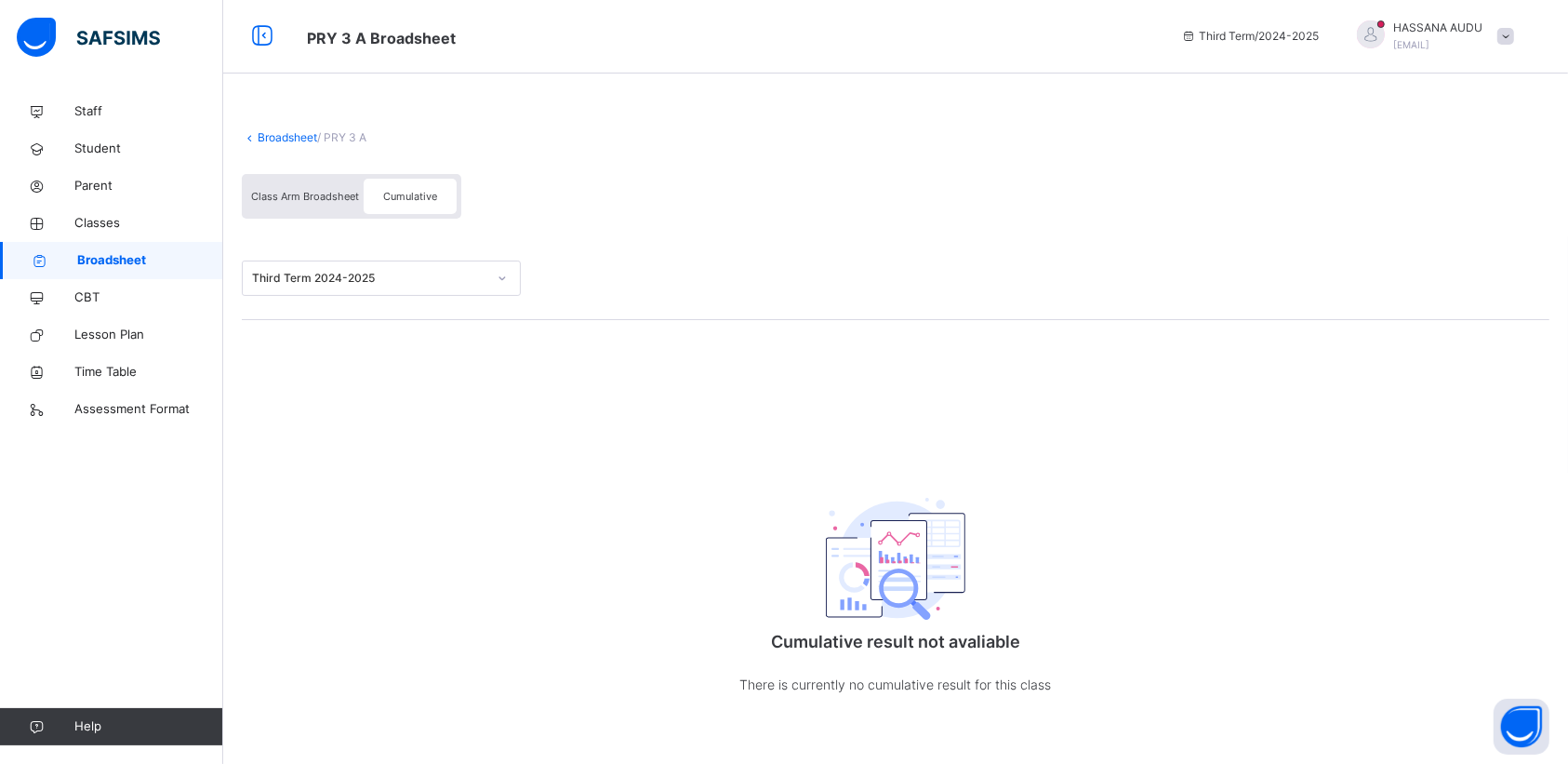 scroll, scrollTop: 0, scrollLeft: 0, axis: both 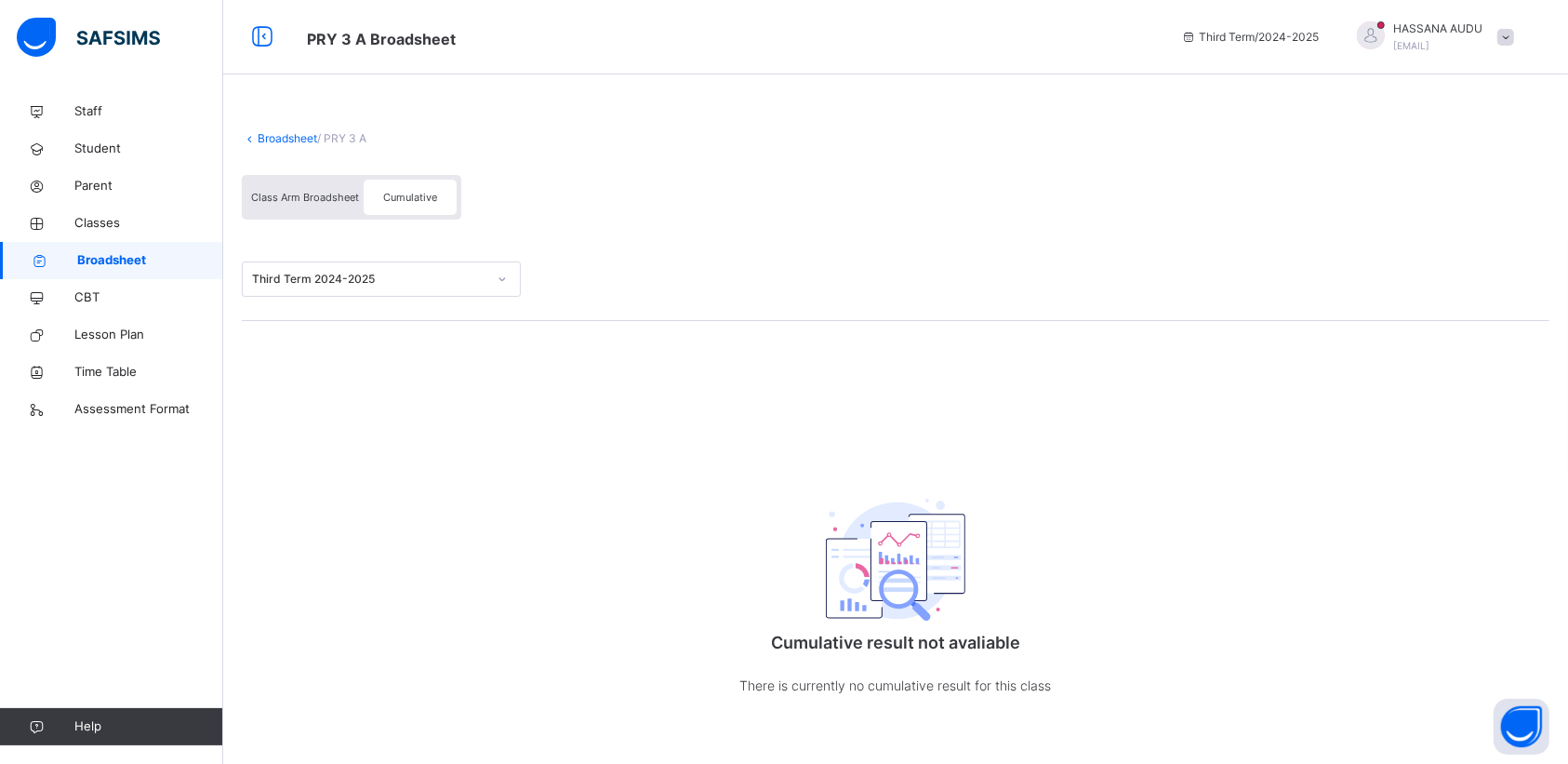 click on "Broadsheet" at bounding box center [150, 261] 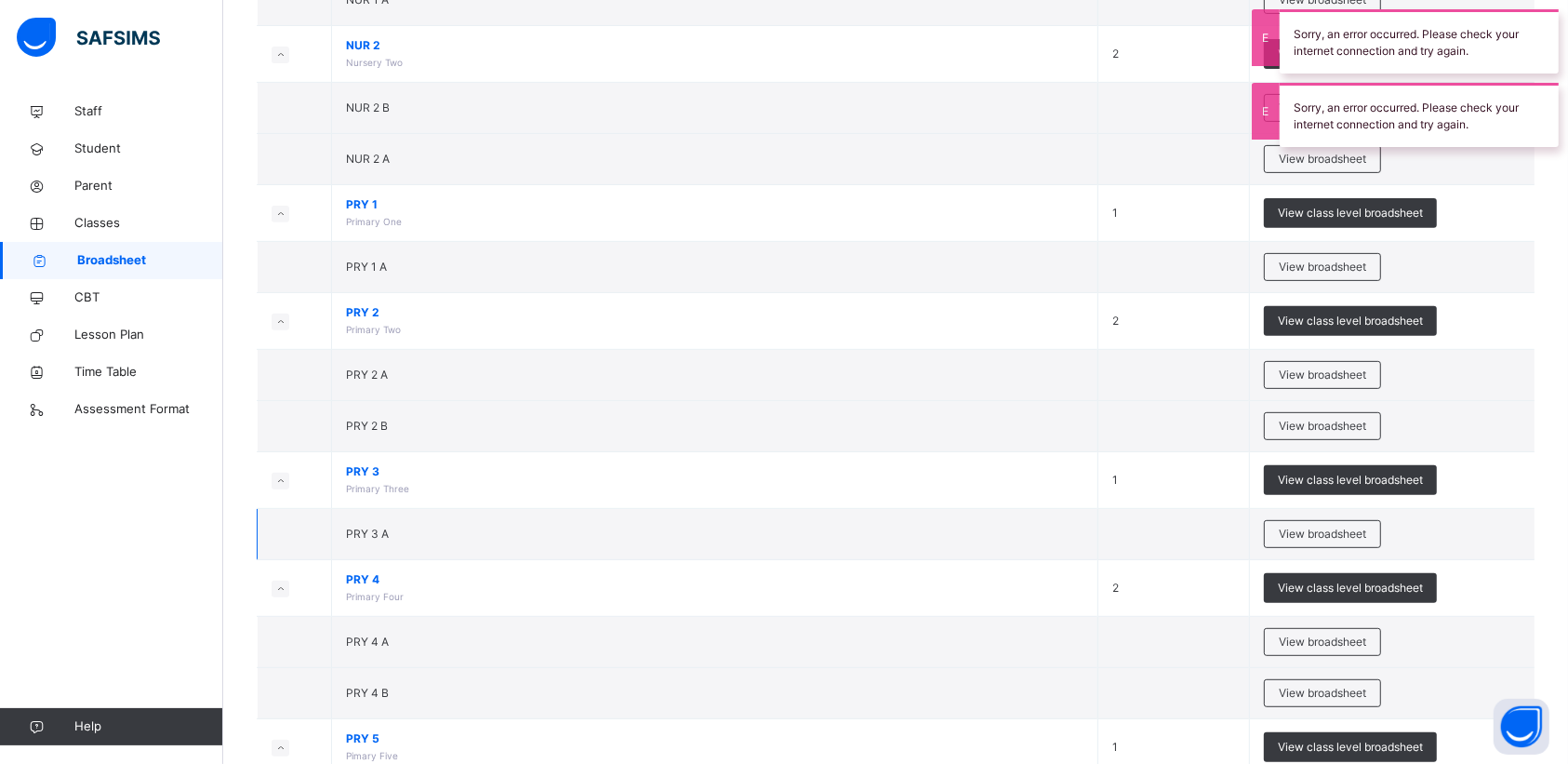 scroll, scrollTop: 582, scrollLeft: 0, axis: vertical 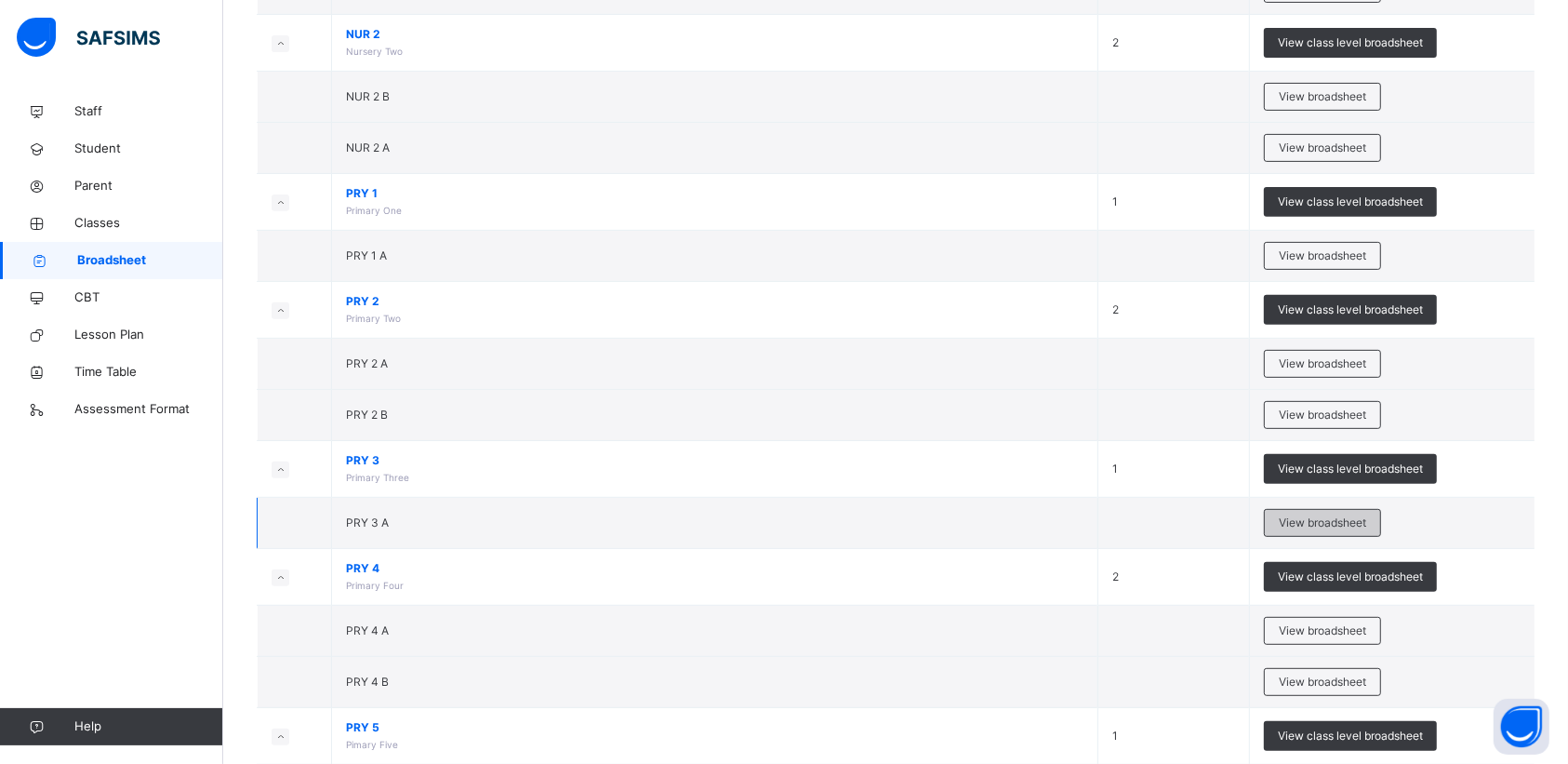 click on "View broadsheet" at bounding box center (1322, 523) 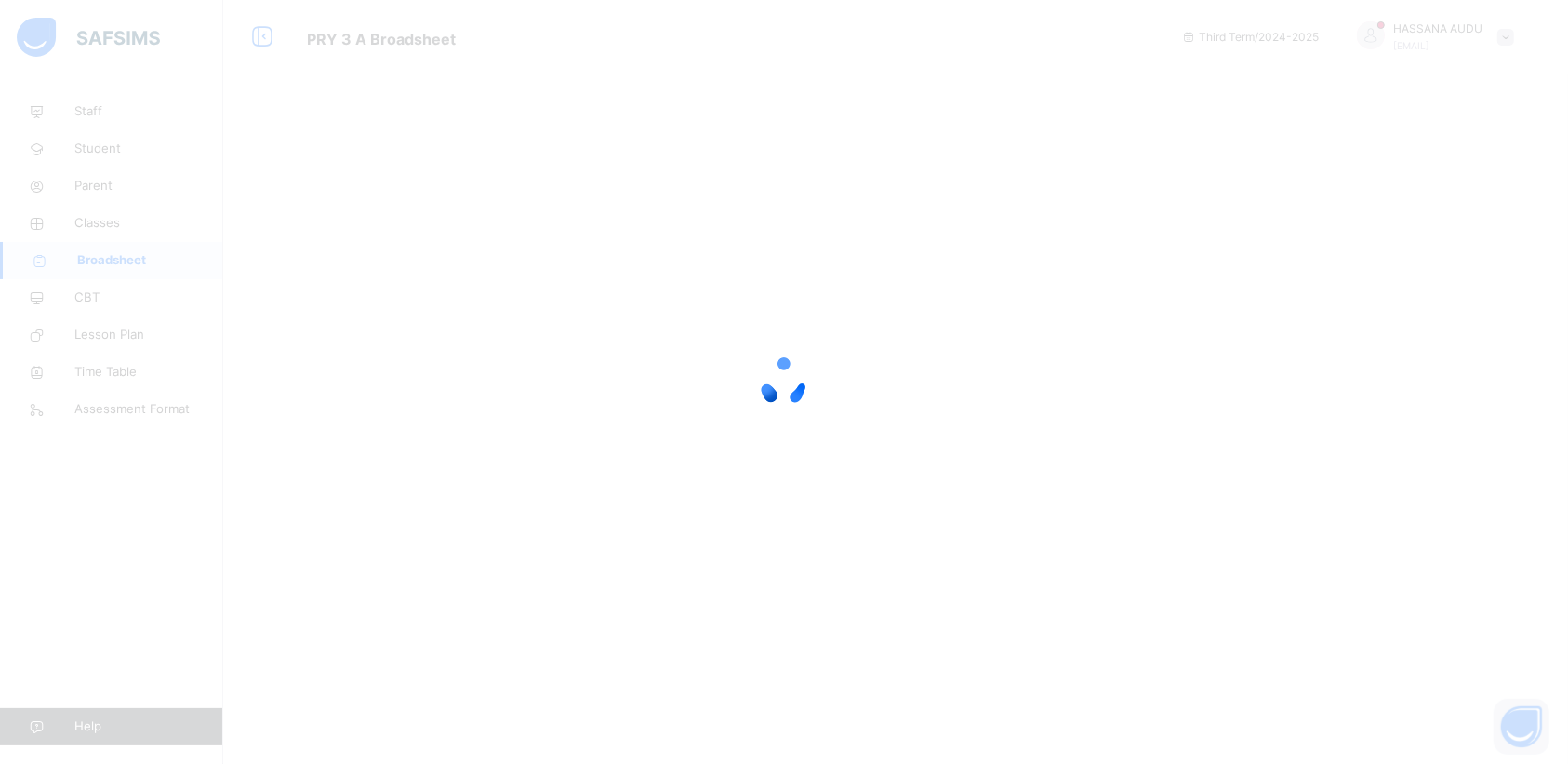 scroll, scrollTop: 0, scrollLeft: 0, axis: both 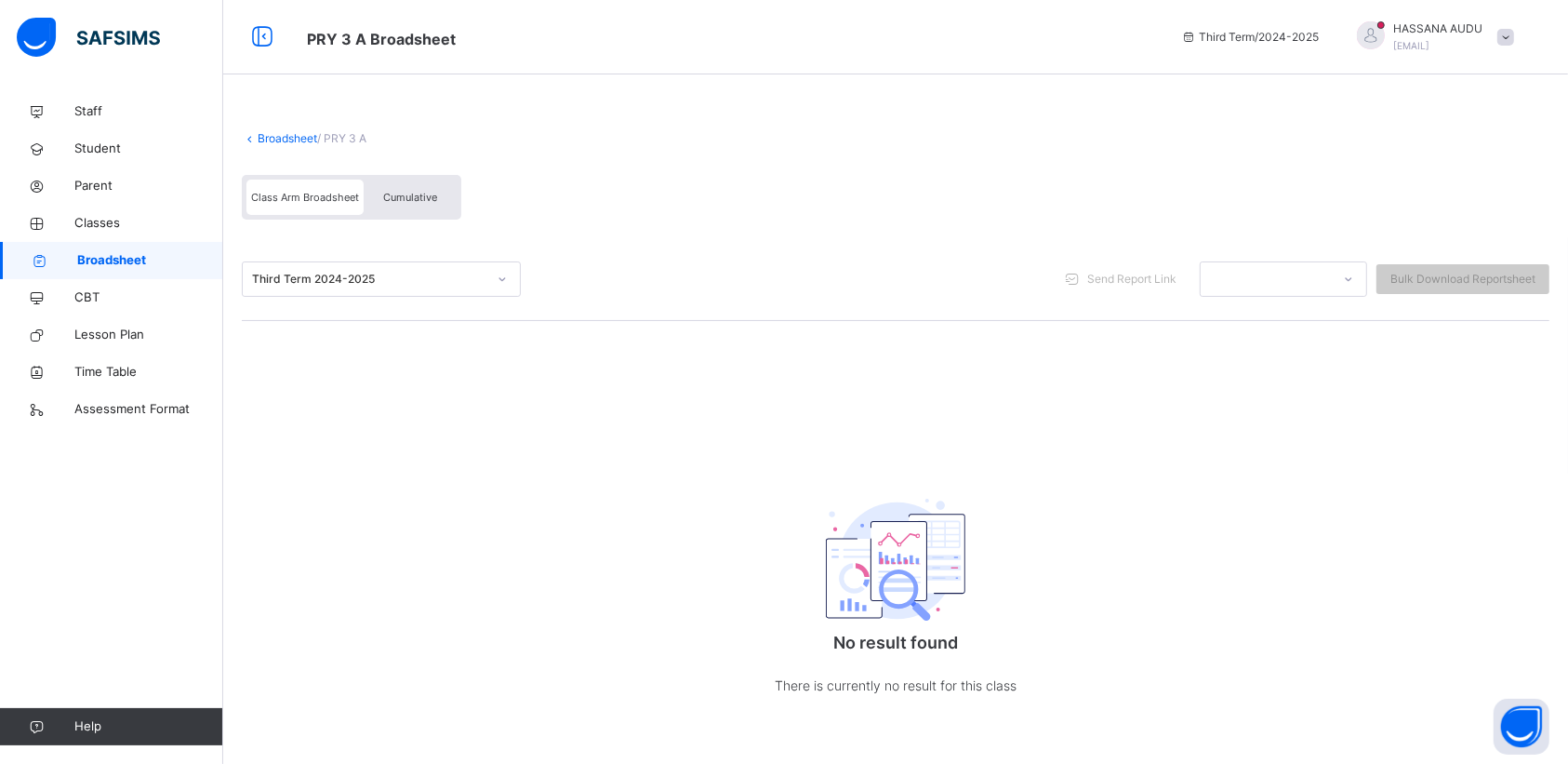 click on "Cumulative" at bounding box center [410, 197] 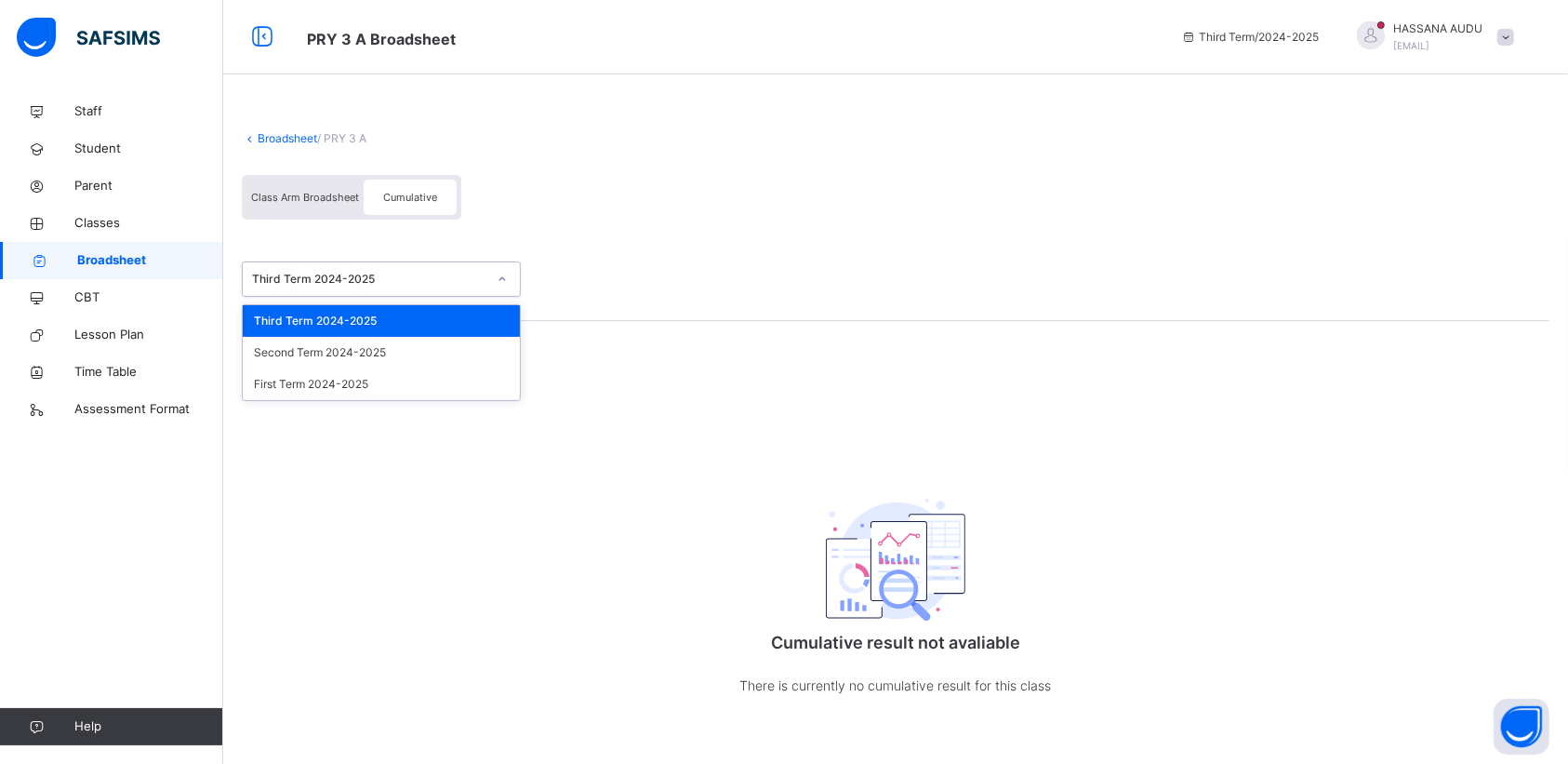 click on "Third Term 2024-2025" at bounding box center (369, 279) 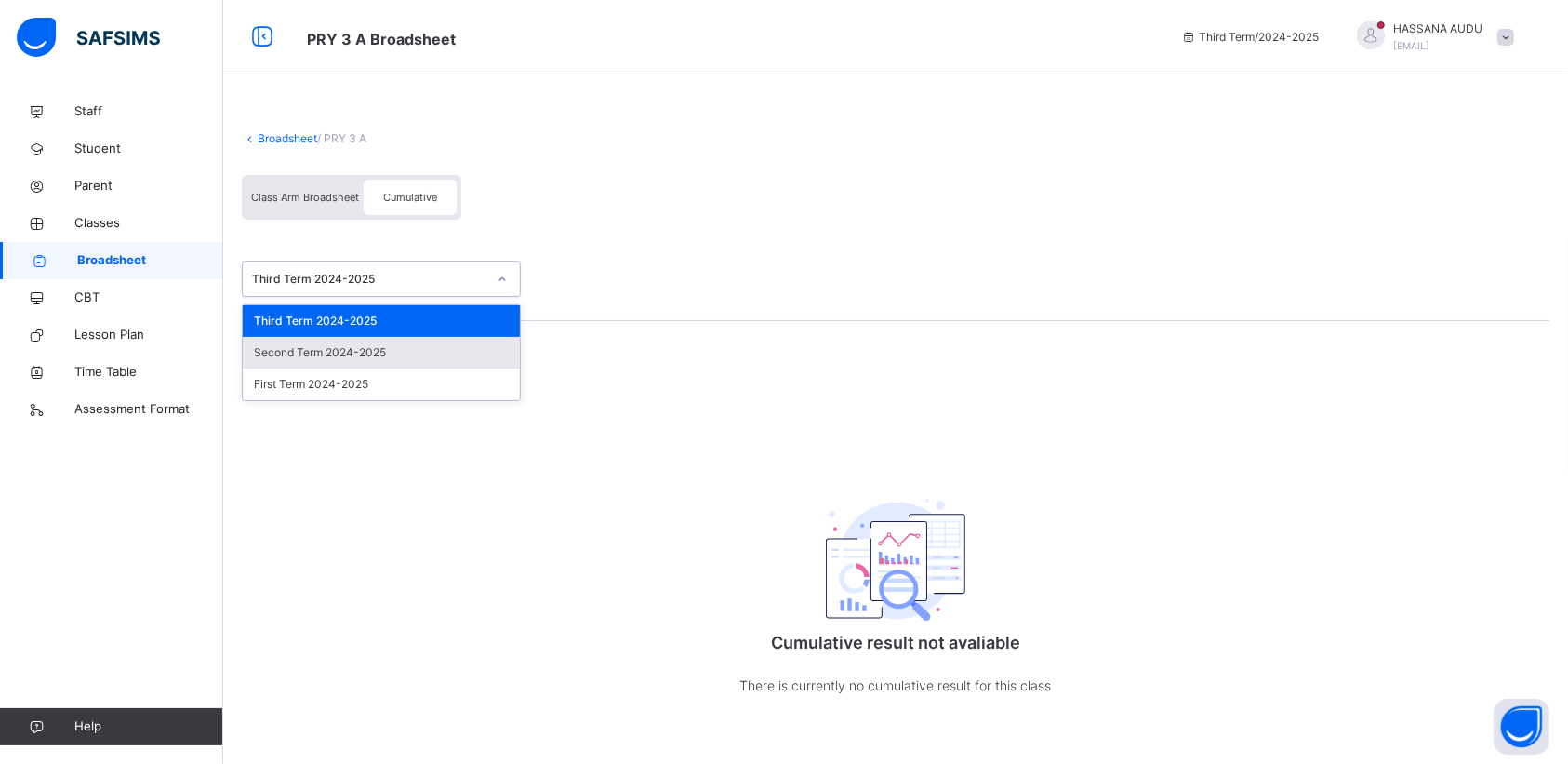 click on "Second Term 2024-2025" at bounding box center (381, 353) 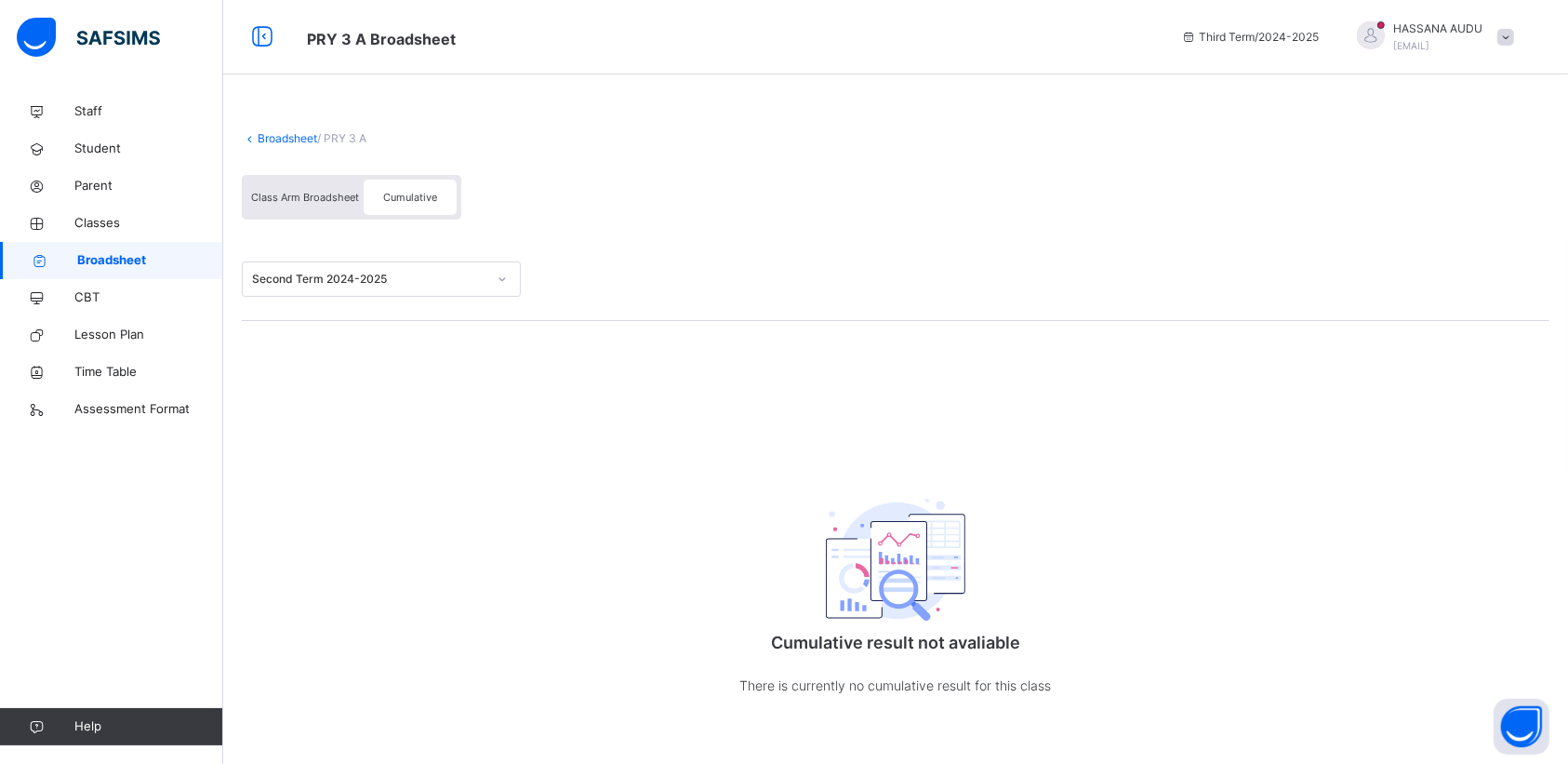 click on "Cumulative" at bounding box center (410, 197) 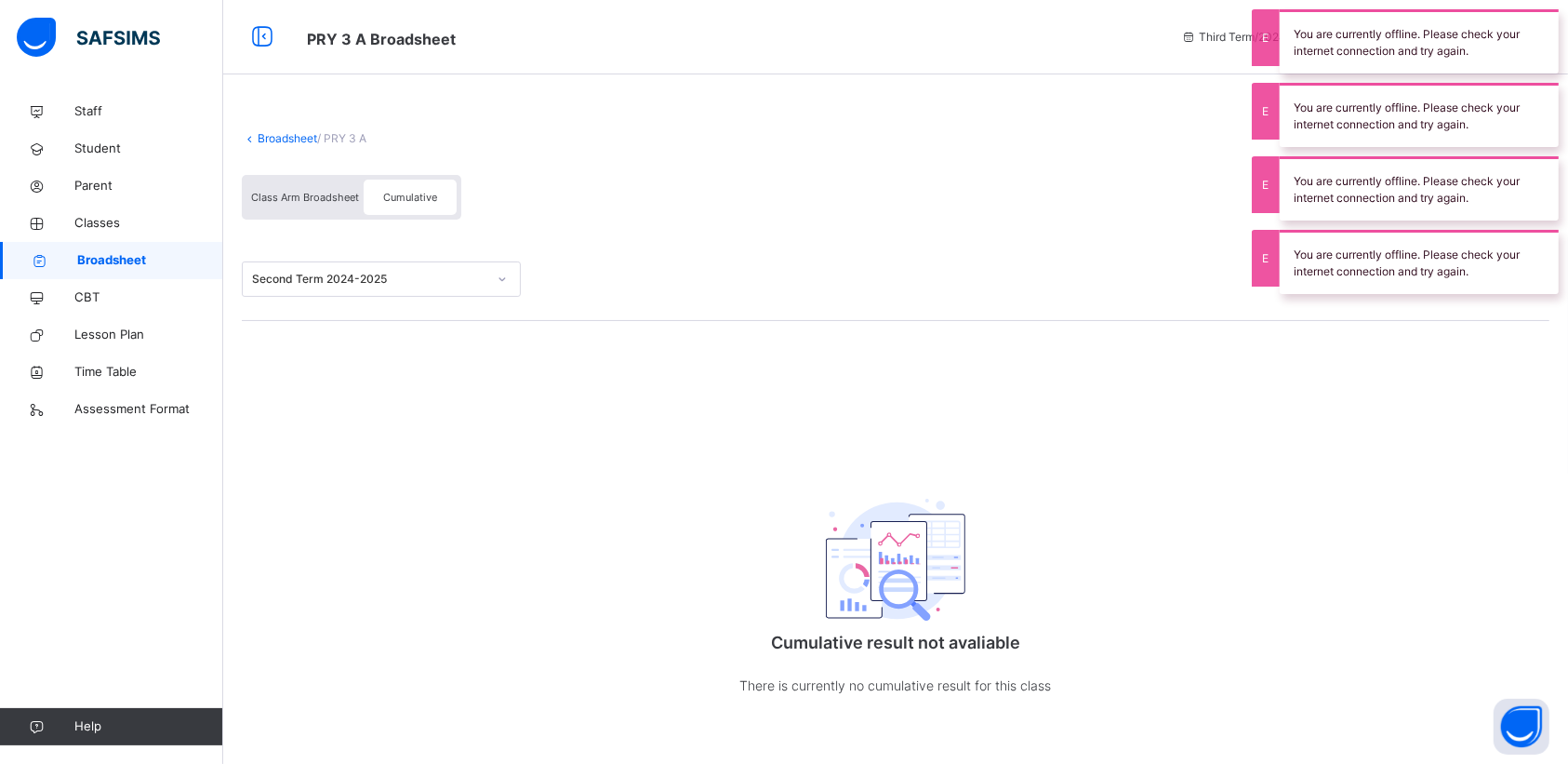 click on "Cumulative" at bounding box center [410, 197] 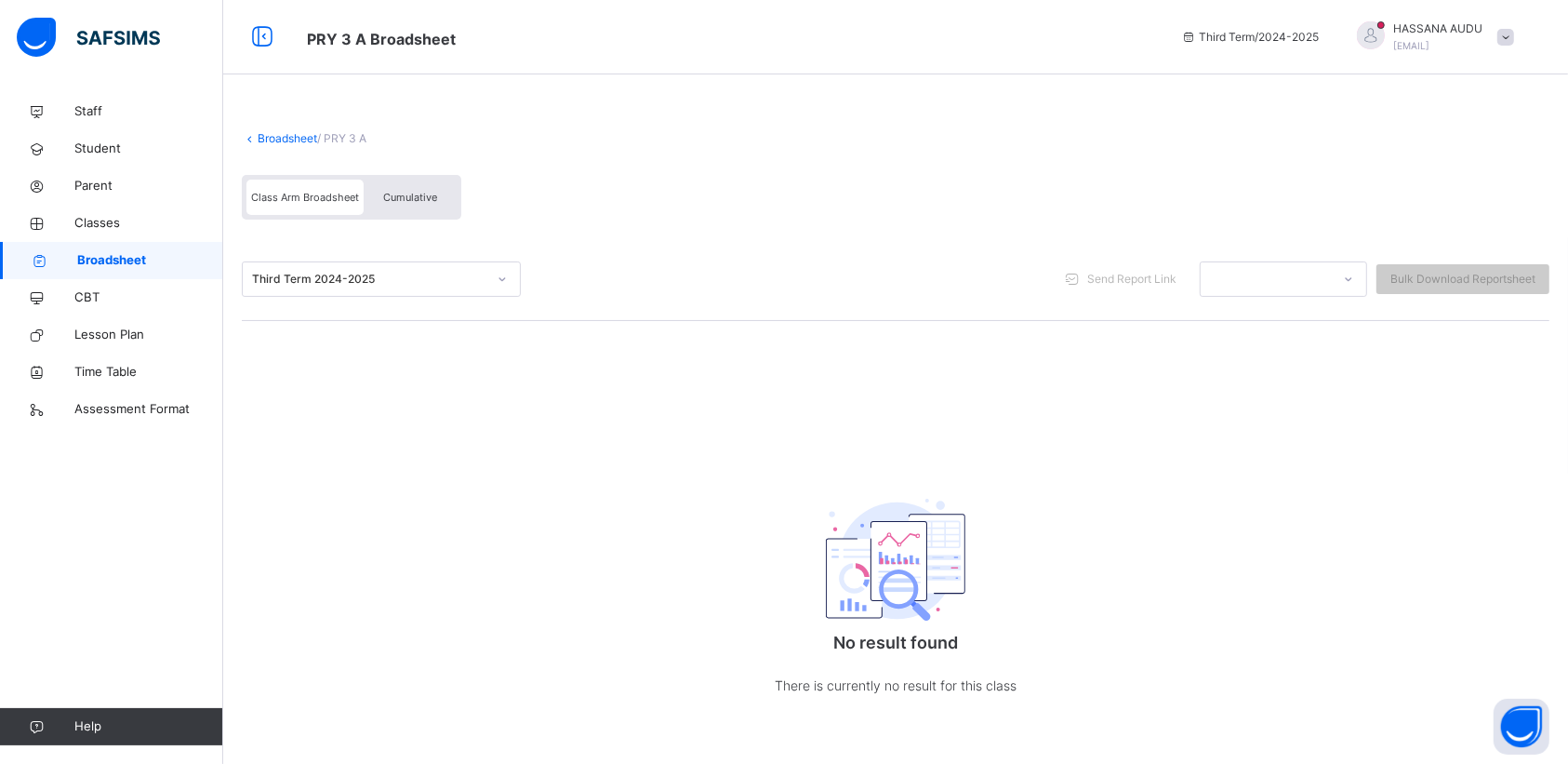 click on "Cumulative" at bounding box center (410, 197) 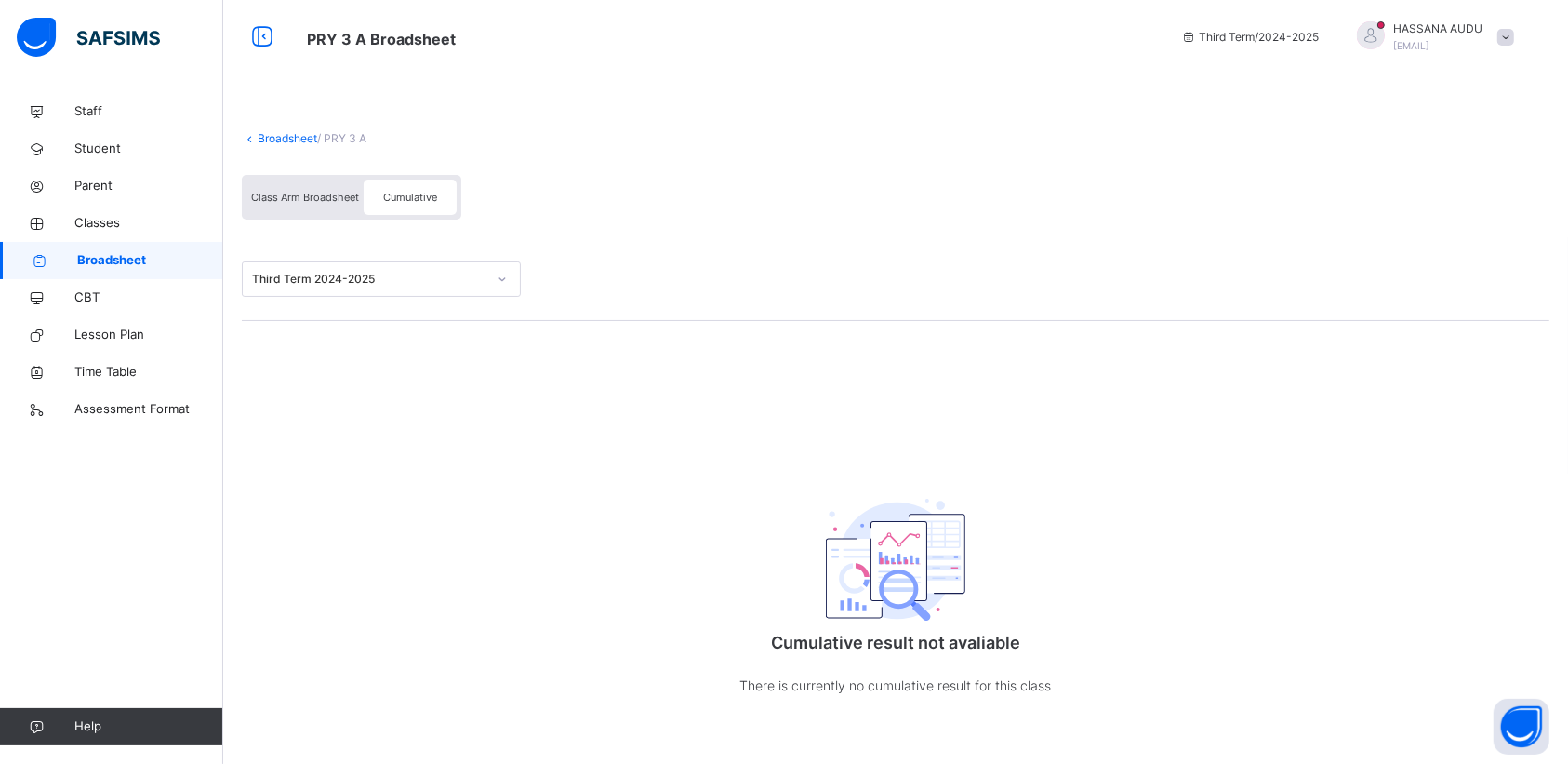 click 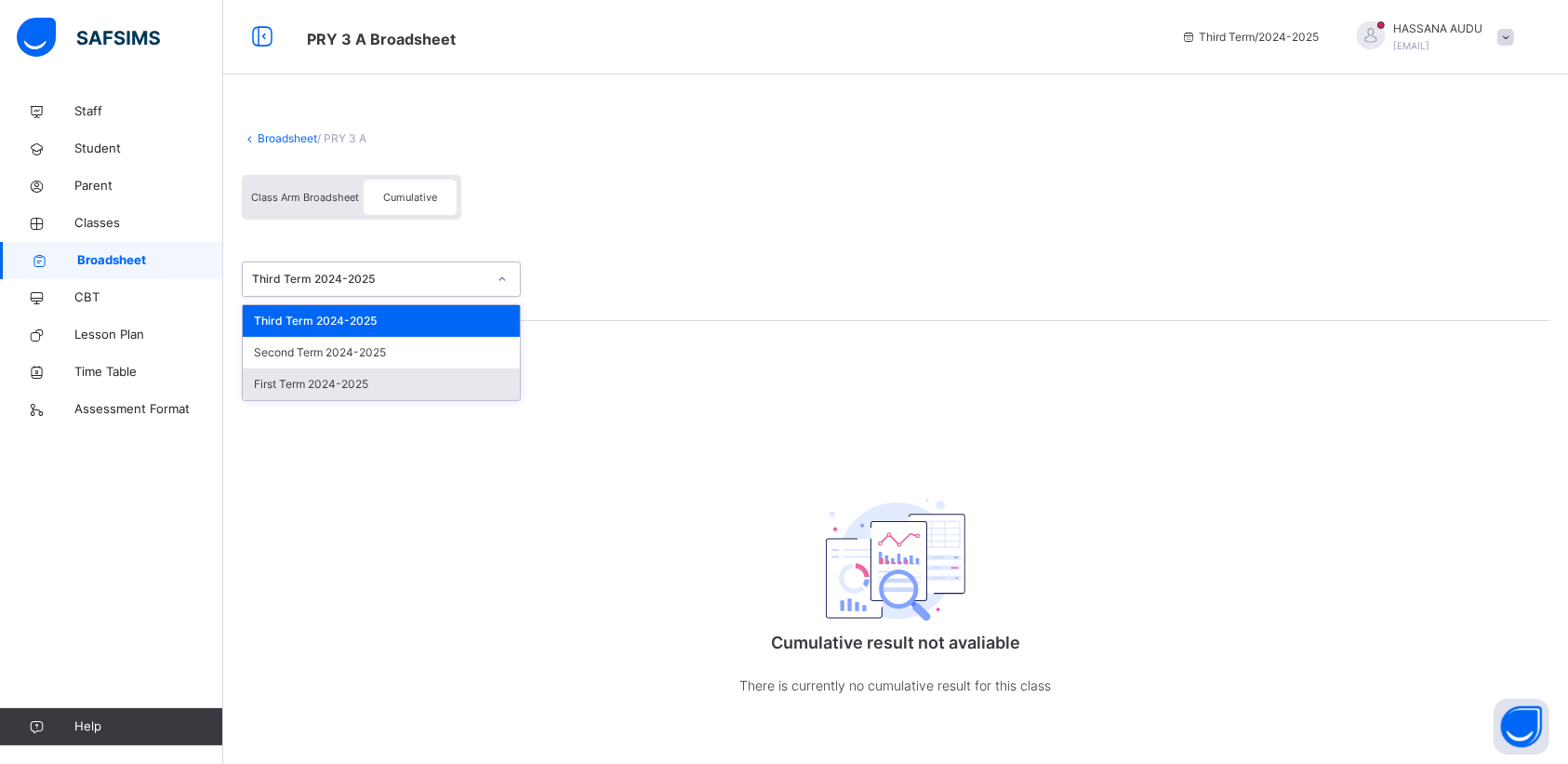 click on "First Term 2024-2025" at bounding box center [381, 384] 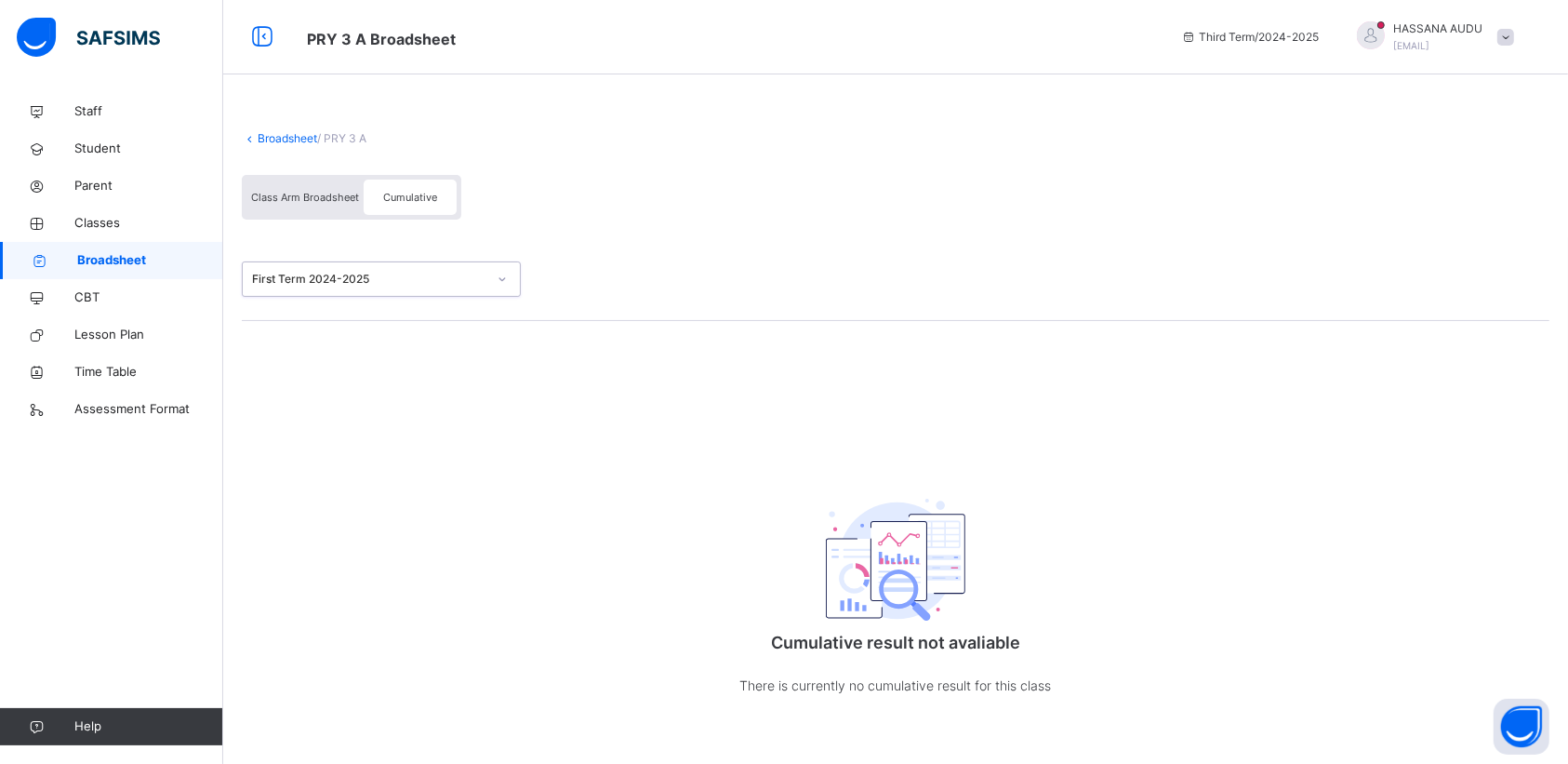 click on "Cumulative" at bounding box center (410, 197) 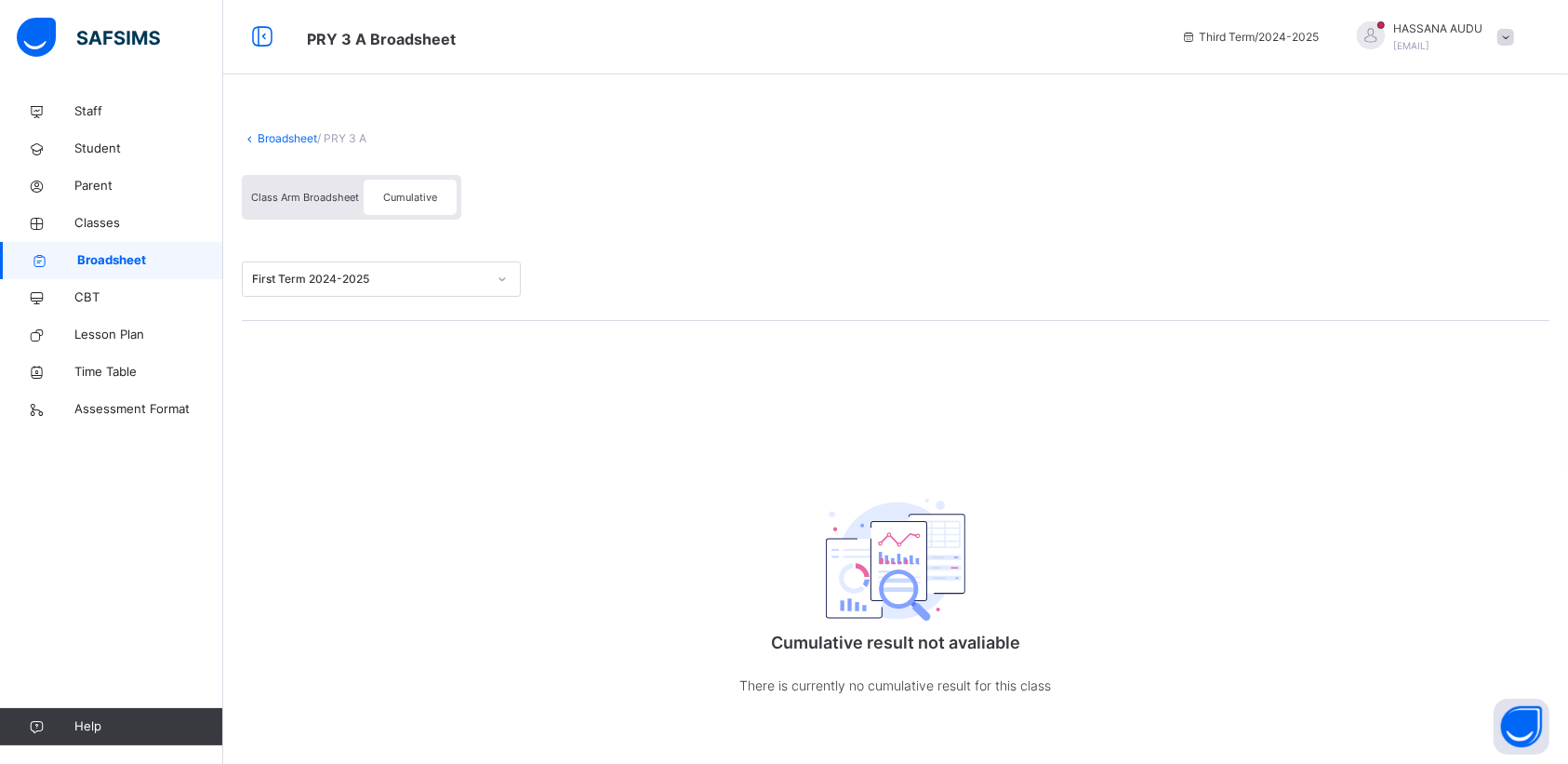 click on "Class Arm Broadsheet" at bounding box center [305, 197] 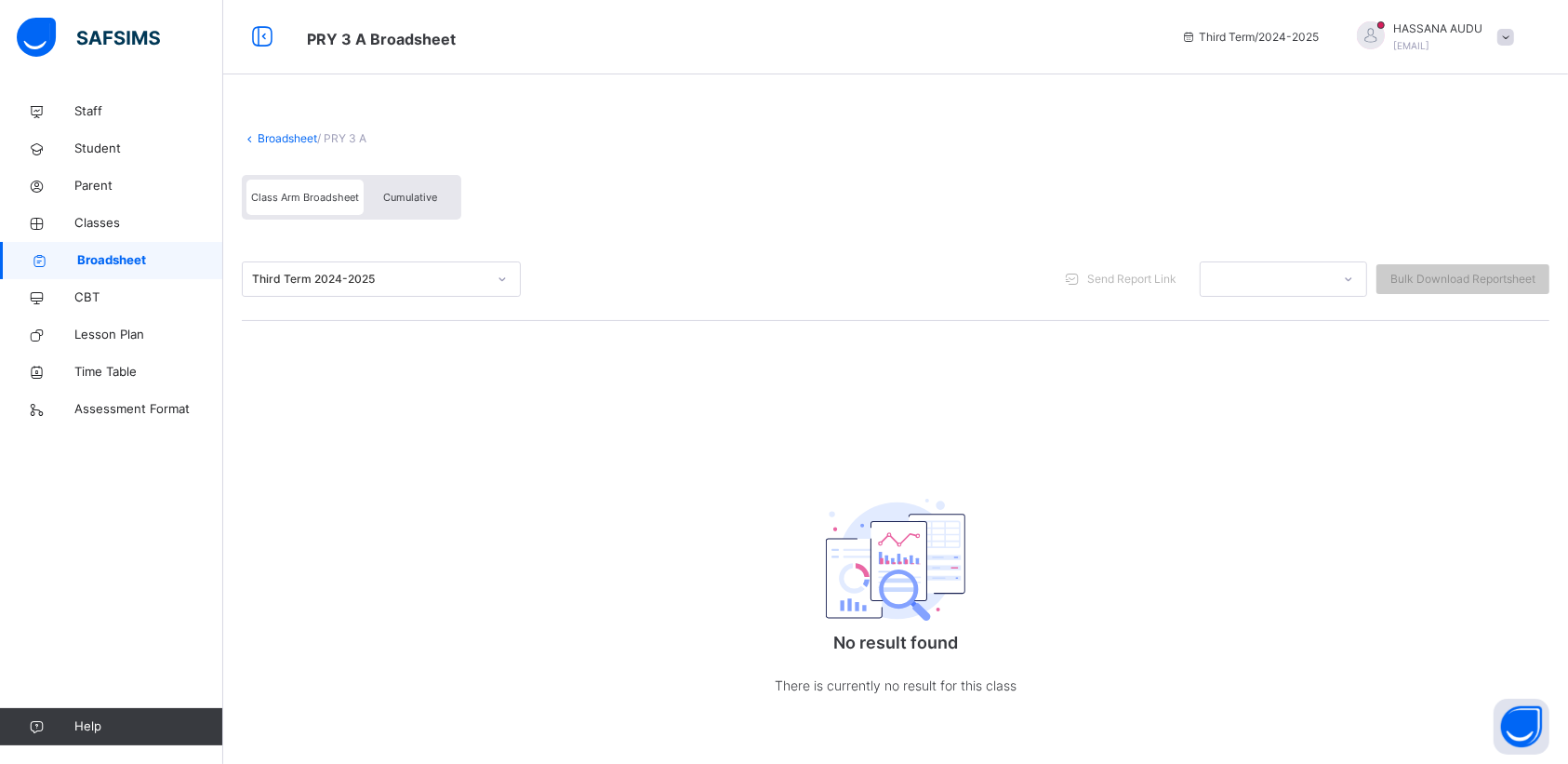 click on "Cumulative" at bounding box center (410, 197) 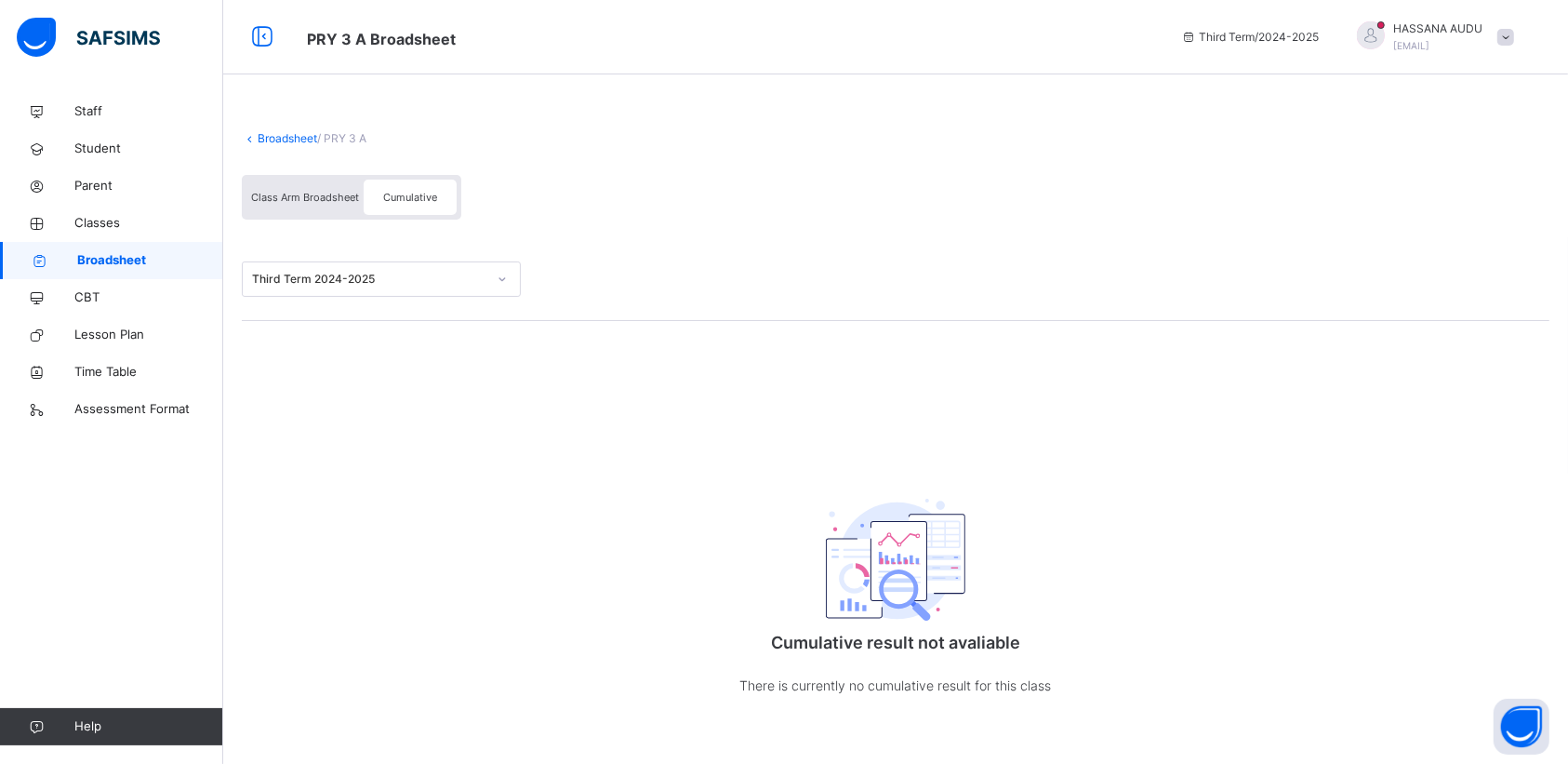 click on "Third Term 2024-2025" at bounding box center [896, 279] 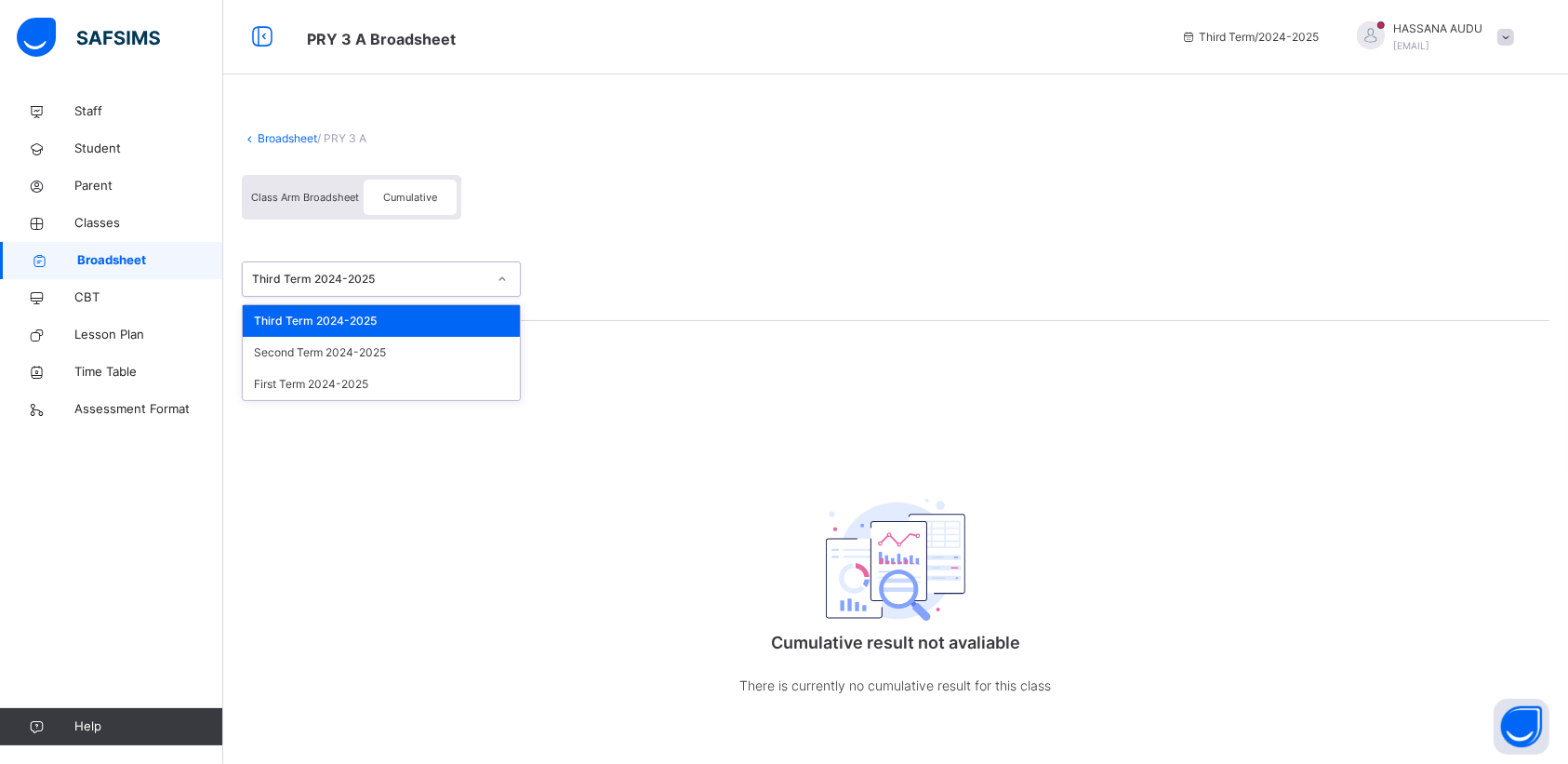 click on "Third Term 2024-2025" at bounding box center [369, 279] 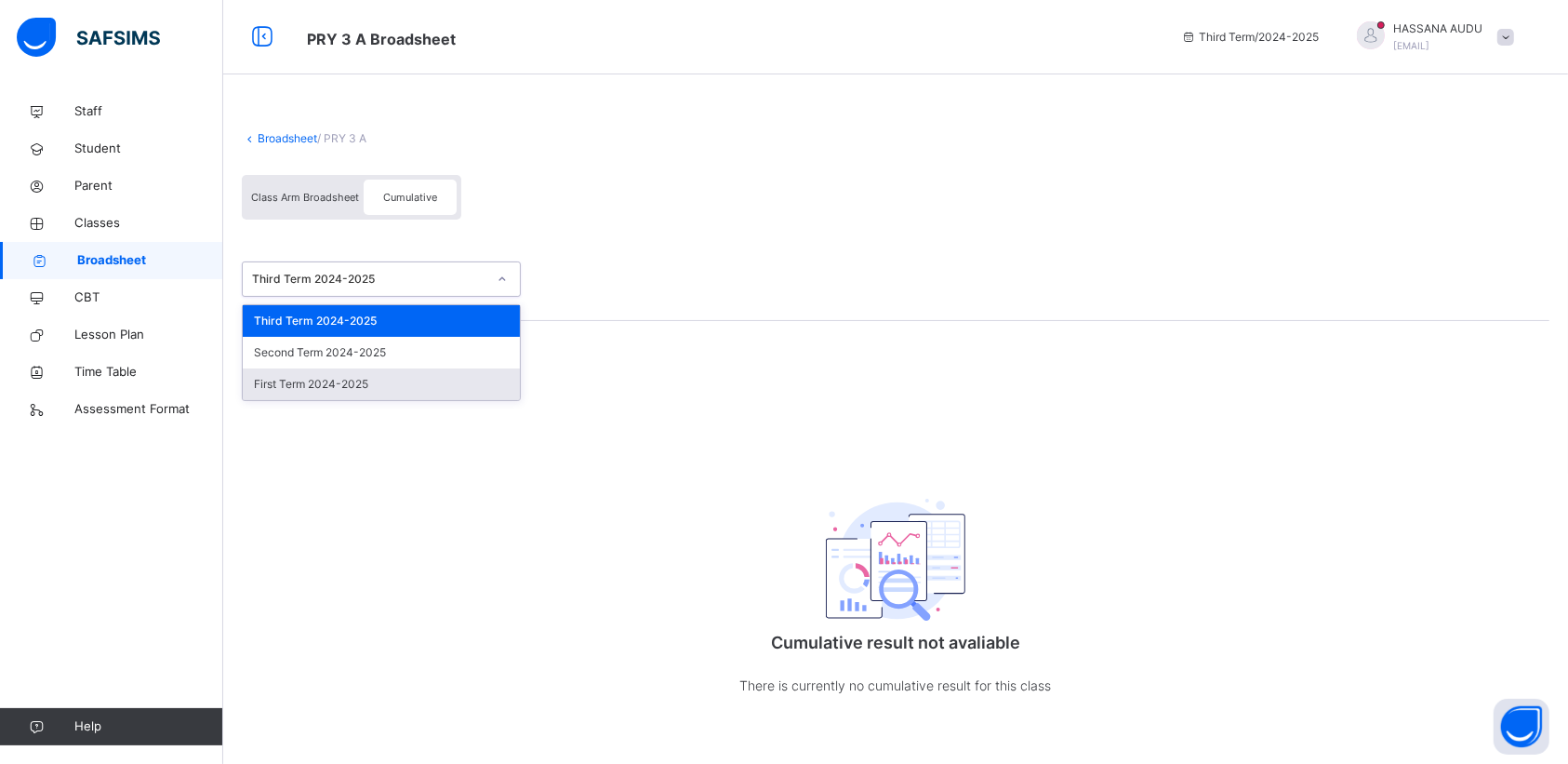 click on "First Term 2024-2025" at bounding box center (381, 384) 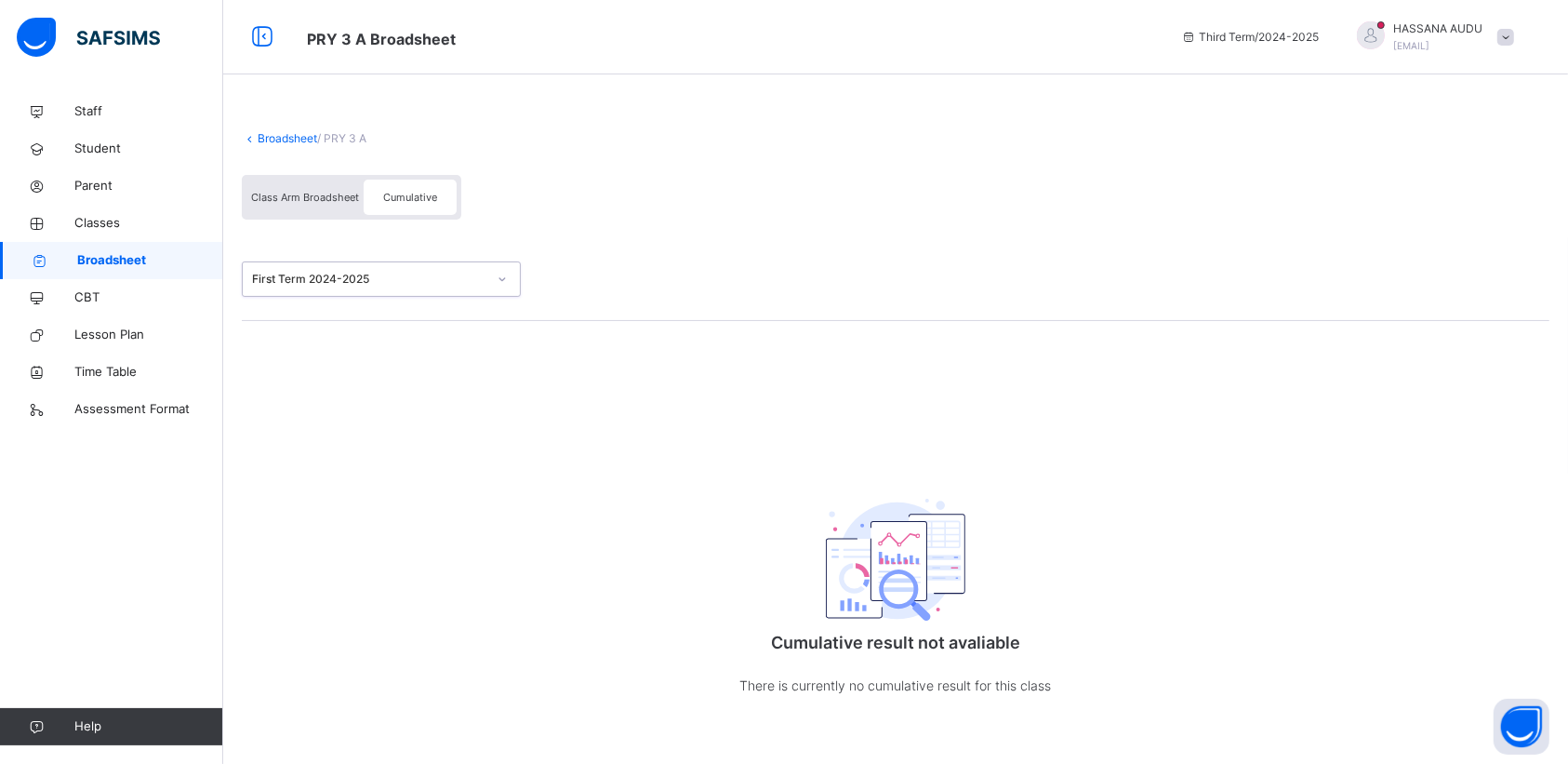 scroll, scrollTop: 9, scrollLeft: 0, axis: vertical 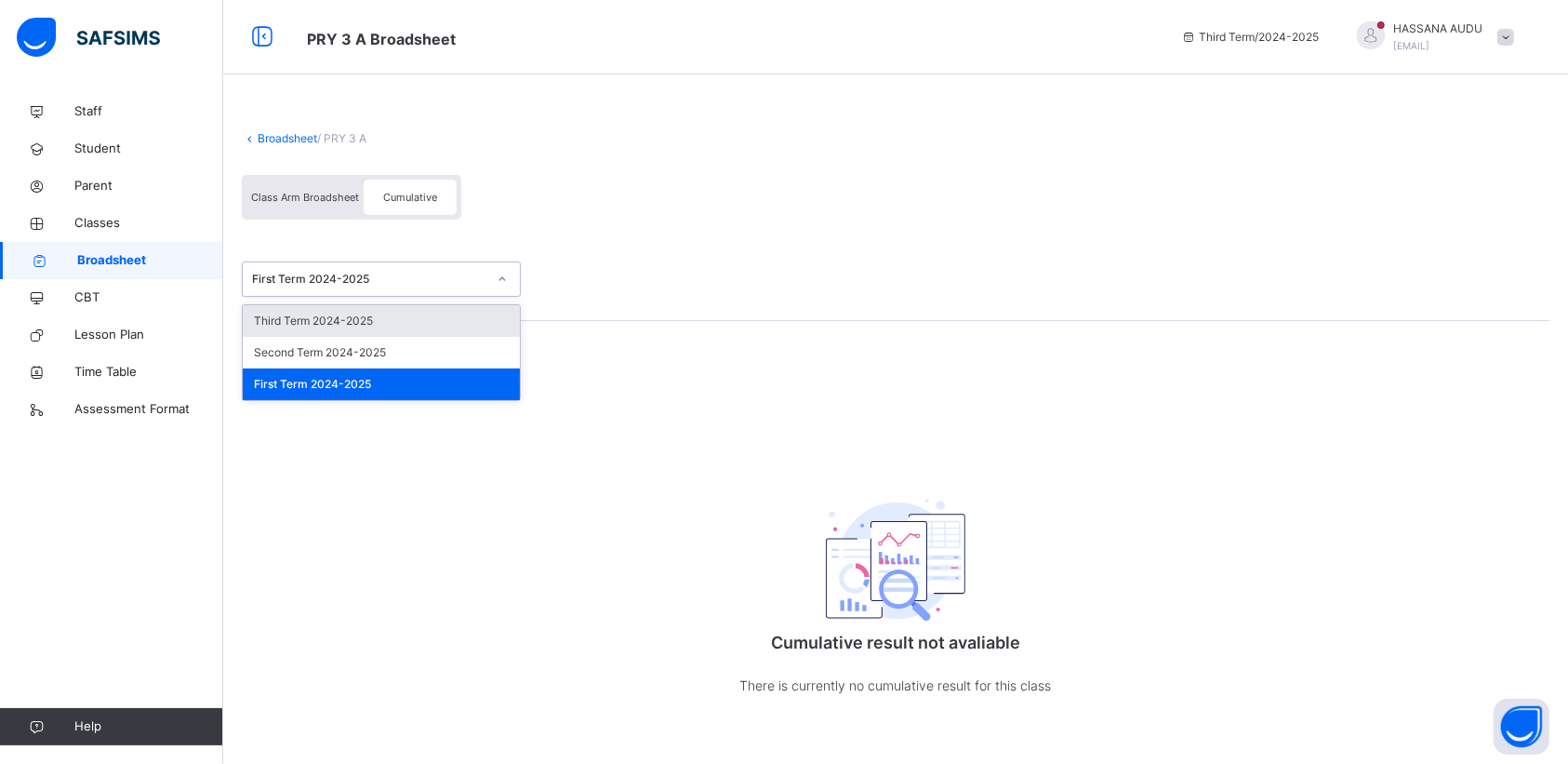 click 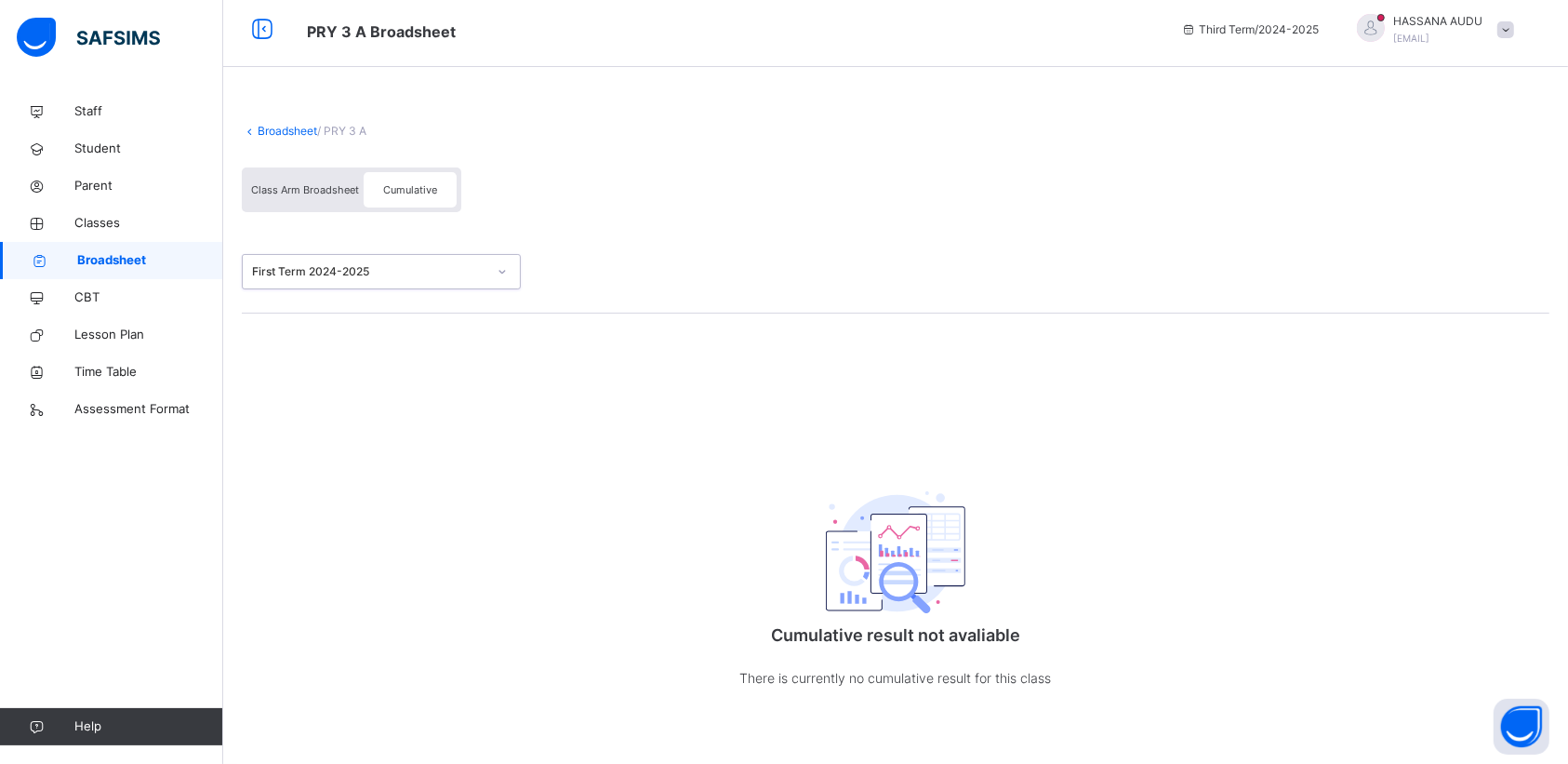click at bounding box center [502, 272] 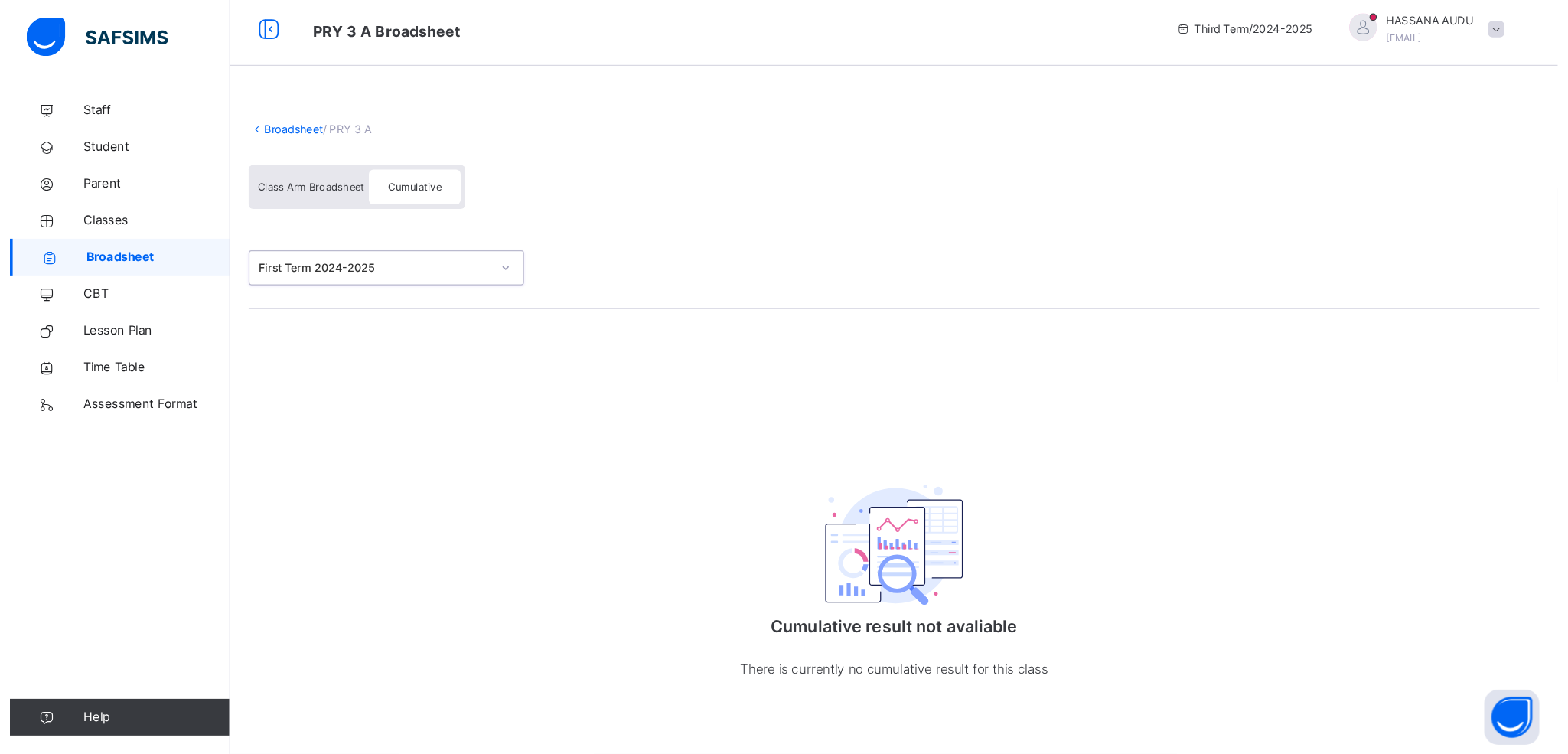 scroll, scrollTop: 0, scrollLeft: 0, axis: both 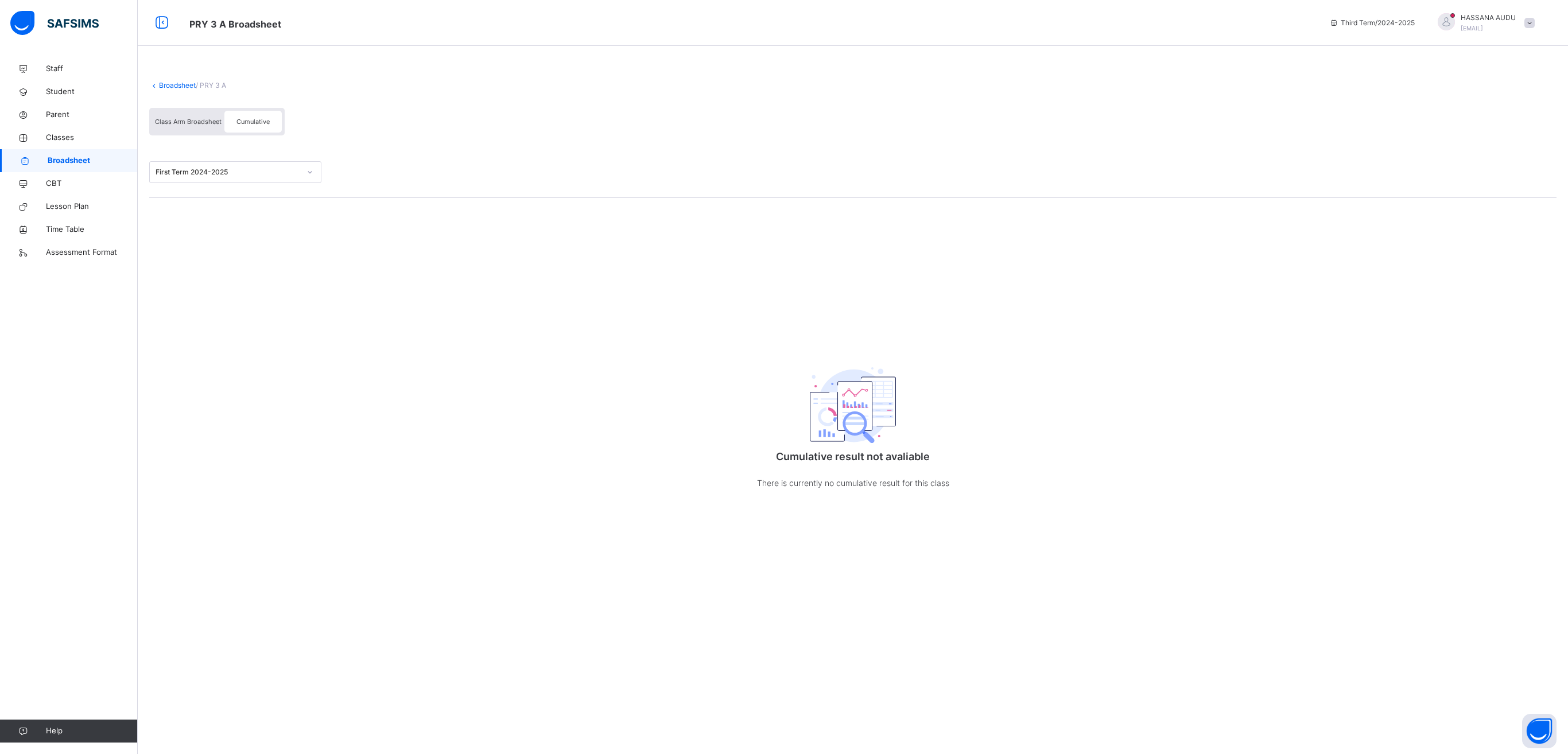click on "Broadsheet  / PRY 3 A Class Arm Broadsheet Cumulative First Term 2024-2025 Cumulative result not avaliable There is currently no cumulative result for this class           undefined undefined   Pending View Reportsheet     Position               /undefined         Total Score                 Final Average                 No. of Subjects                 No. in Class                 Class Average                 High. Average in Class                 Low. Average in Class             Assessments     Subjects         Total         Position         Out of         Class average     Form Teacher's comment   Head Teacher's comment   Close   Approve Student Results   × Are you sure to approve this result? Cancel Yes, Approve ×  Send Result Link Recipients Below are the list of students whose parents will receive the result link. Email SMS Cancel Send link × Download Broadsheet Excel Please select the Assessment you want to download the broadsheet for: ALL Cancel Download           undefined undefined   Pending" at bounding box center (853, 297) 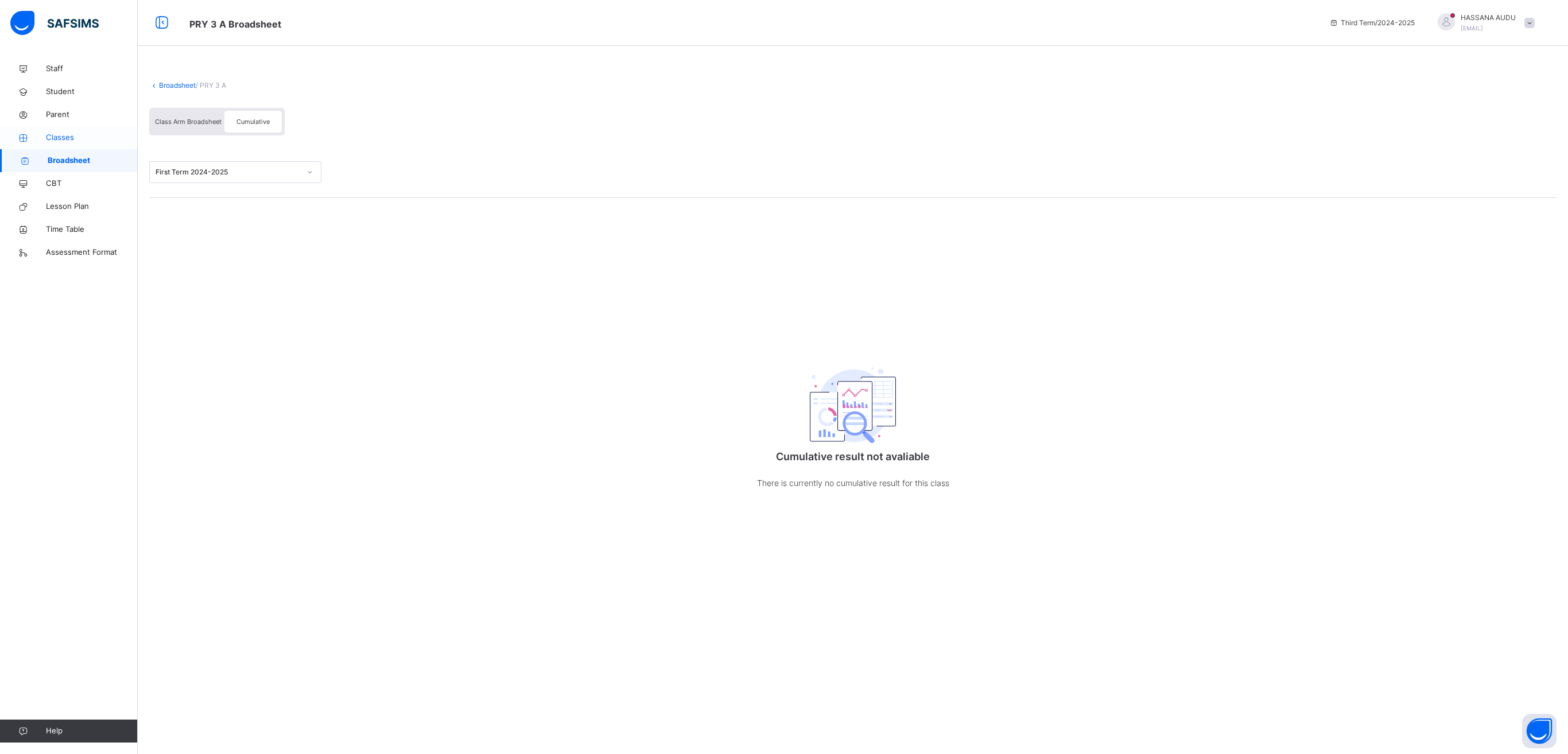 click on "Classes" at bounding box center [92, 138] 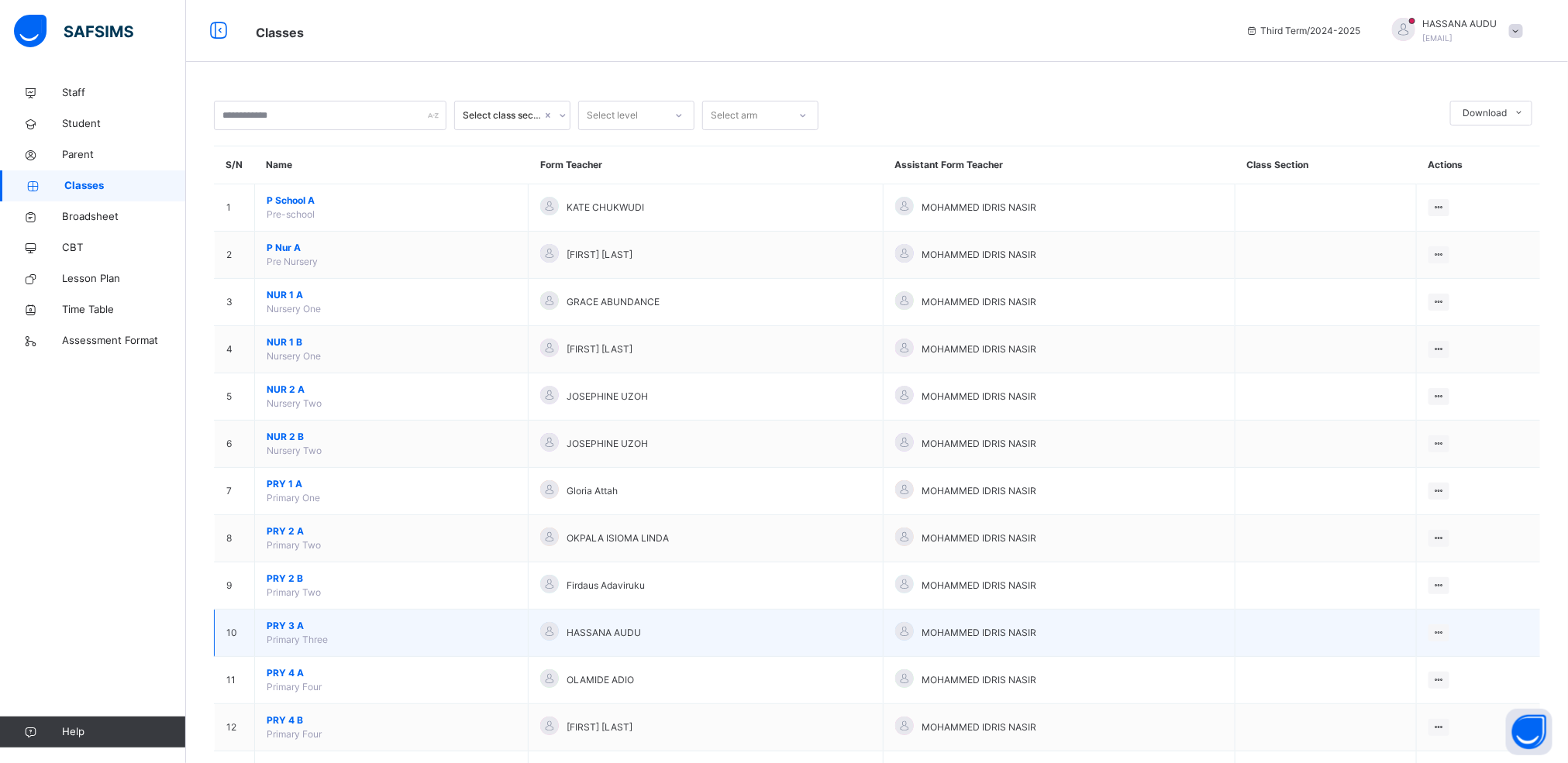click on "PRY 3   A" at bounding box center (391, 626) 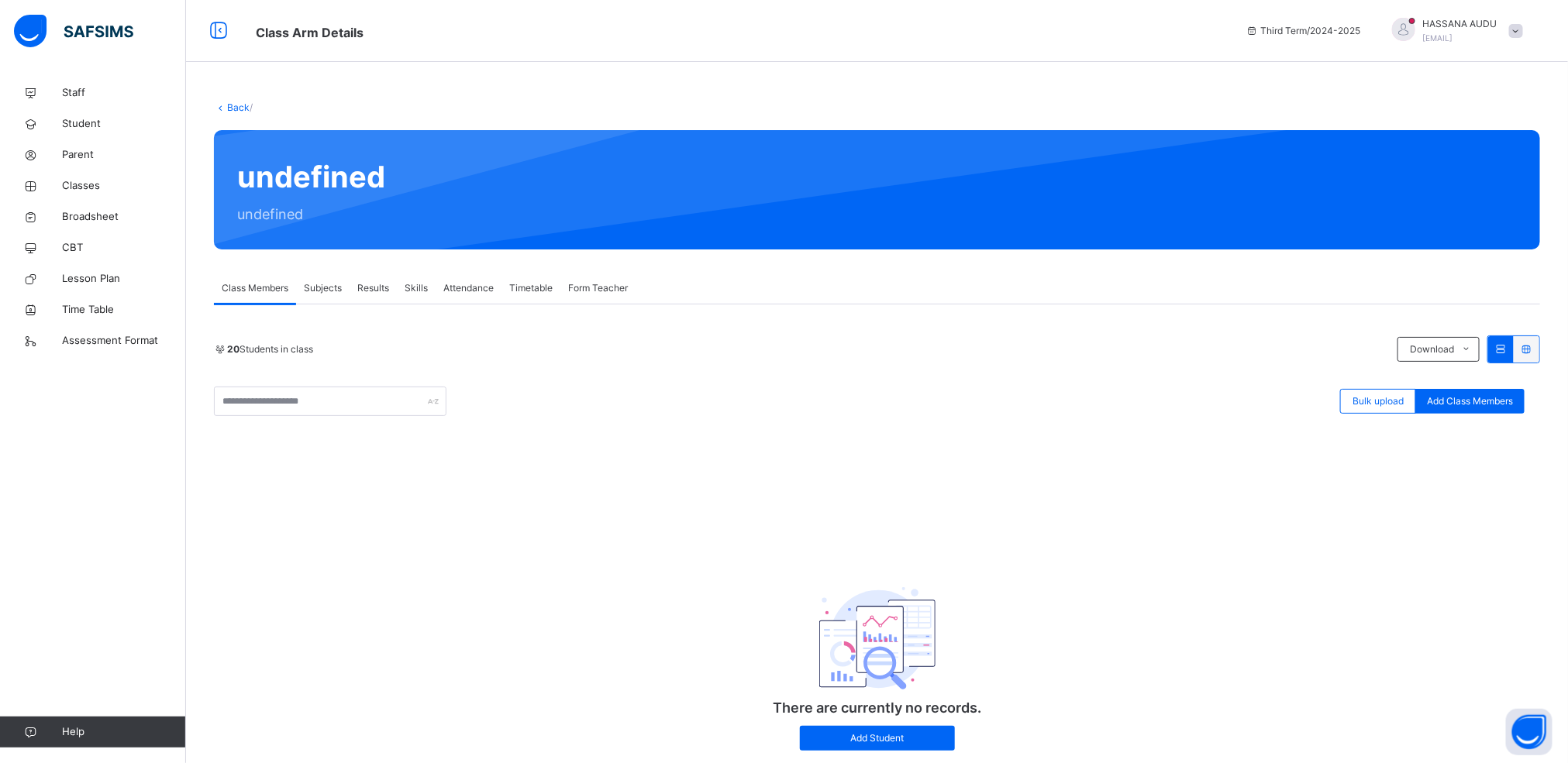 click on "Results" at bounding box center (373, 288) 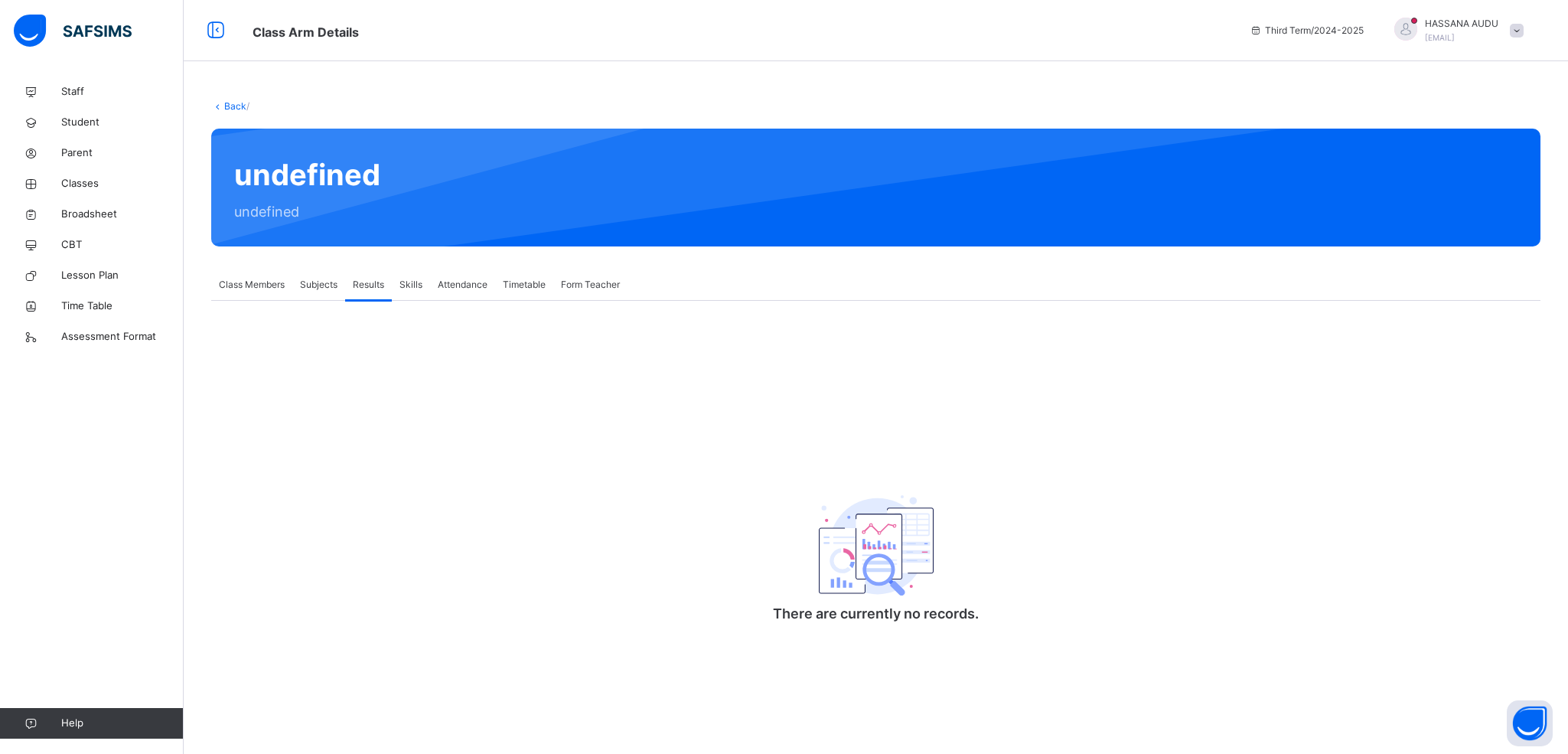 click on "Results" at bounding box center (368, 285) 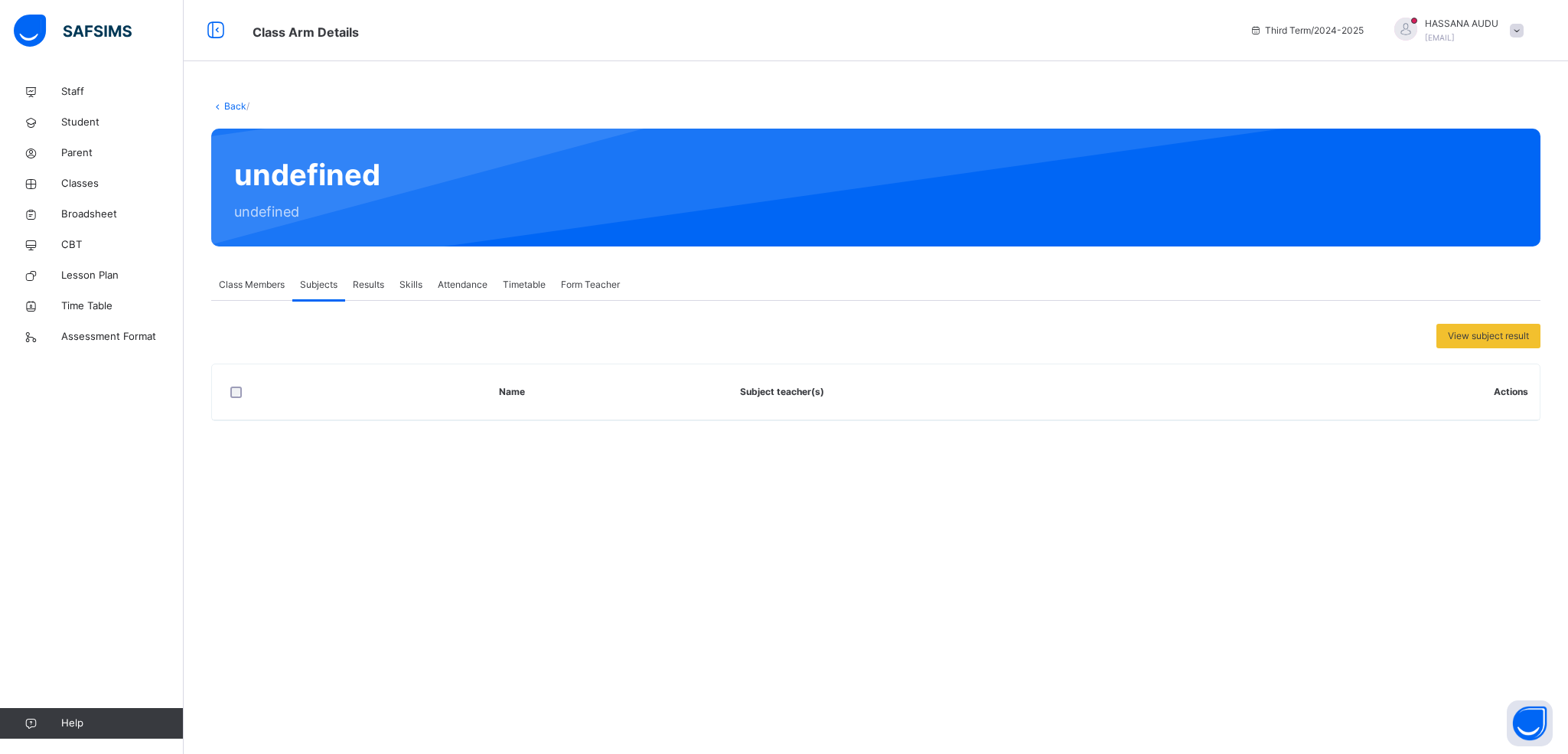 click on "Results" at bounding box center (368, 285) 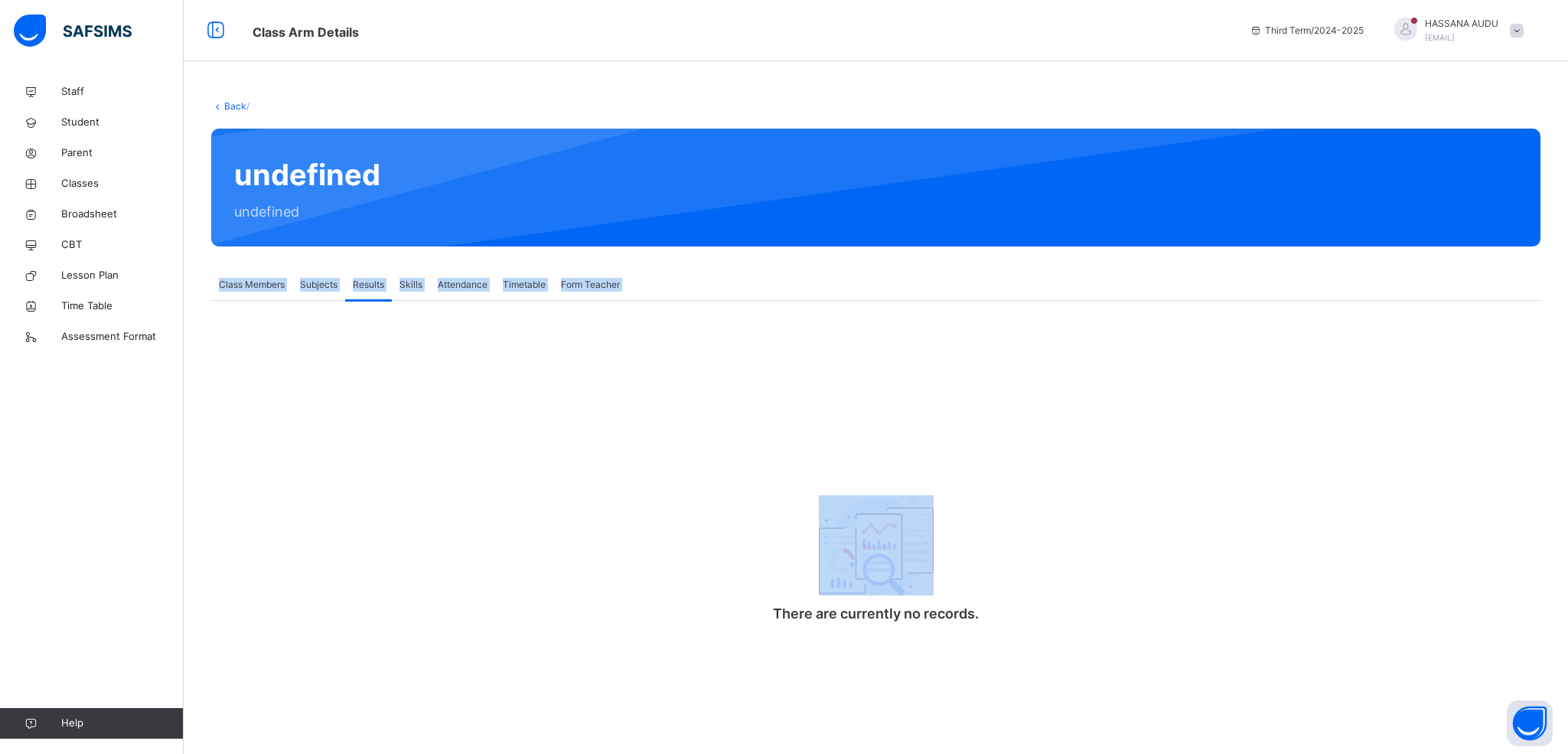drag, startPoint x: 1566, startPoint y: 195, endPoint x: 1563, endPoint y: 460, distance: 265.017 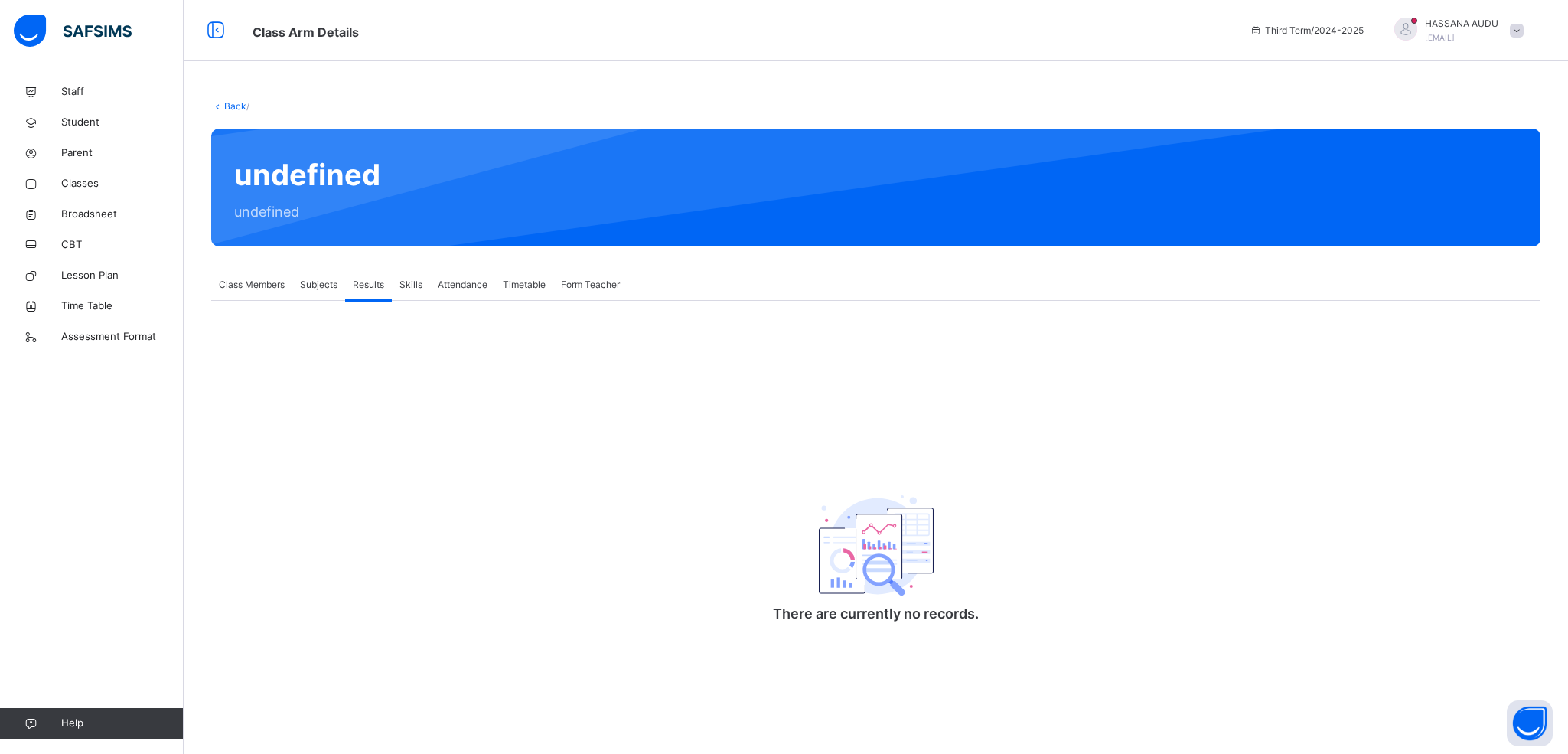 click on "There are currently no records." at bounding box center (875, 474) 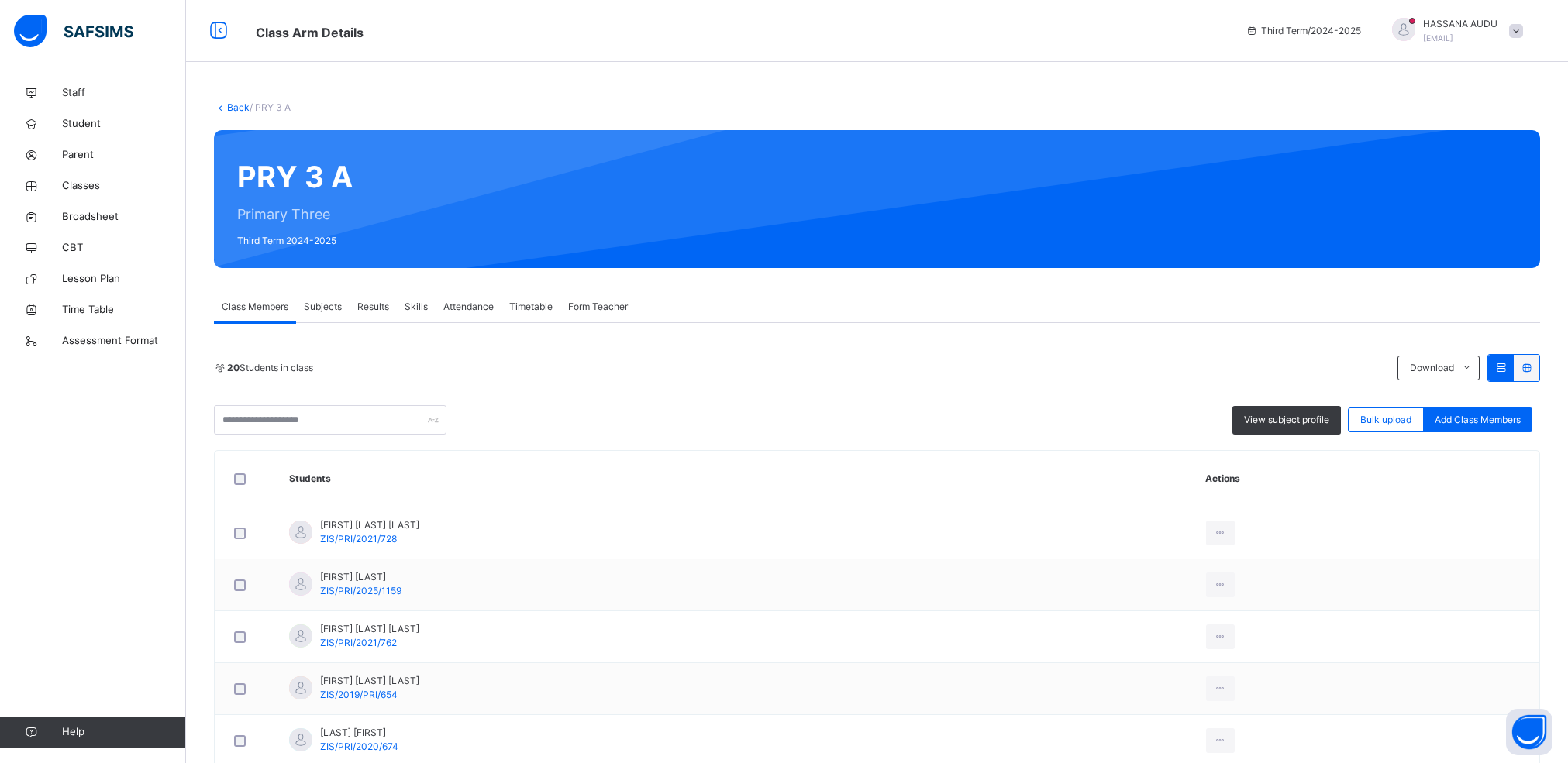 scroll, scrollTop: 0, scrollLeft: 0, axis: both 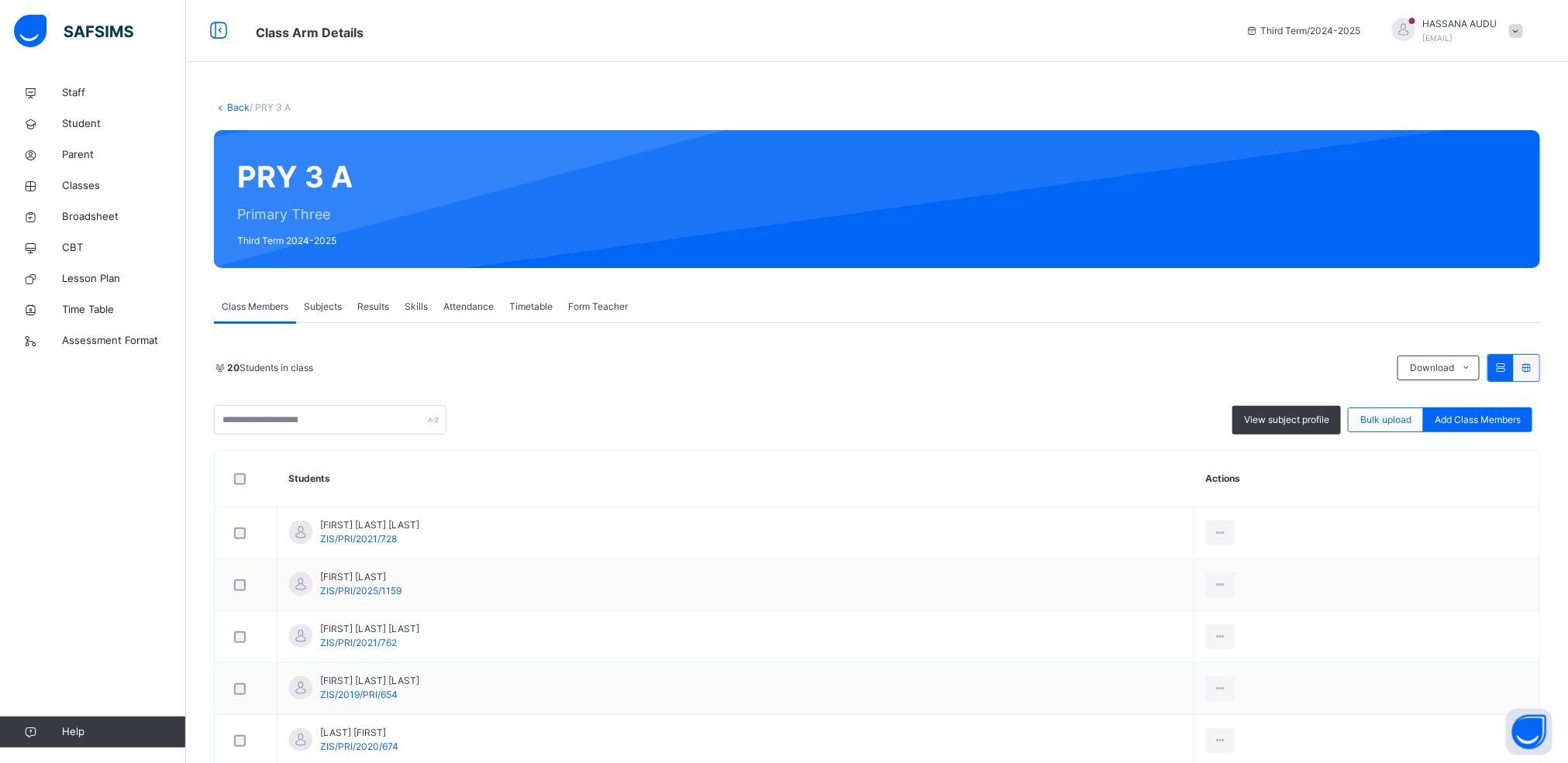 click on "Results" at bounding box center [373, 307] 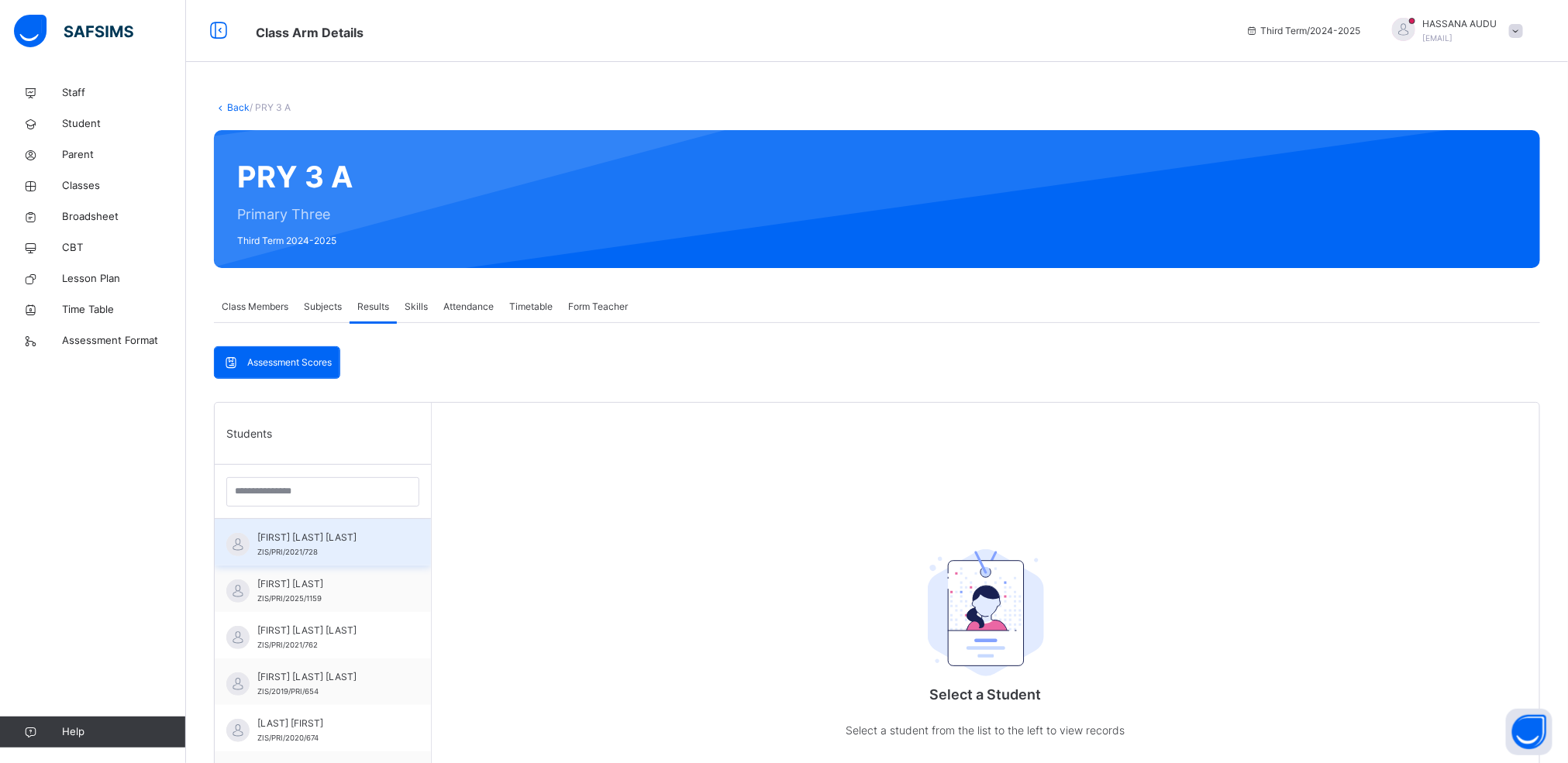 click on "ABDULLAHI A. MAKINTA ZIS/PRI/2021/728" at bounding box center (322, 542) 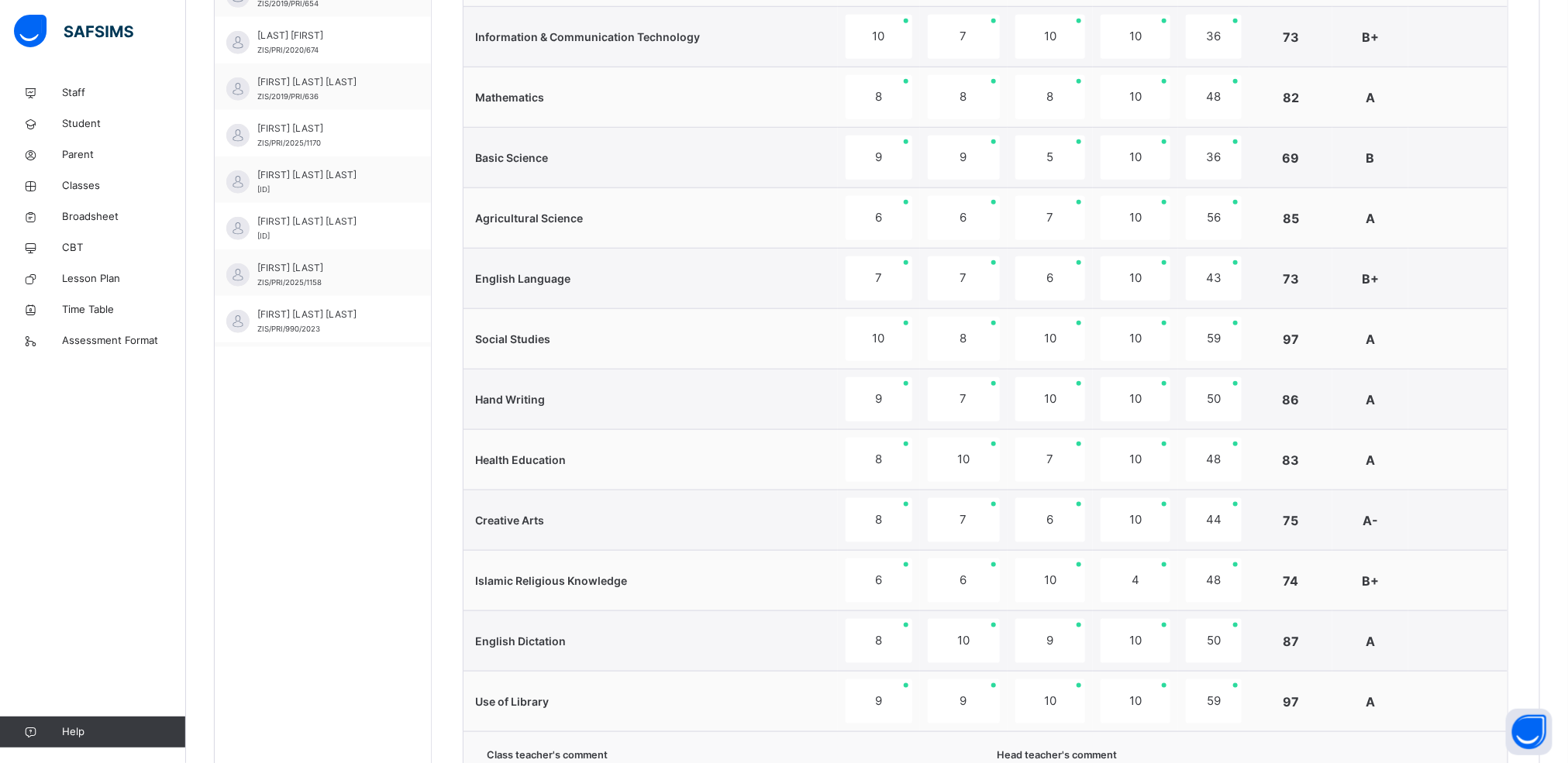 scroll, scrollTop: 813, scrollLeft: 0, axis: vertical 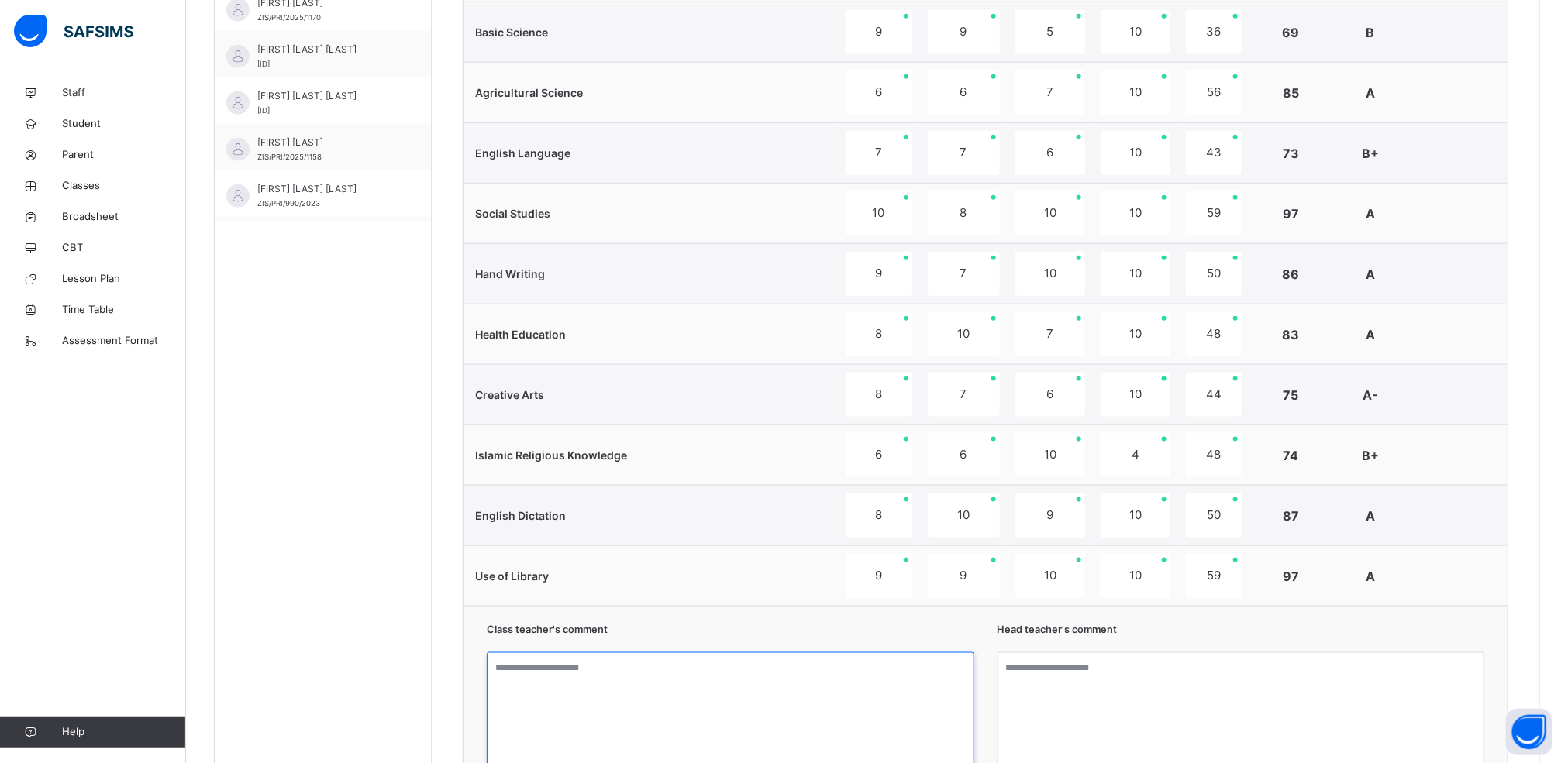 click at bounding box center [730, 710] 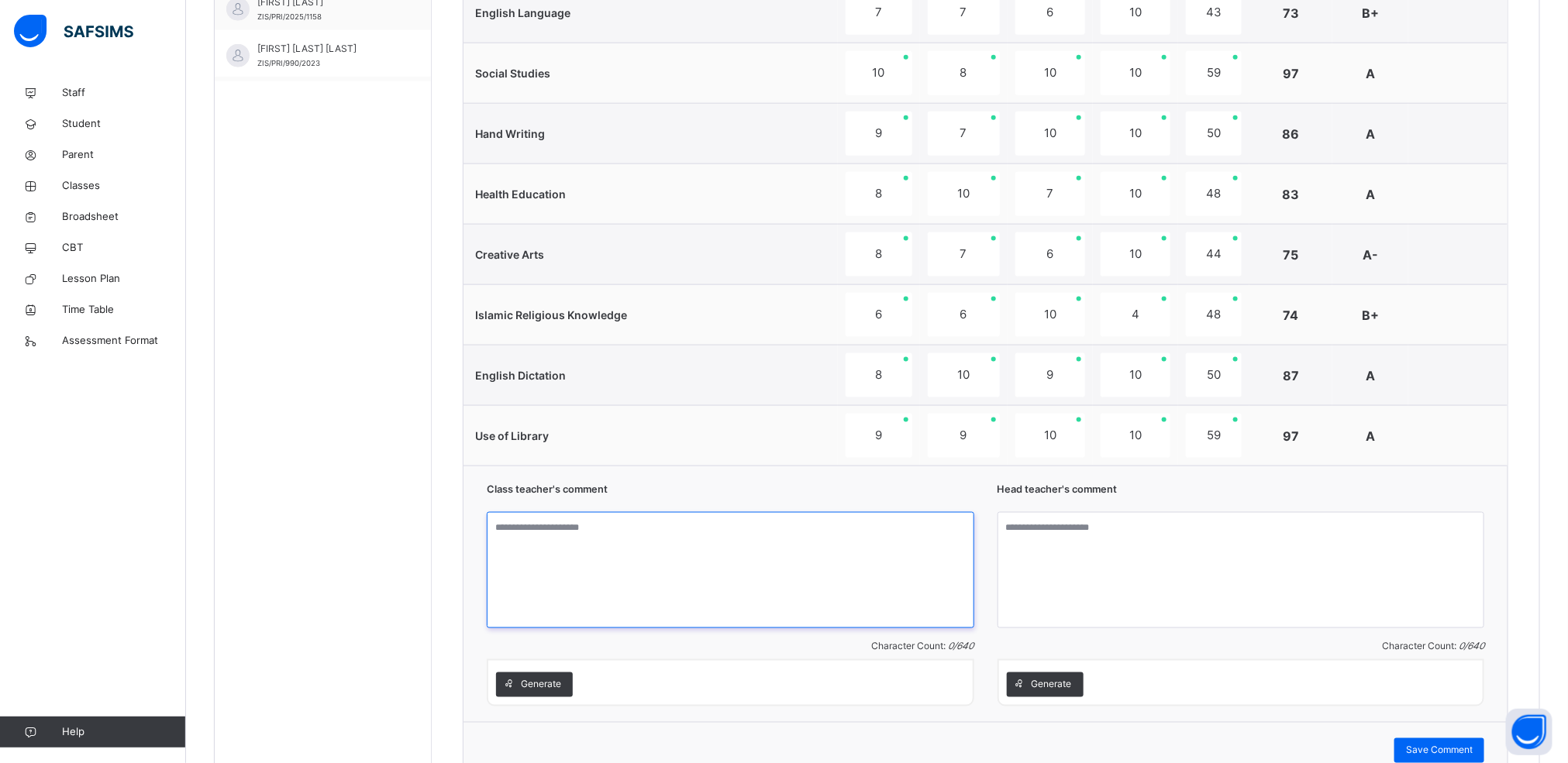 scroll, scrollTop: 1056, scrollLeft: 0, axis: vertical 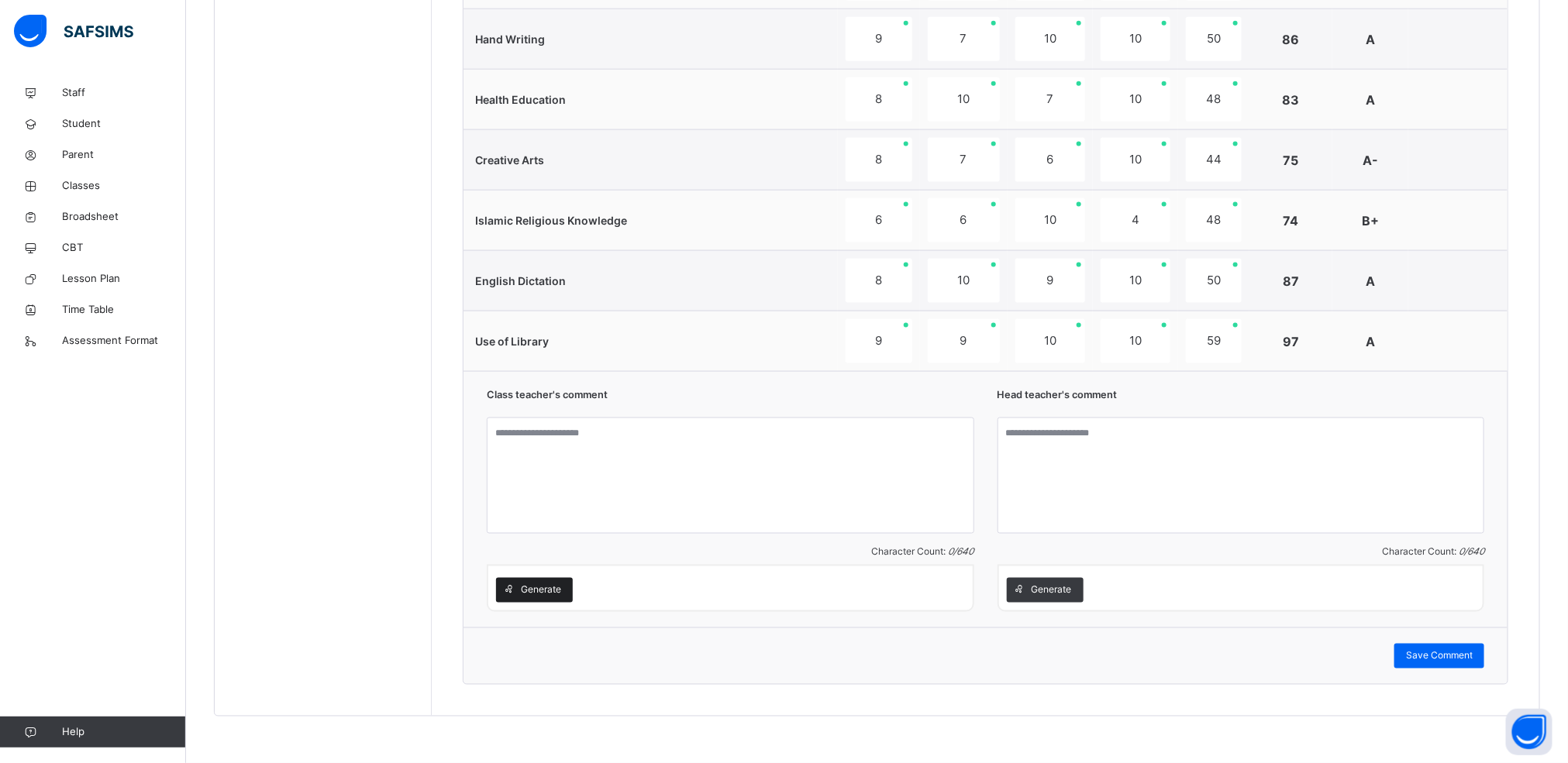 click on "Generate" at bounding box center [534, 590] 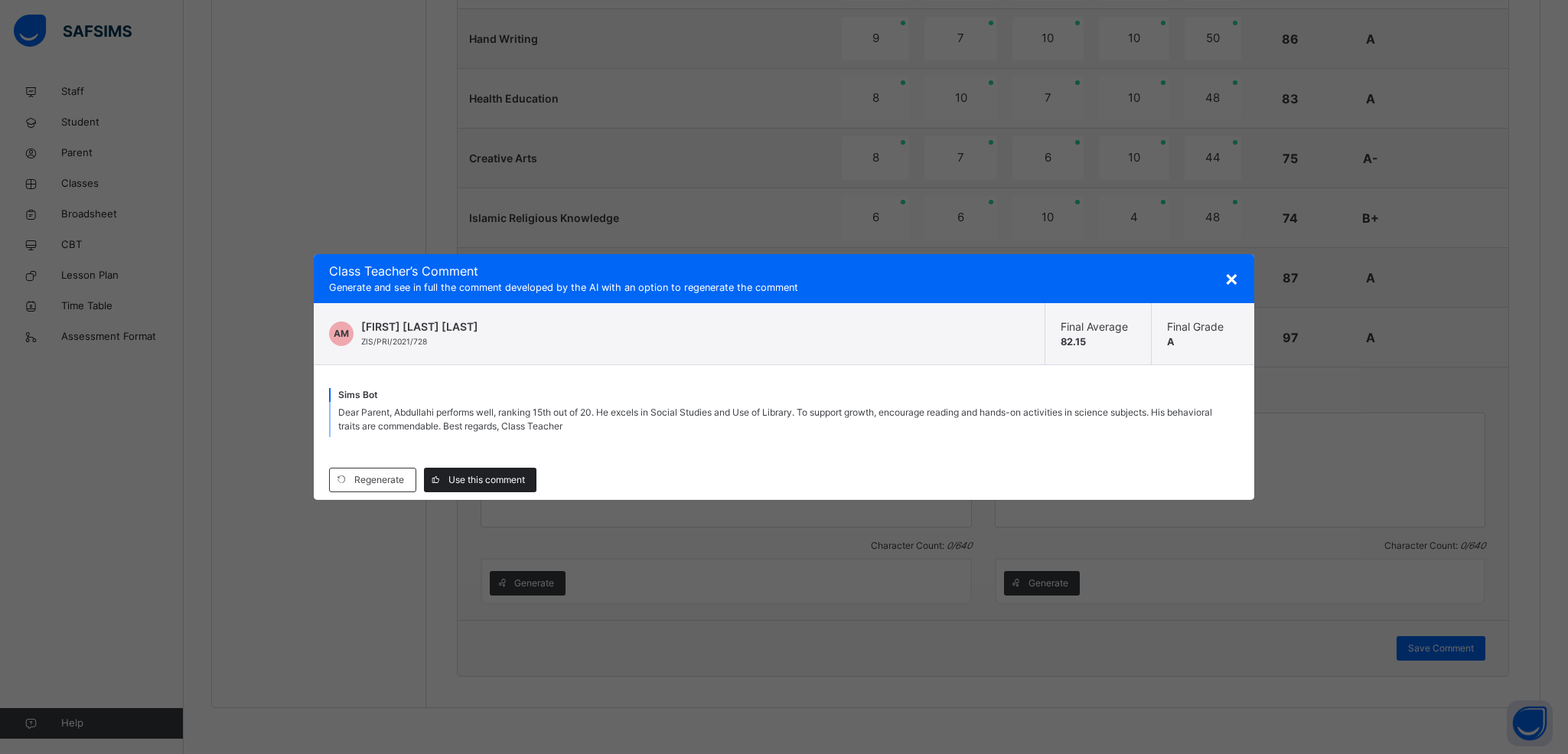 click on "Use this comment" at bounding box center (487, 480) 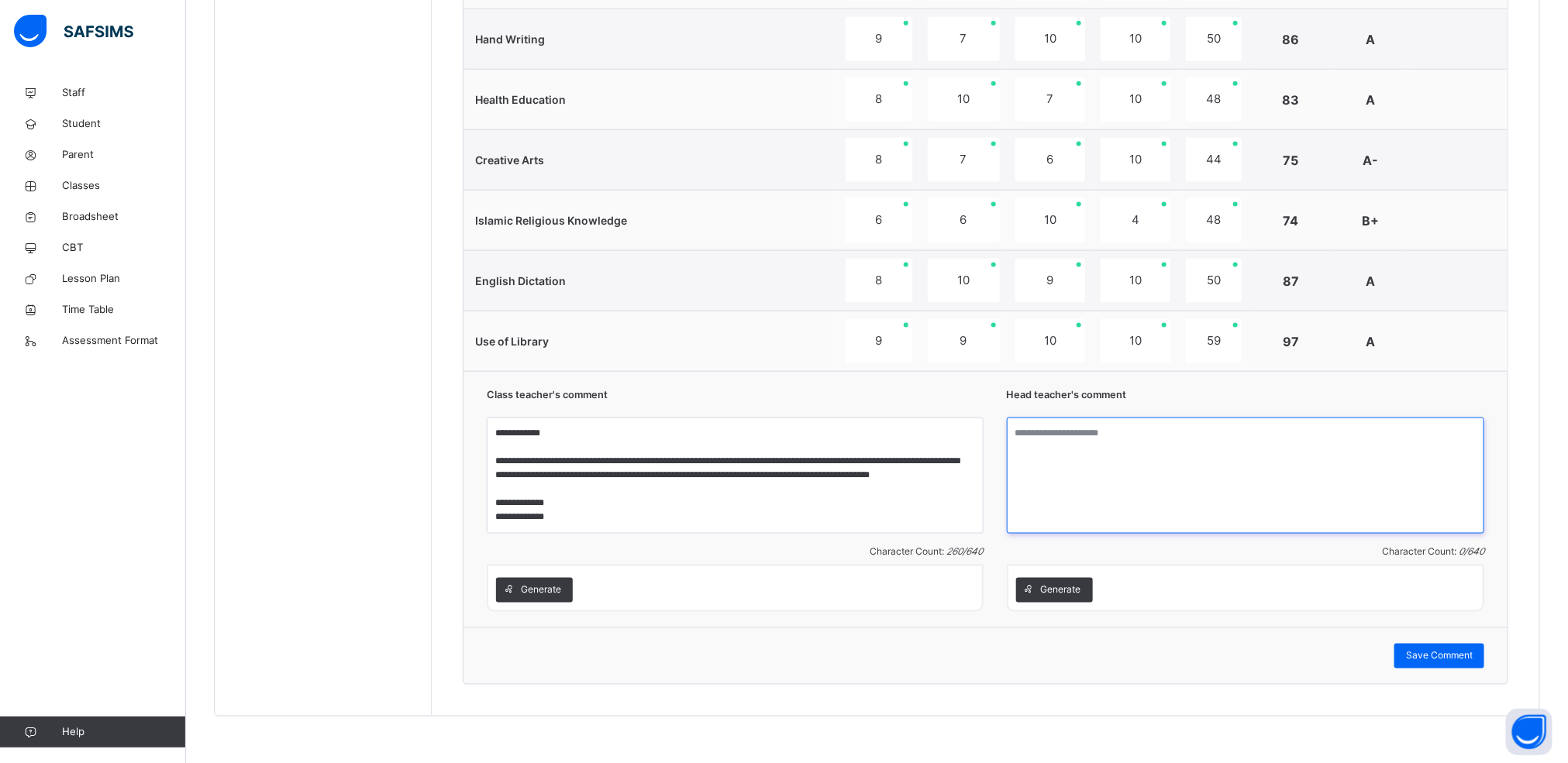 click at bounding box center [1246, 476] 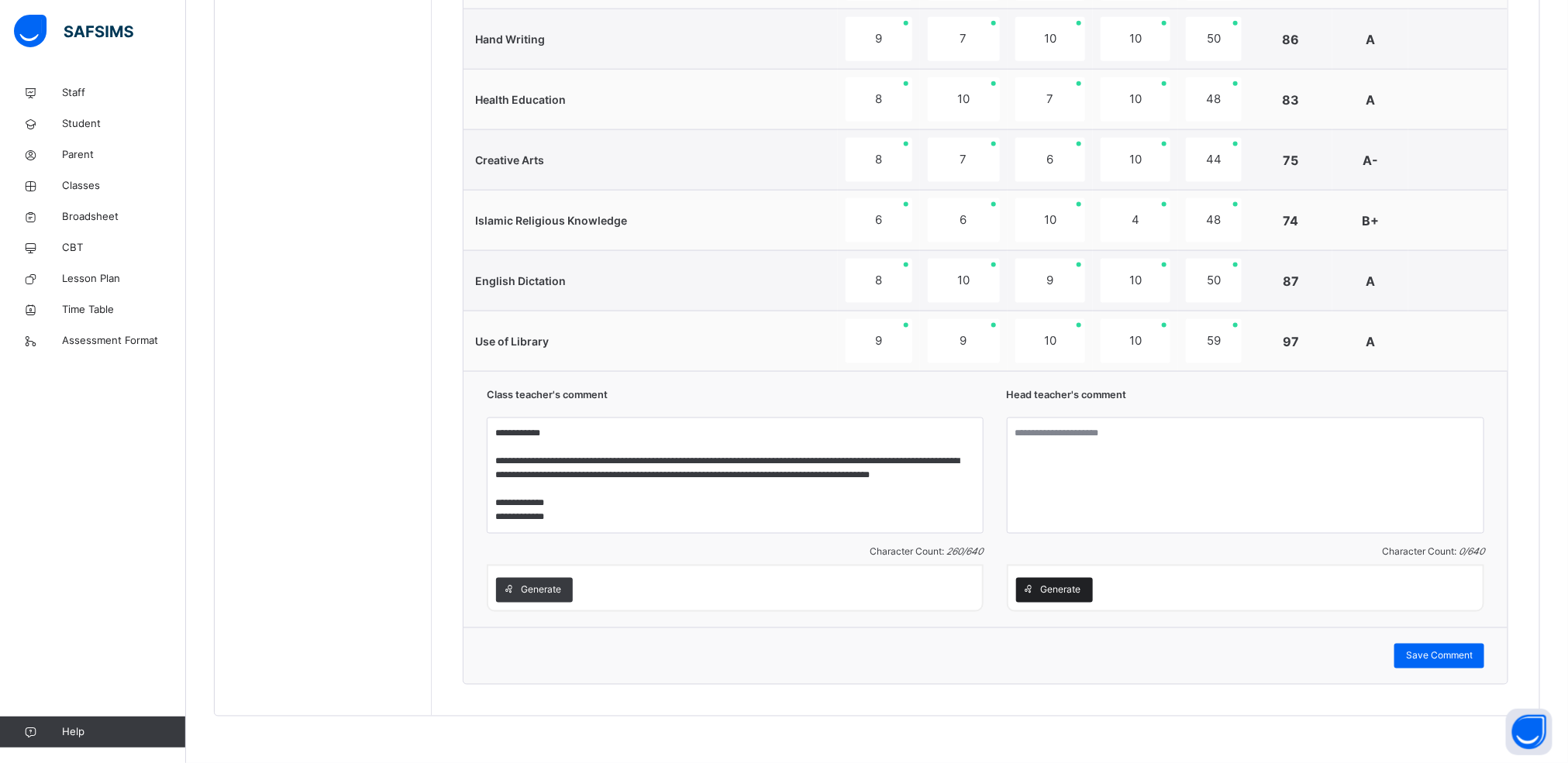 click on "Generate" at bounding box center [1061, 590] 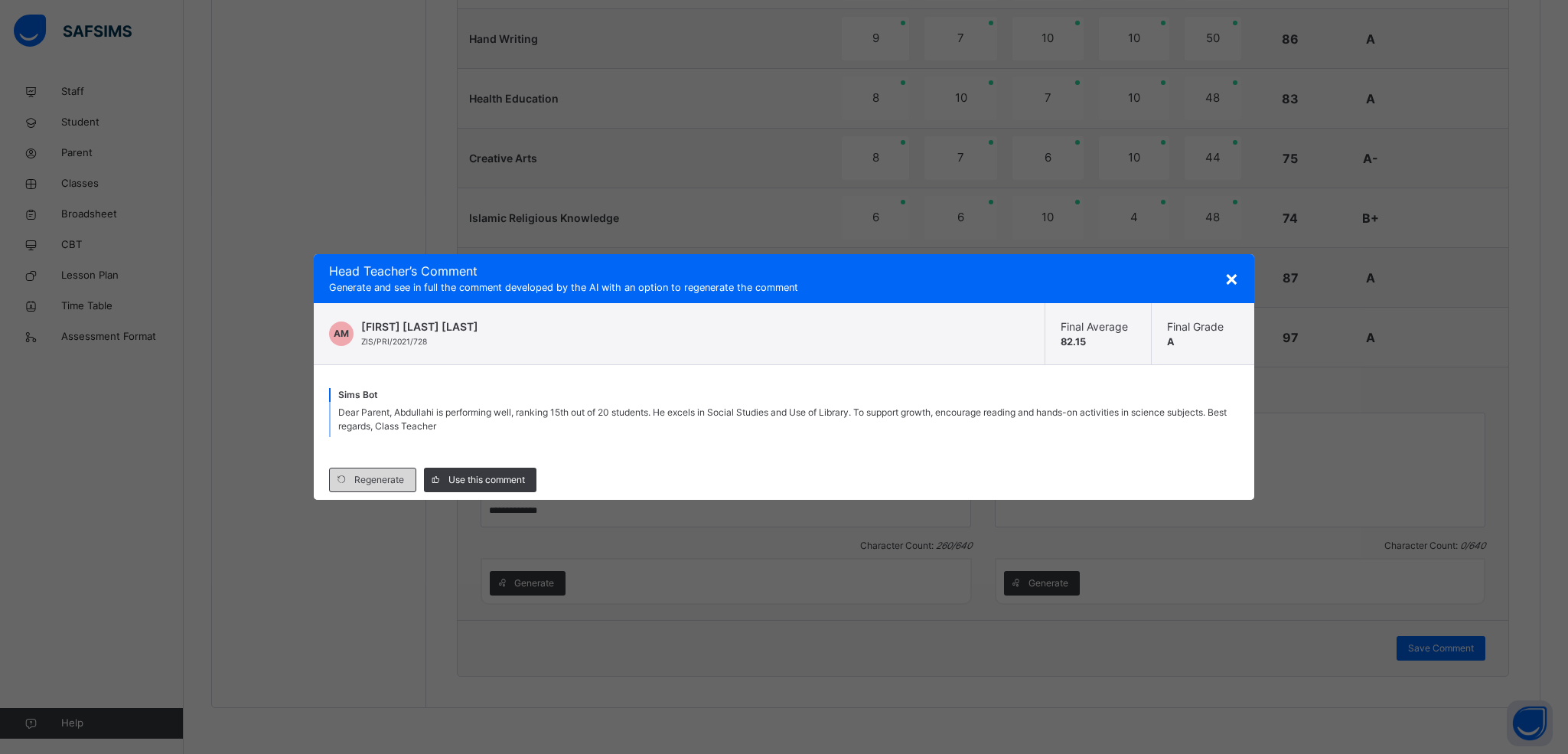 click on "Regenerate" at bounding box center (379, 480) 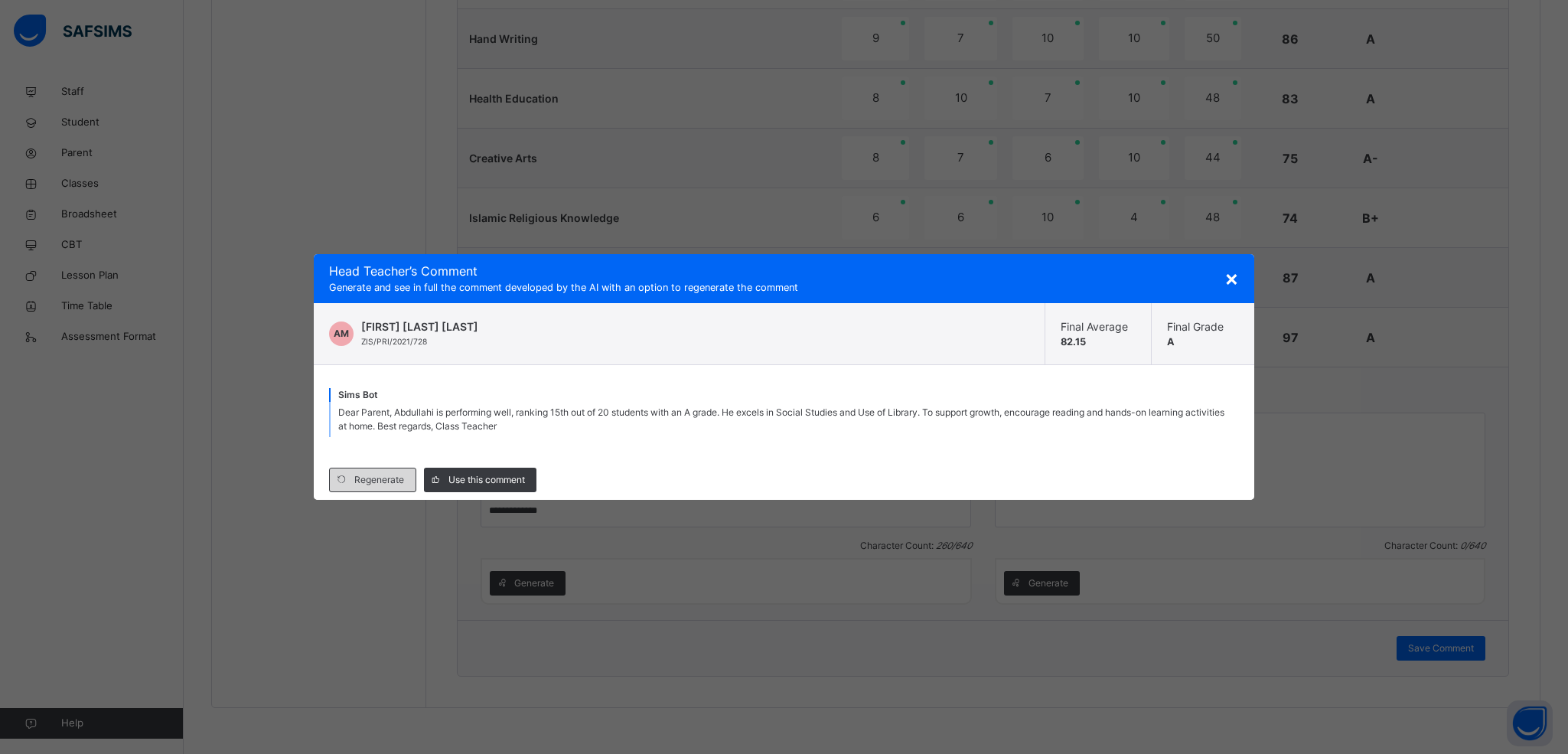 click on "Regenerate" at bounding box center (379, 480) 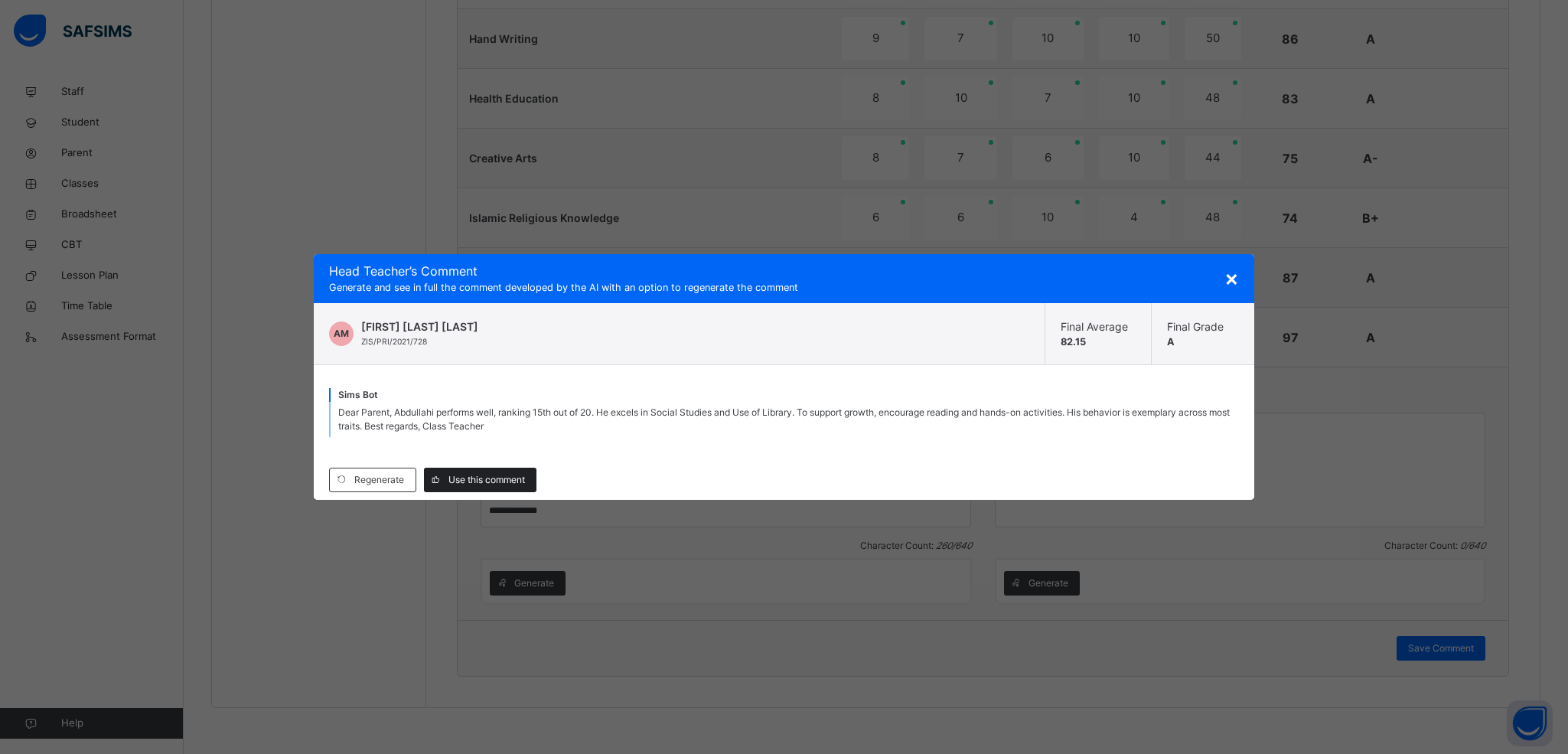 click on "Use this comment" at bounding box center [487, 480] 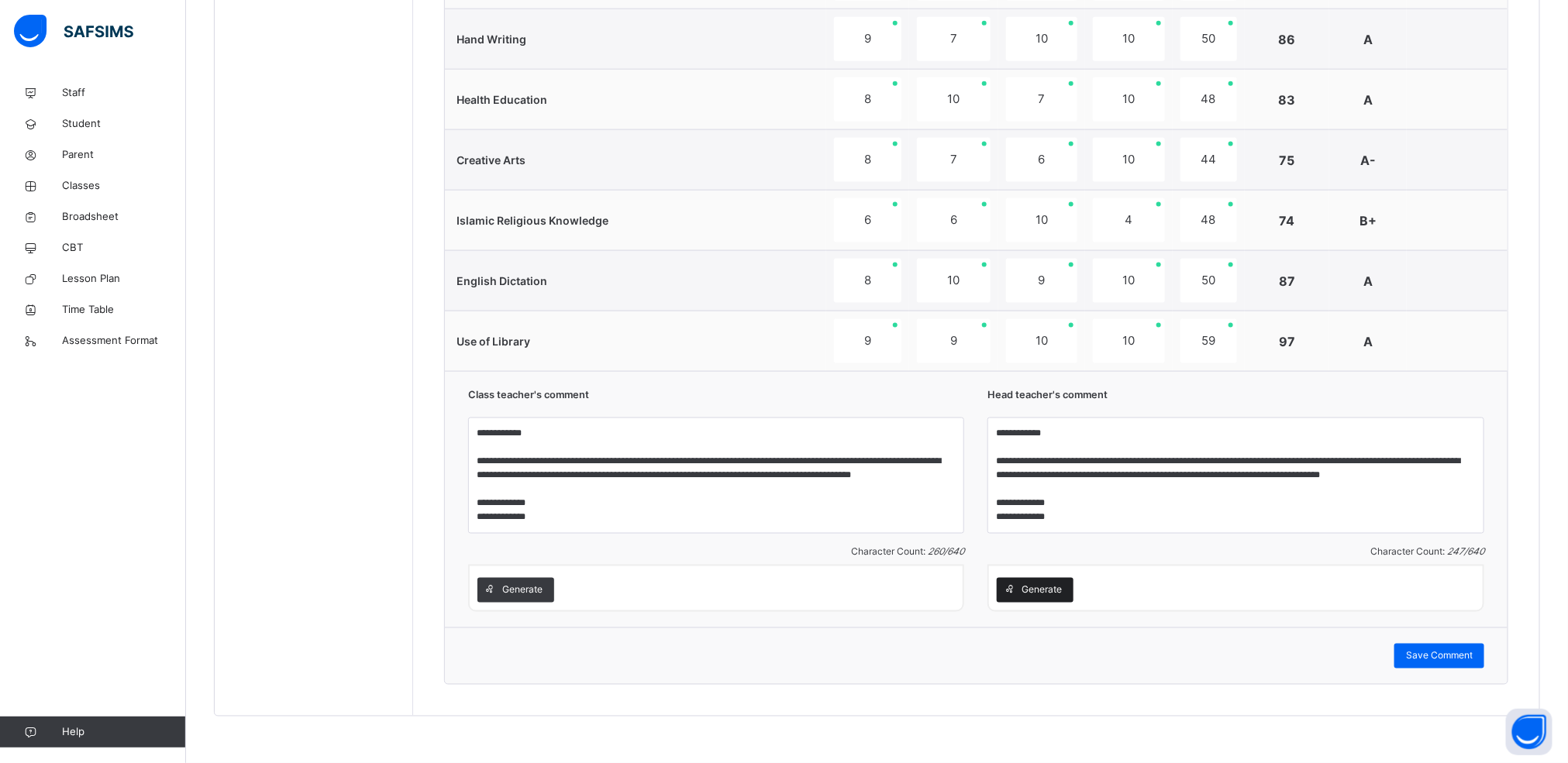 click on "Generate" at bounding box center [1042, 590] 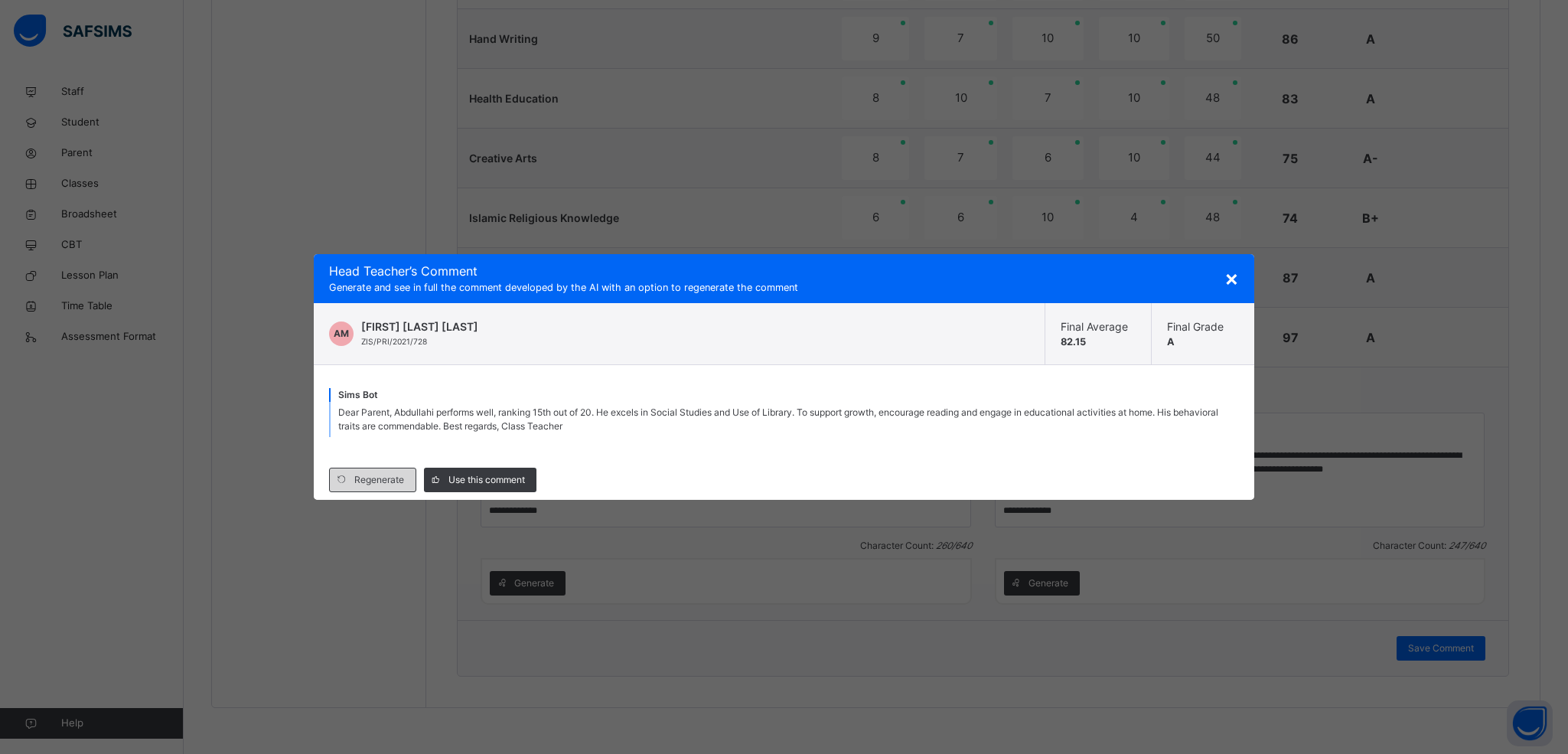 click on "Regenerate" at bounding box center (379, 480) 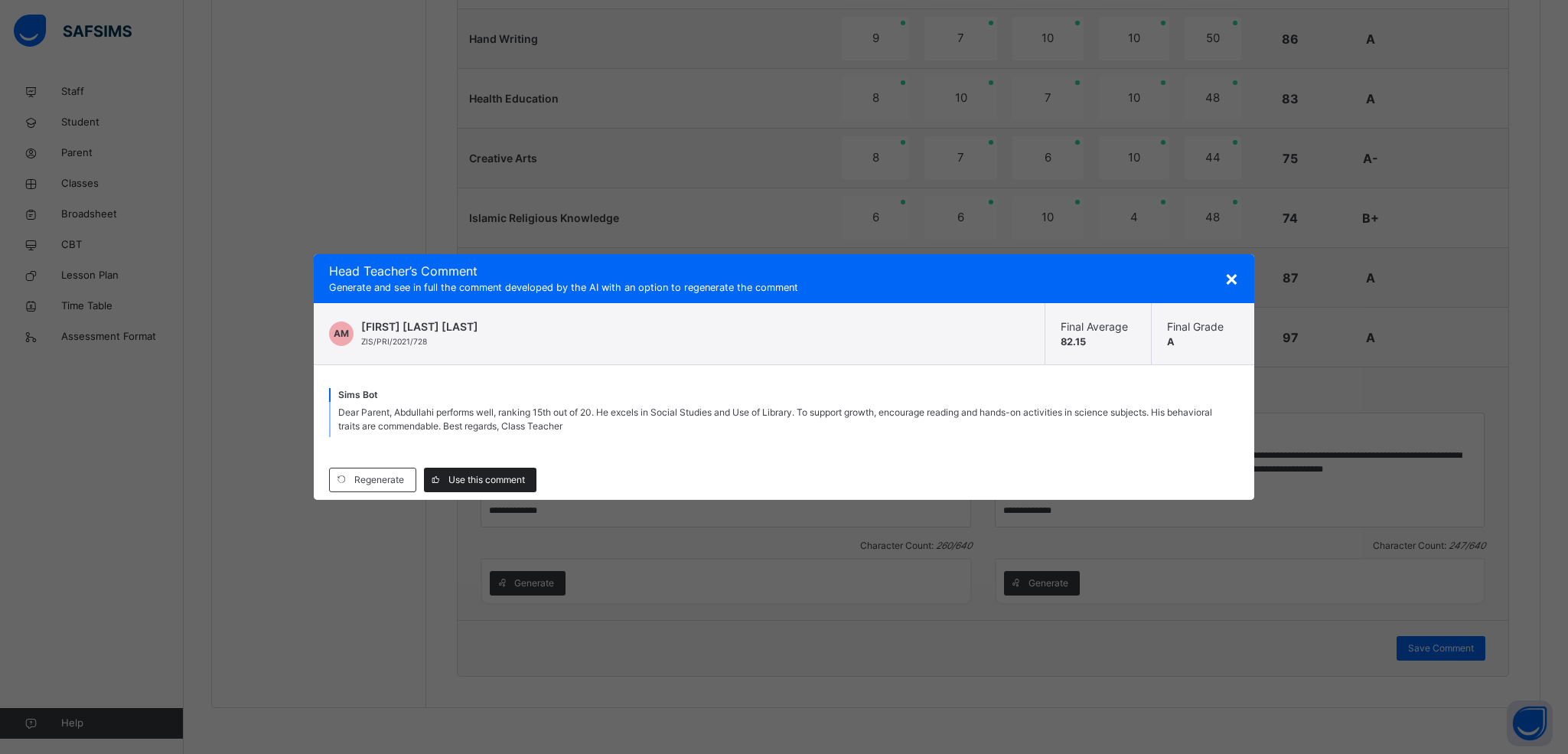 click on "Use this comment" at bounding box center [480, 480] 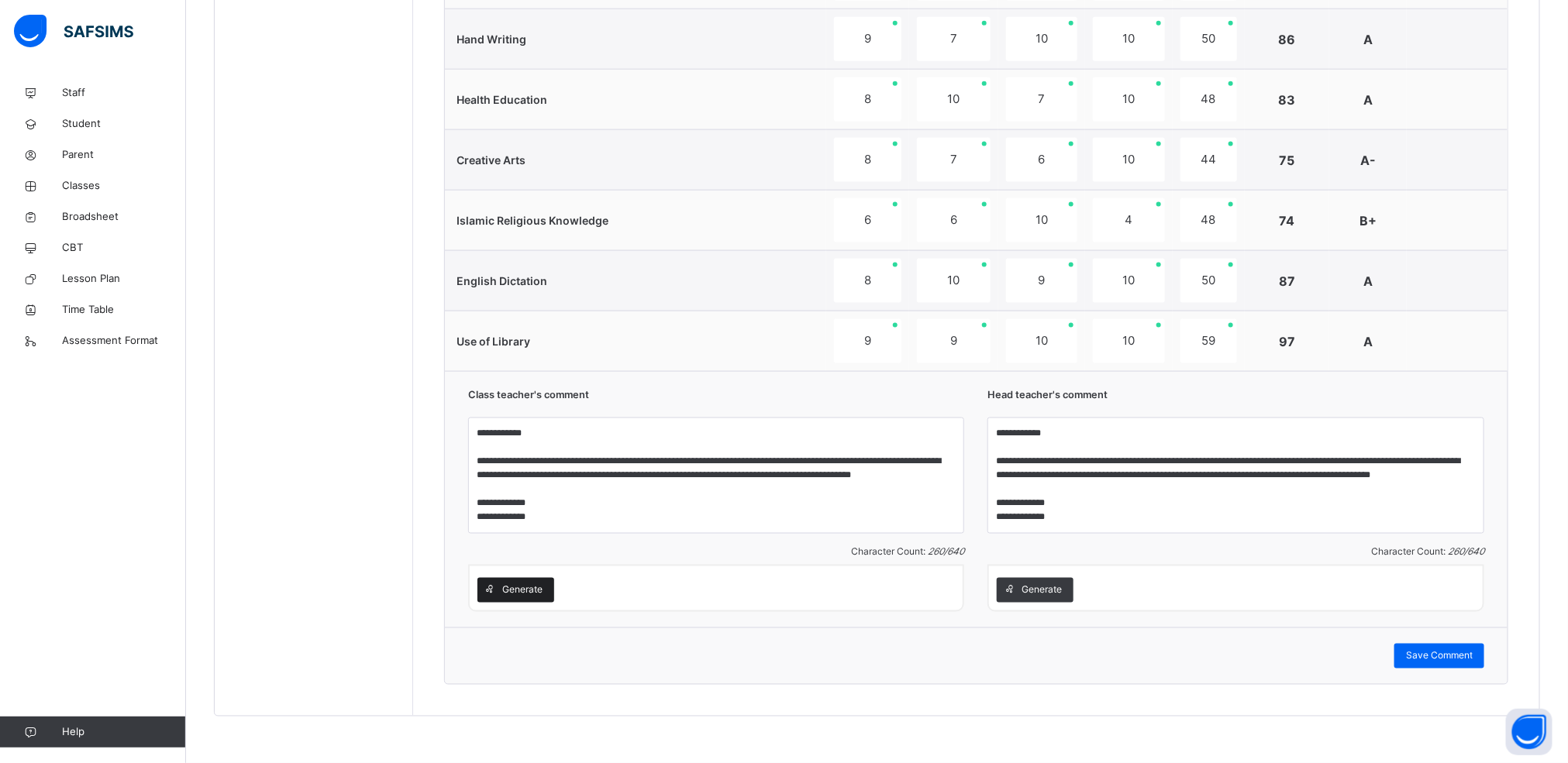 click on "Generate" at bounding box center (515, 590) 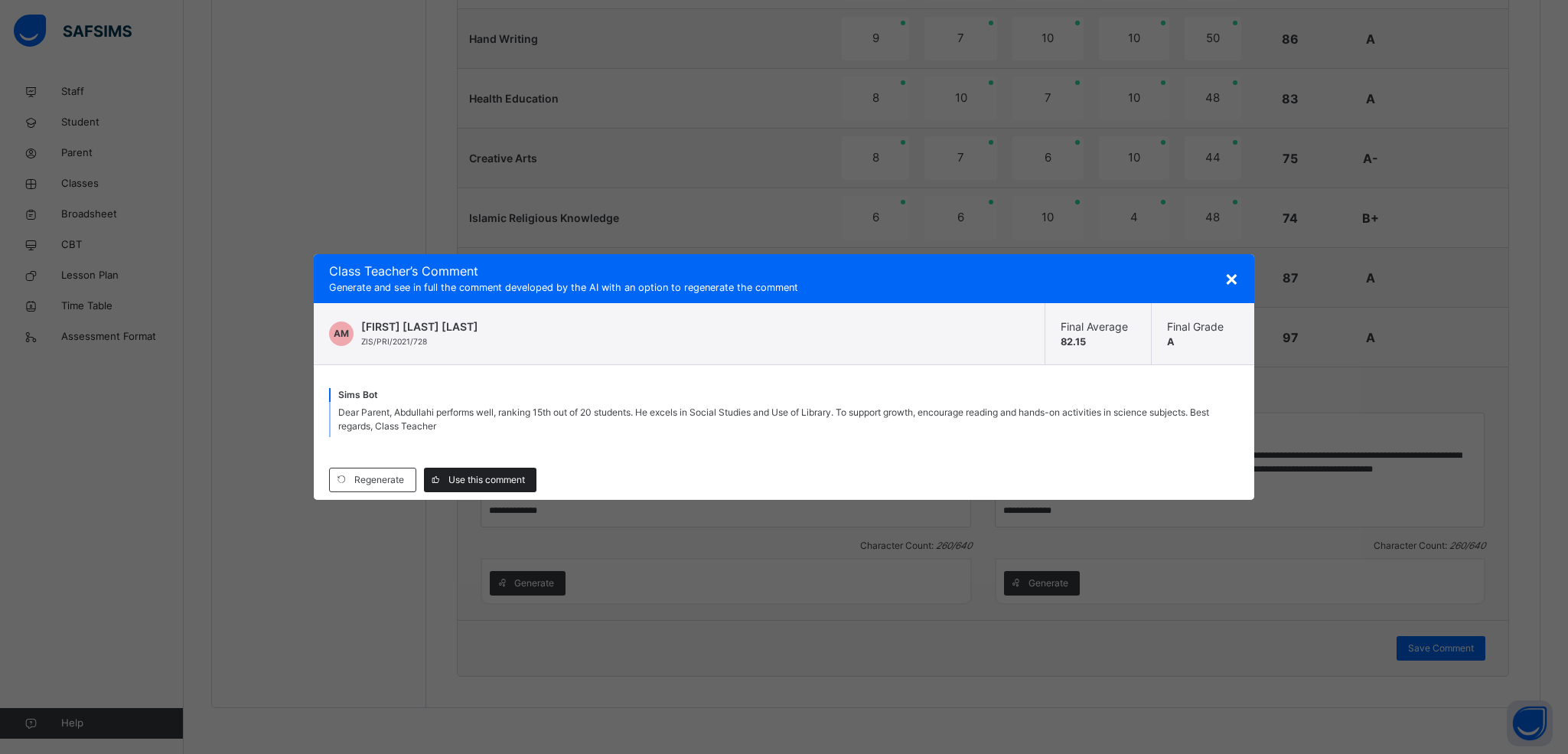 click on "Use this comment" at bounding box center (480, 480) 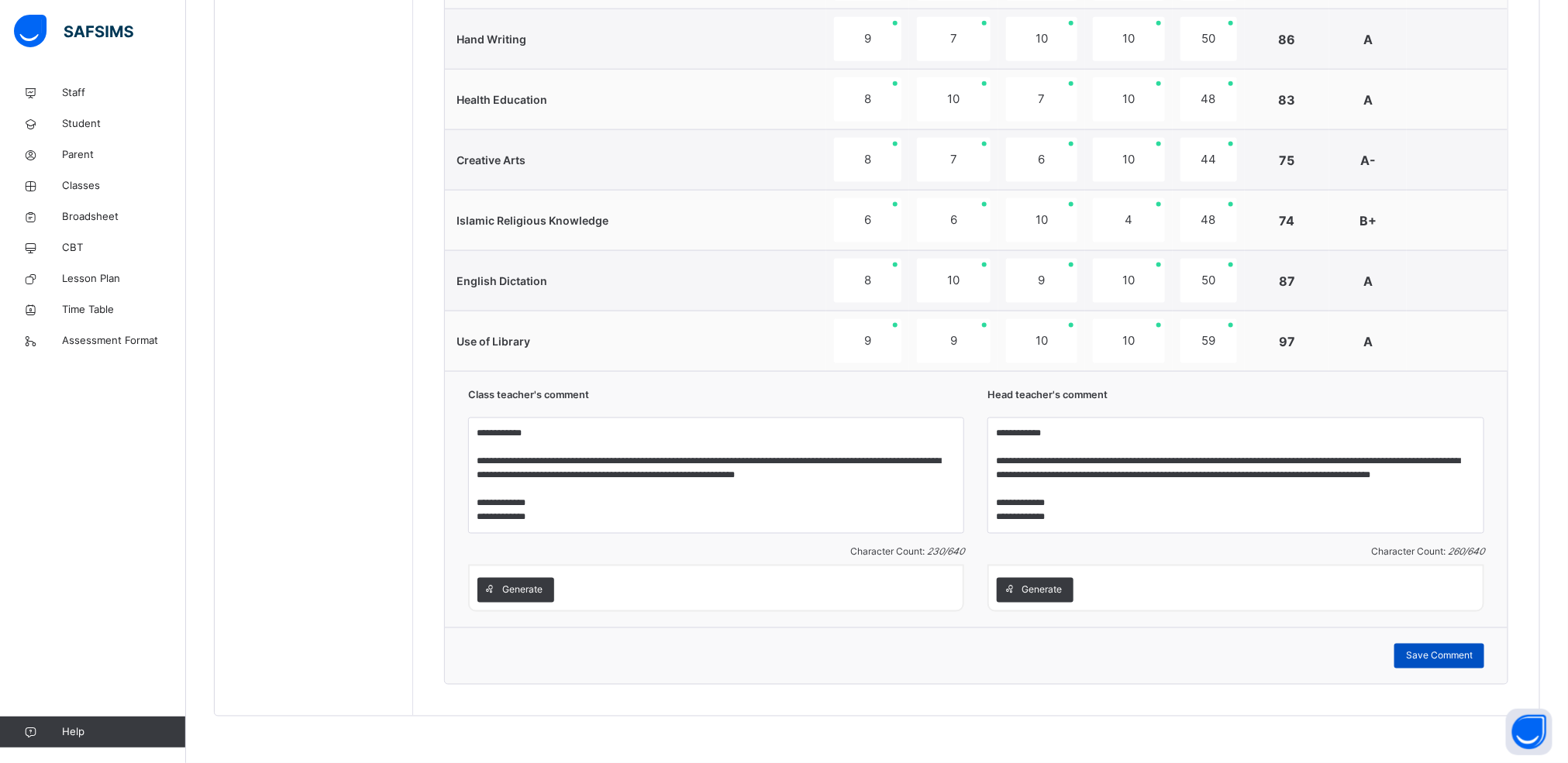 click on "Save Comment" at bounding box center (1439, 656) 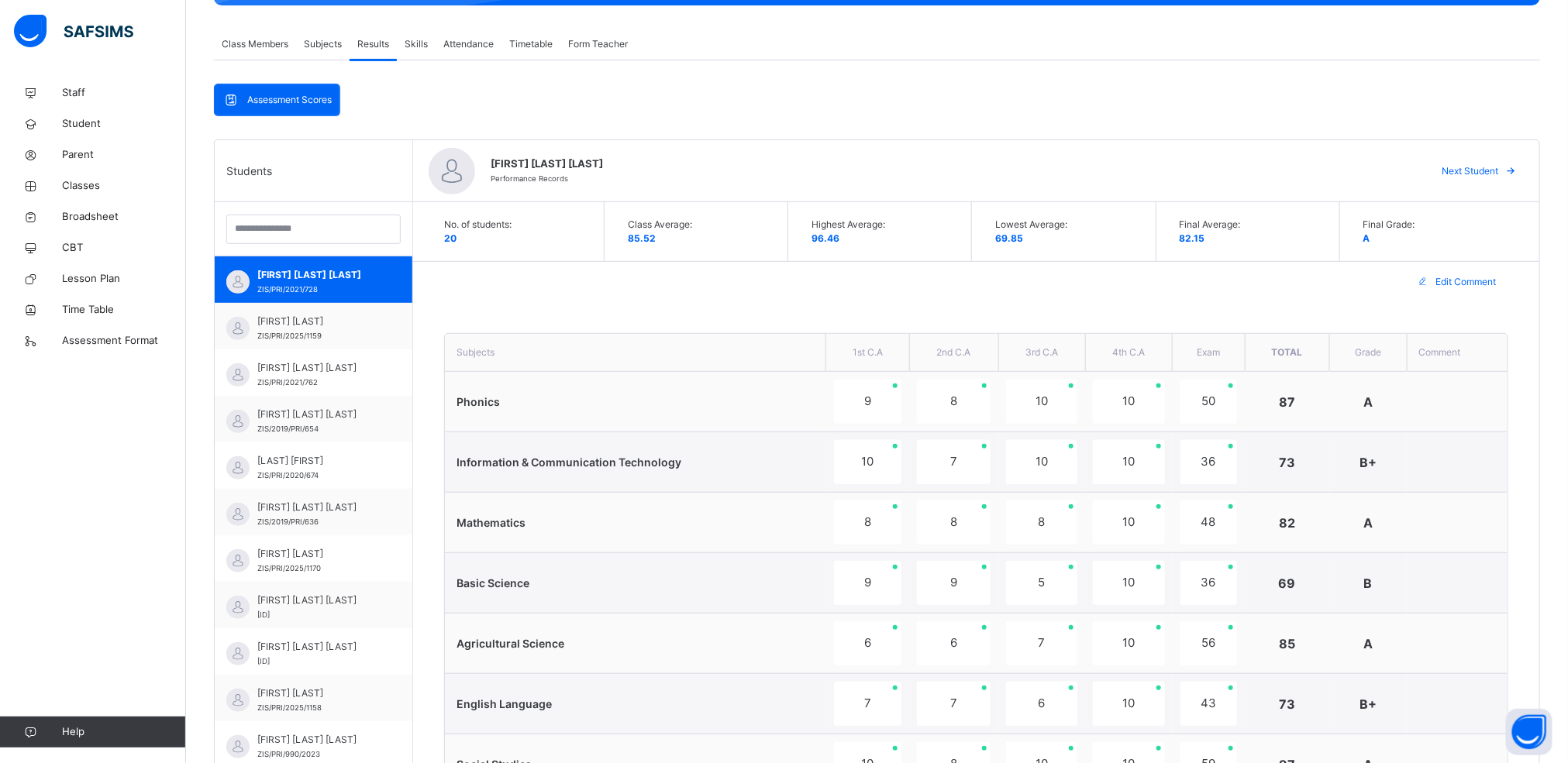 scroll, scrollTop: 126, scrollLeft: 0, axis: vertical 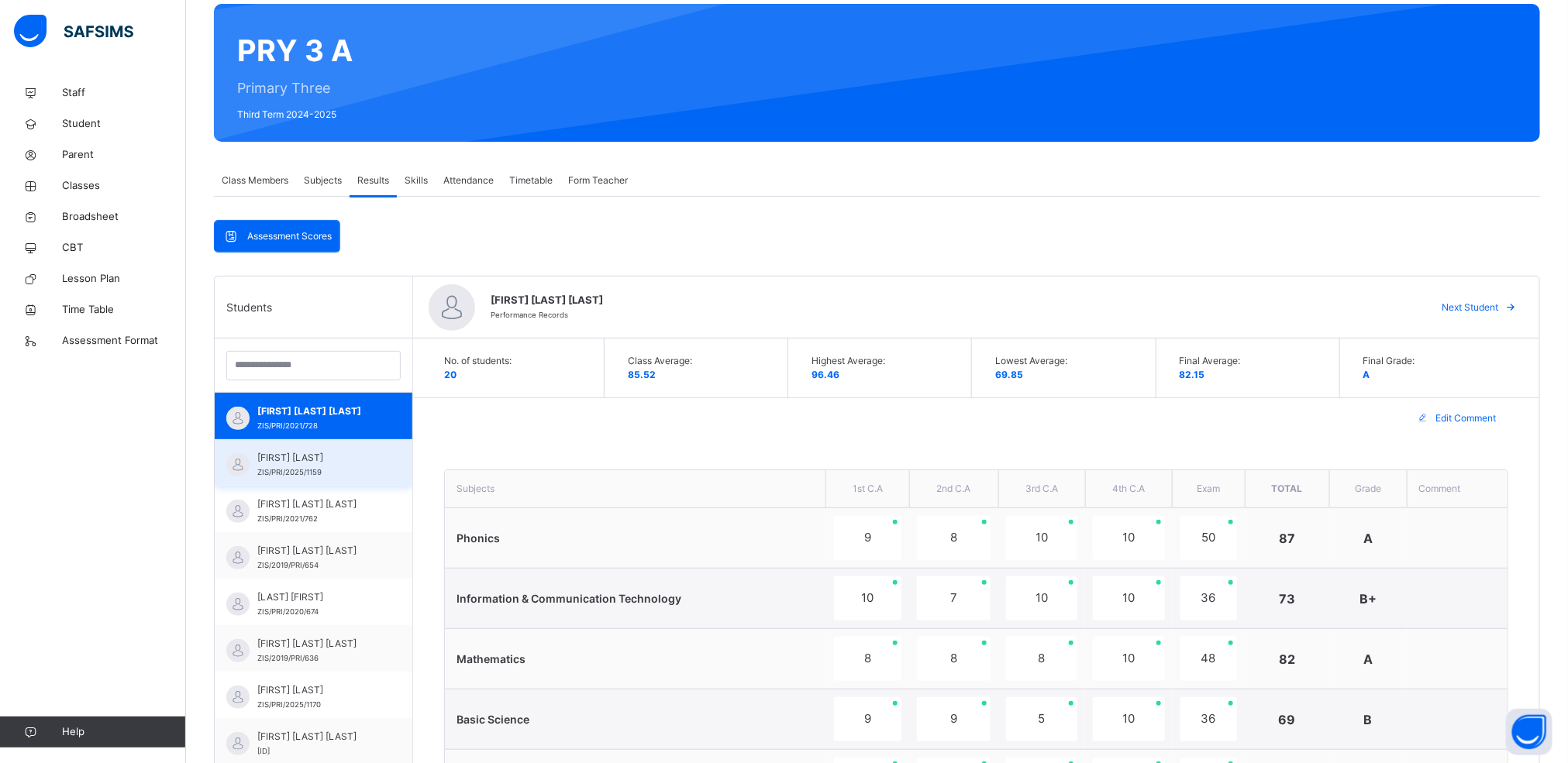 click on "AHMED  LAWAL ZIS/PRI/2025/1159" at bounding box center [313, 462] 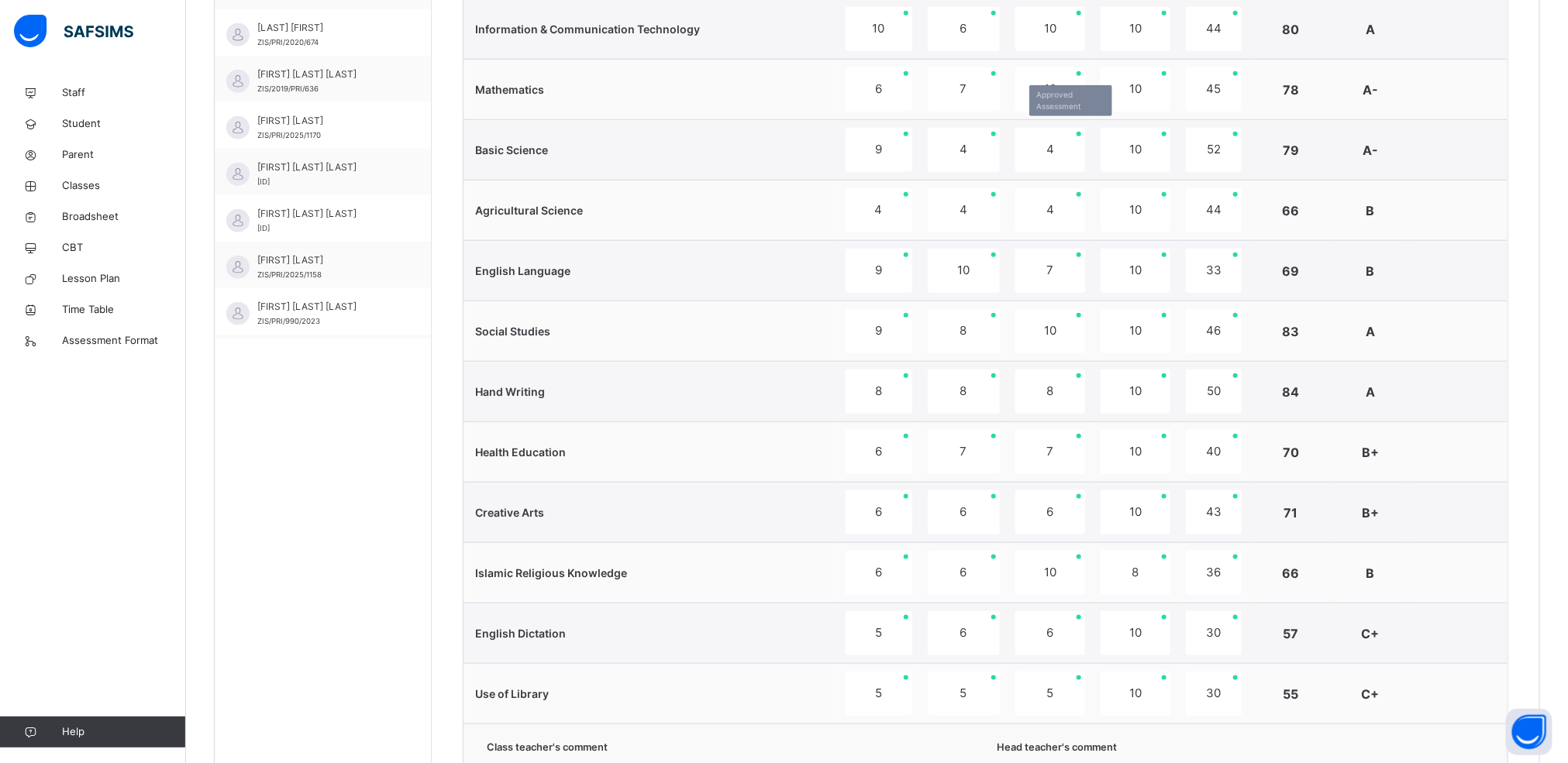scroll, scrollTop: 1056, scrollLeft: 0, axis: vertical 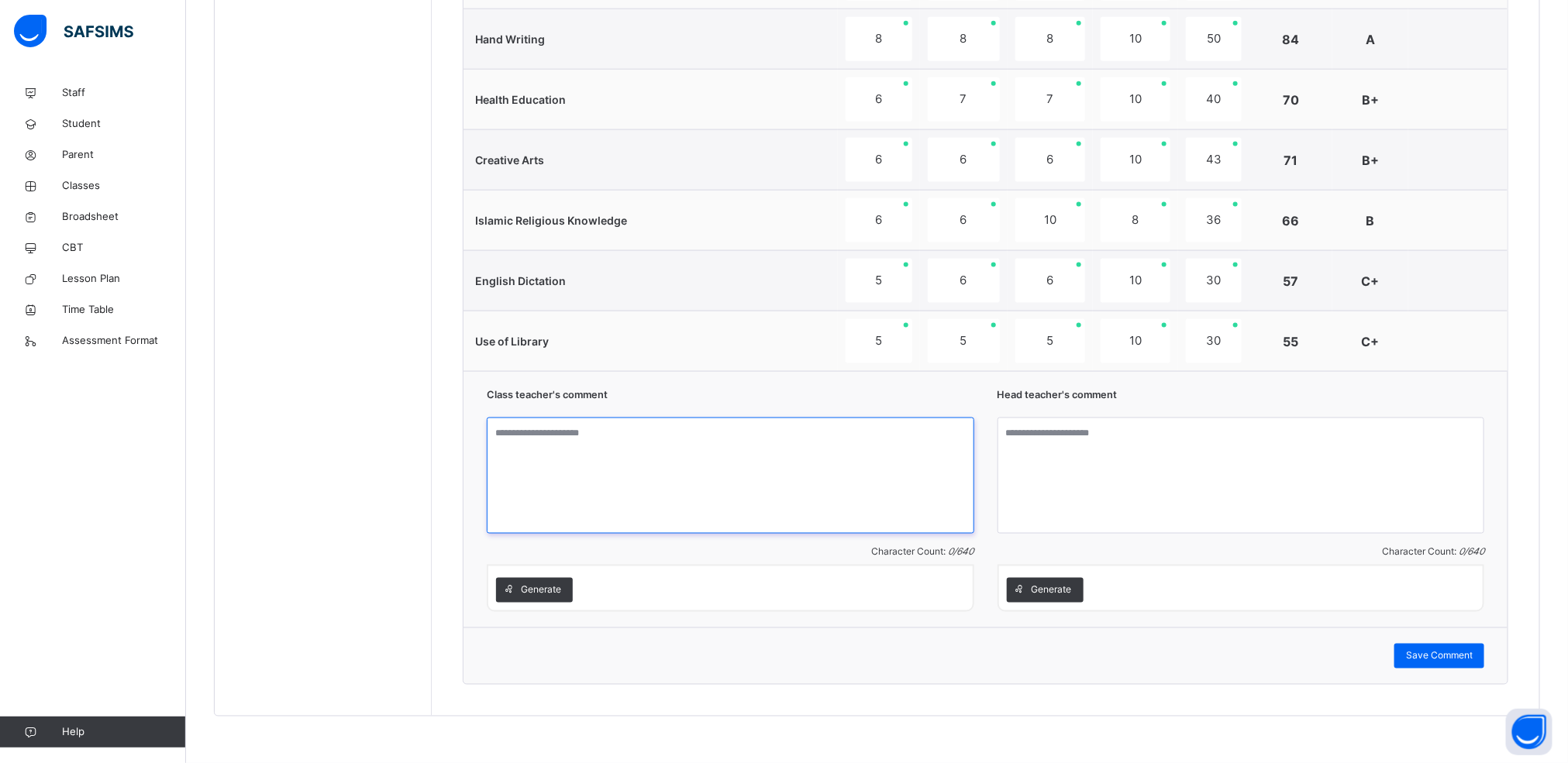 click at bounding box center [730, 476] 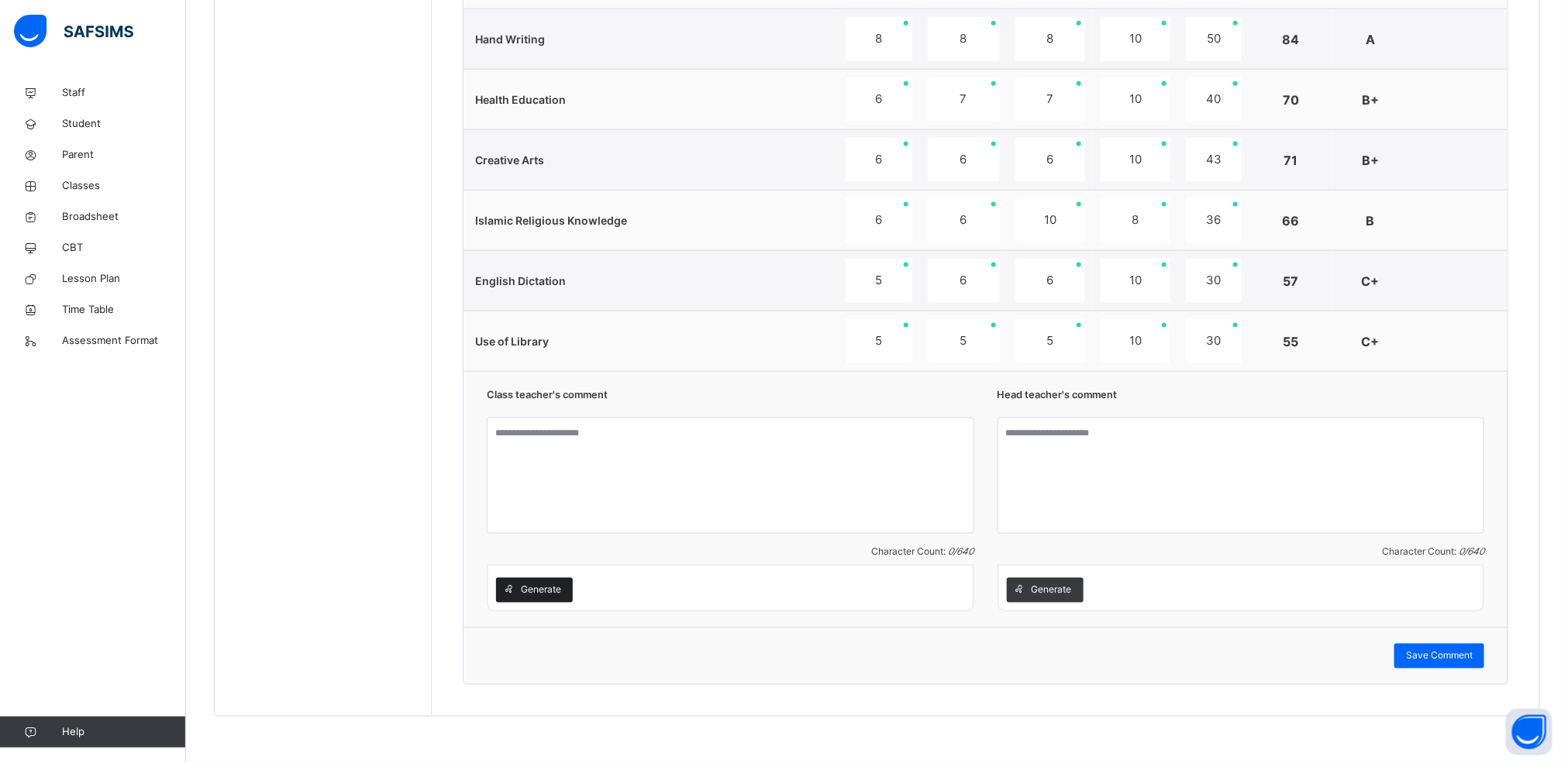 click on "Generate" at bounding box center (541, 590) 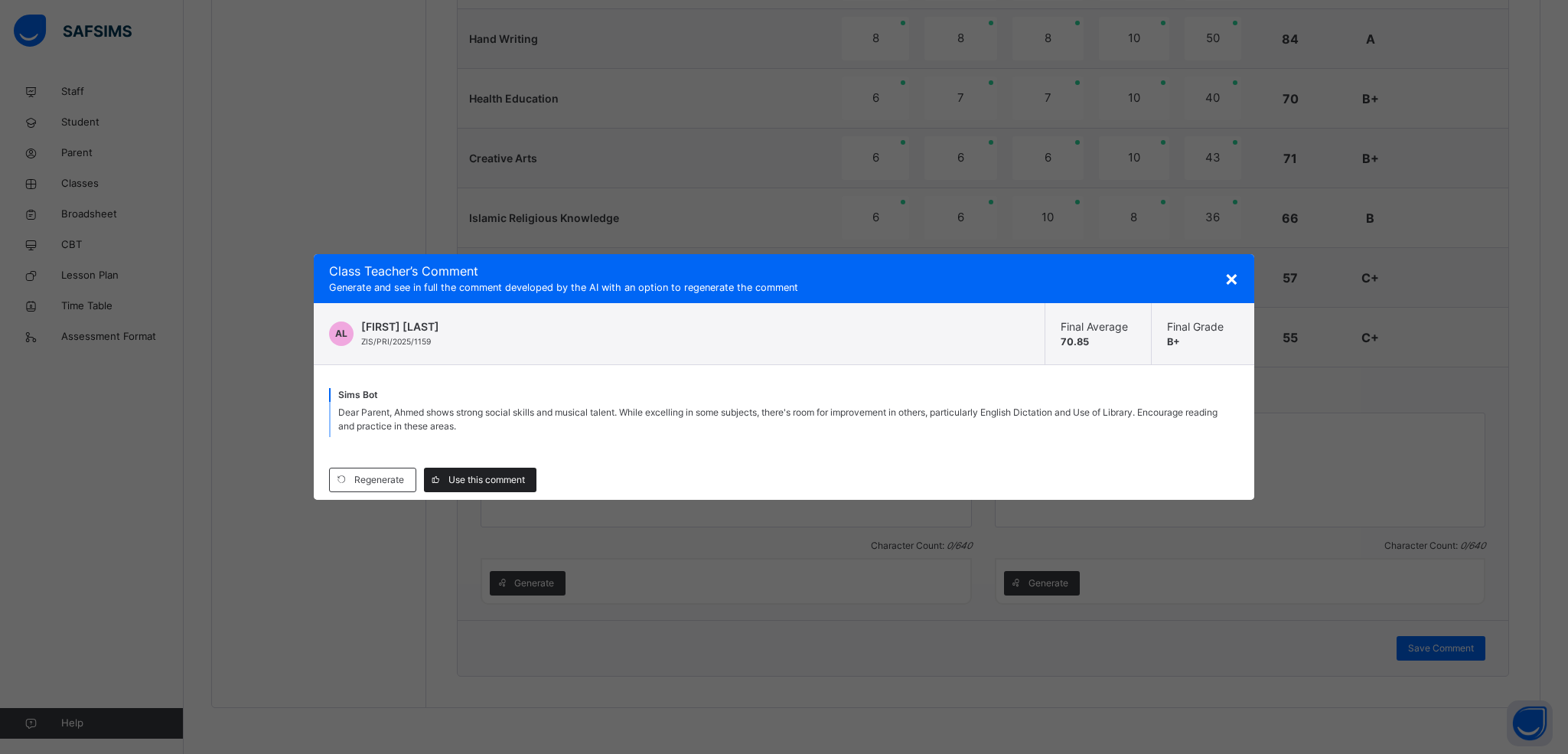 click on "Use this comment" at bounding box center [487, 480] 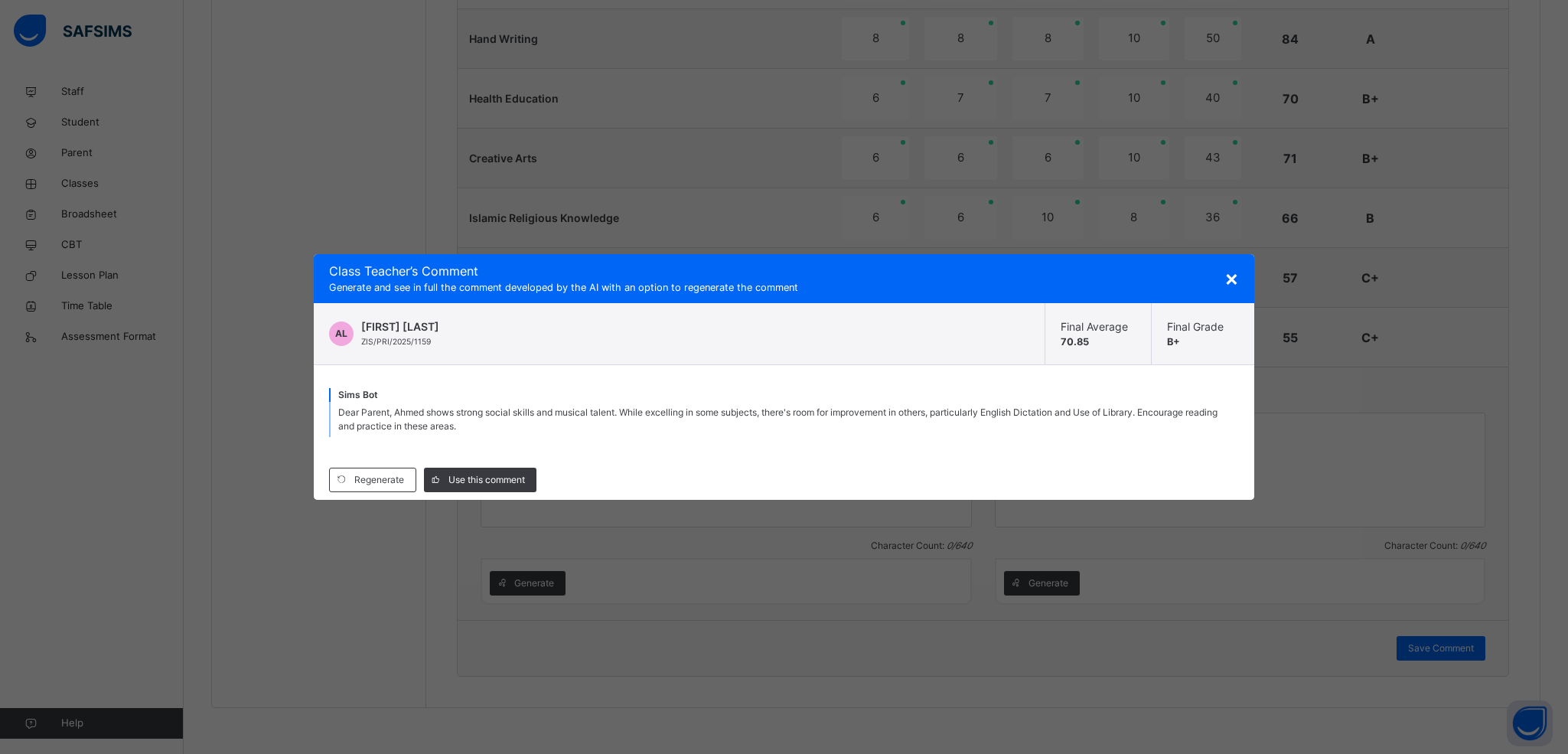 type on "**********" 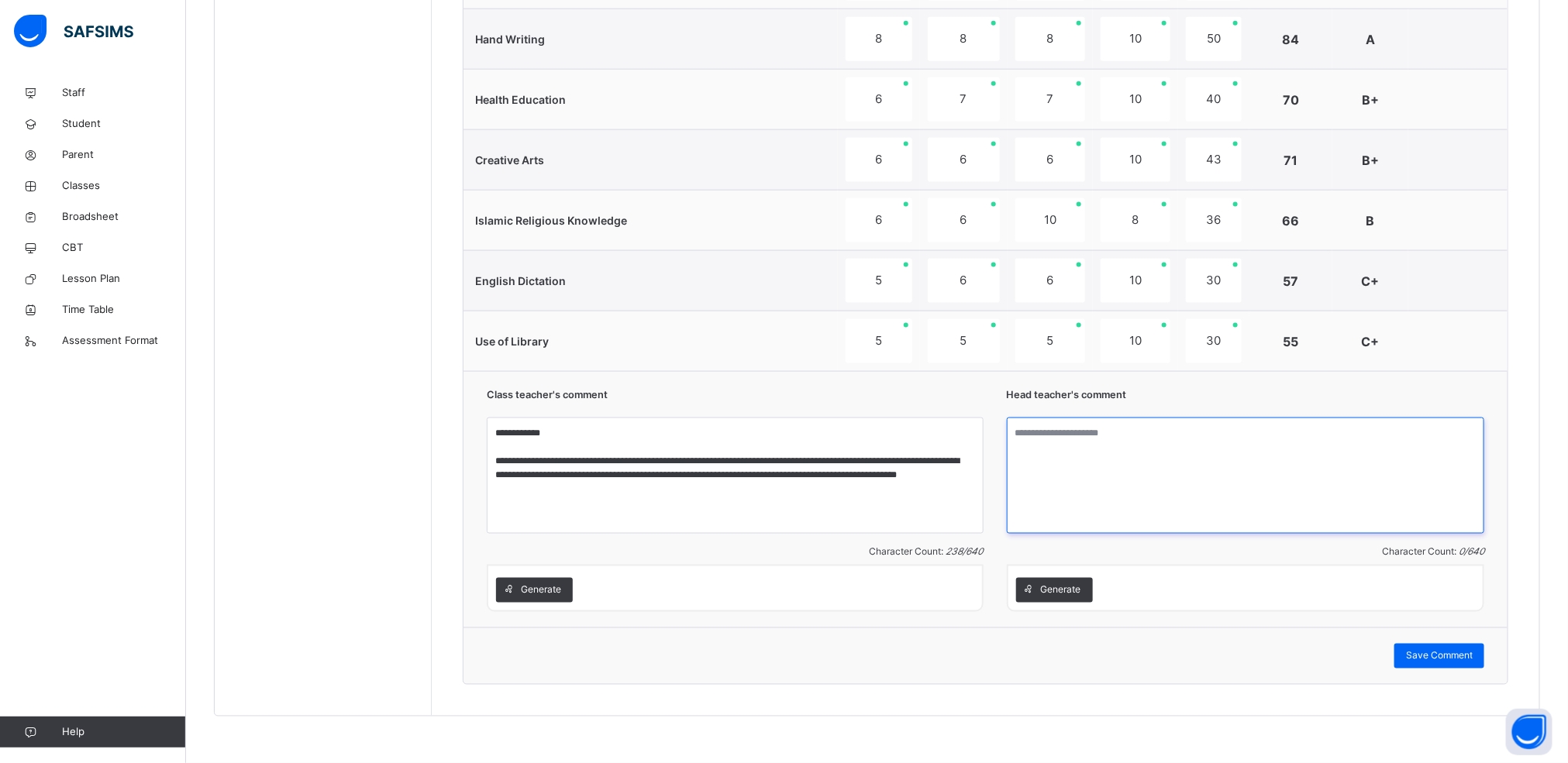 click at bounding box center (1246, 476) 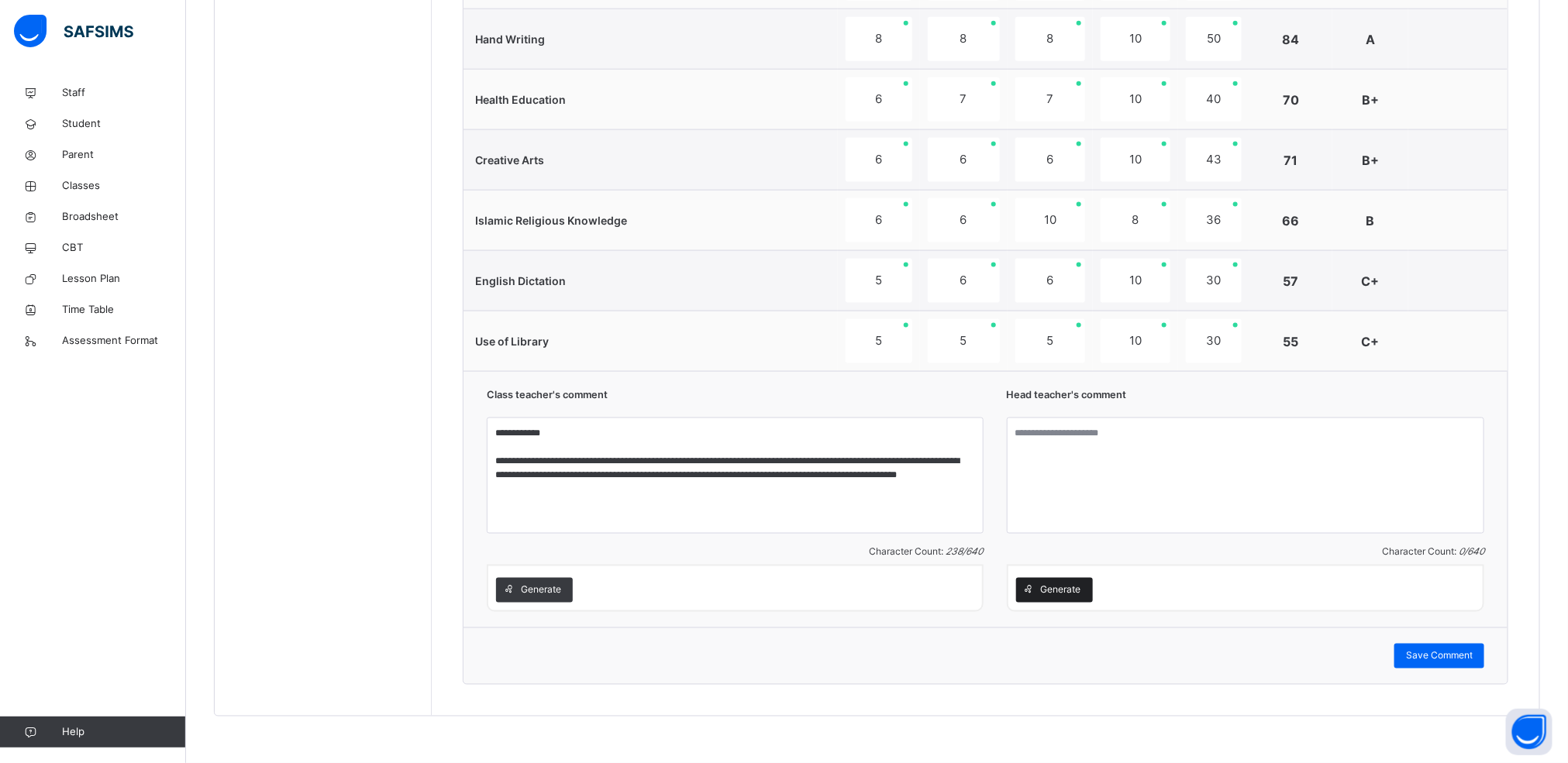 click on "Generate" at bounding box center (1061, 590) 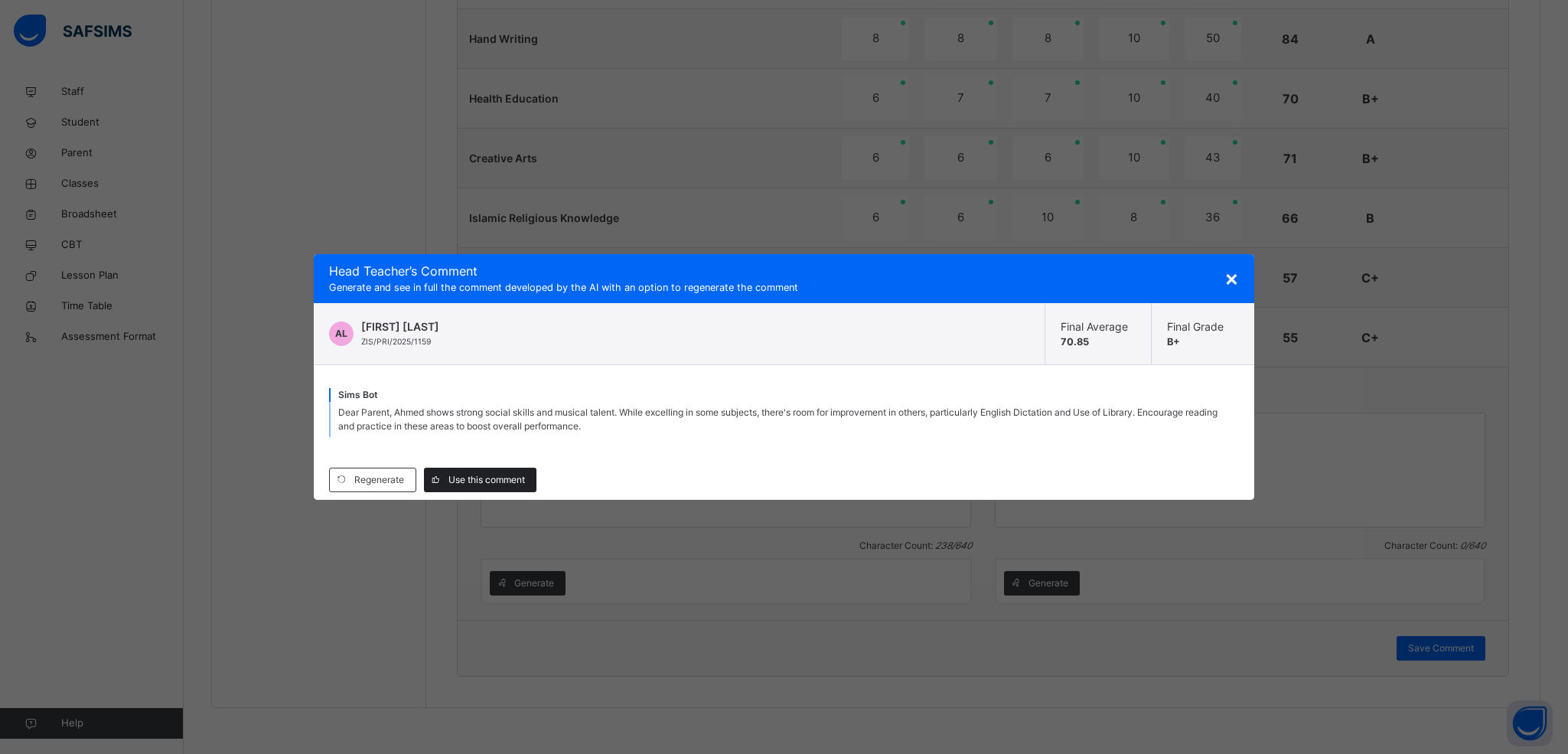 click on "Use this comment" at bounding box center [487, 480] 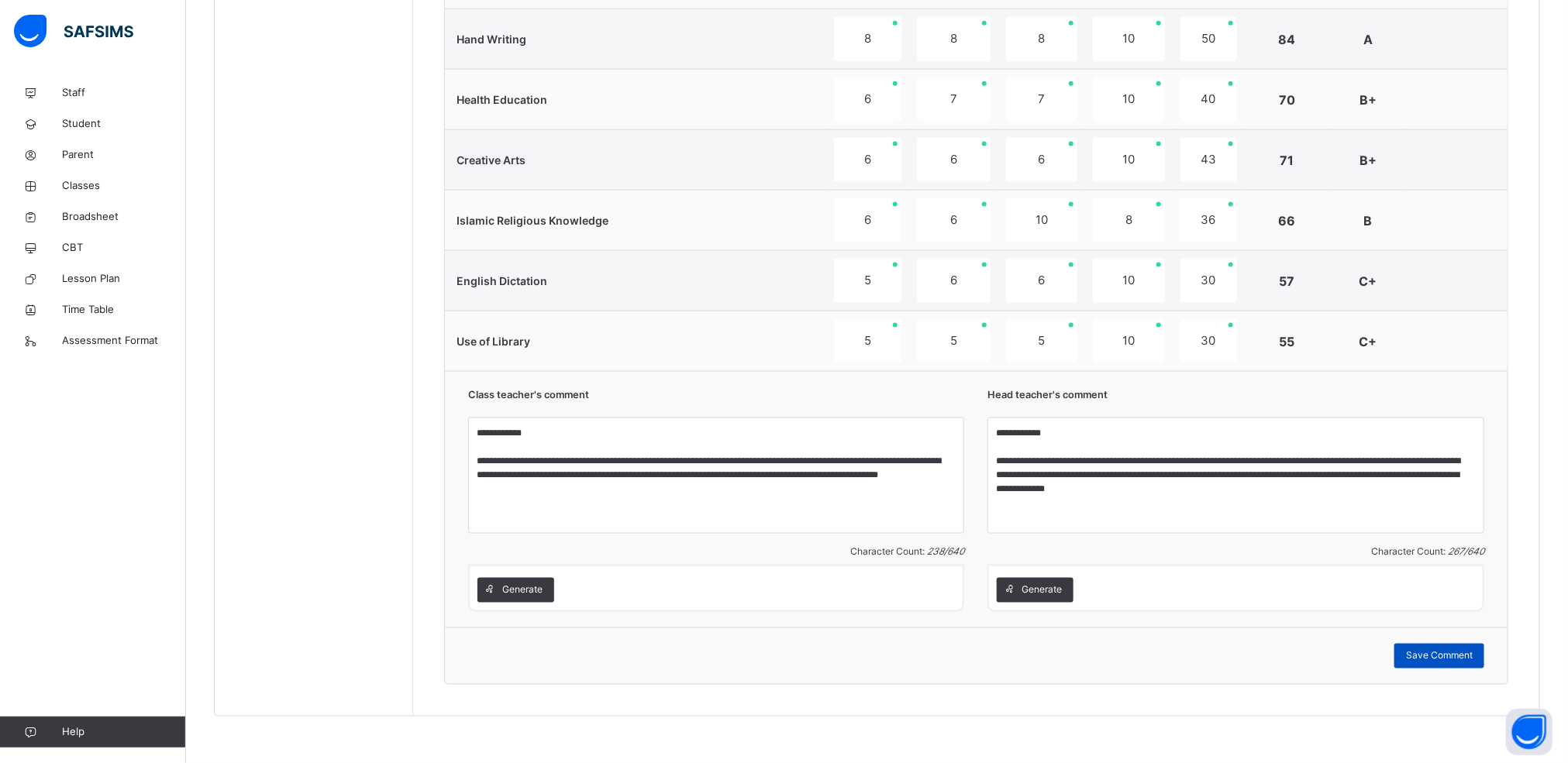 click on "Save Comment" at bounding box center [1439, 656] 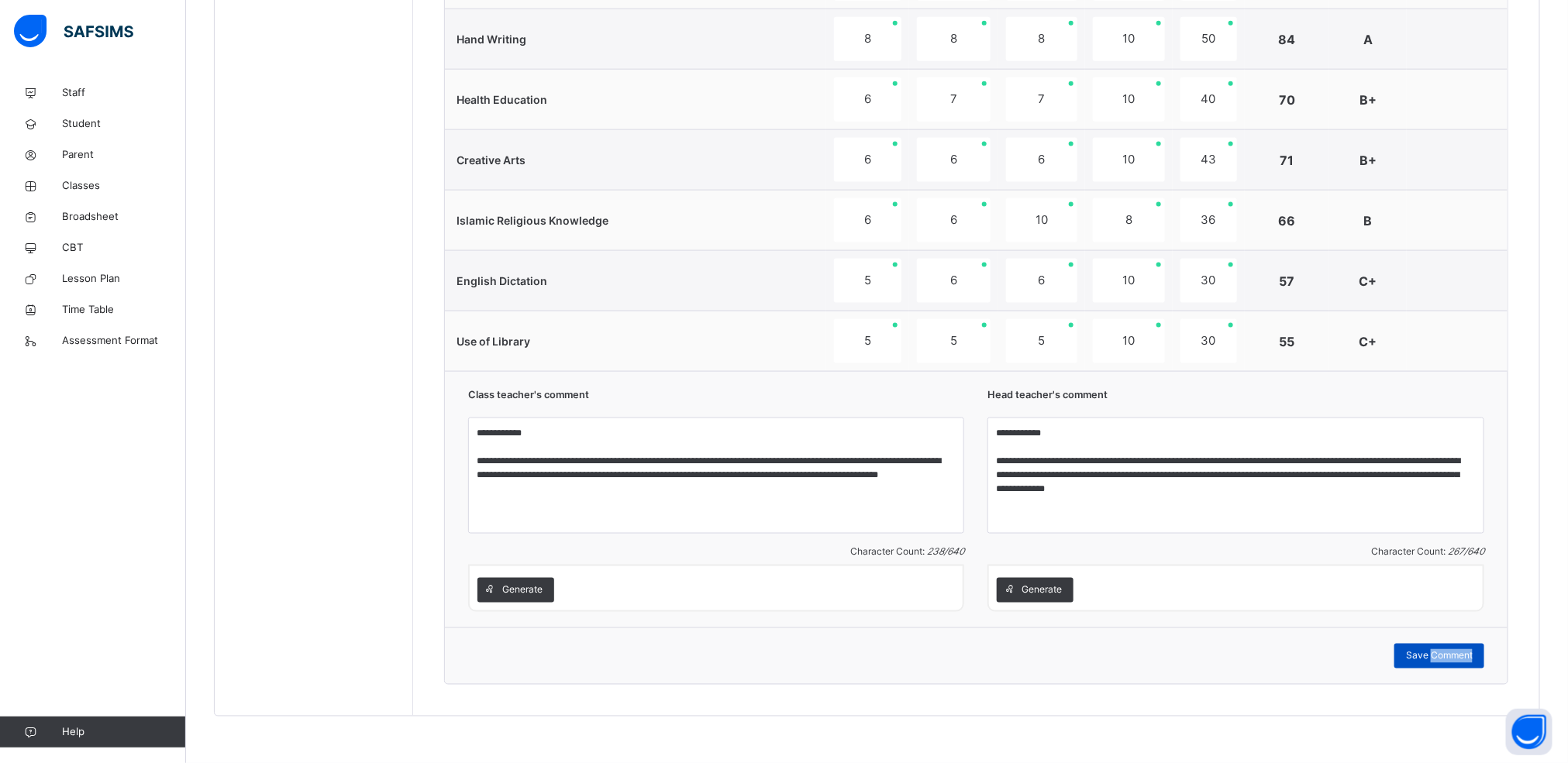 click on "Save Comment" at bounding box center (1439, 656) 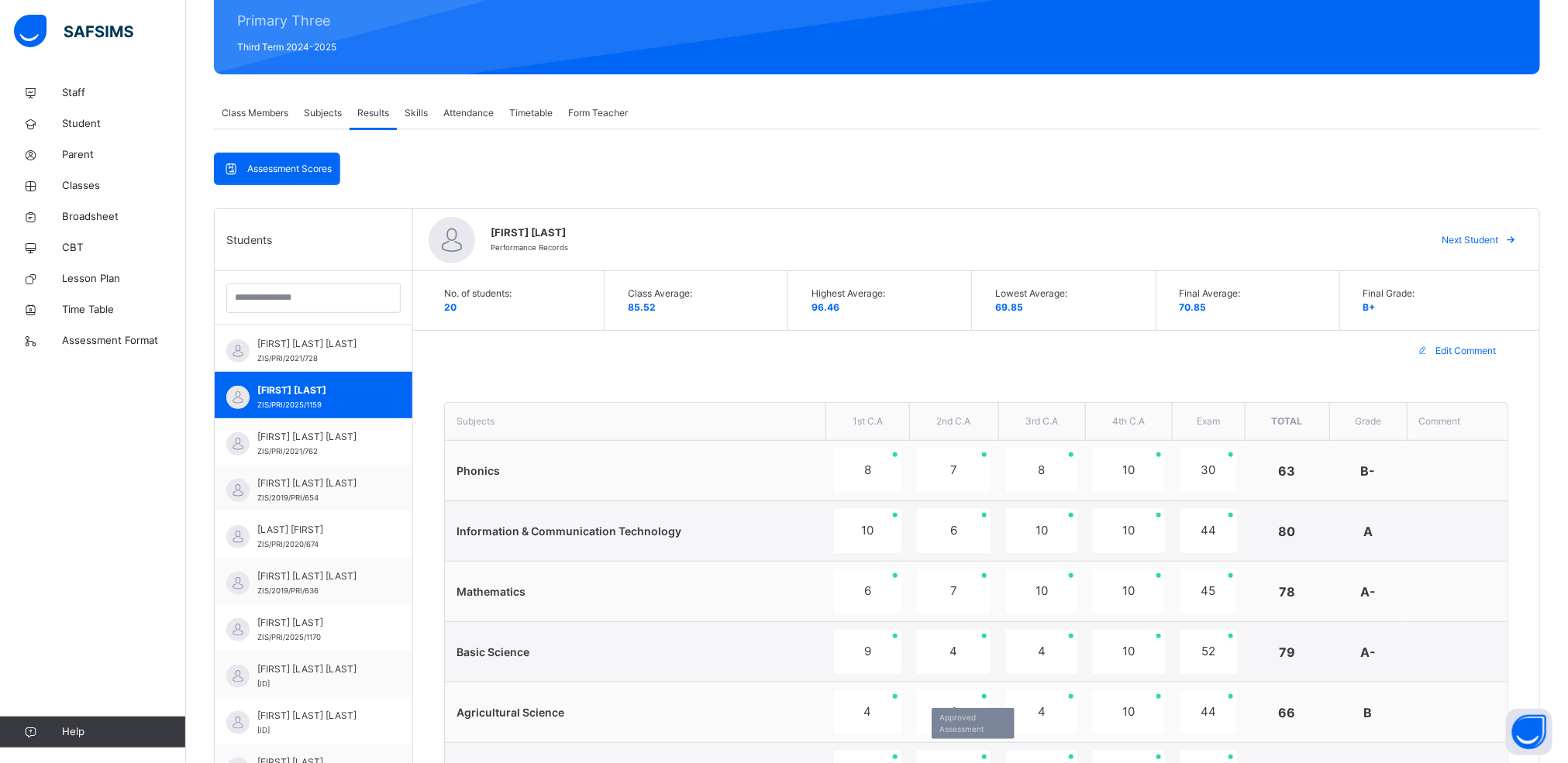 scroll, scrollTop: 116, scrollLeft: 0, axis: vertical 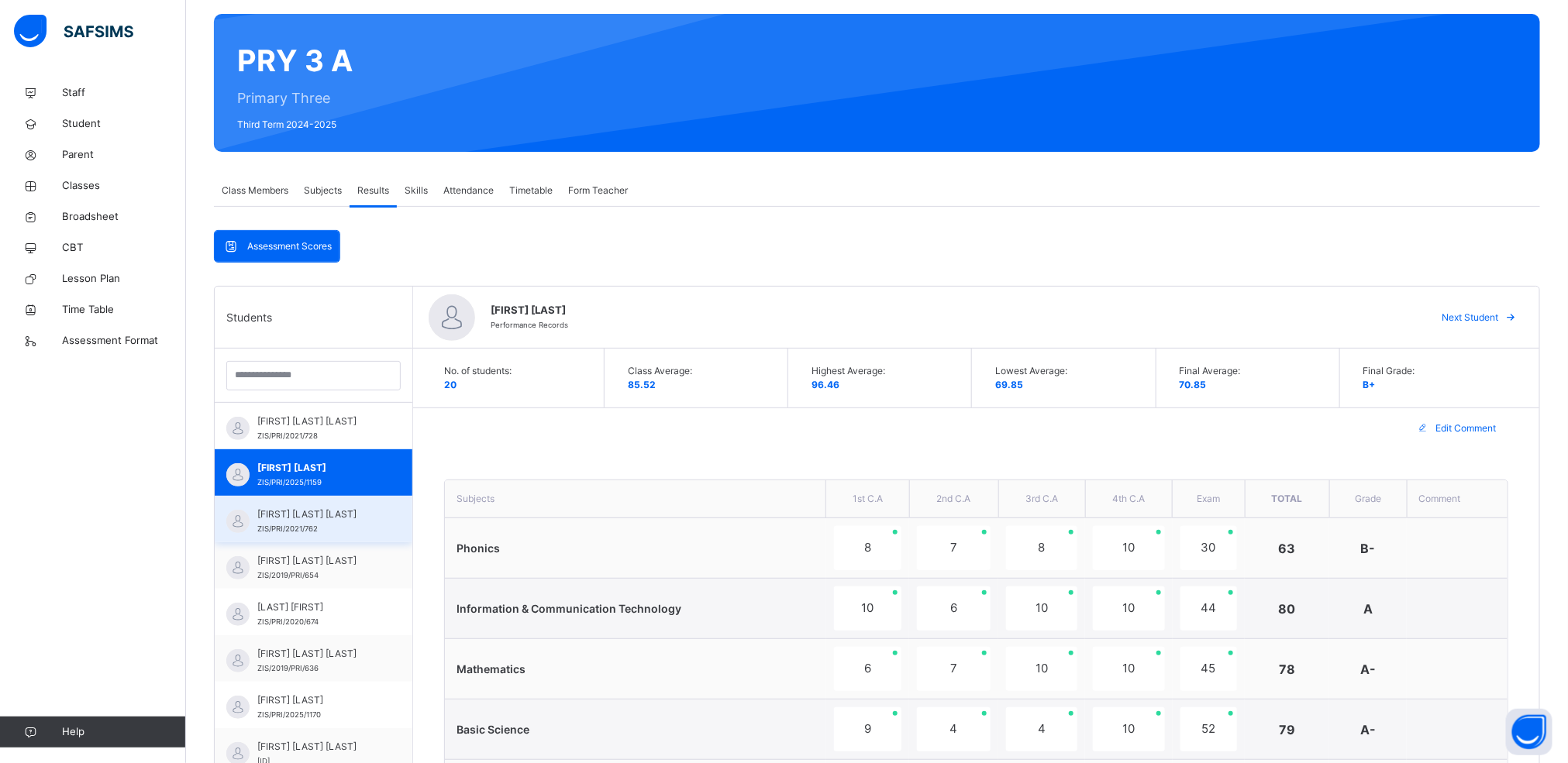 click on "AISHA SEDIQ ABUBAKAR" at bounding box center [317, 514] 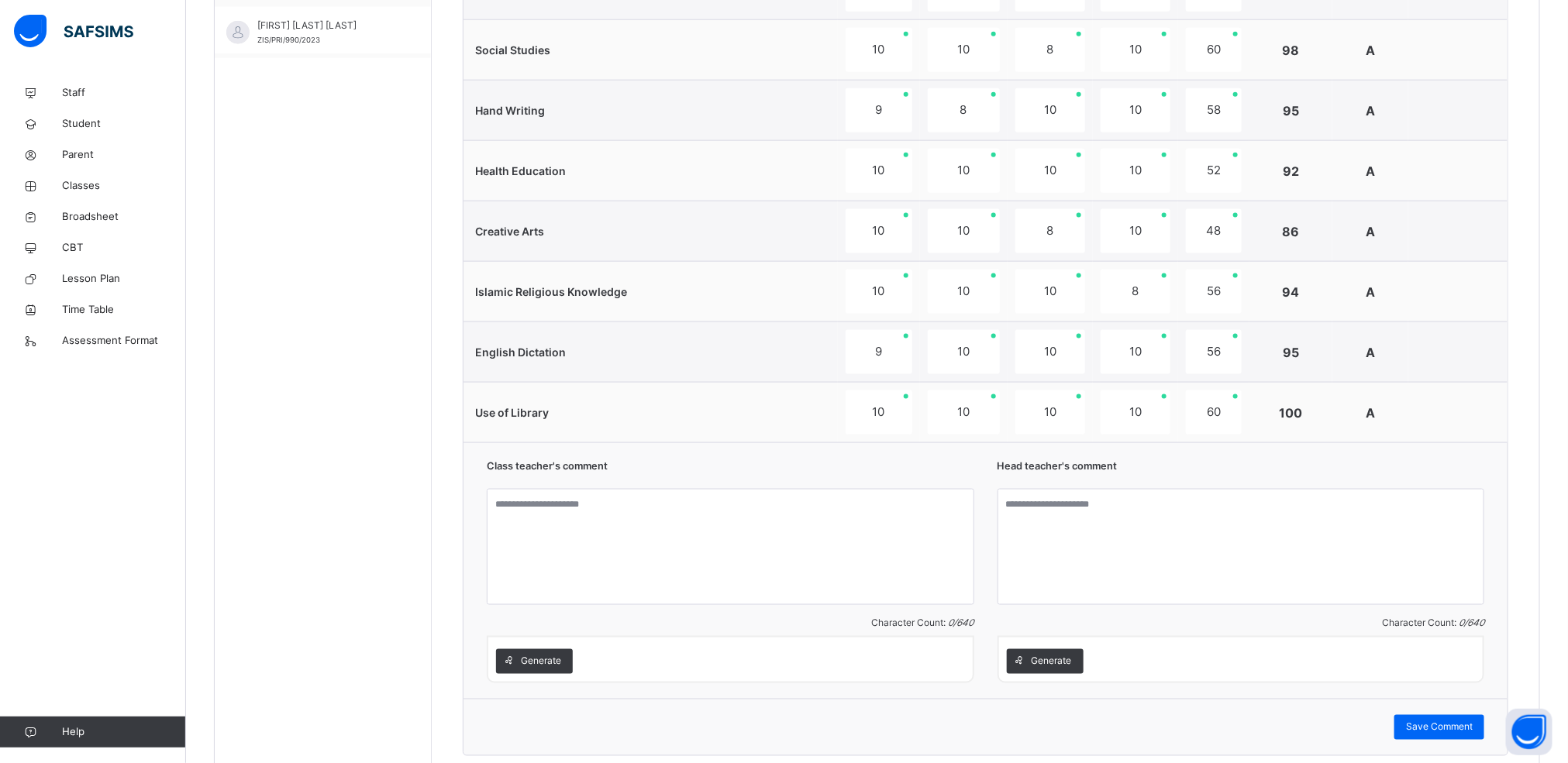 scroll, scrollTop: 1056, scrollLeft: 0, axis: vertical 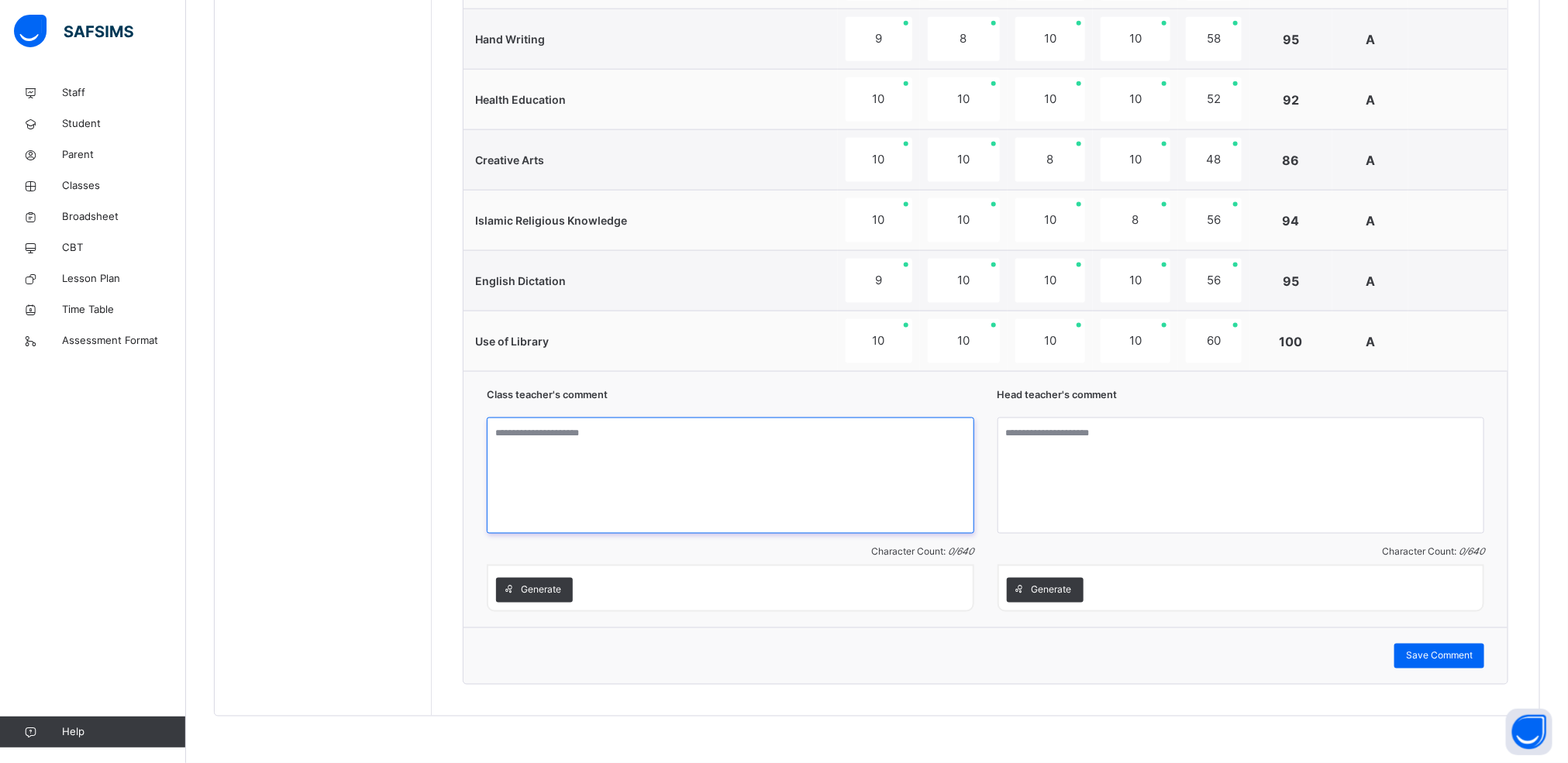 click at bounding box center [730, 476] 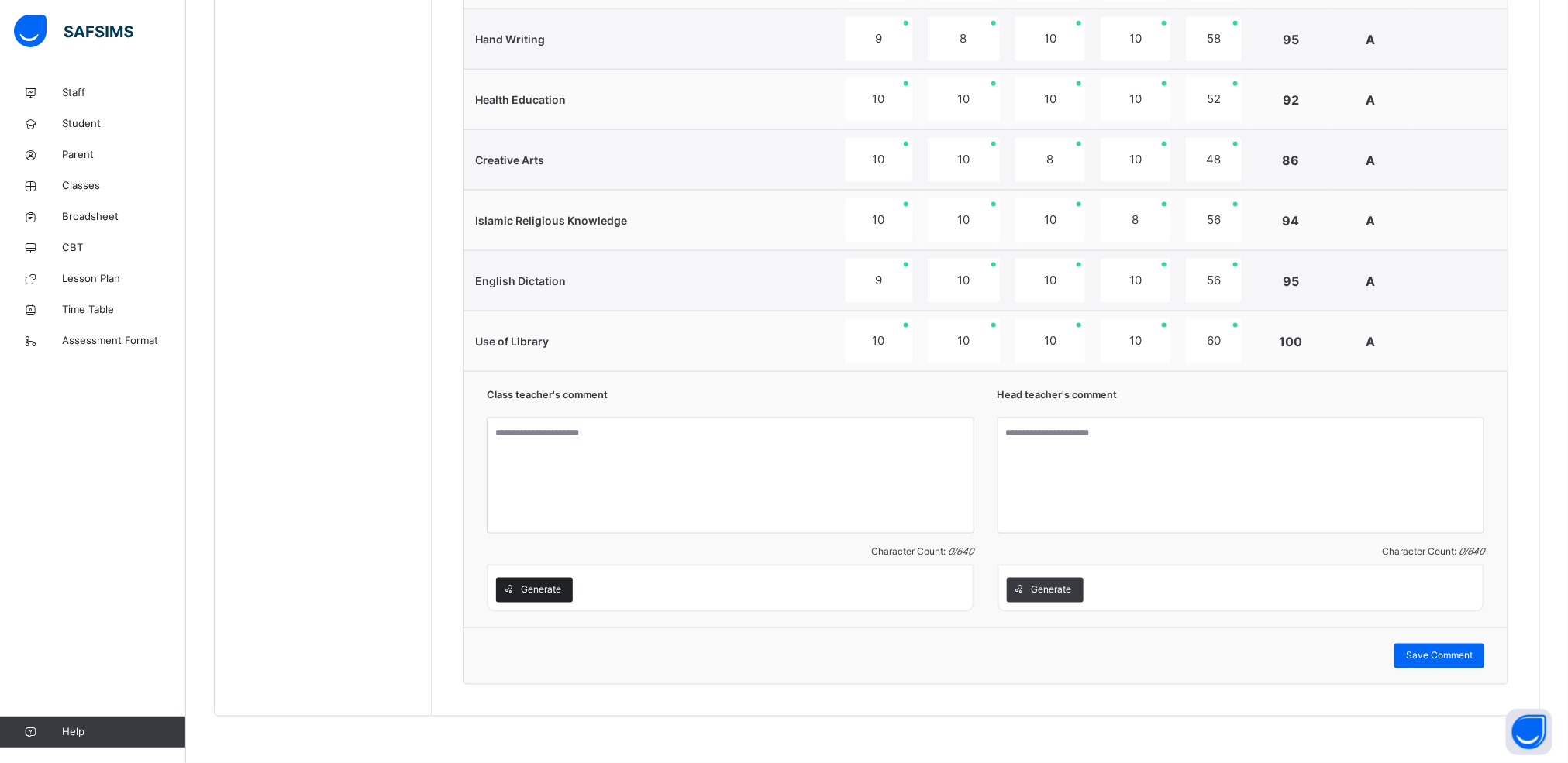 click on "Generate" at bounding box center [541, 590] 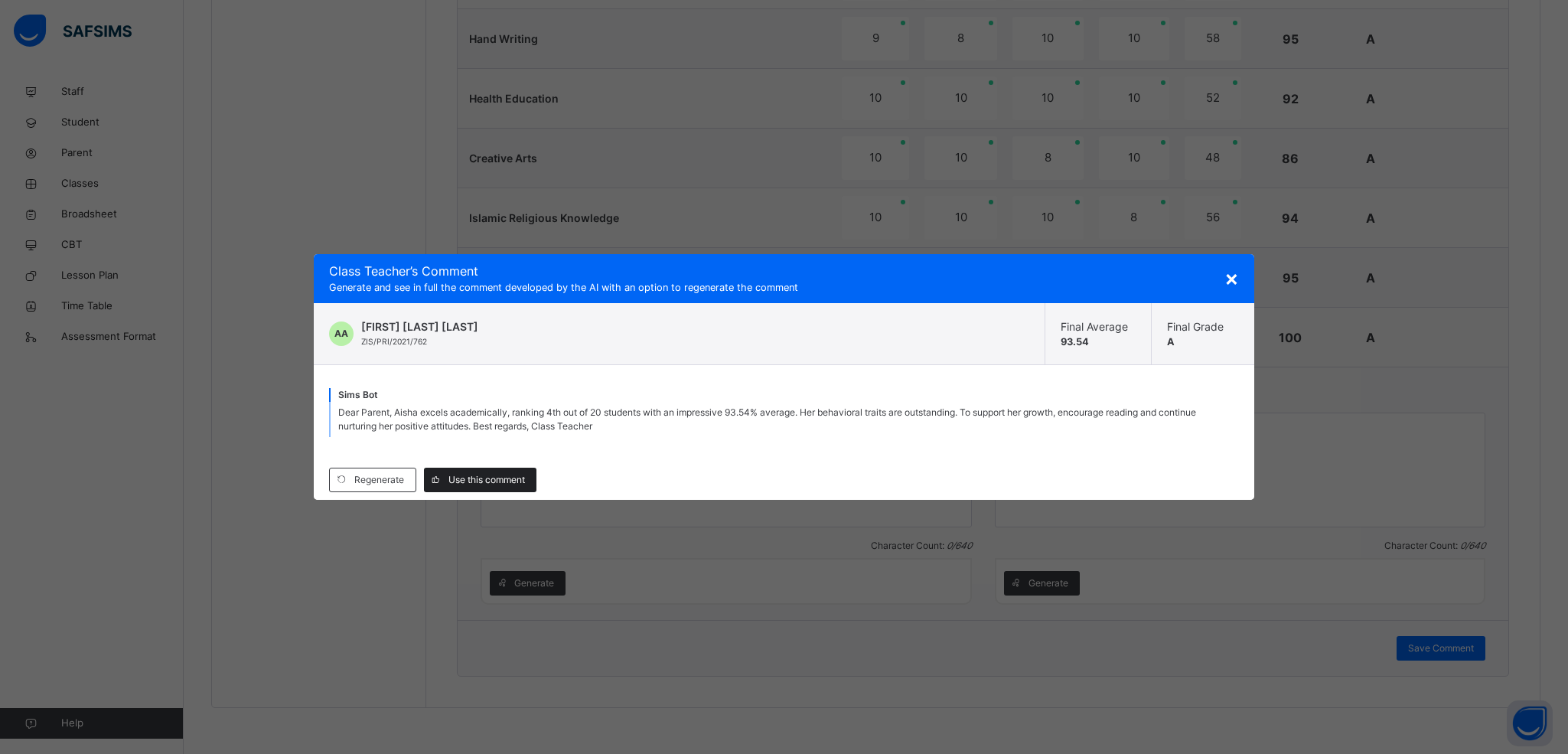 click on "Use this comment" at bounding box center (487, 480) 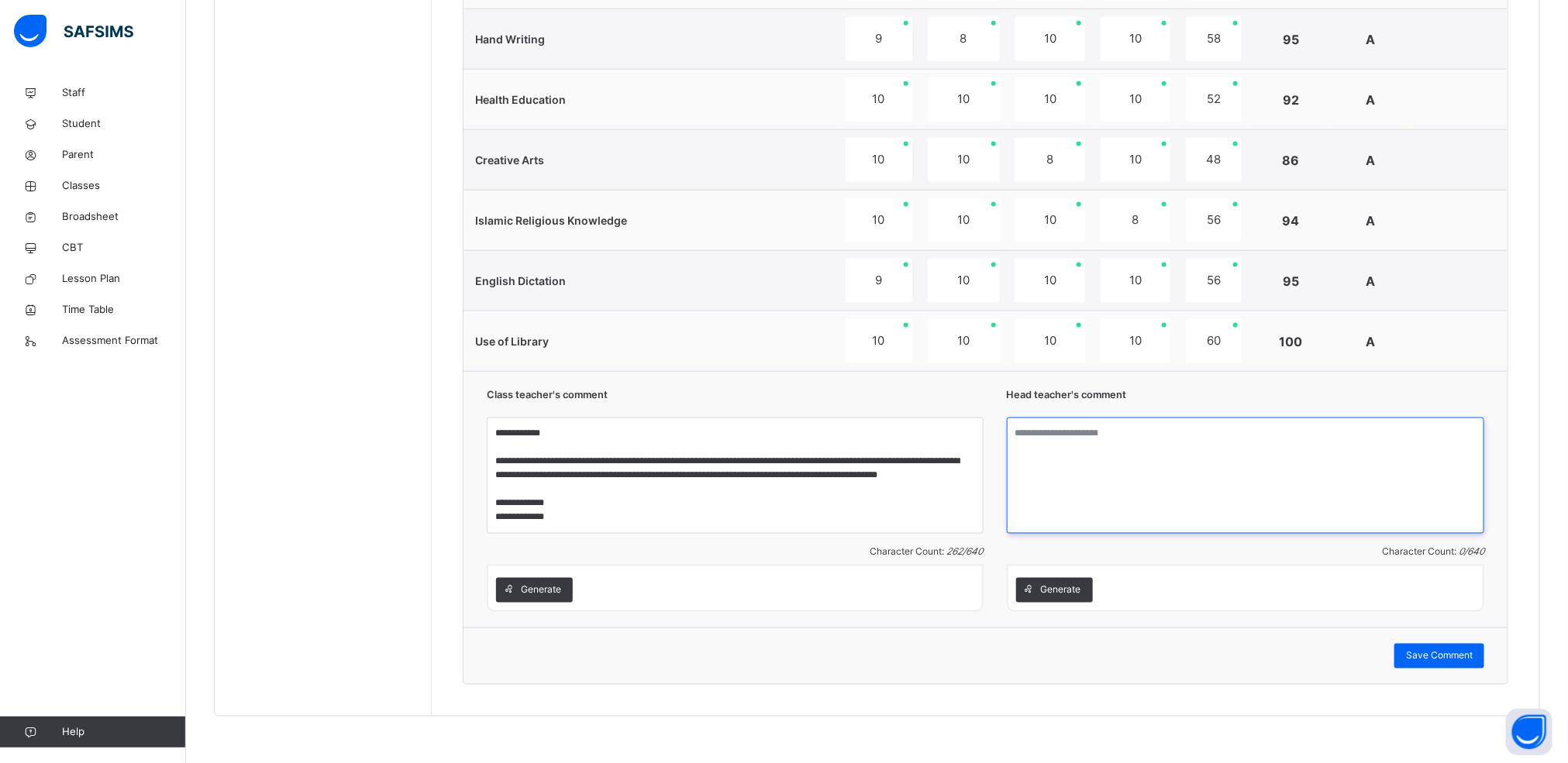click at bounding box center [1246, 476] 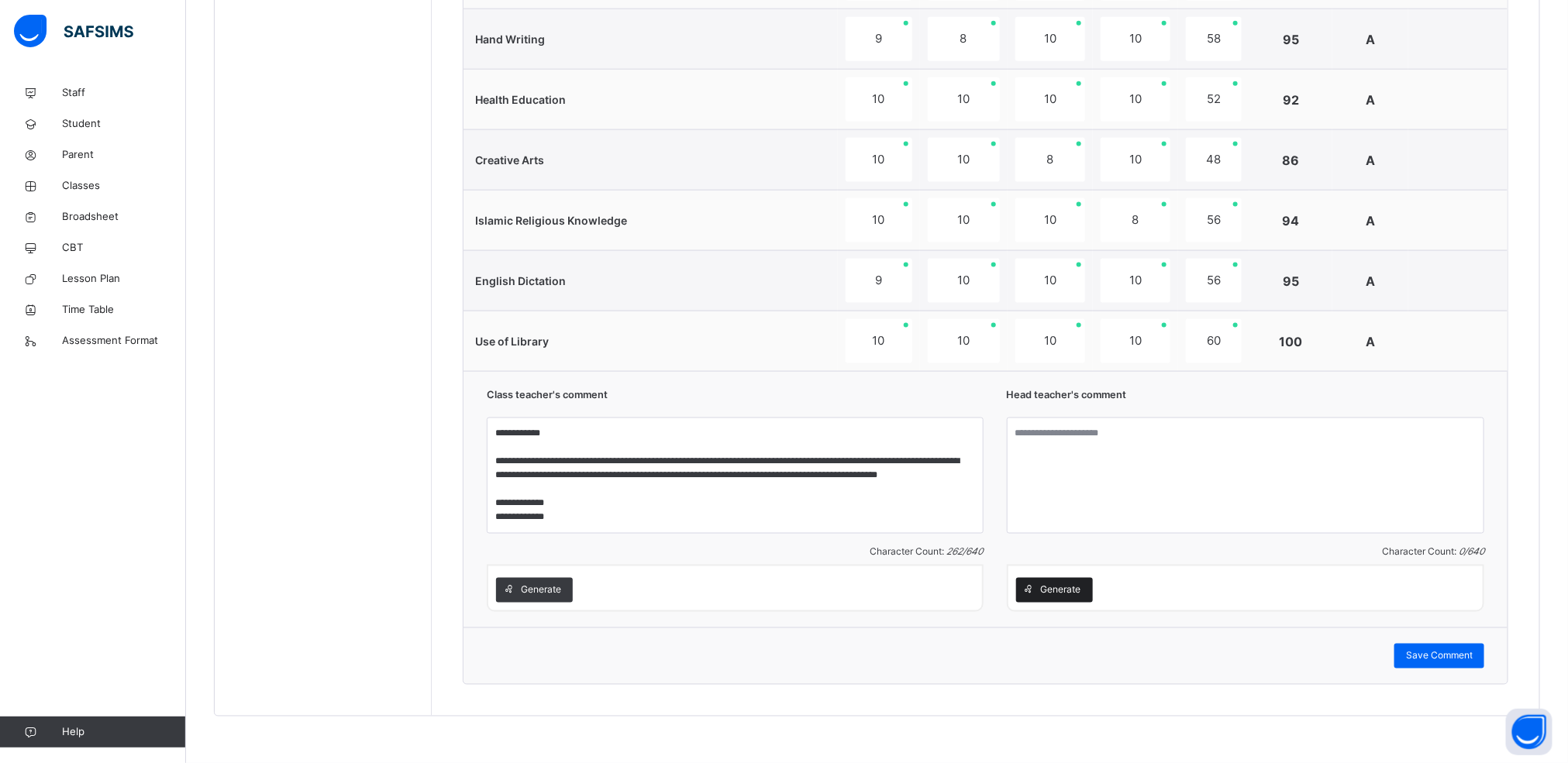 click on "Generate" at bounding box center [1061, 590] 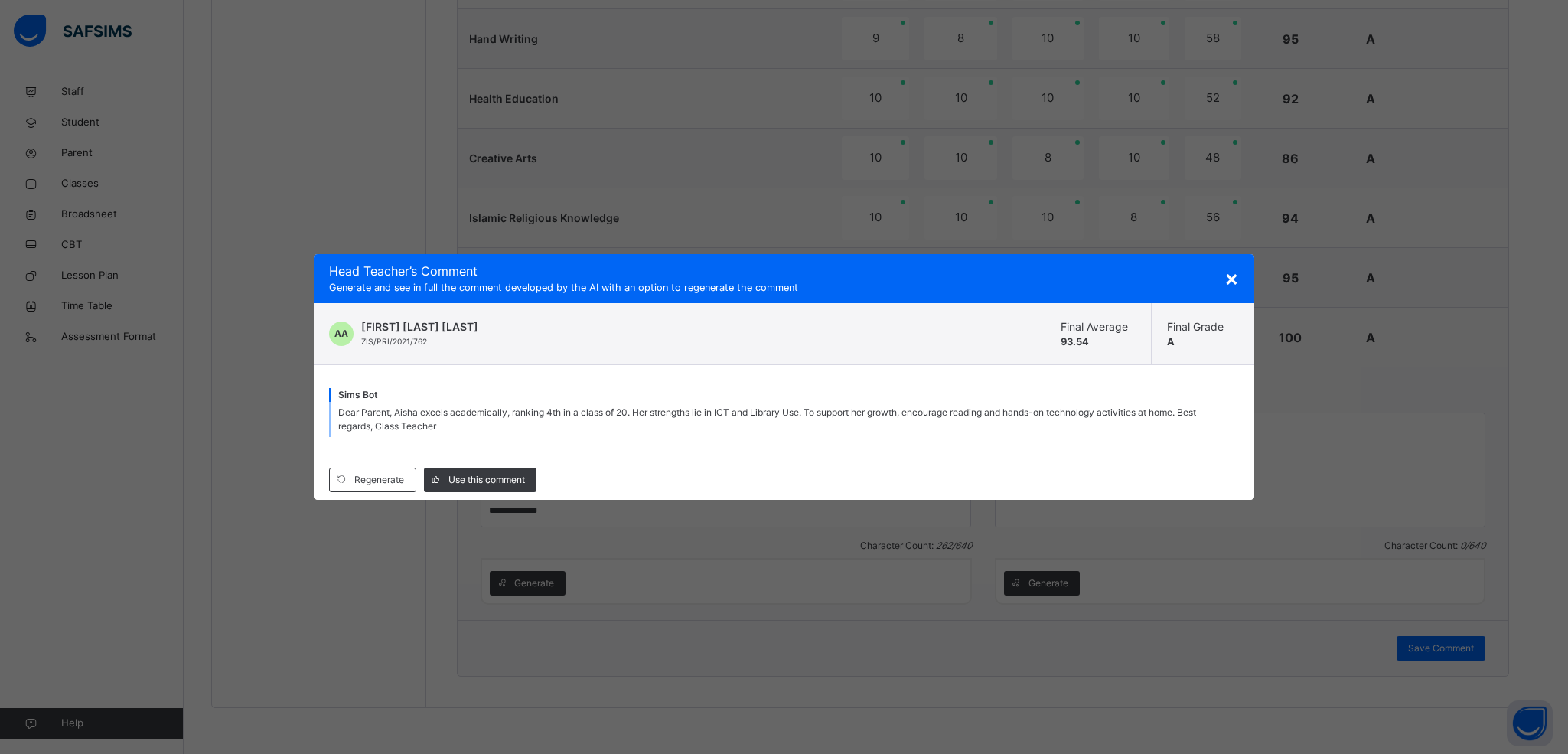 click on "Dear Parent,
Aisha excels academically, ranking 4th in a class of 20. Her strengths lie in ICT and Library Use. To support her growth, encourage reading and hands-on technology activities at home.
Best regards,
Class Teacher" at bounding box center (784, 419) 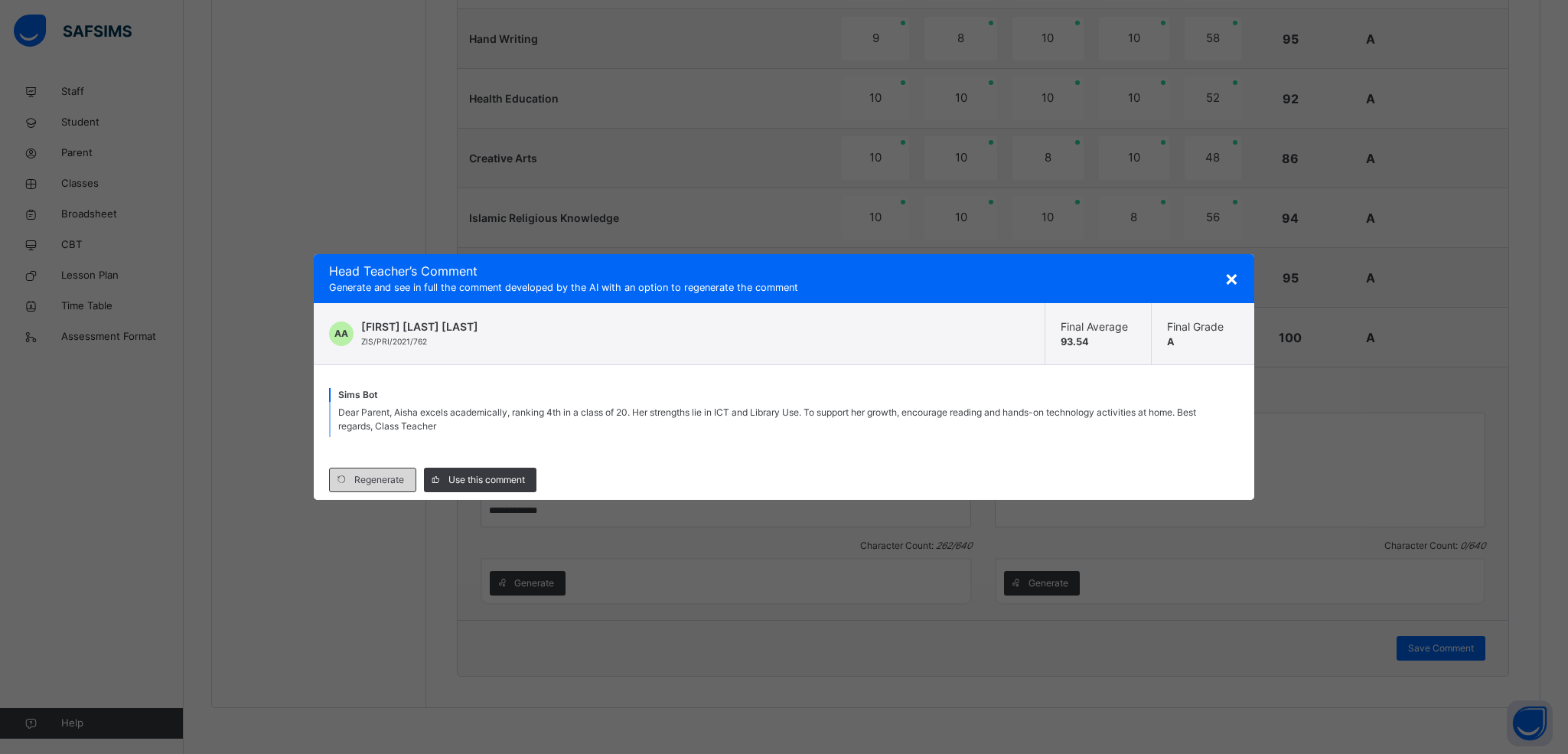 click on "Regenerate" at bounding box center [373, 480] 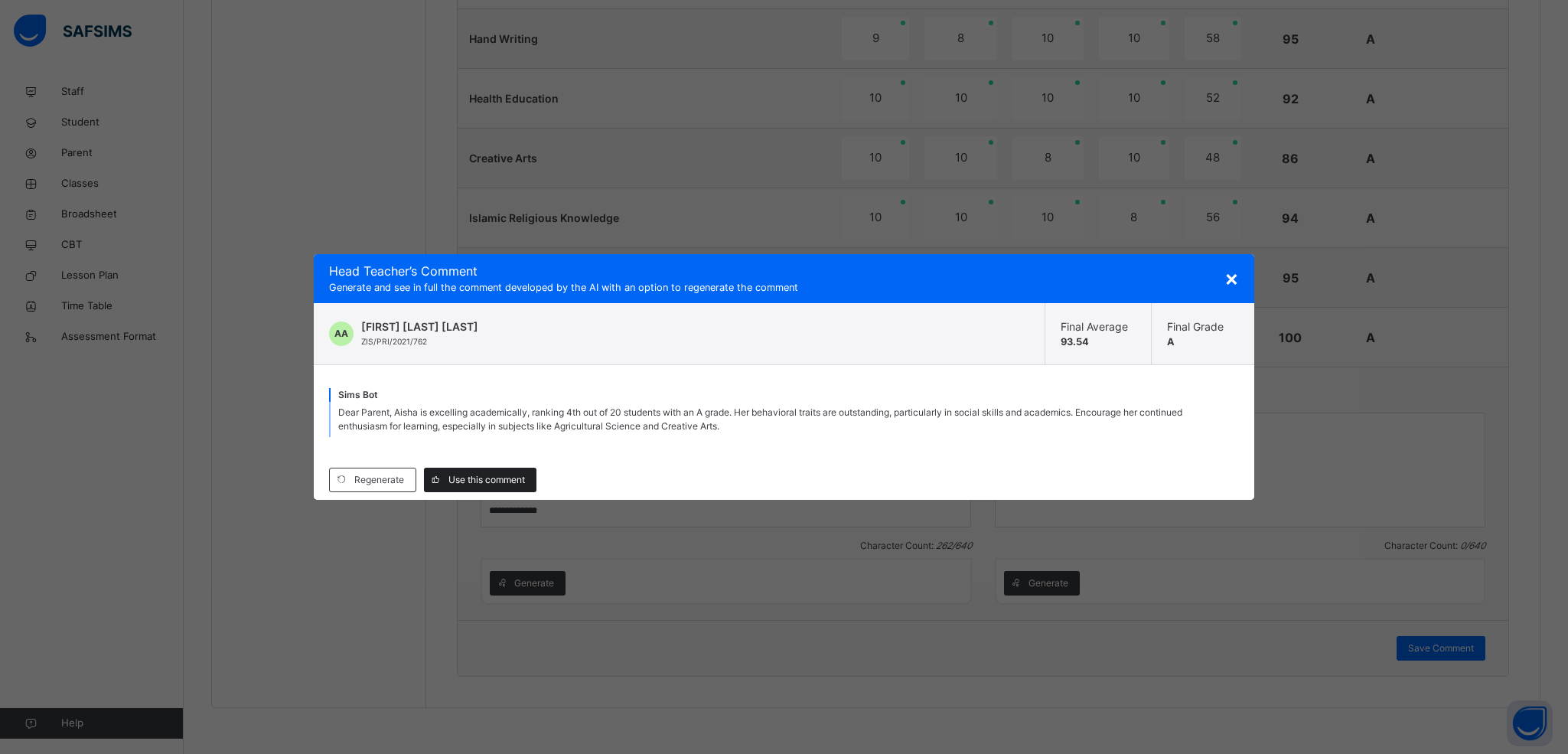 click on "Use this comment" at bounding box center [487, 480] 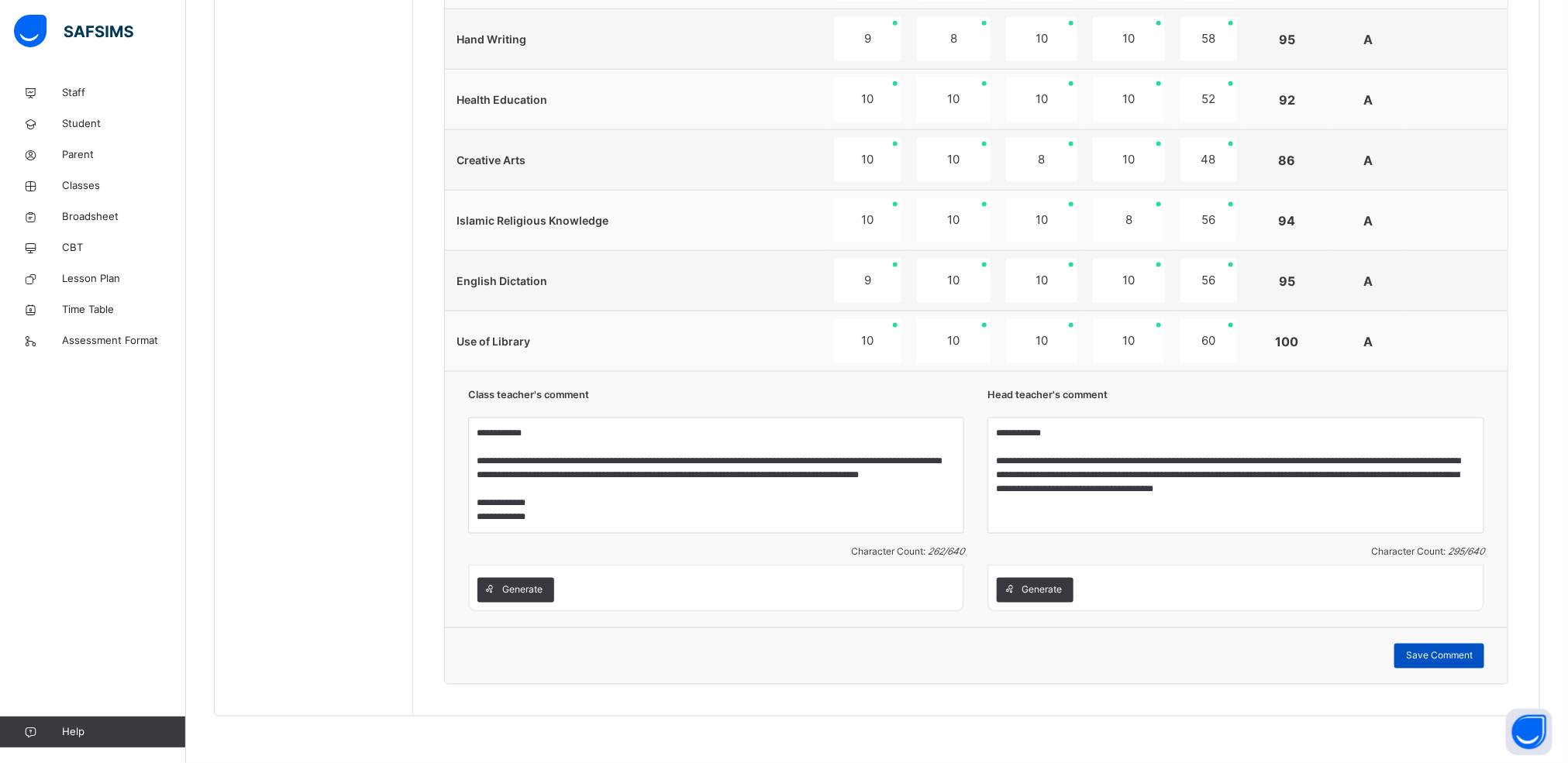 click on "Save Comment" at bounding box center (1439, 656) 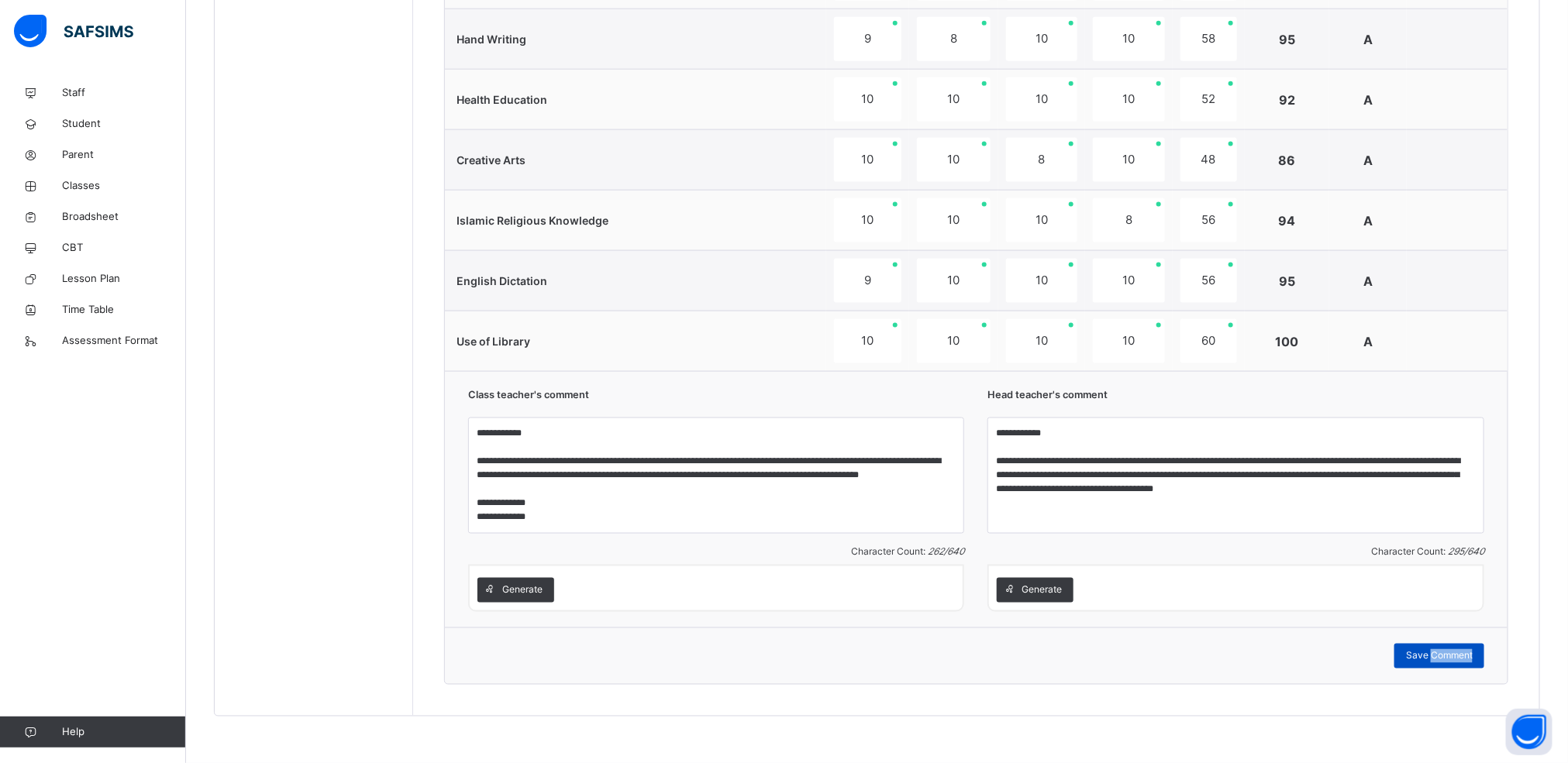 click on "Save Comment" at bounding box center (1439, 656) 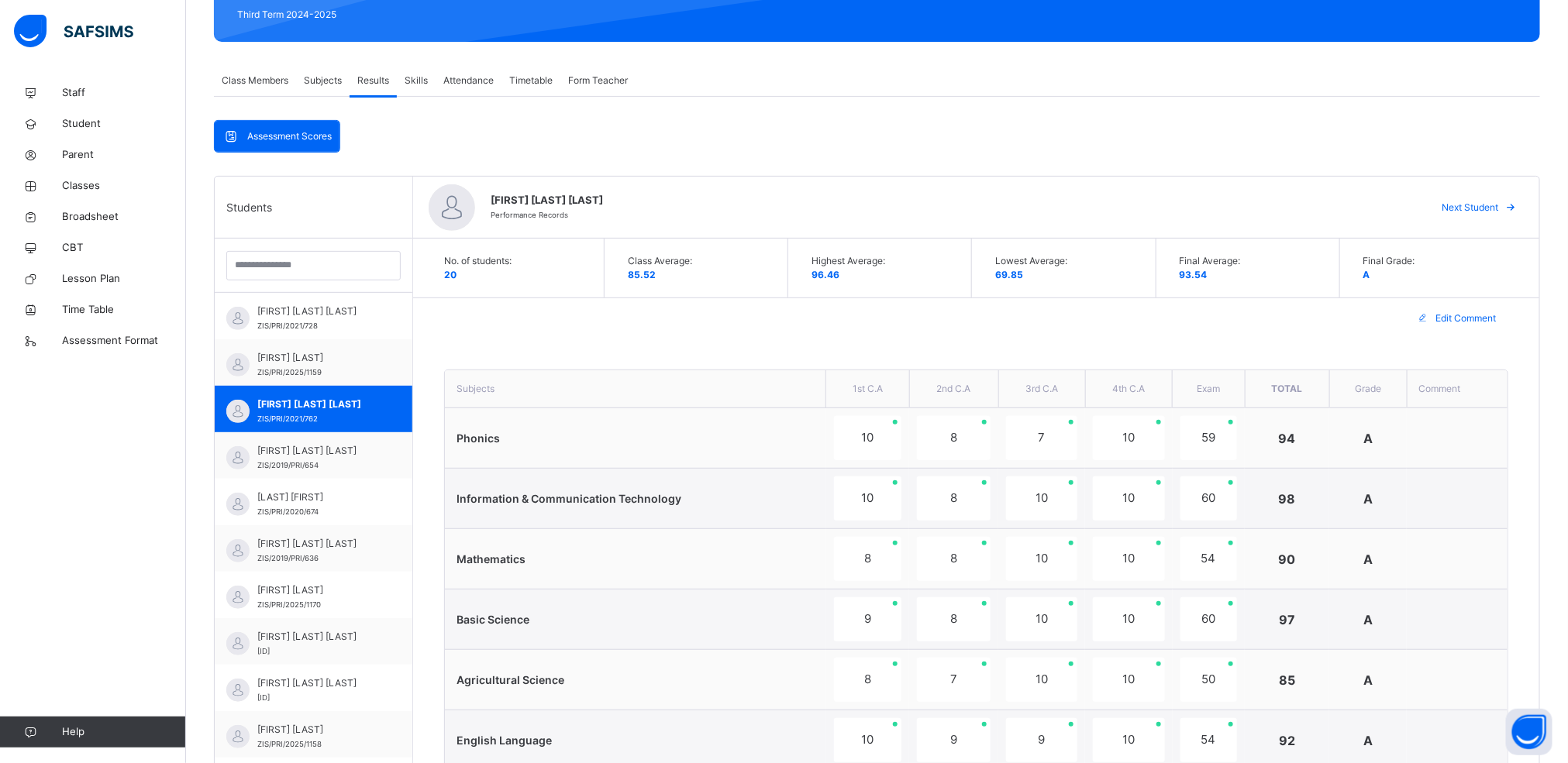 scroll, scrollTop: 232, scrollLeft: 0, axis: vertical 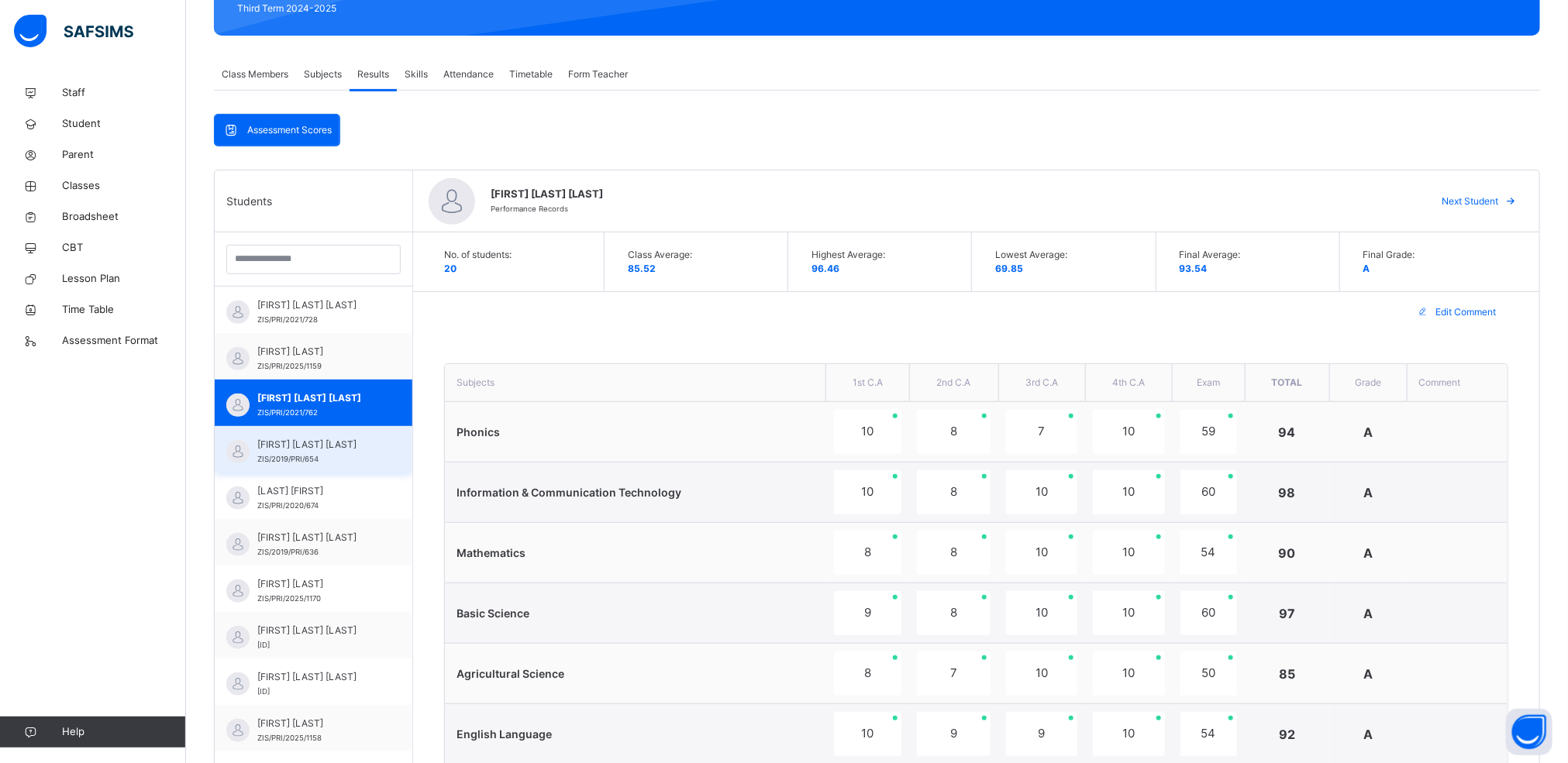 click on "AYOADE OMOBOLANLE MARIAM" at bounding box center [317, 445] 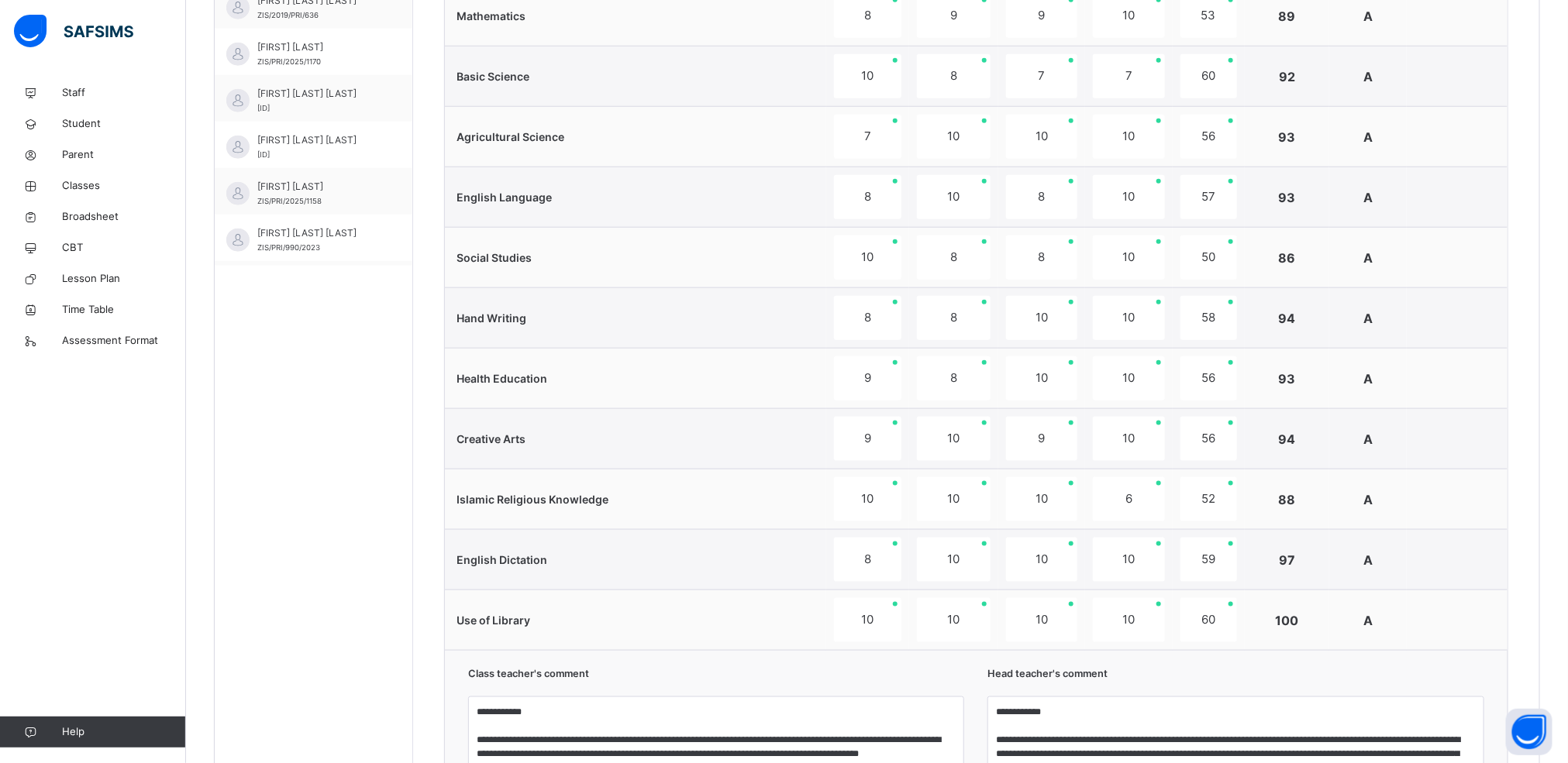 scroll, scrollTop: 813, scrollLeft: 0, axis: vertical 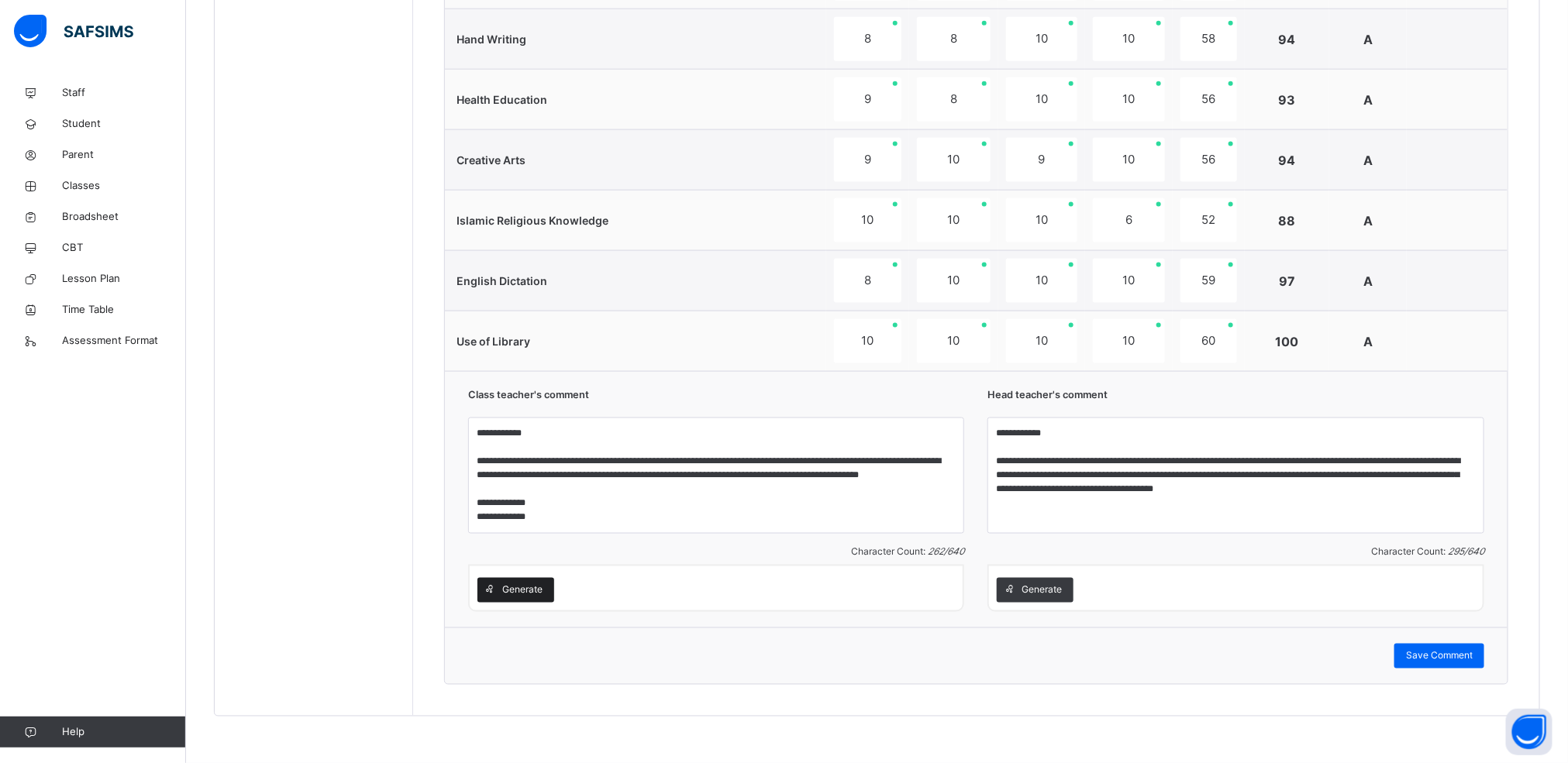 click on "Generate" at bounding box center [522, 590] 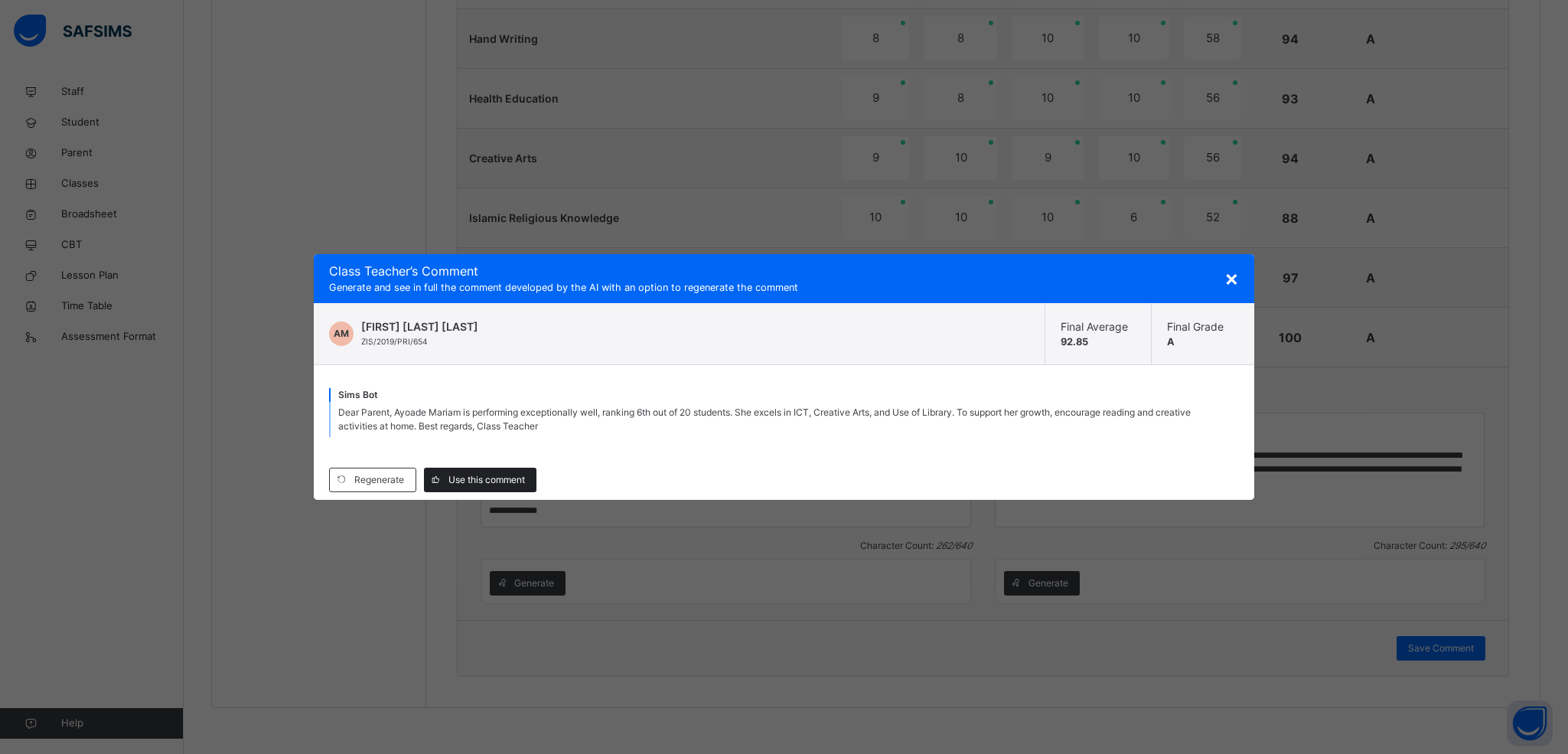 click on "Use this comment" at bounding box center (487, 480) 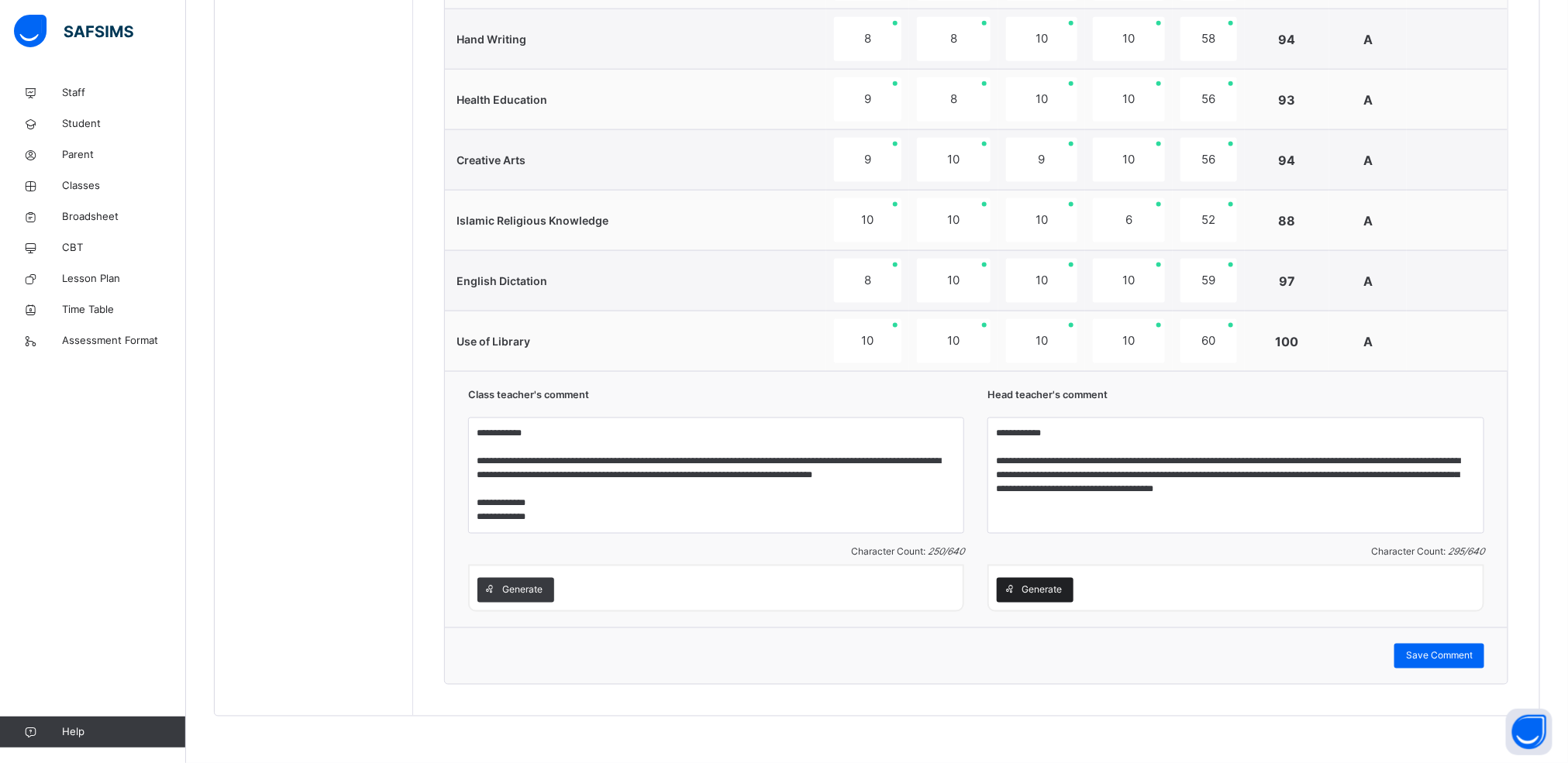 click on "Generate" at bounding box center (1042, 590) 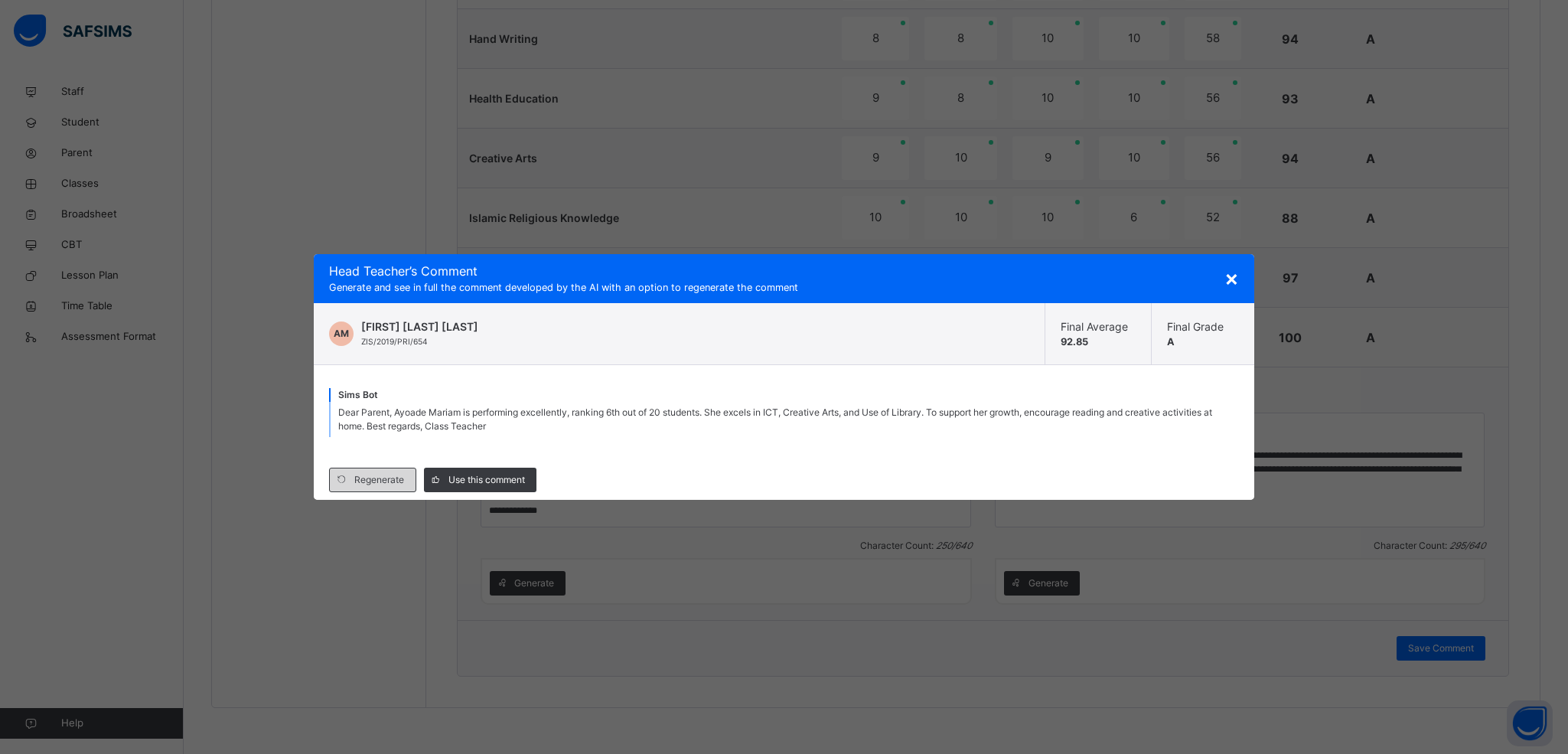 click on "Regenerate" at bounding box center [379, 480] 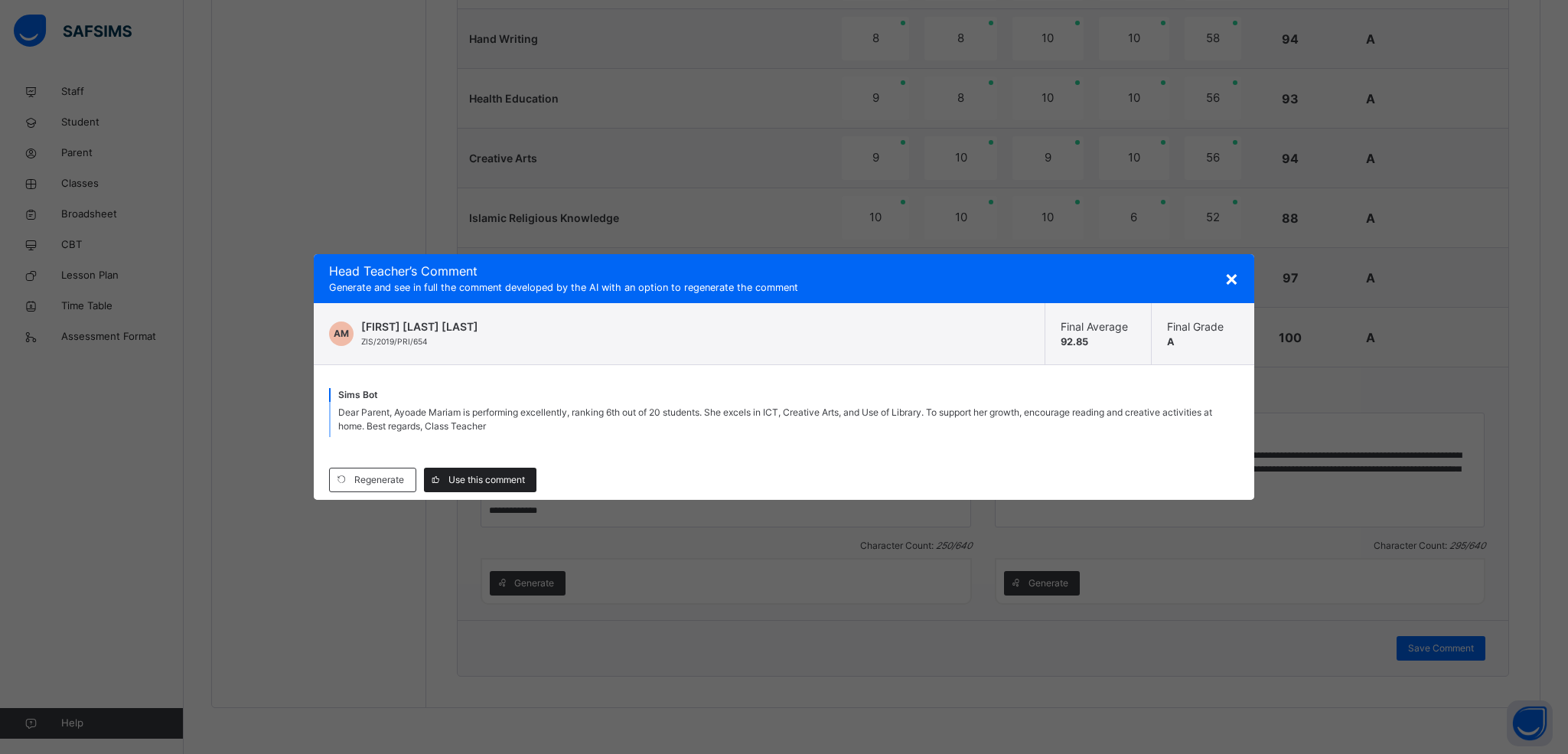 click on "Use this comment" at bounding box center (487, 480) 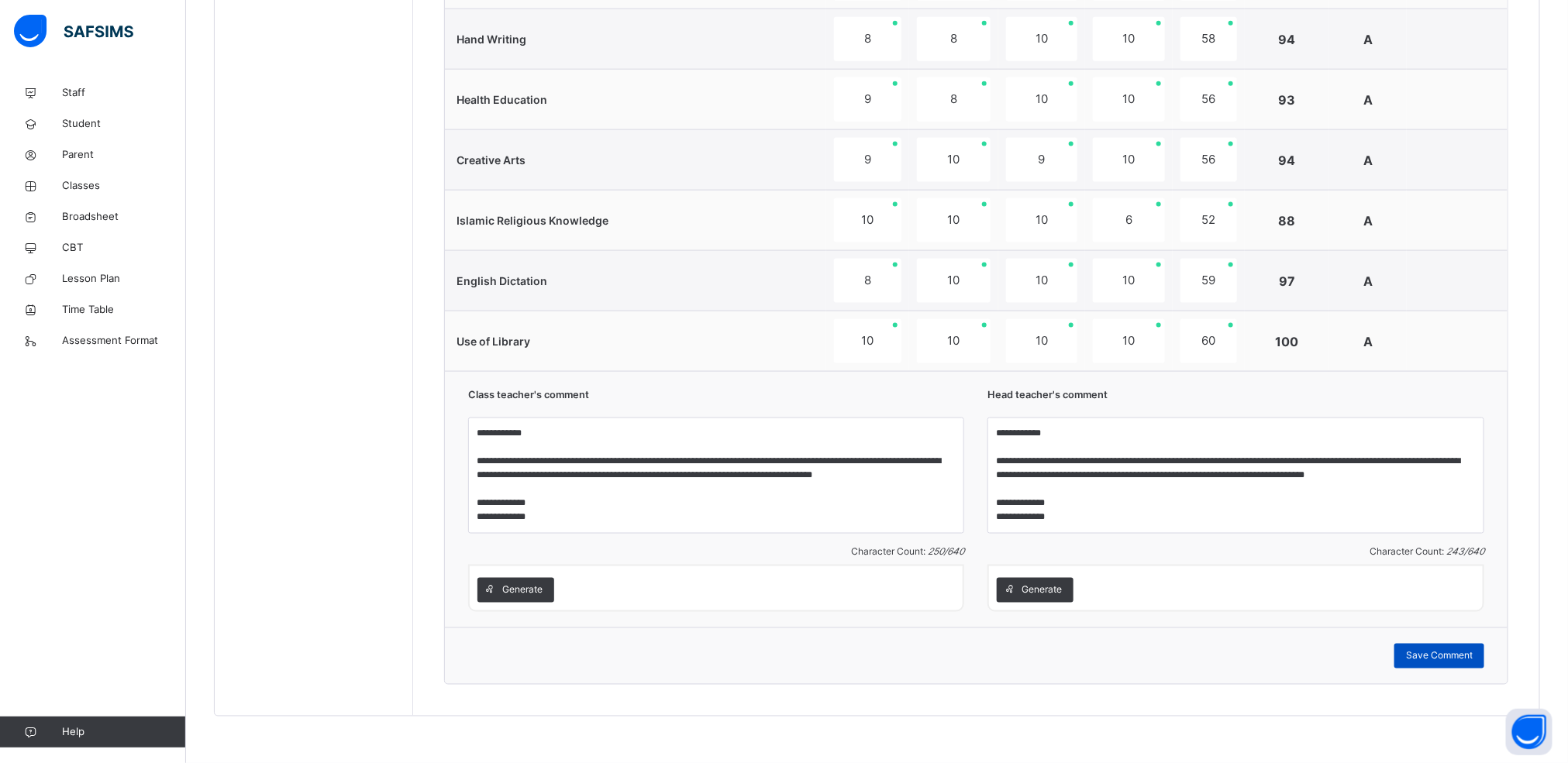 click on "Save Comment" at bounding box center (1439, 656) 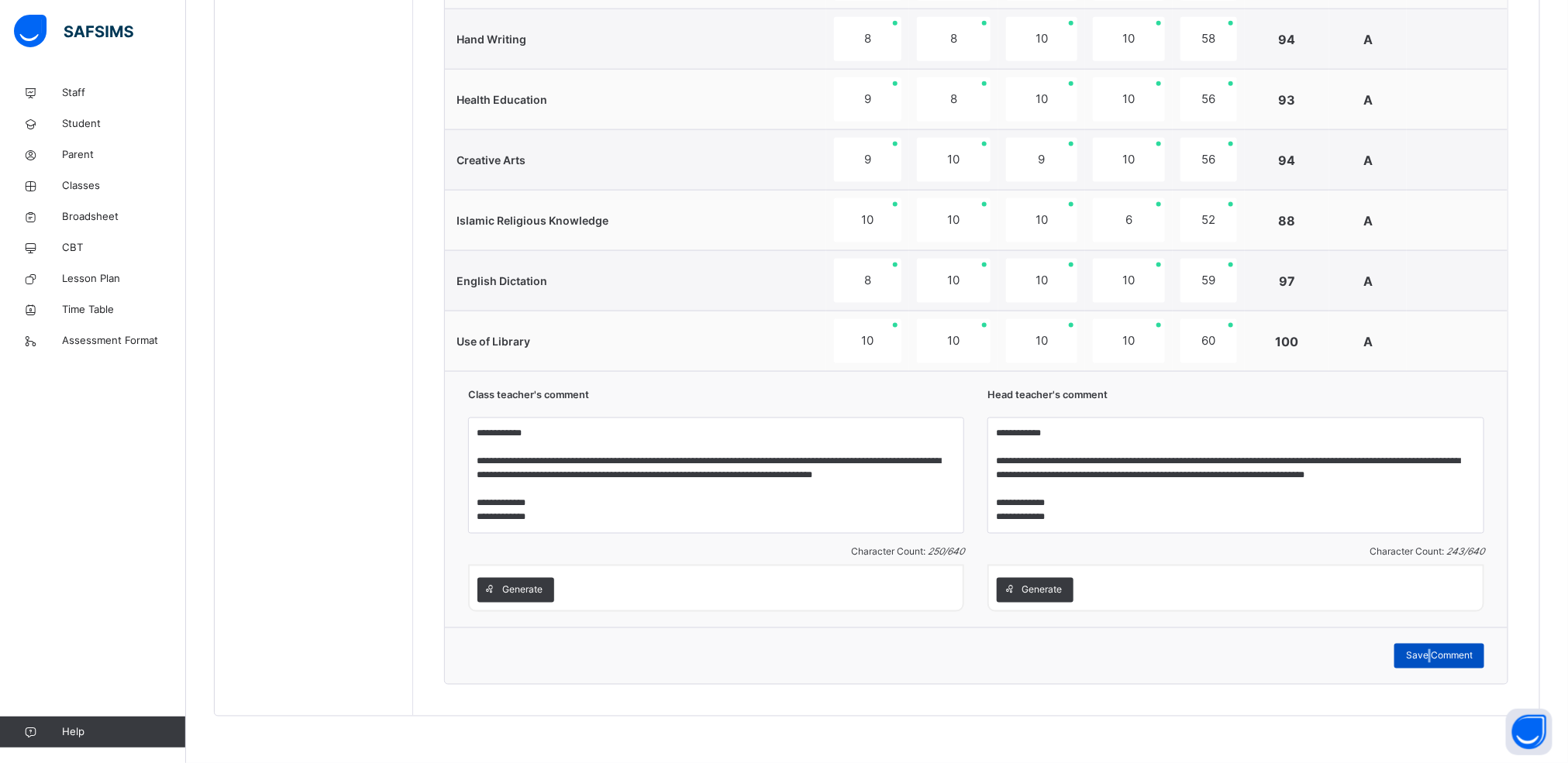 click on "Save Comment" at bounding box center [1439, 656] 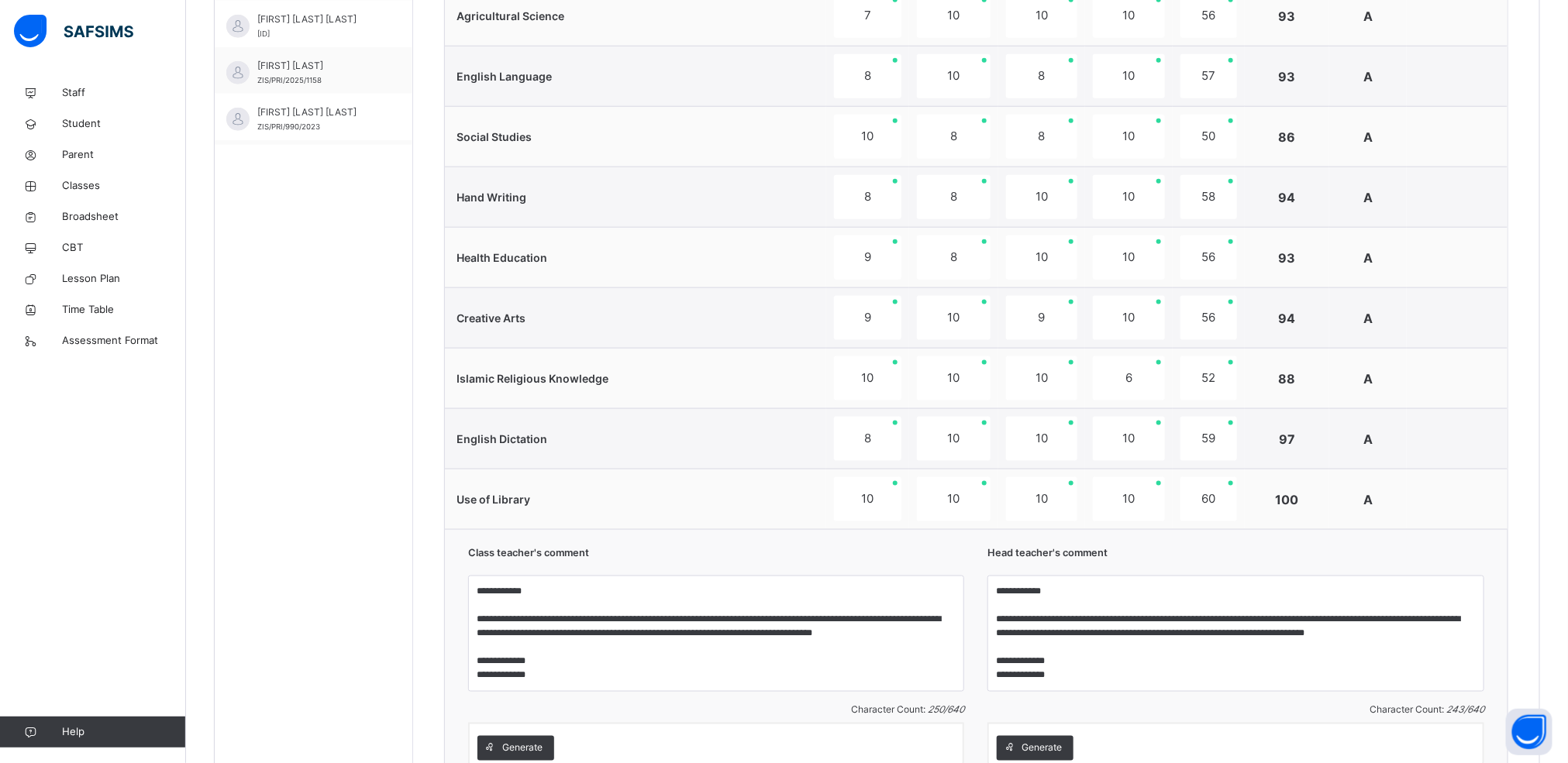 scroll, scrollTop: 1056, scrollLeft: 0, axis: vertical 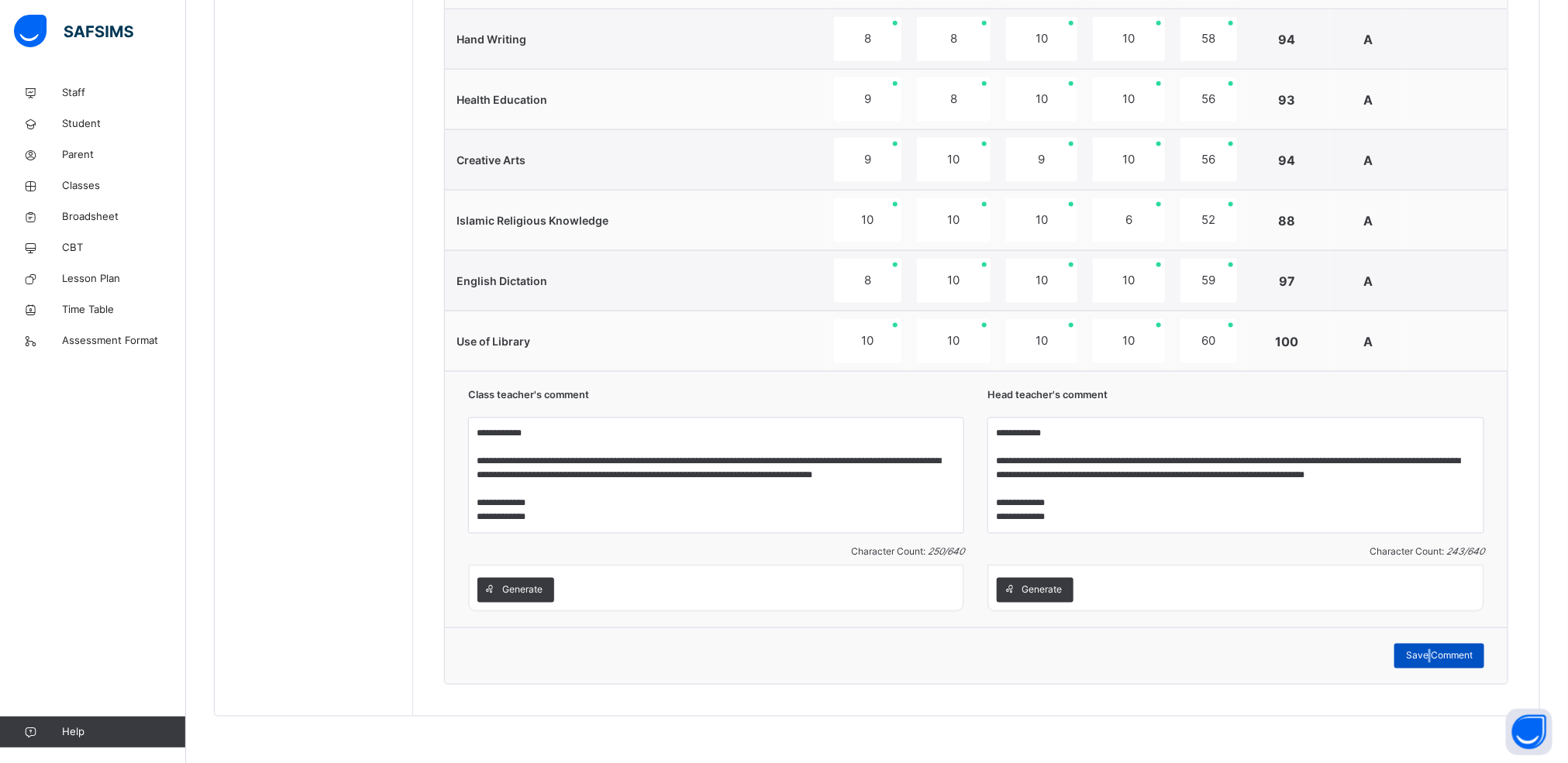 click on "Save Comment" at bounding box center (1439, 656) 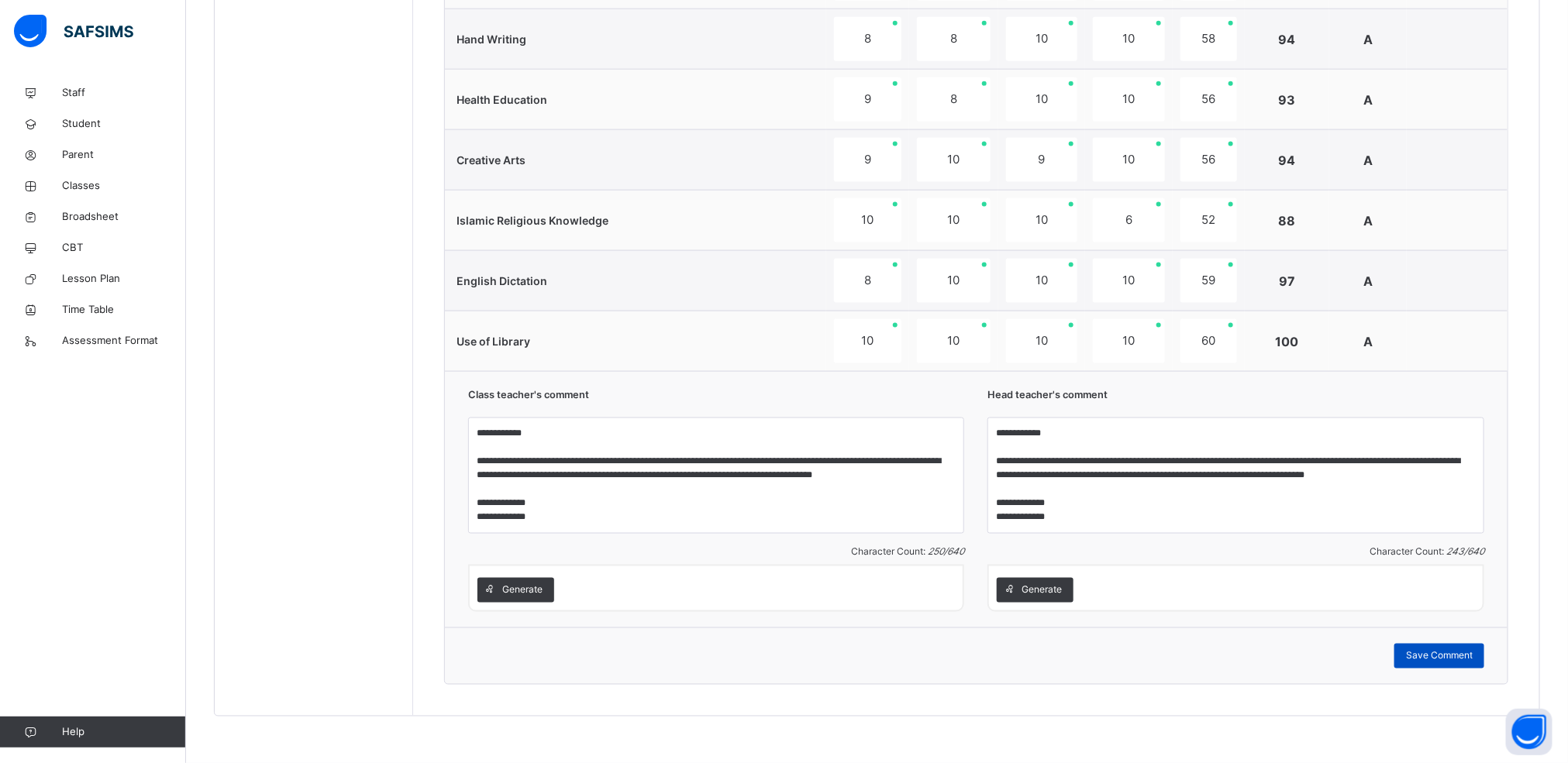 click on "Save Comment" at bounding box center (1439, 656) 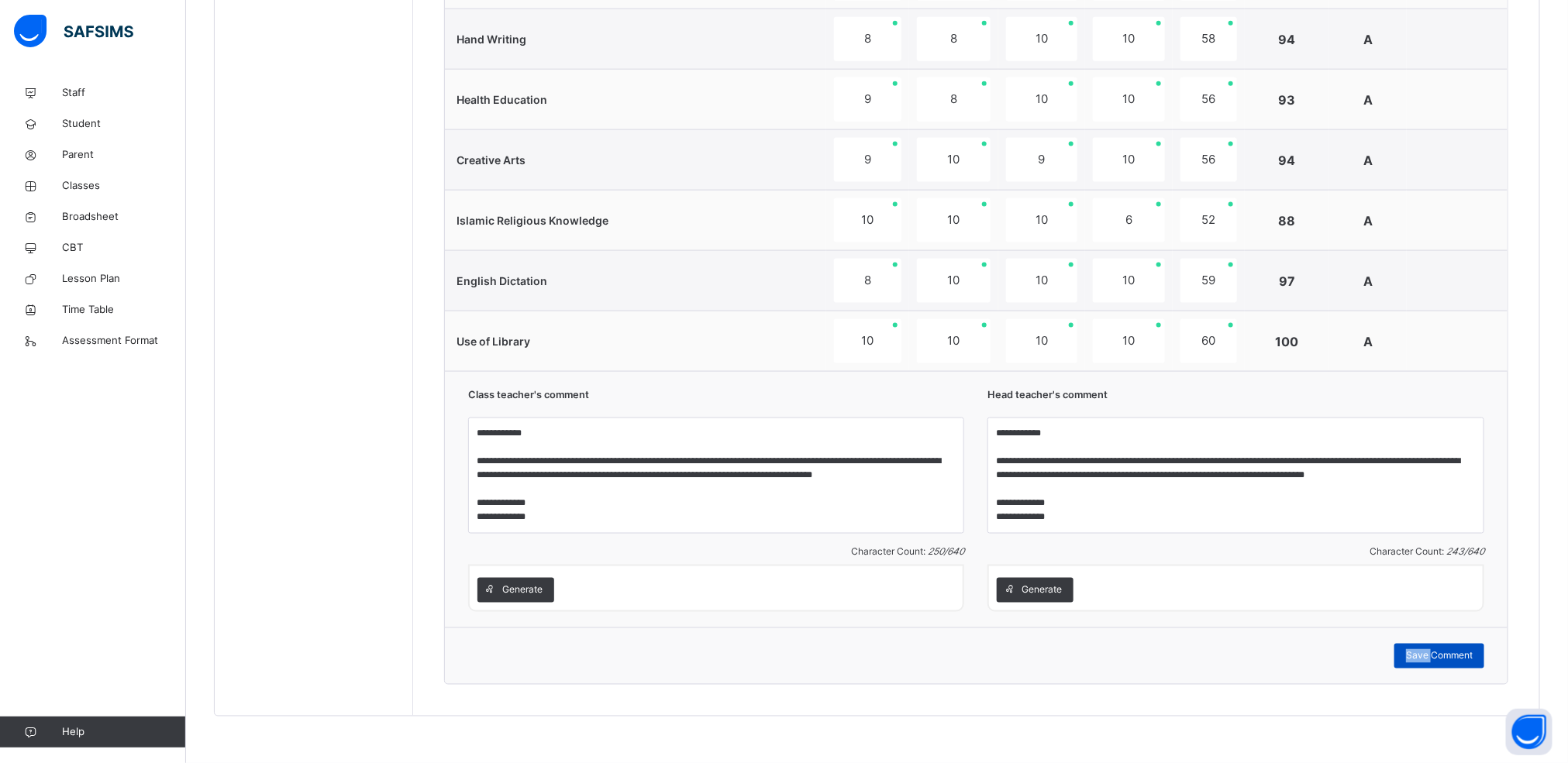 click on "Save Comment" at bounding box center (1439, 656) 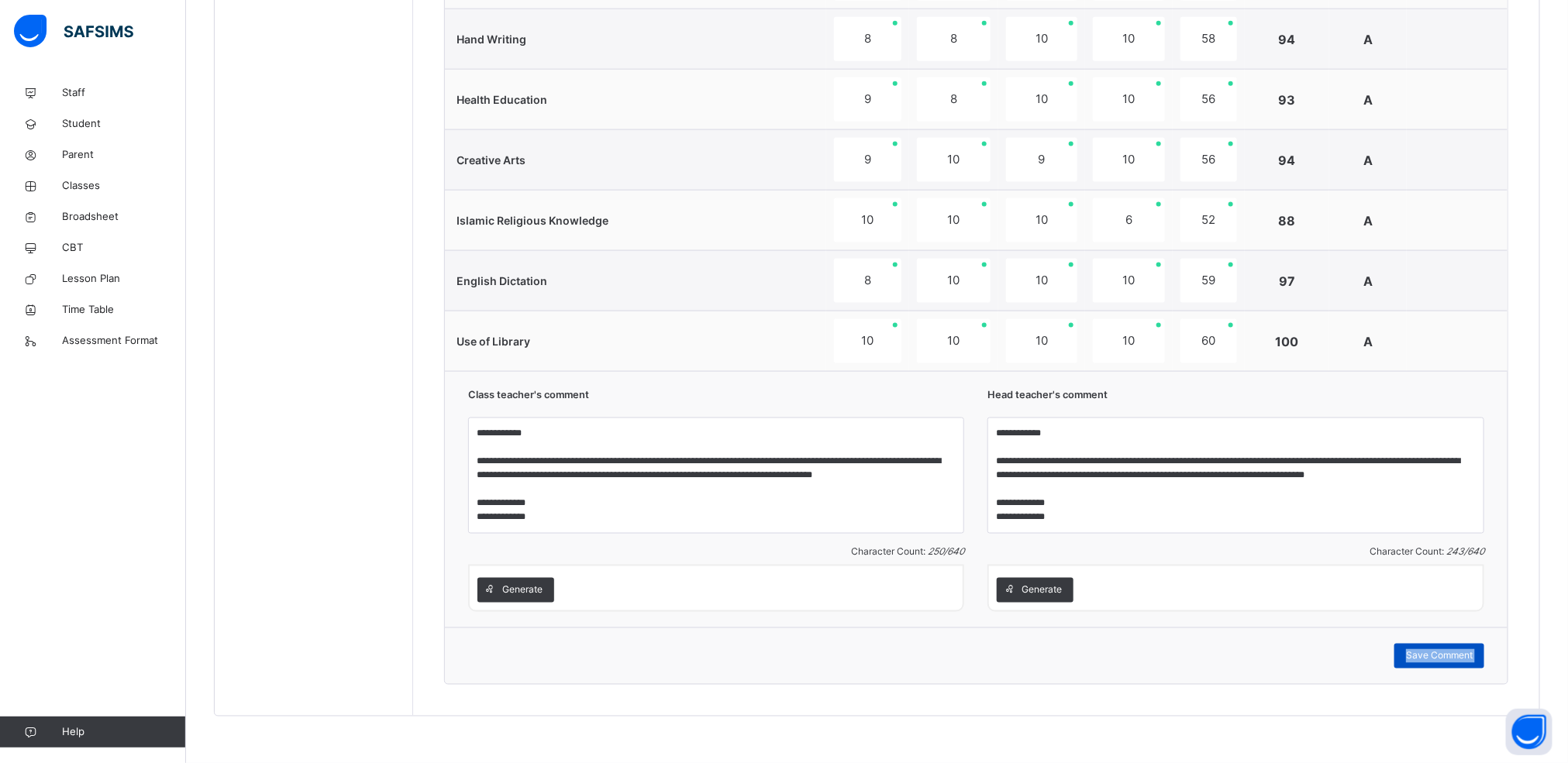 click on "Save Comment" at bounding box center [1439, 656] 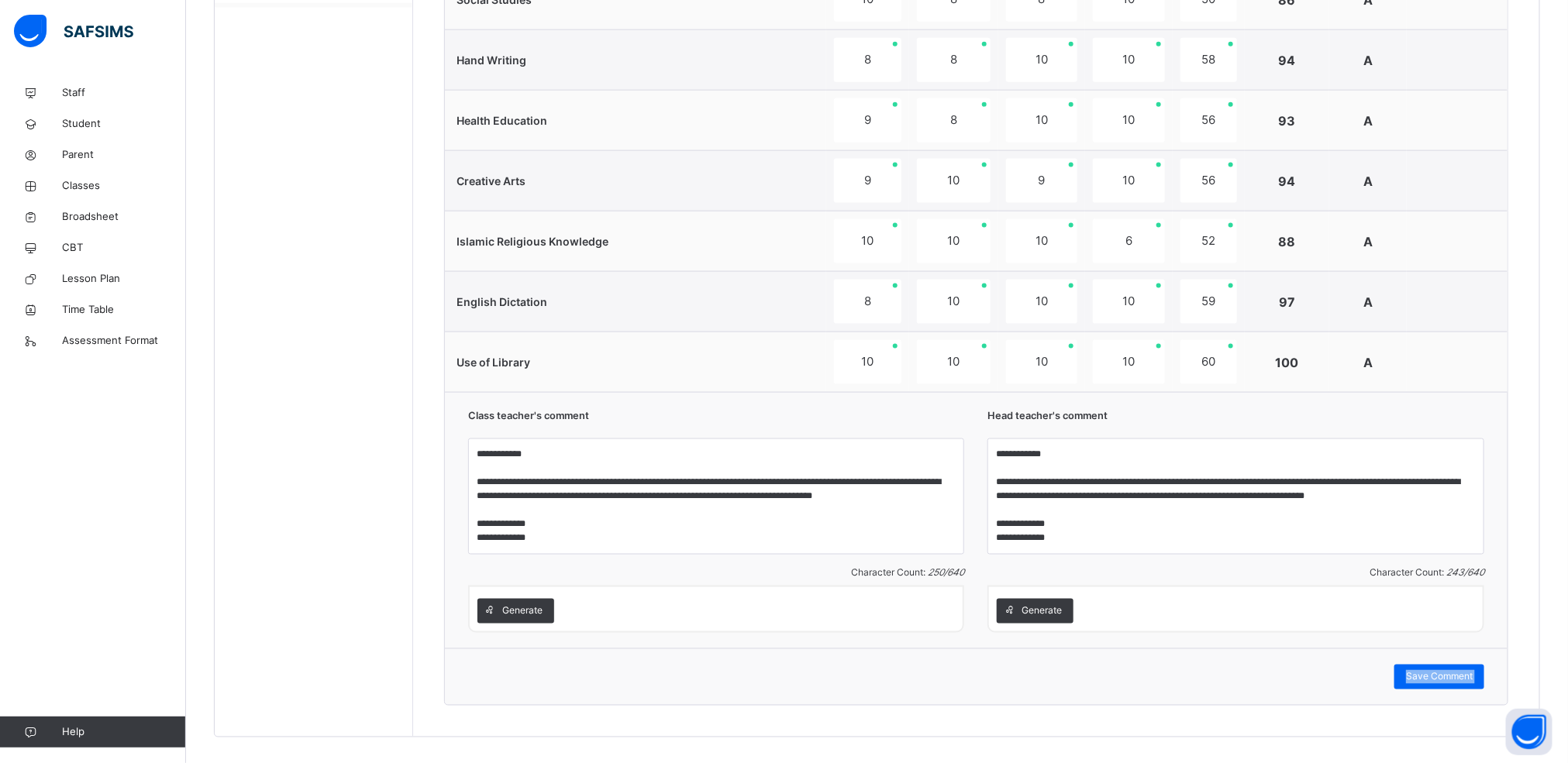 scroll, scrollTop: 1056, scrollLeft: 0, axis: vertical 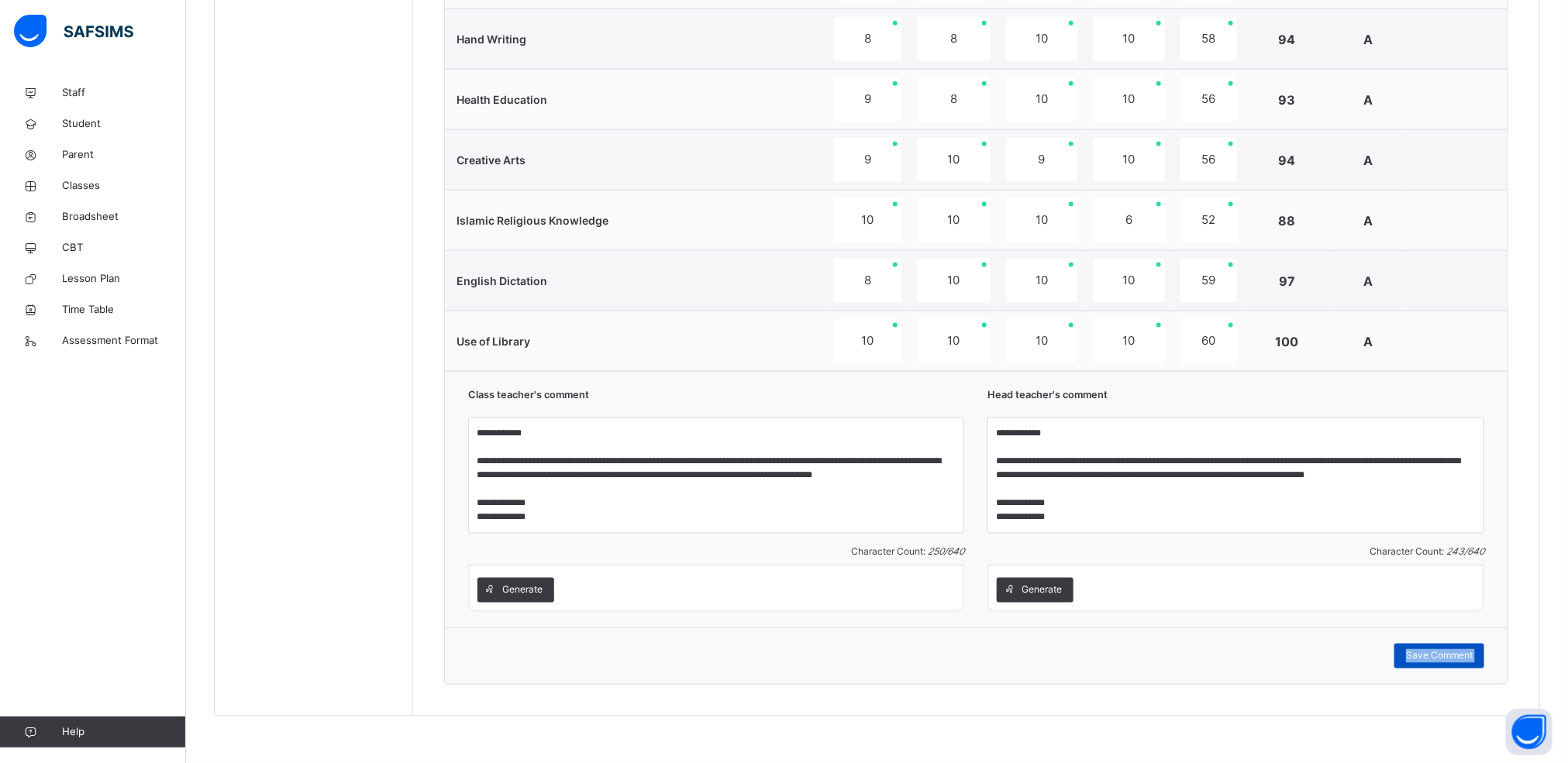 click on "Save Comment" at bounding box center (1439, 656) 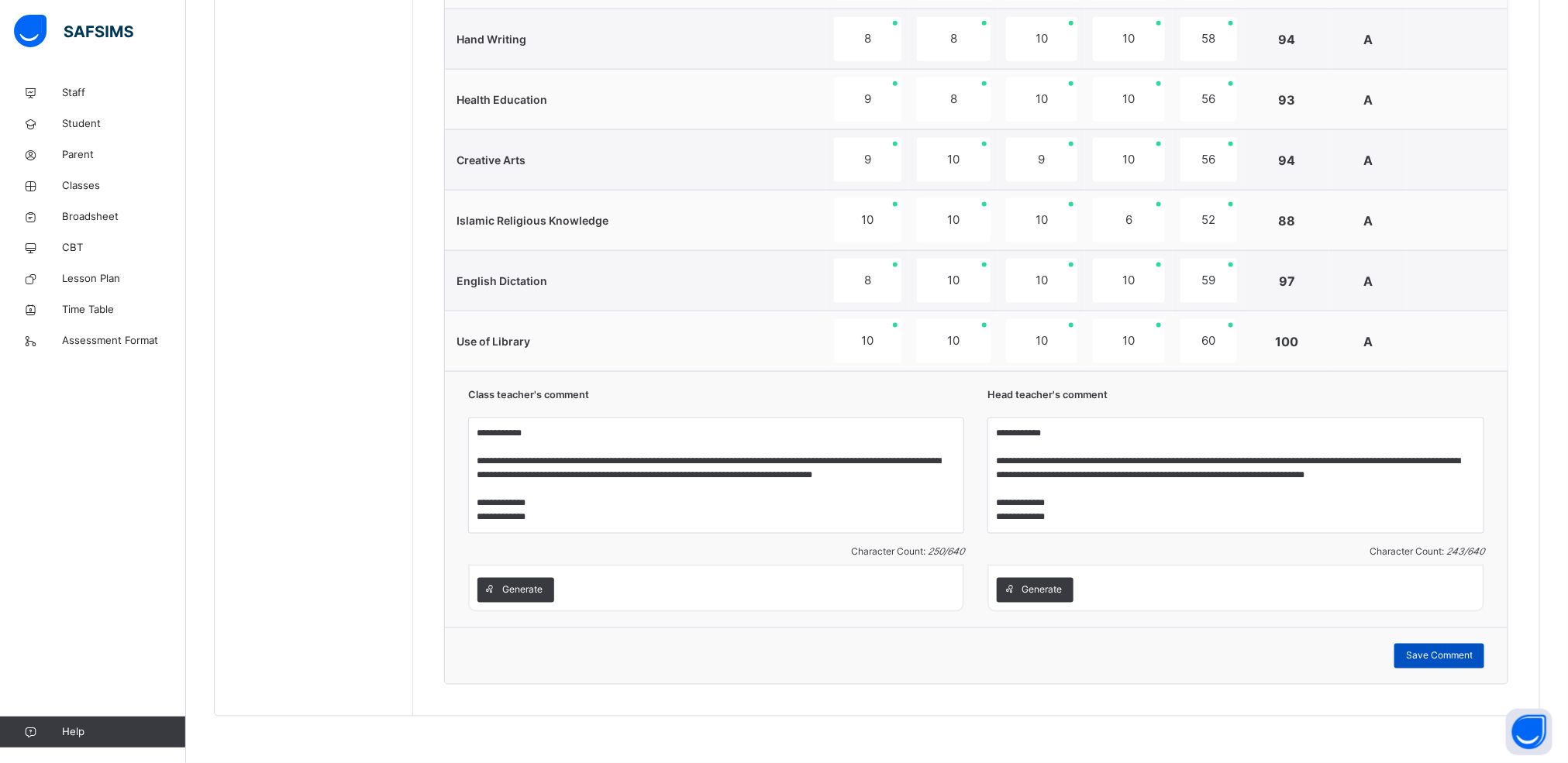click on "Save Comment" at bounding box center (1439, 656) 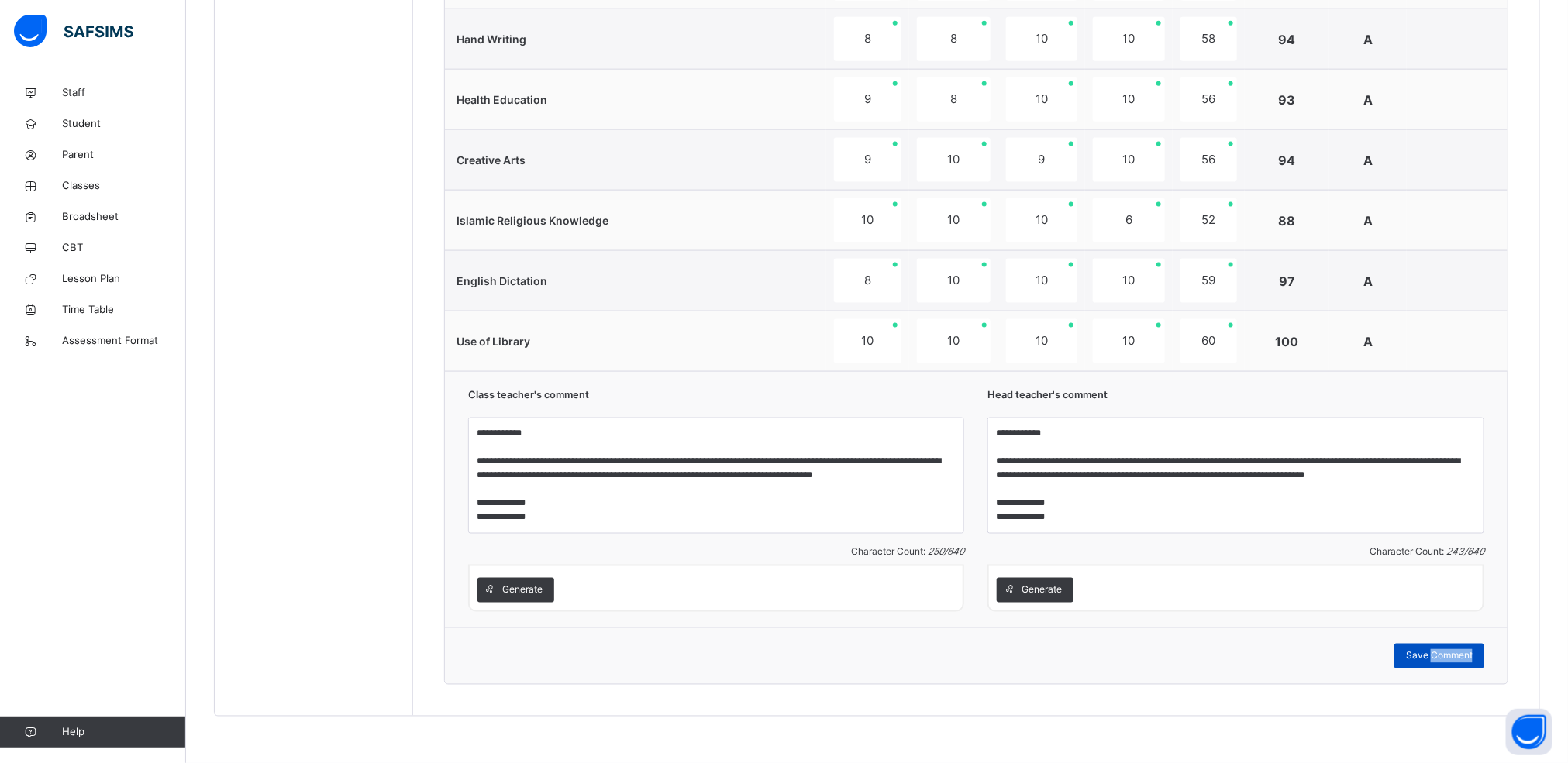 click on "Save Comment" at bounding box center (1439, 656) 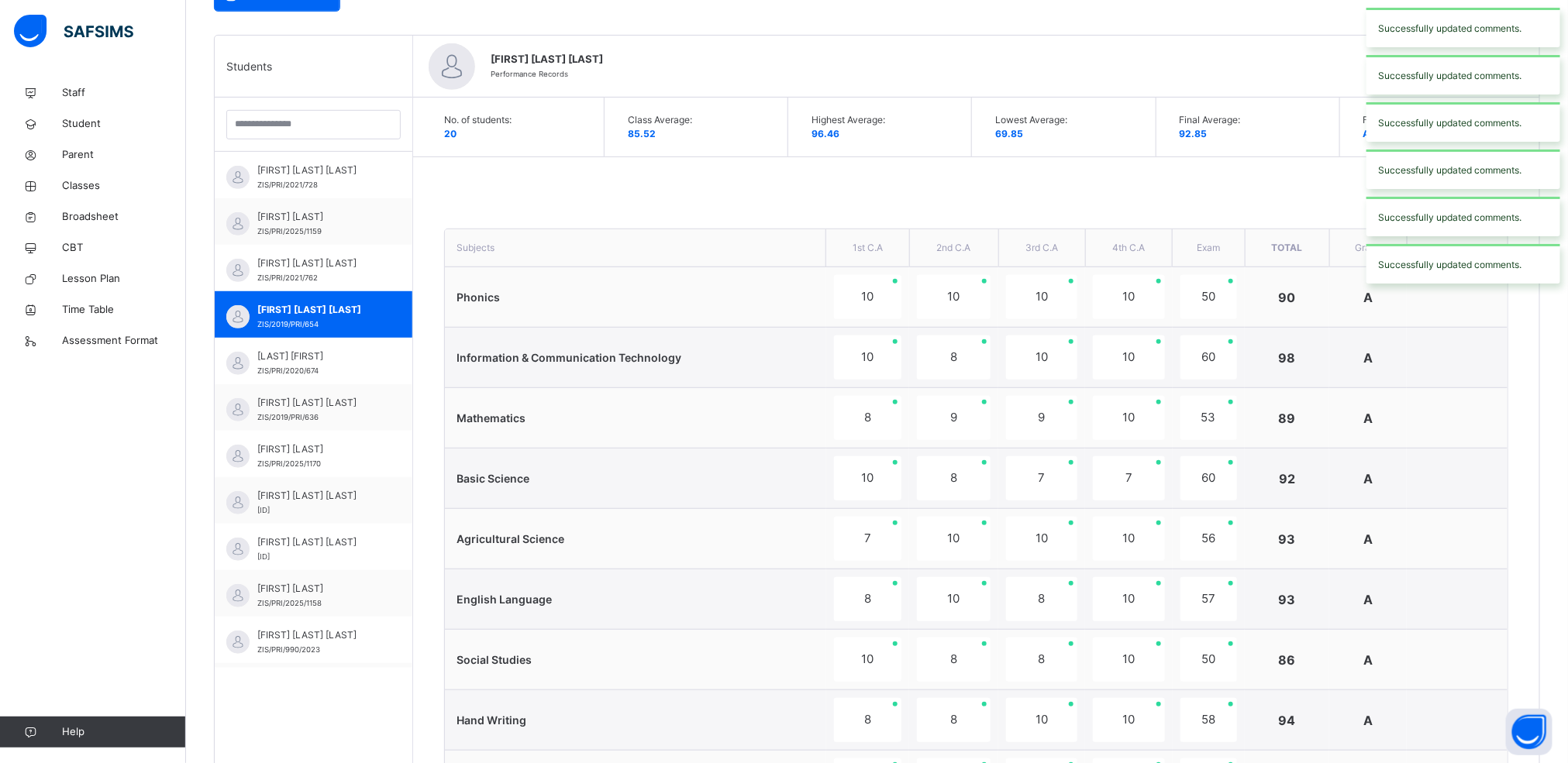 scroll, scrollTop: 242, scrollLeft: 0, axis: vertical 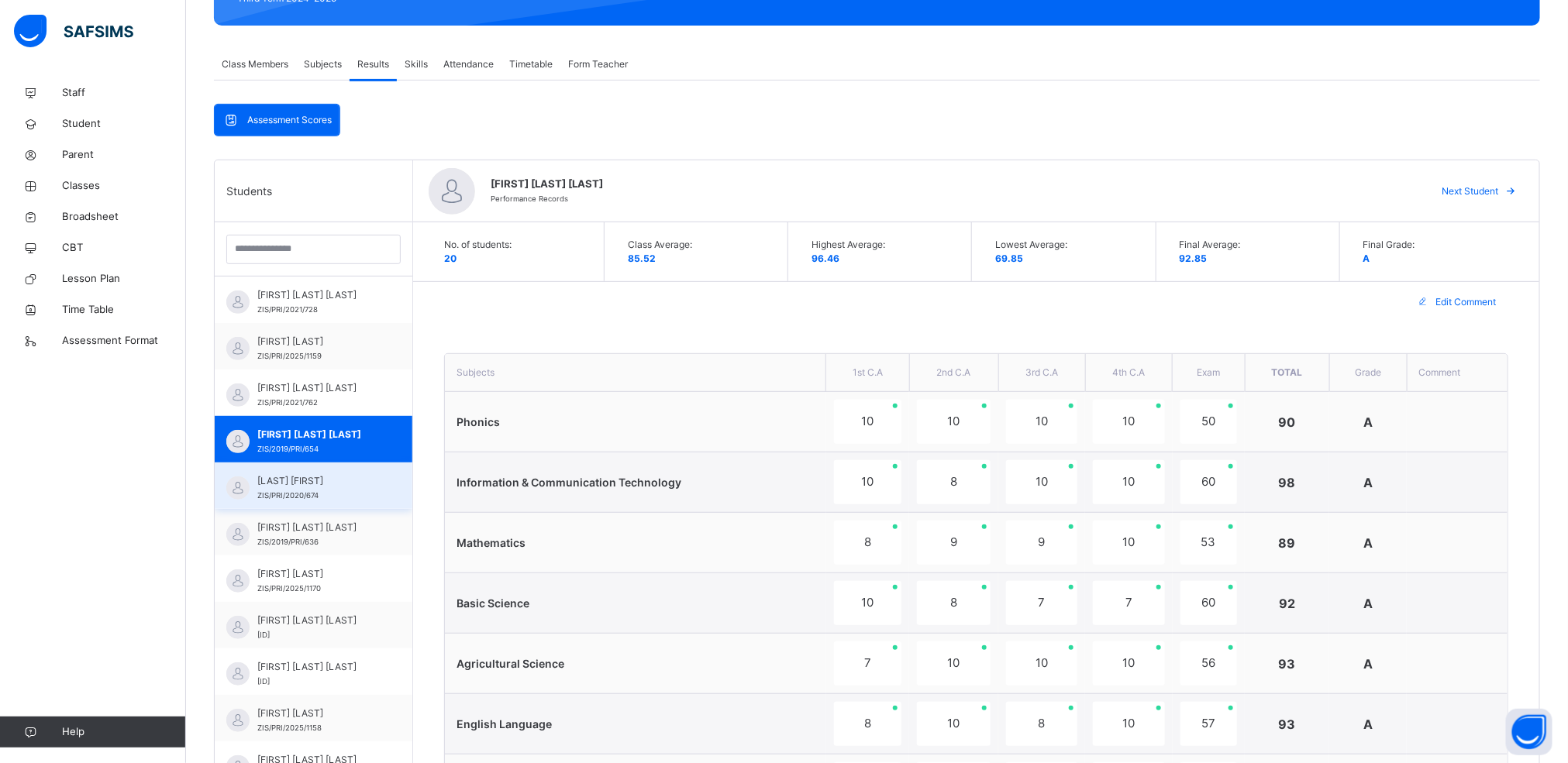 click on "BODEJO  ABDULRAHMAN ZIS/PRI/2020/674" at bounding box center [313, 486] 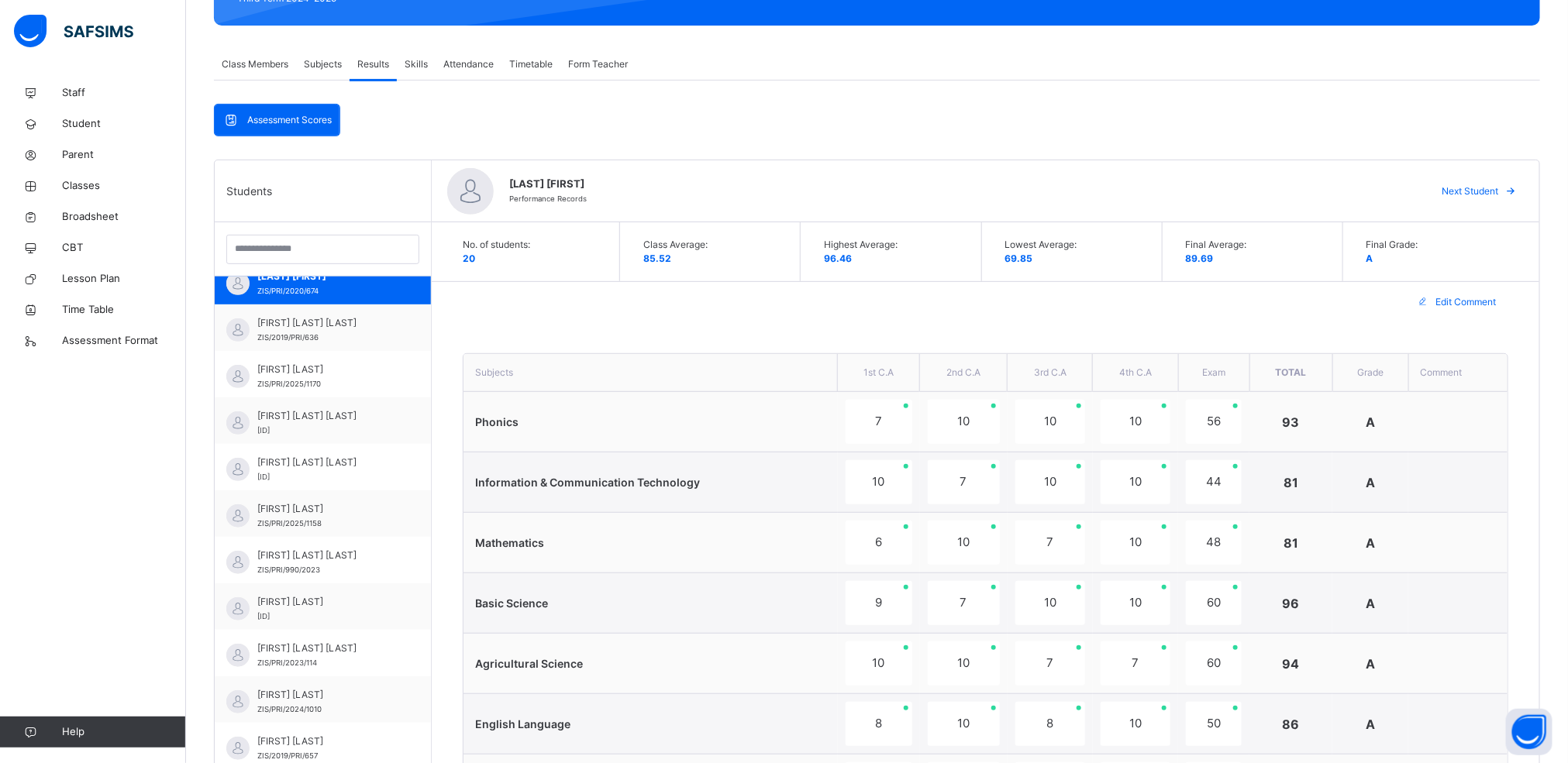 scroll, scrollTop: 232, scrollLeft: 0, axis: vertical 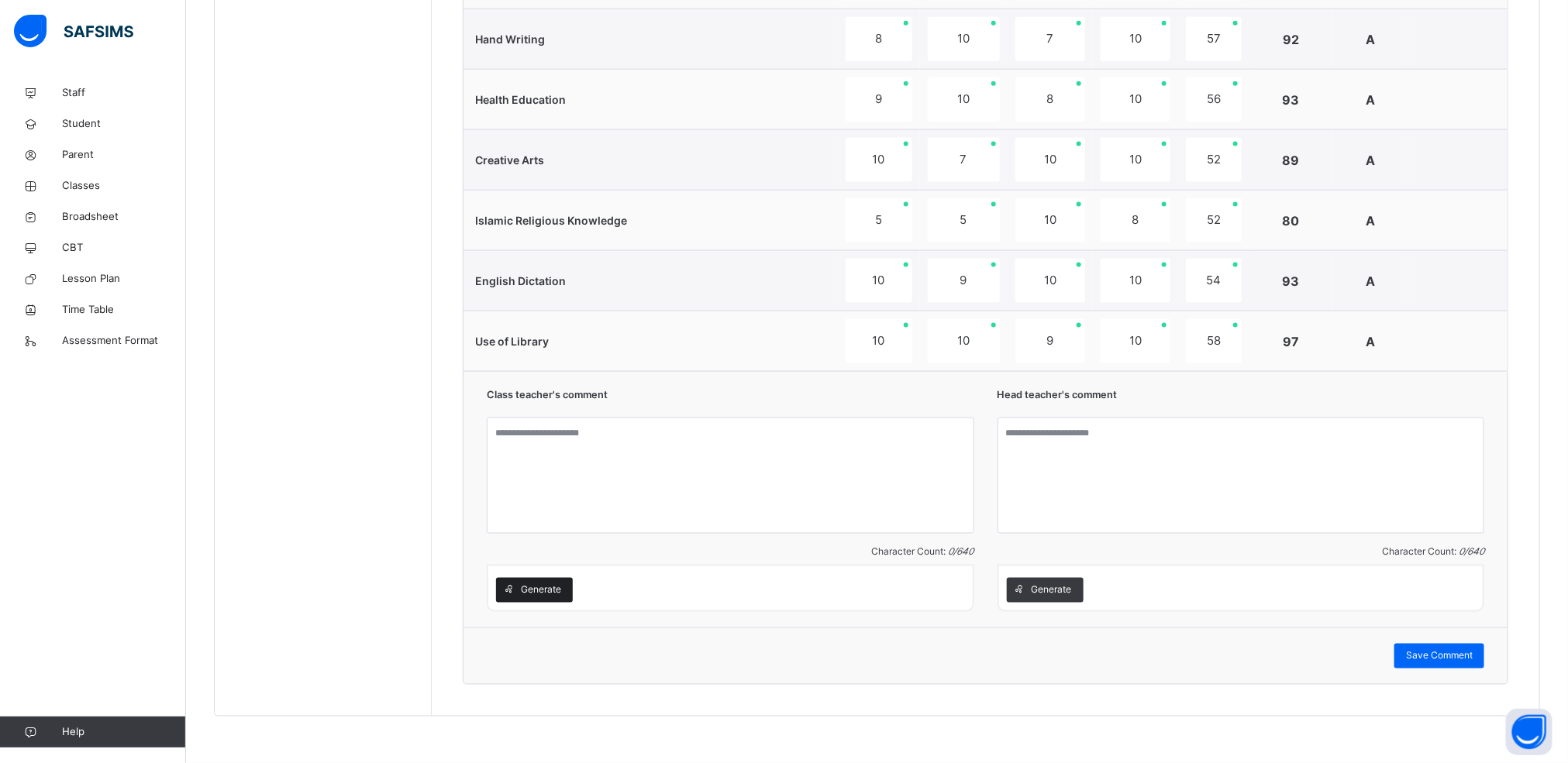 click on "Generate" at bounding box center [534, 590] 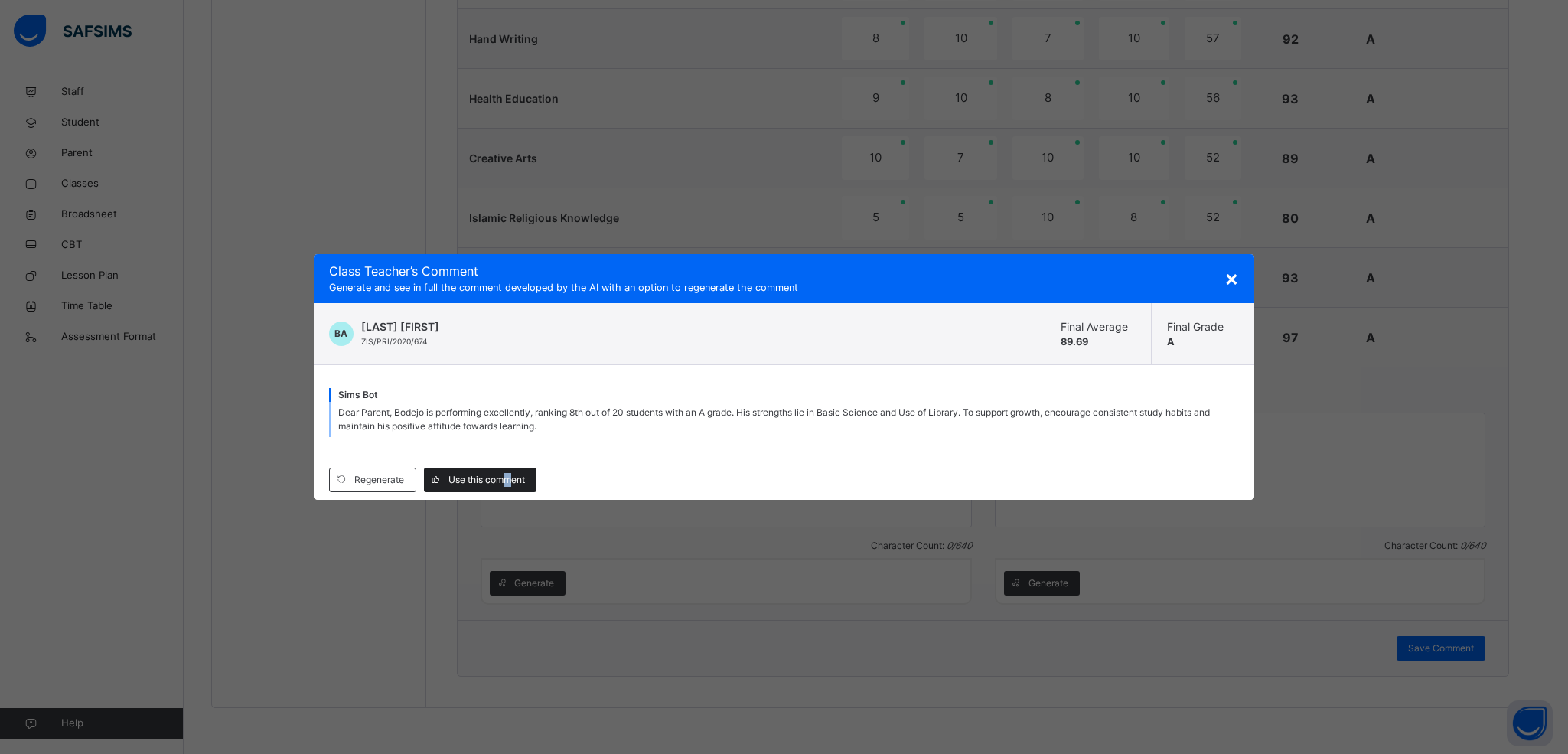 click on "Use this comment" at bounding box center [487, 480] 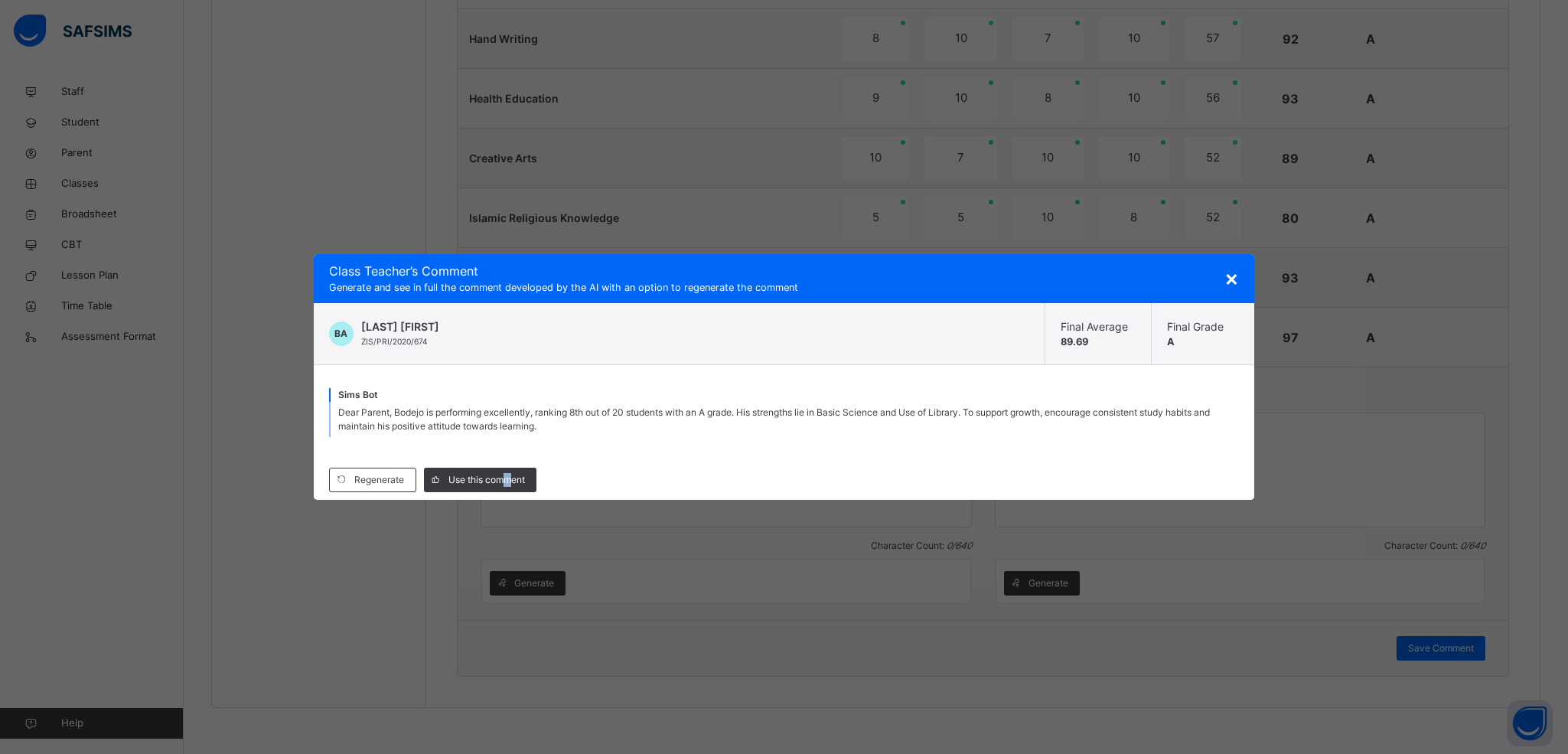 type on "**********" 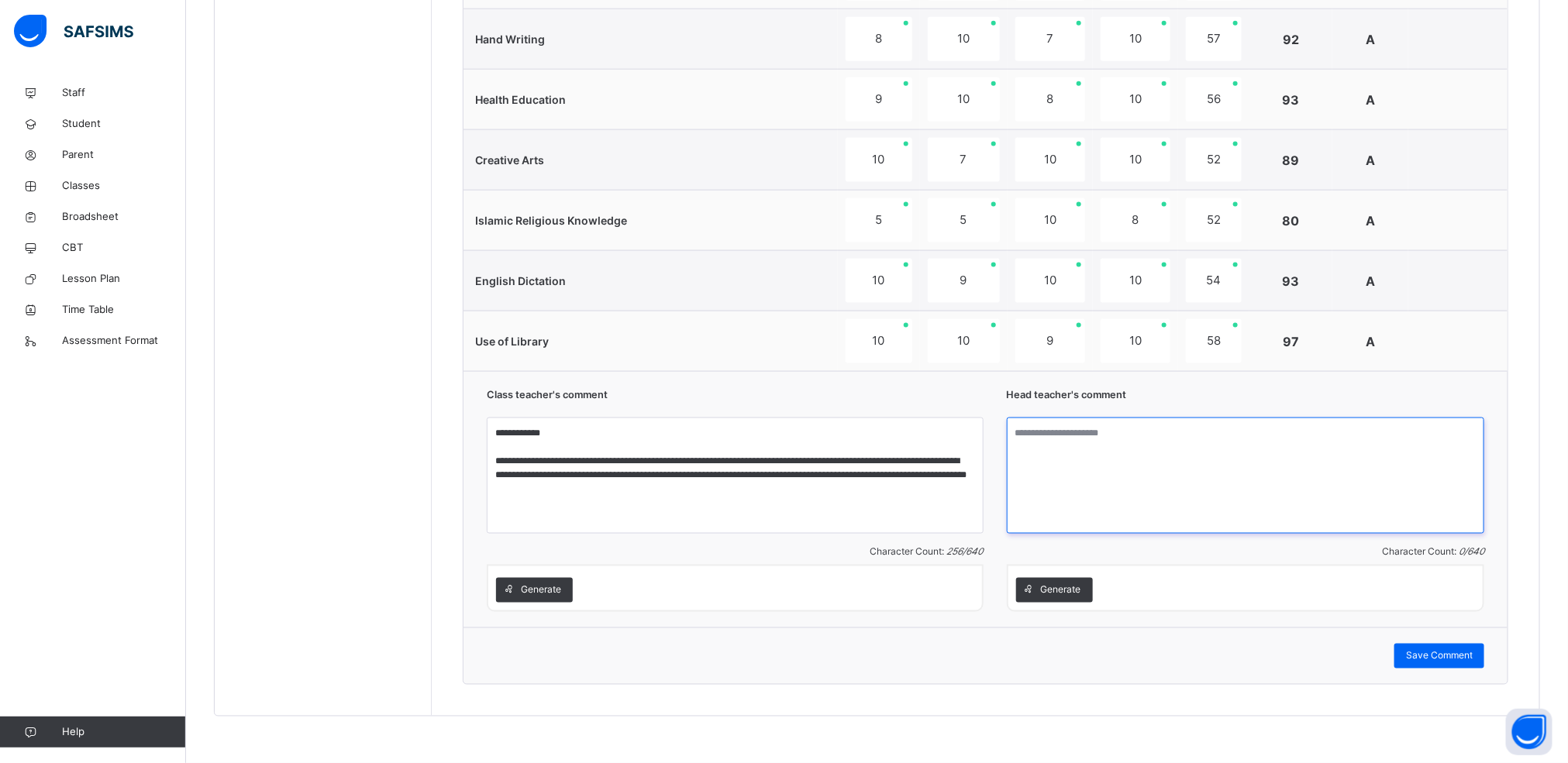 click at bounding box center (1246, 476) 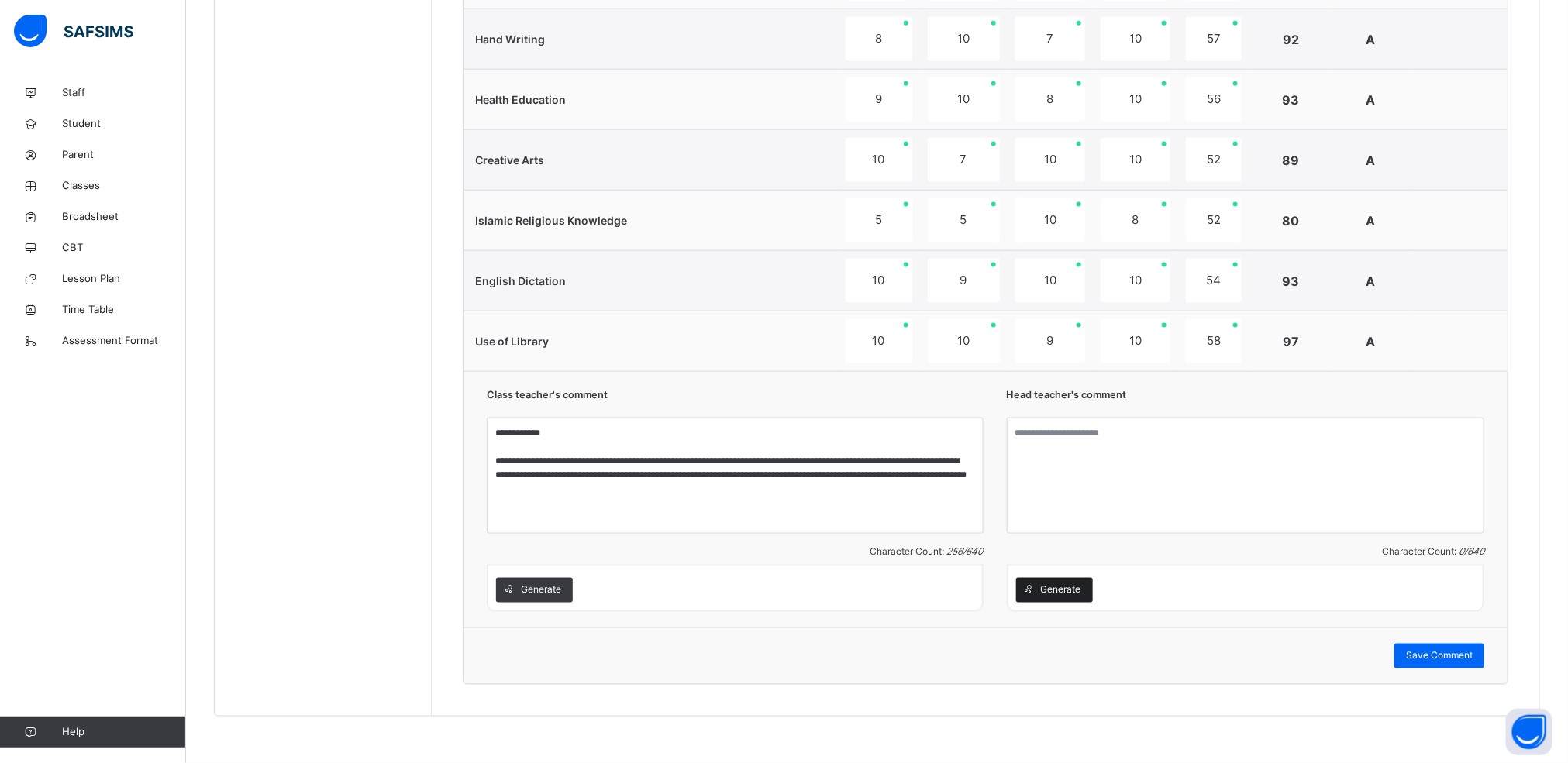 click on "Generate" at bounding box center [1054, 590] 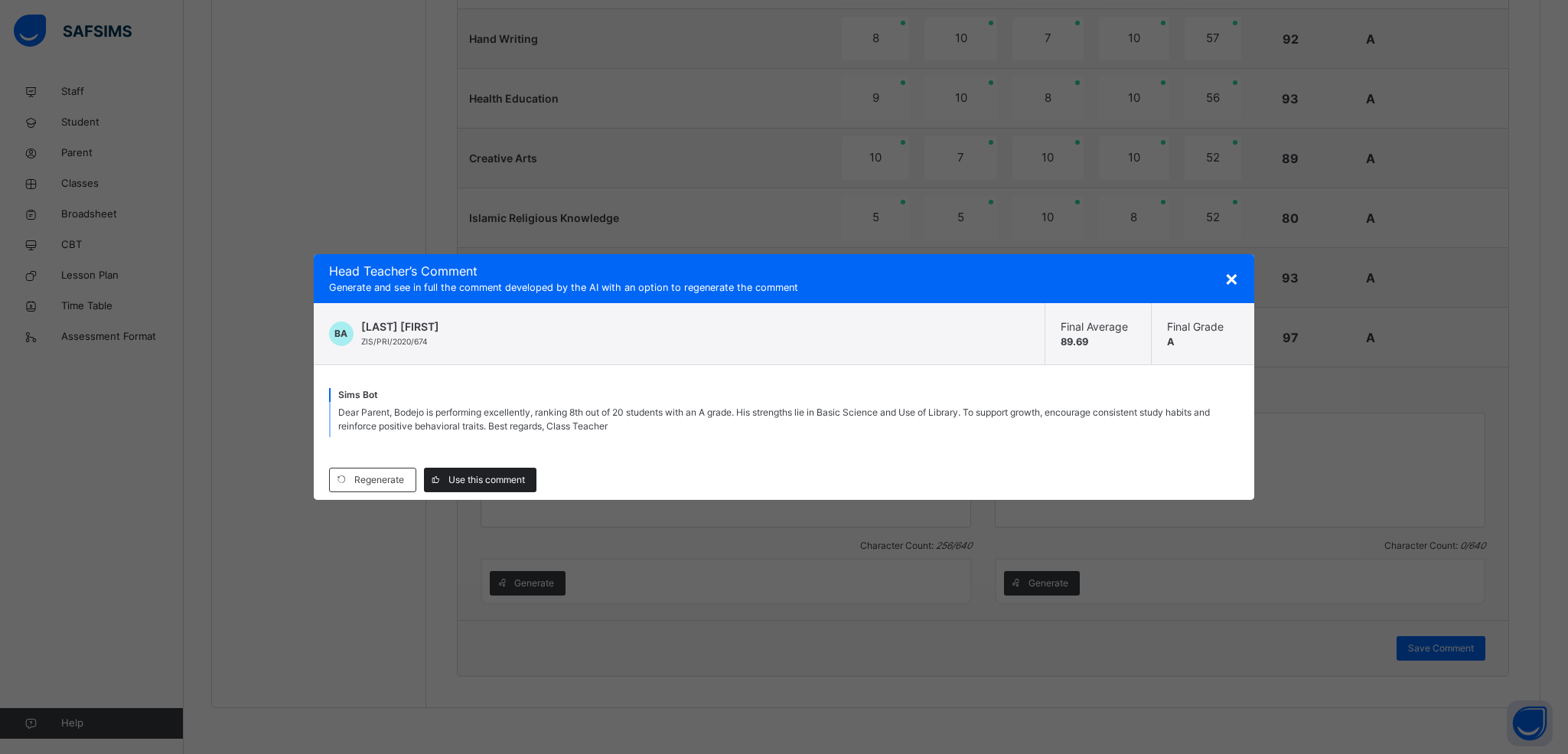 click on "Use this comment" at bounding box center (480, 480) 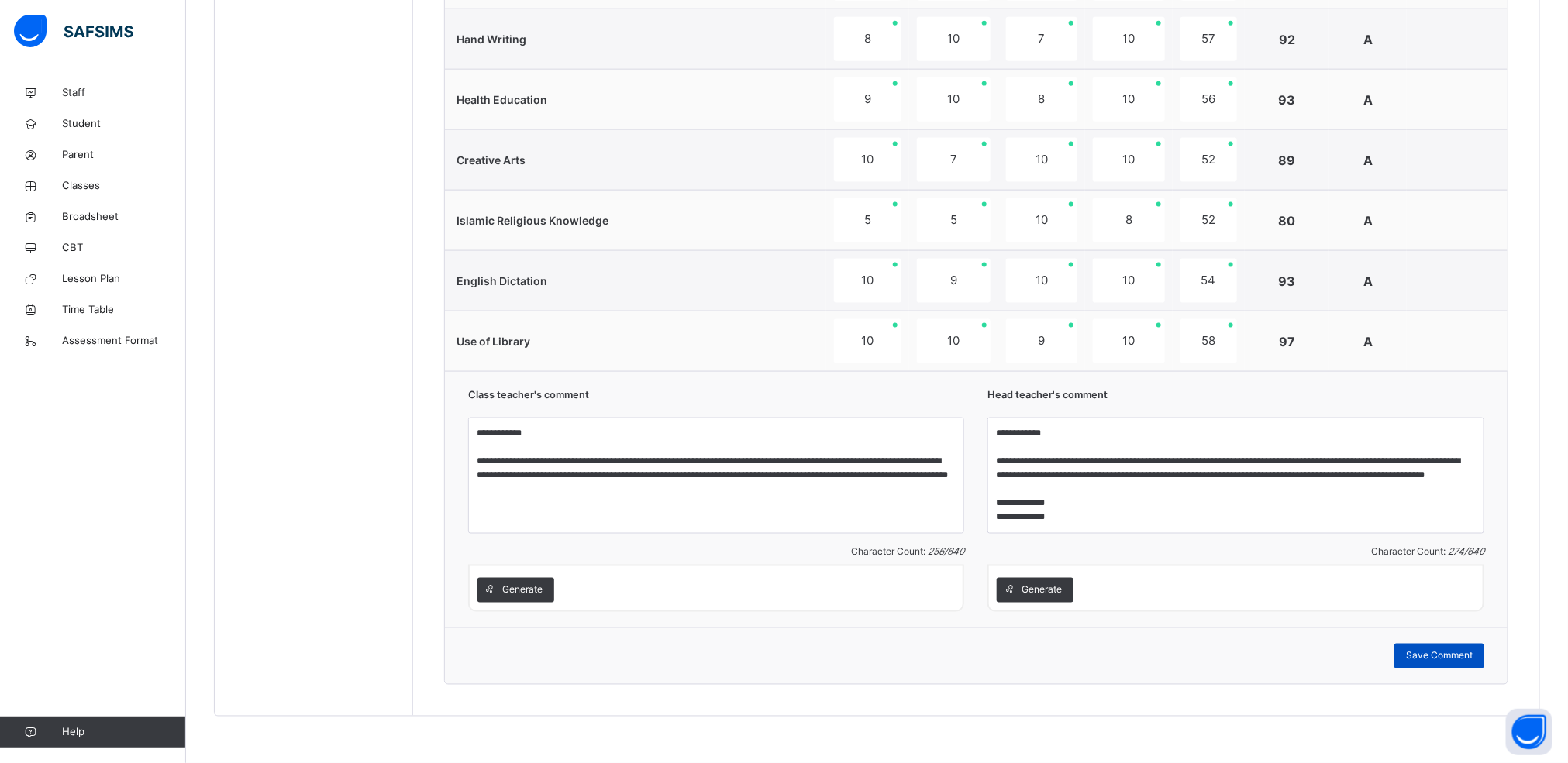 click on "Save Comment" at bounding box center [1439, 656] 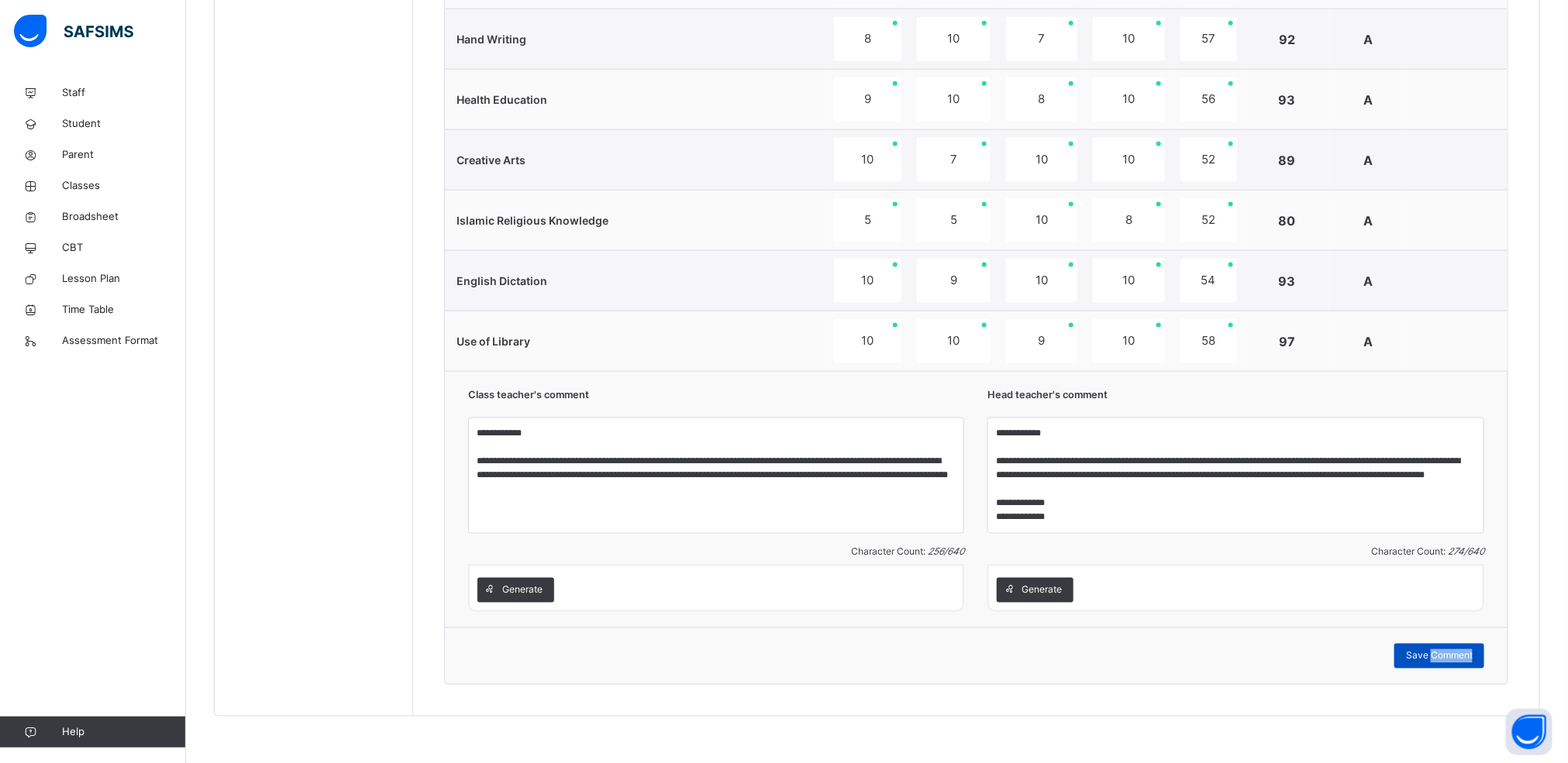 click on "Save Comment" at bounding box center [1439, 656] 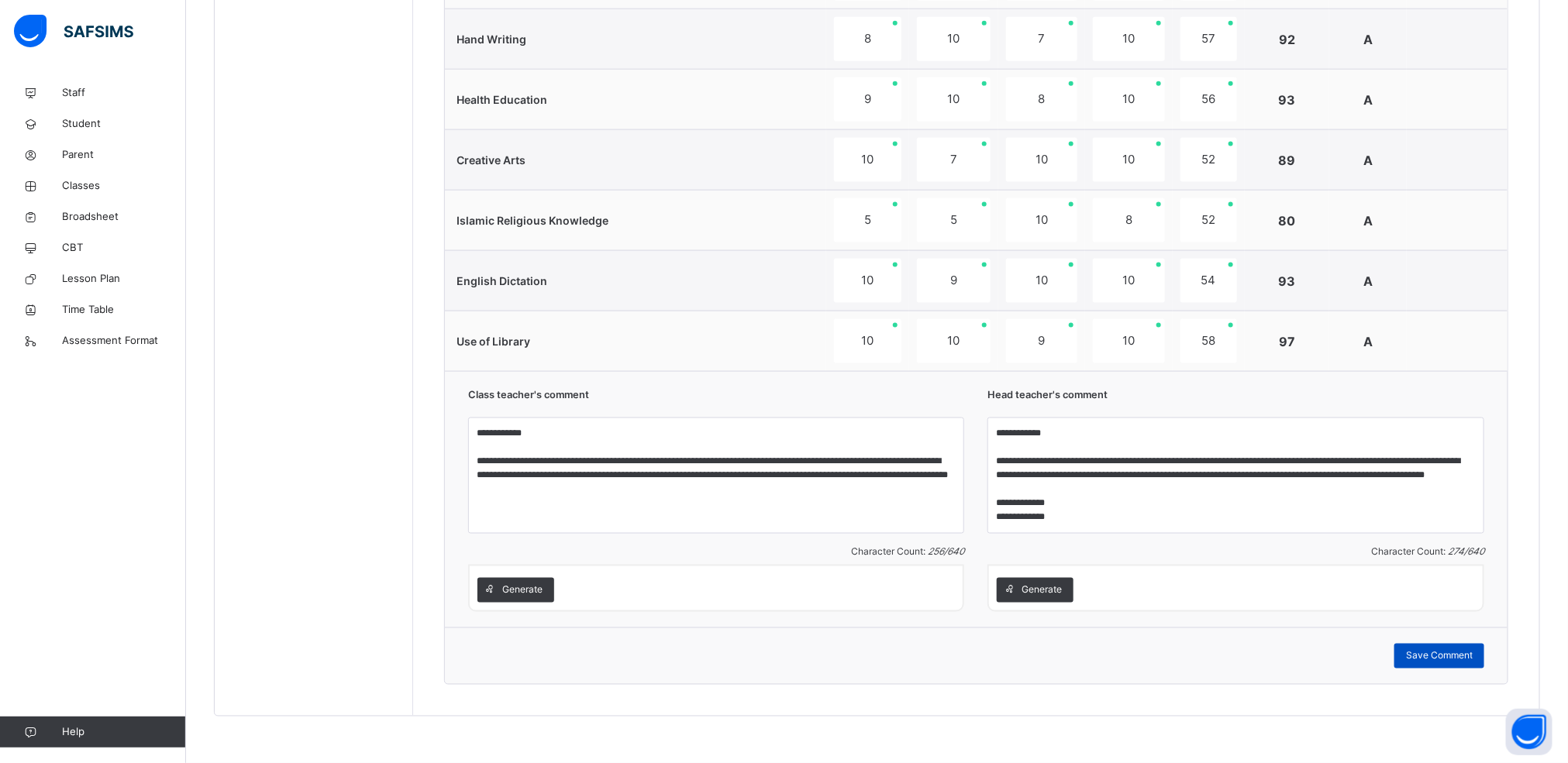 click on "Save Comment" at bounding box center (1439, 656) 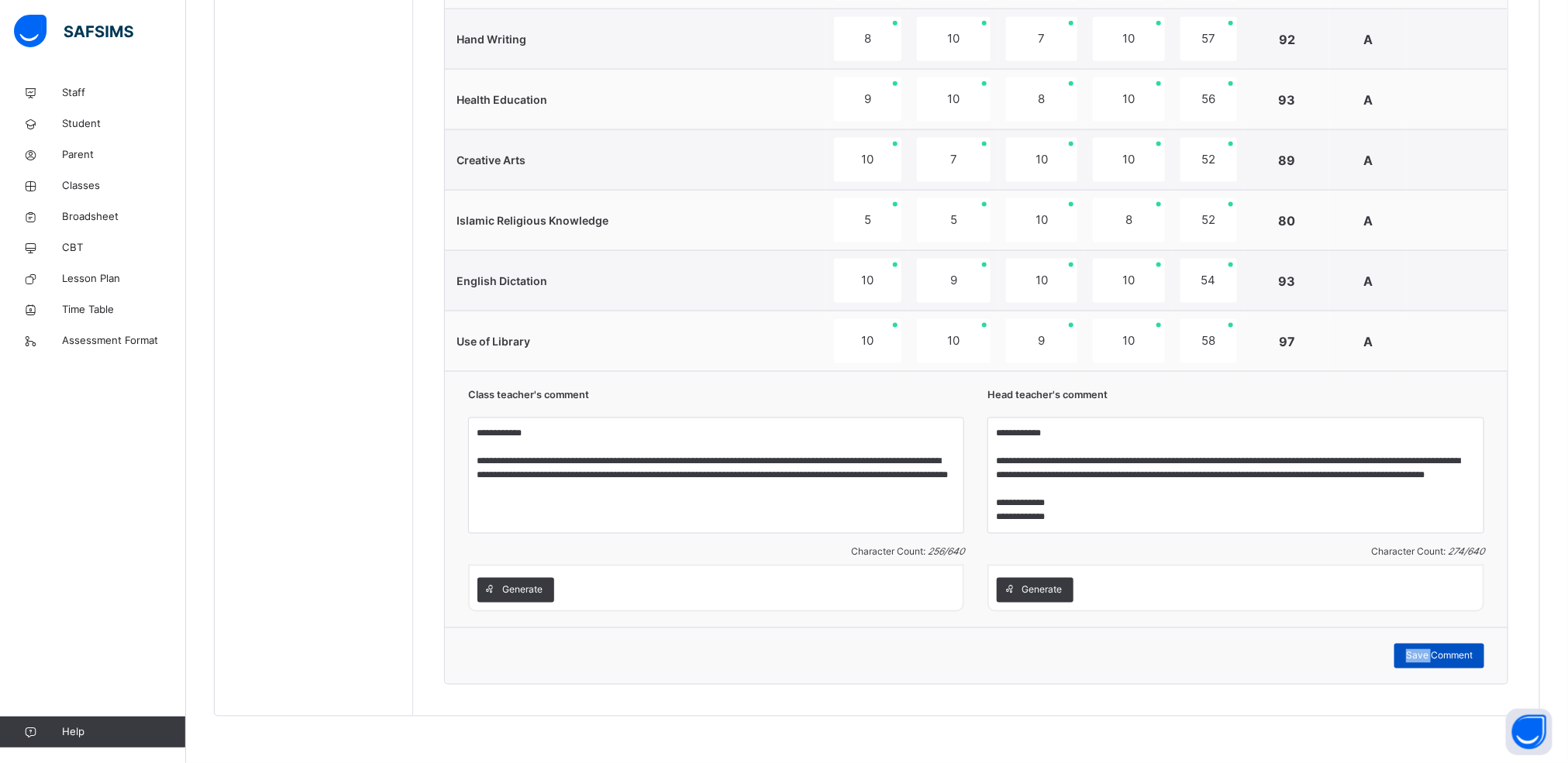click on "Save Comment" at bounding box center [1439, 656] 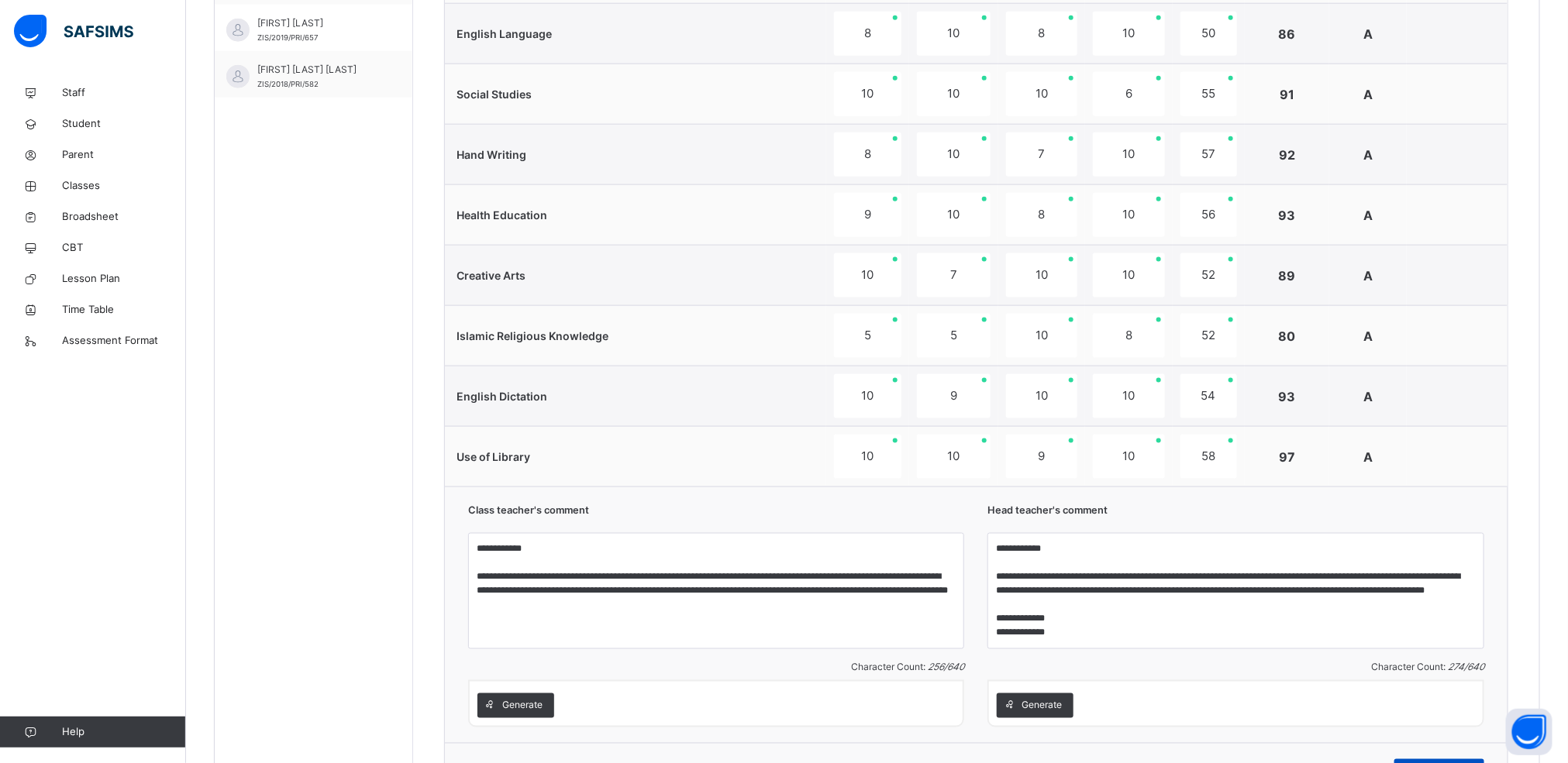 scroll, scrollTop: 823, scrollLeft: 0, axis: vertical 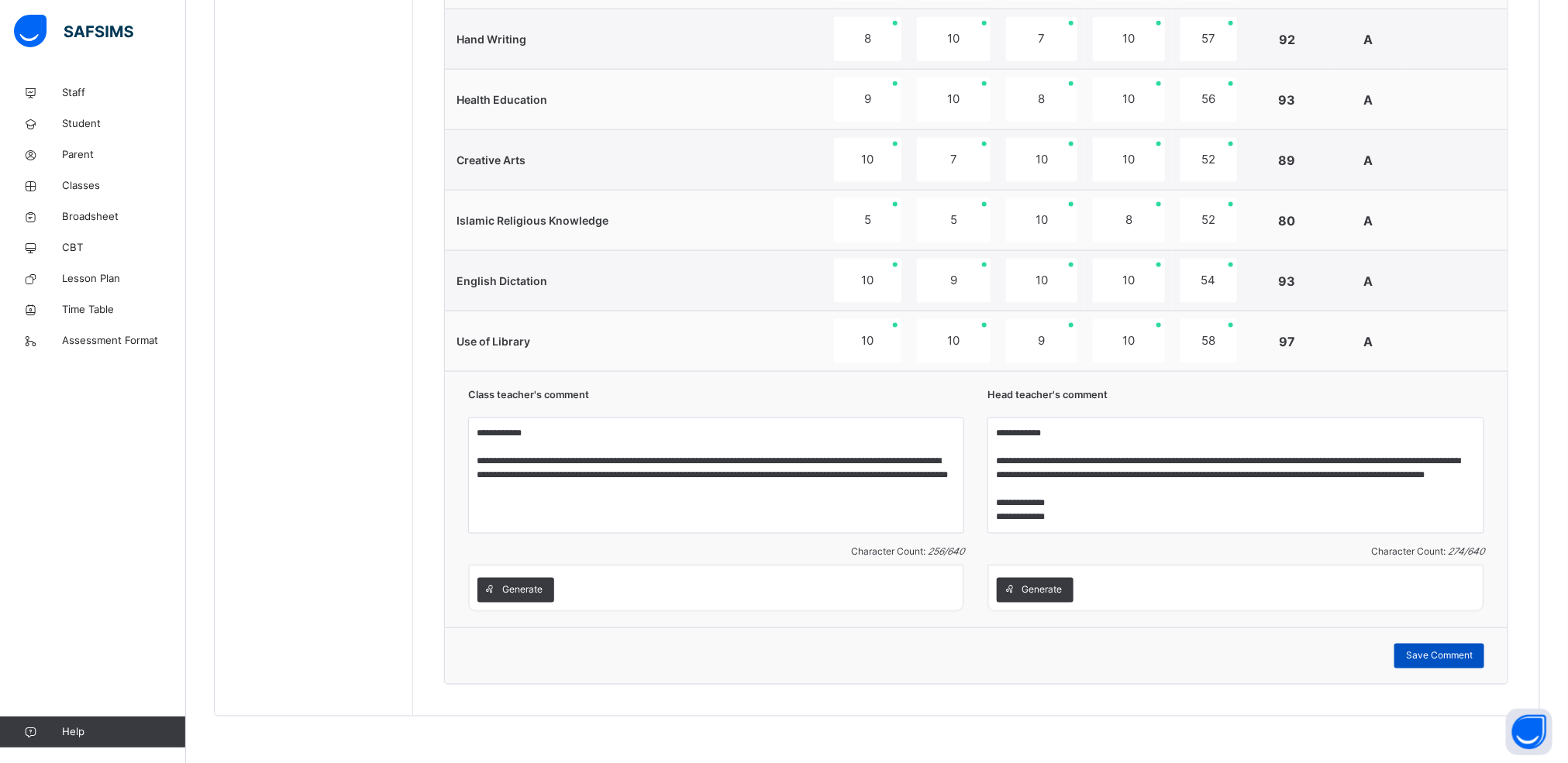 click on "Save Comment" at bounding box center [1439, 656] 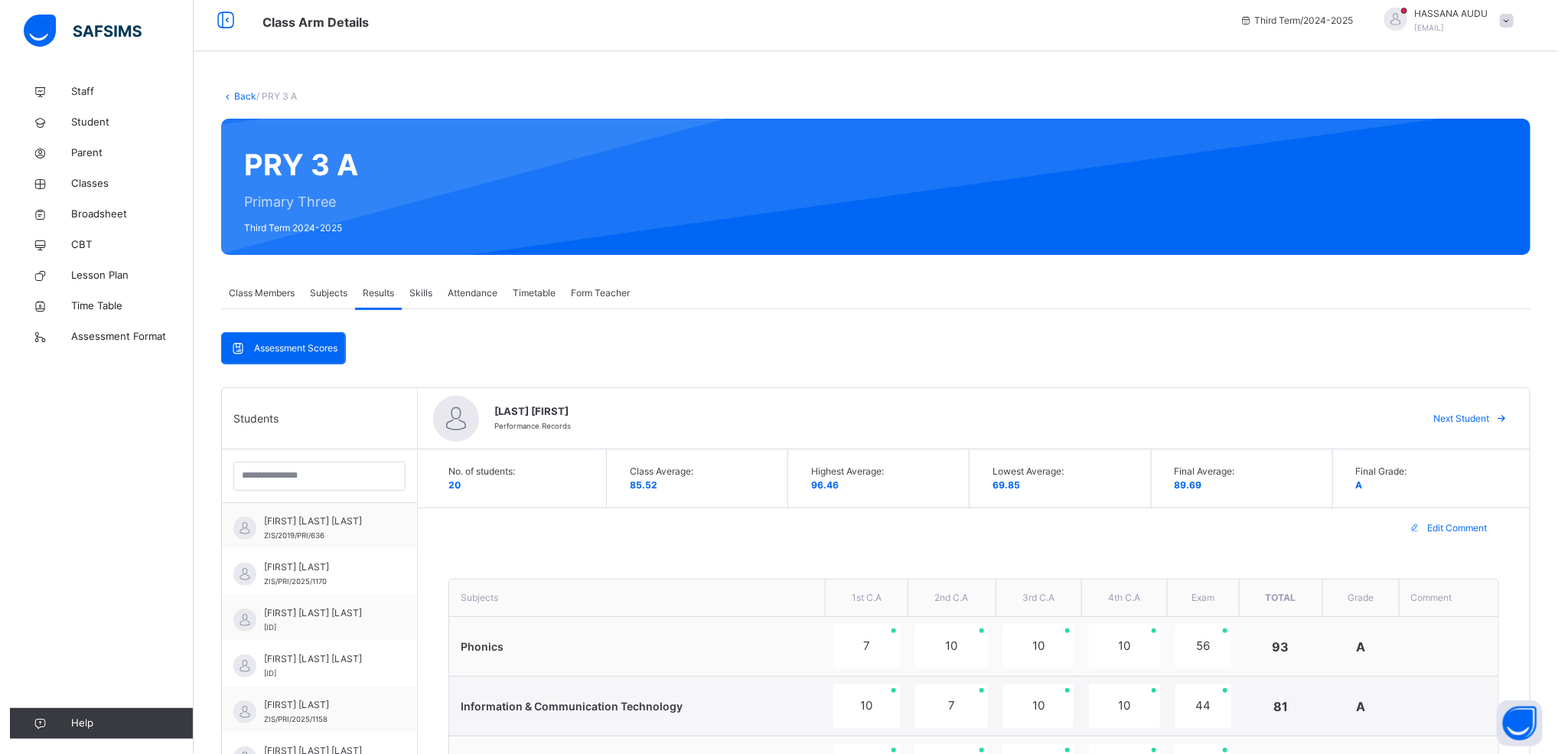 scroll, scrollTop: 0, scrollLeft: 0, axis: both 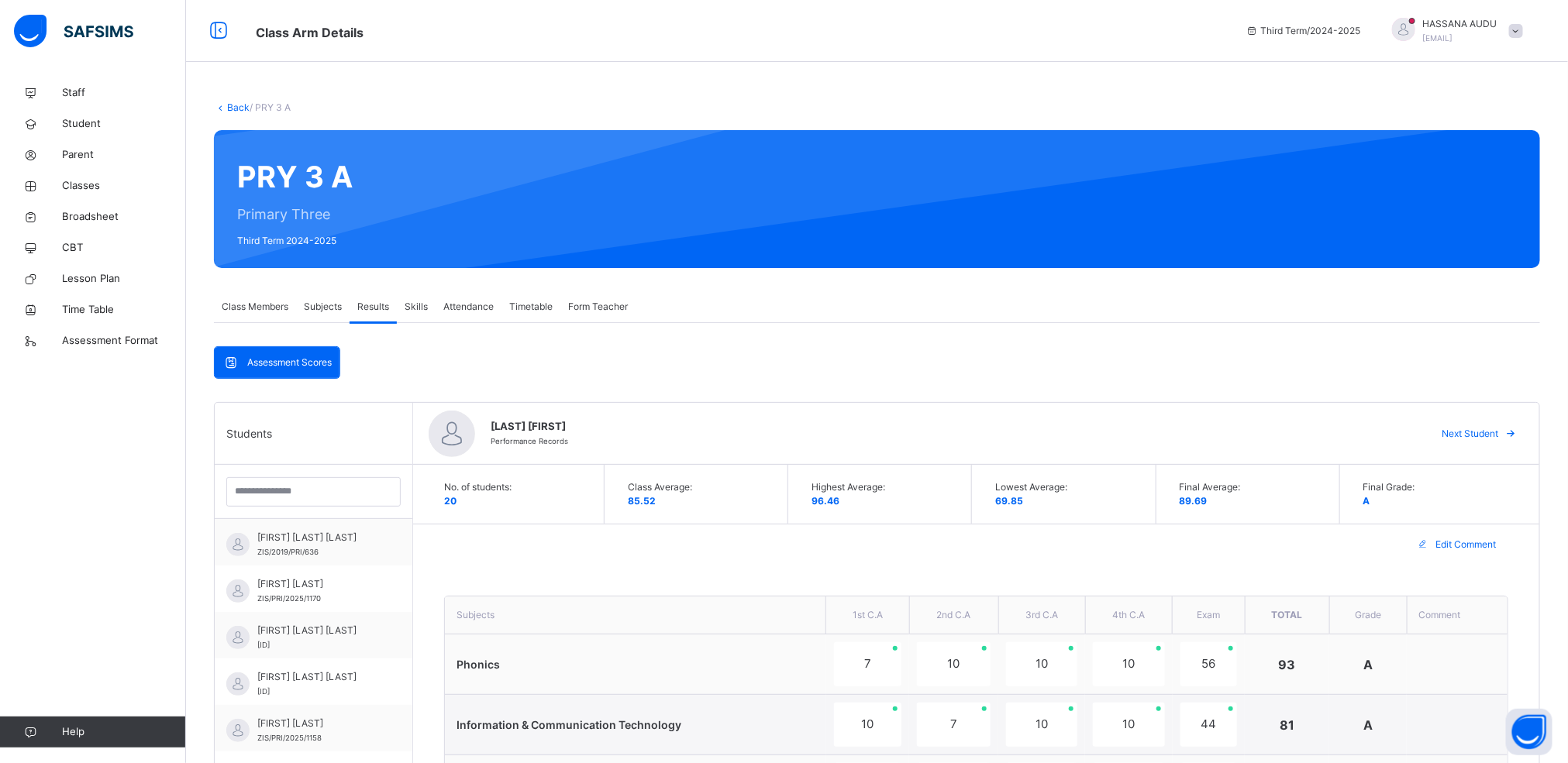 click on "auduhassana482@gmail.com" at bounding box center [1438, 38] 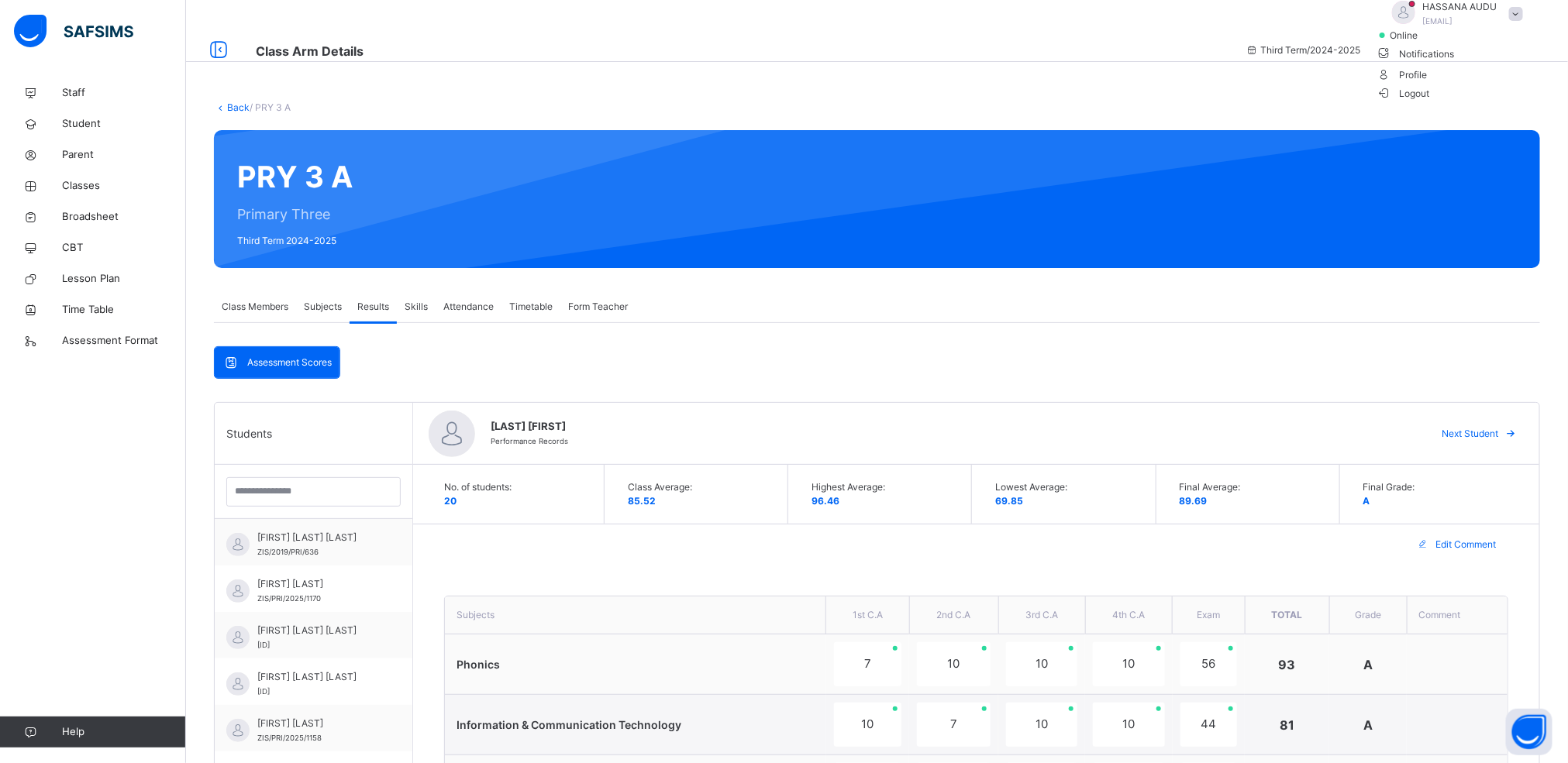 click at bounding box center (1384, 92) 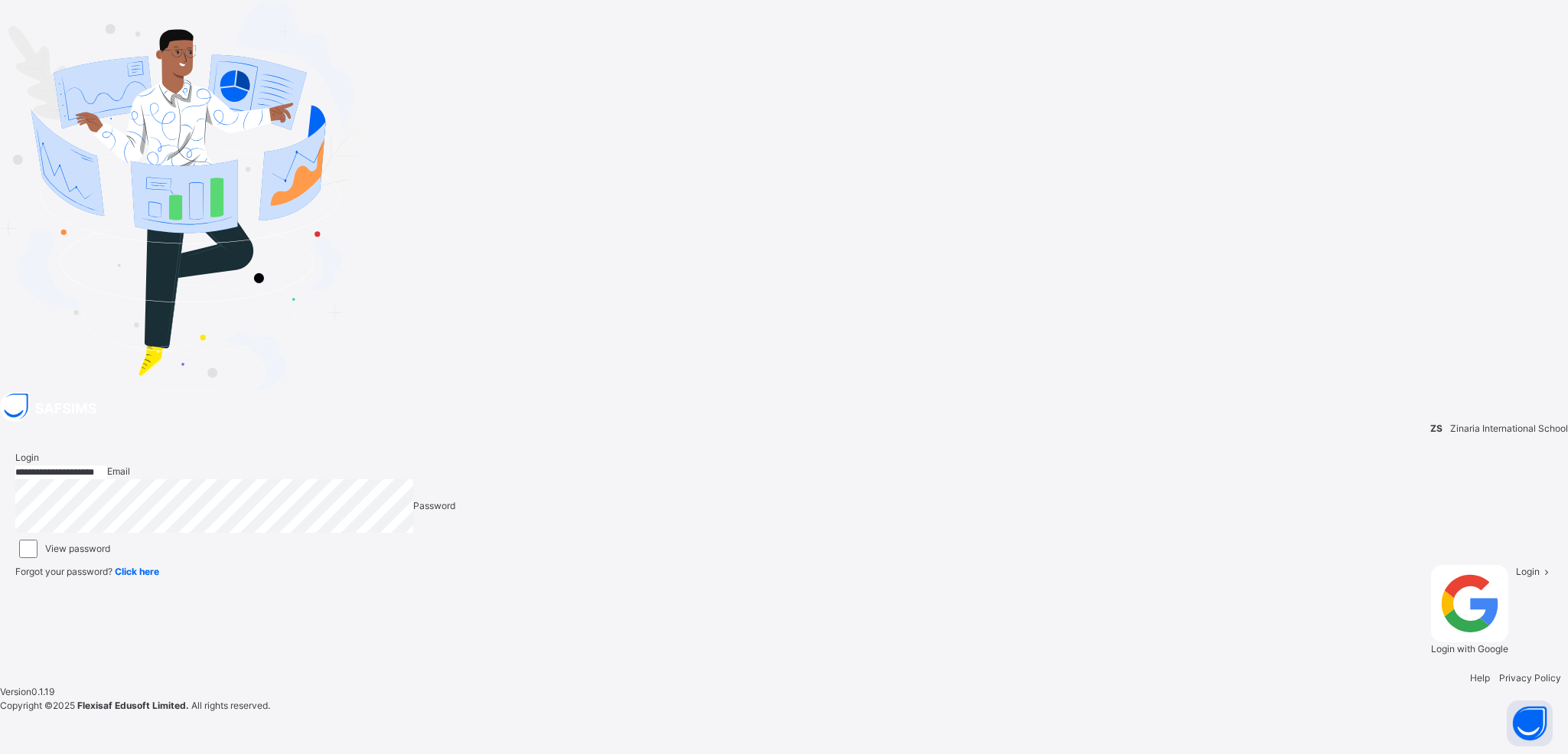 click on "**********" at bounding box center (61, 472) 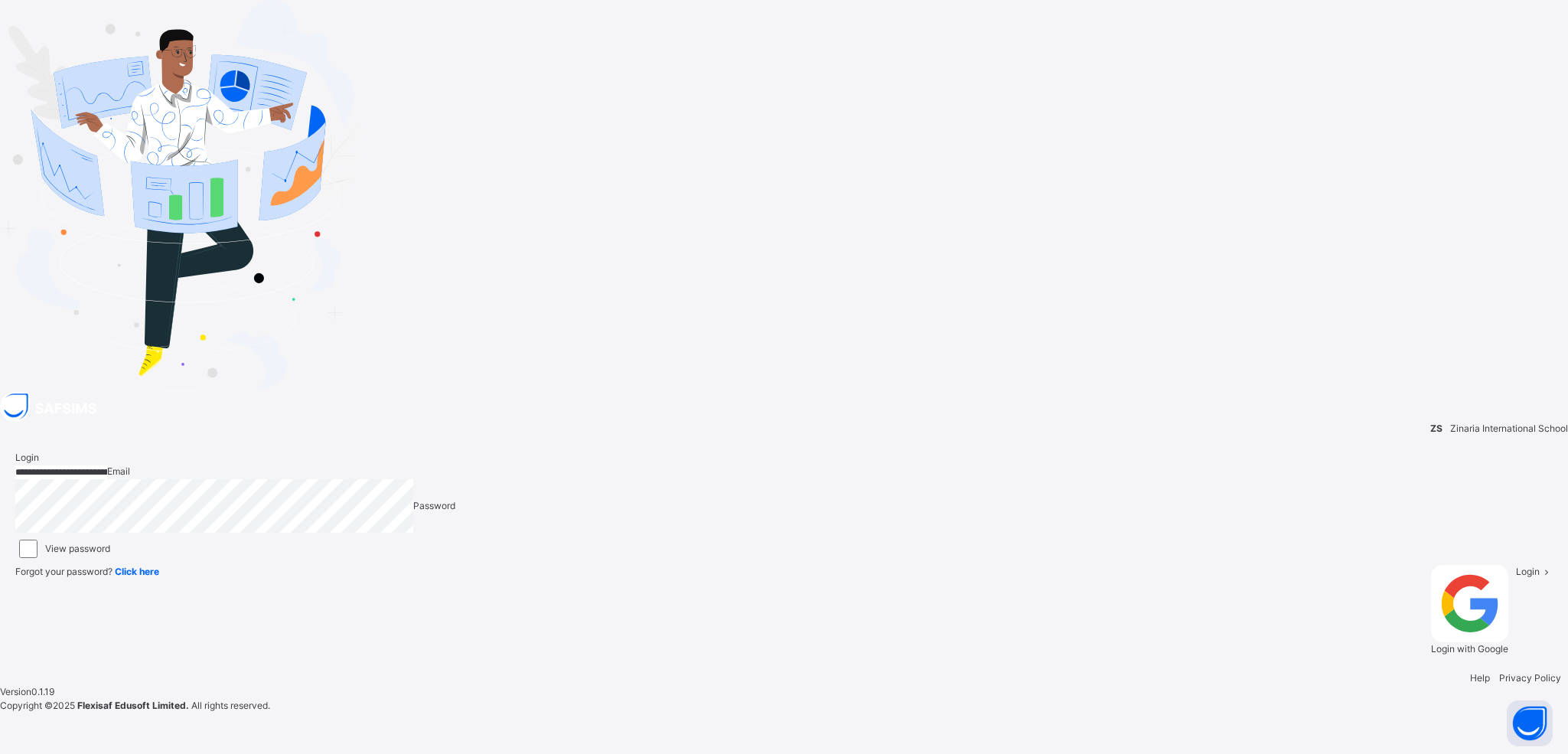 click on "Login" at bounding box center [1534, 610] 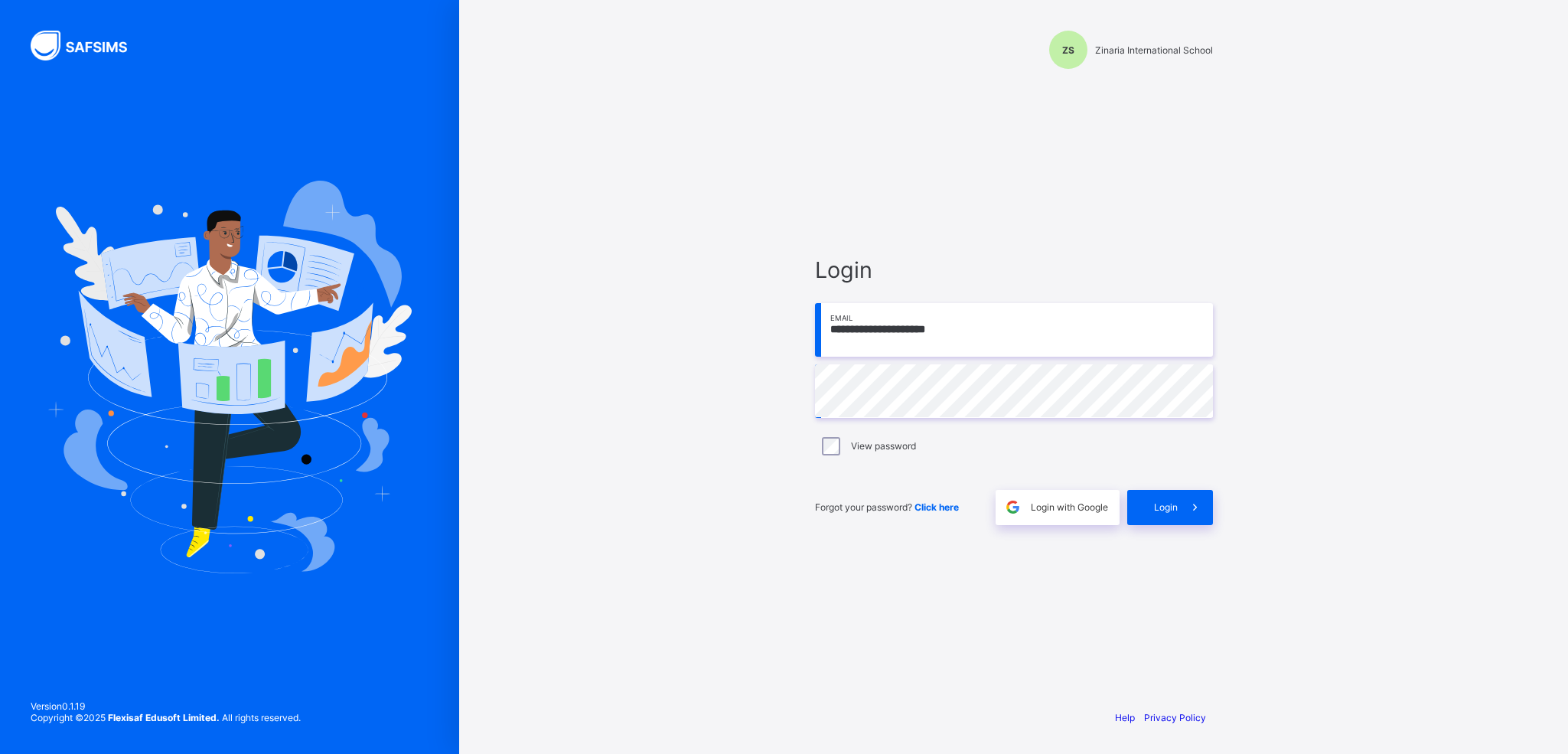 scroll, scrollTop: 0, scrollLeft: 0, axis: both 